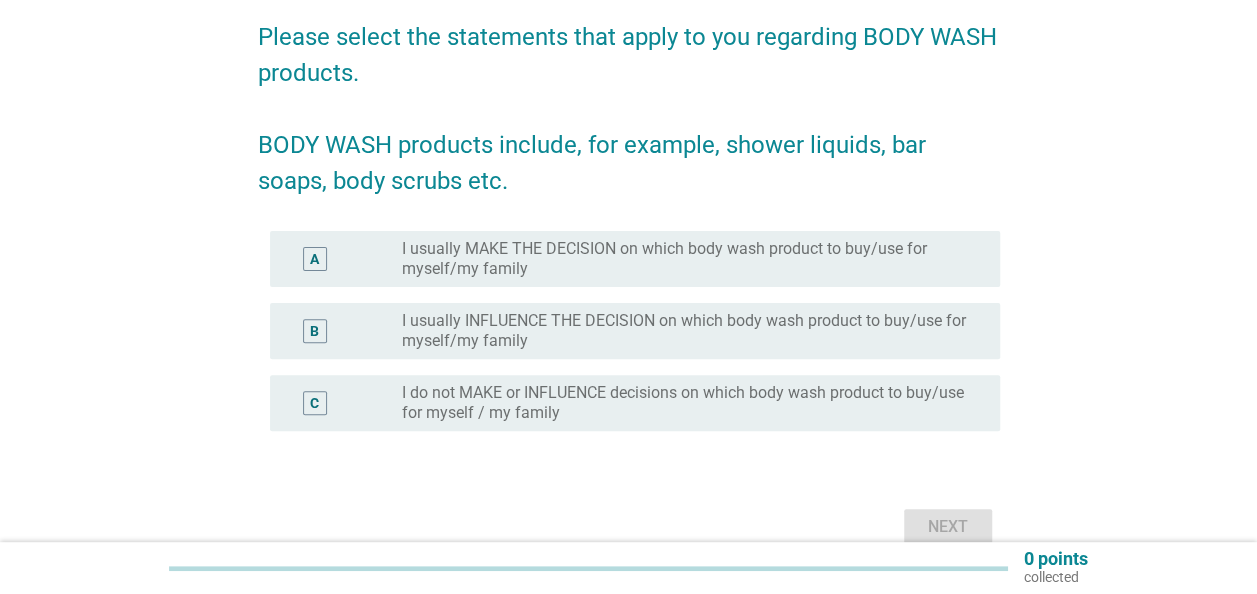 scroll, scrollTop: 200, scrollLeft: 0, axis: vertical 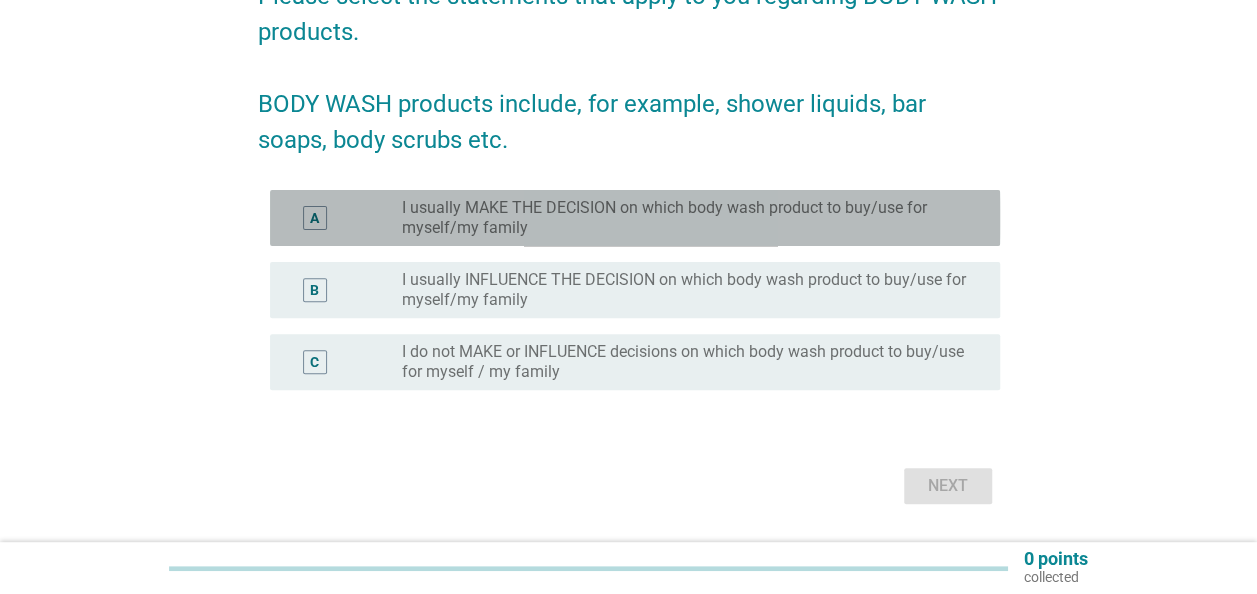 click on "I usually MAKE THE DECISION on which body wash product to buy/use for myself/my family" at bounding box center [685, 218] 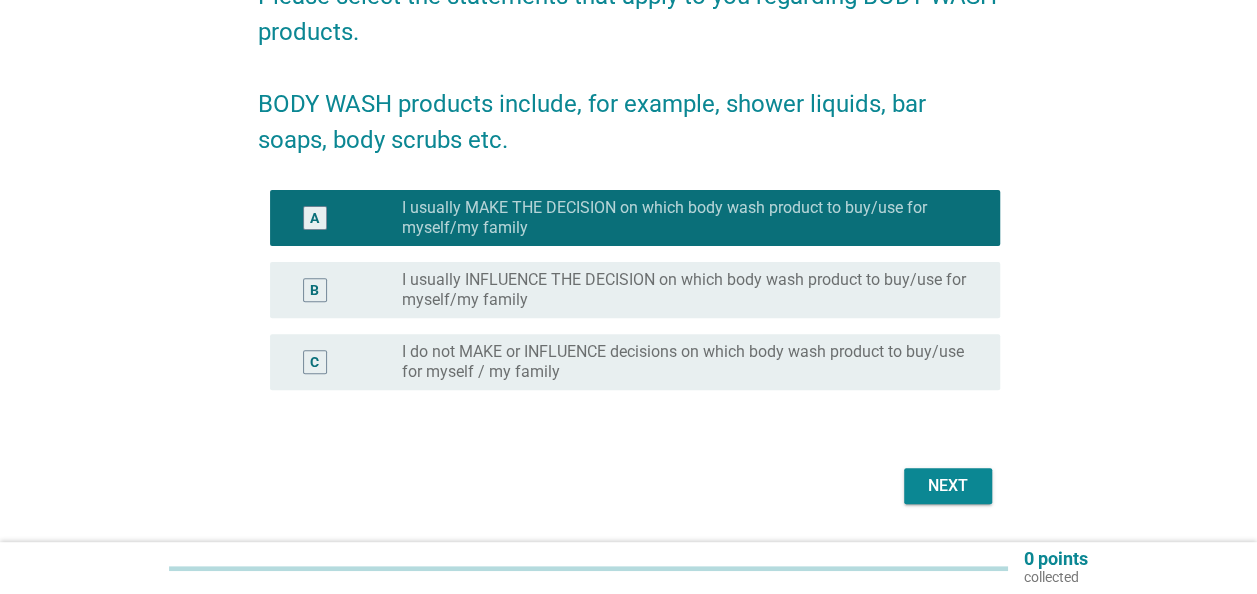 click on "Next" at bounding box center (948, 486) 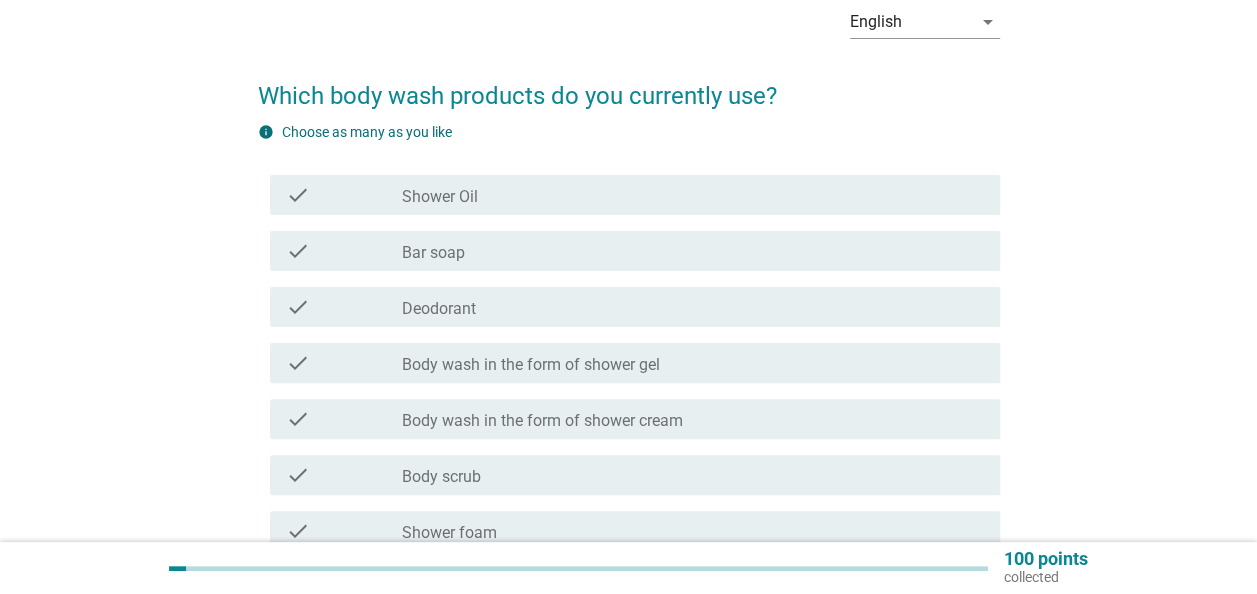 scroll, scrollTop: 200, scrollLeft: 0, axis: vertical 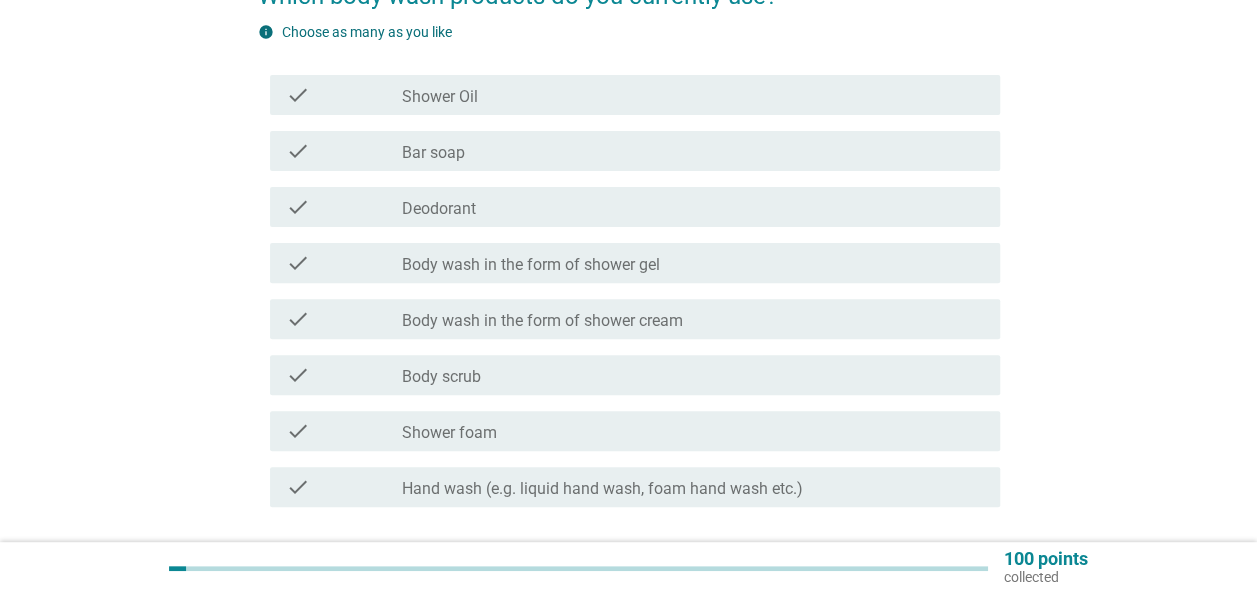 click on "check_box_outline_blank Deodorant" at bounding box center (693, 207) 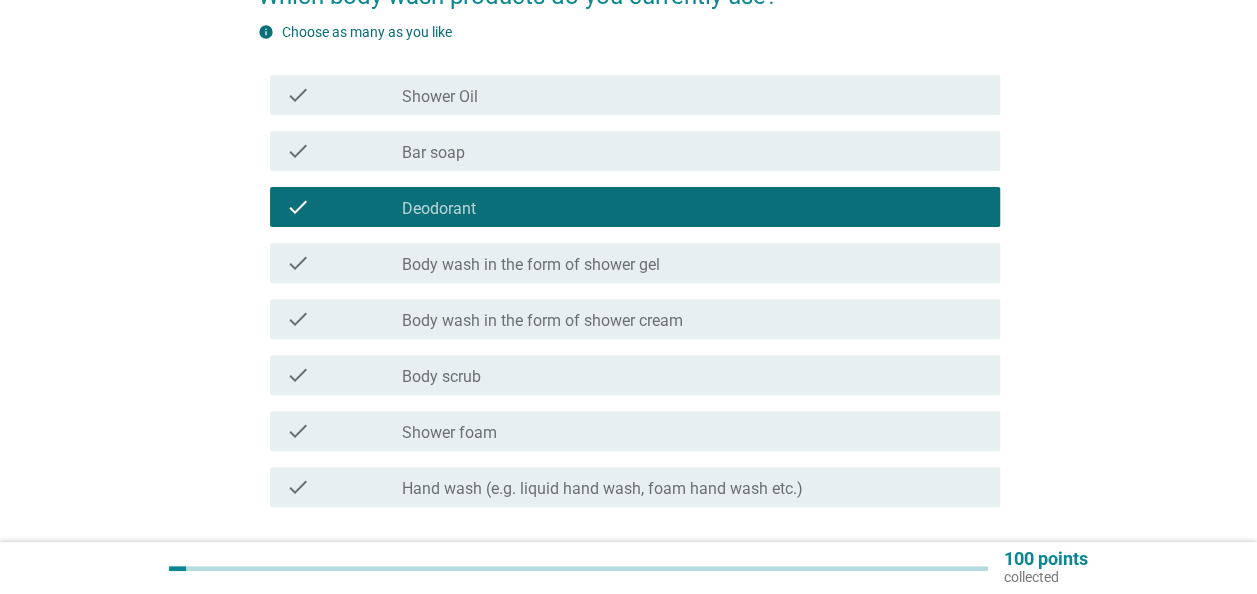 click on "Body wash in the form of shower gel" at bounding box center [531, 265] 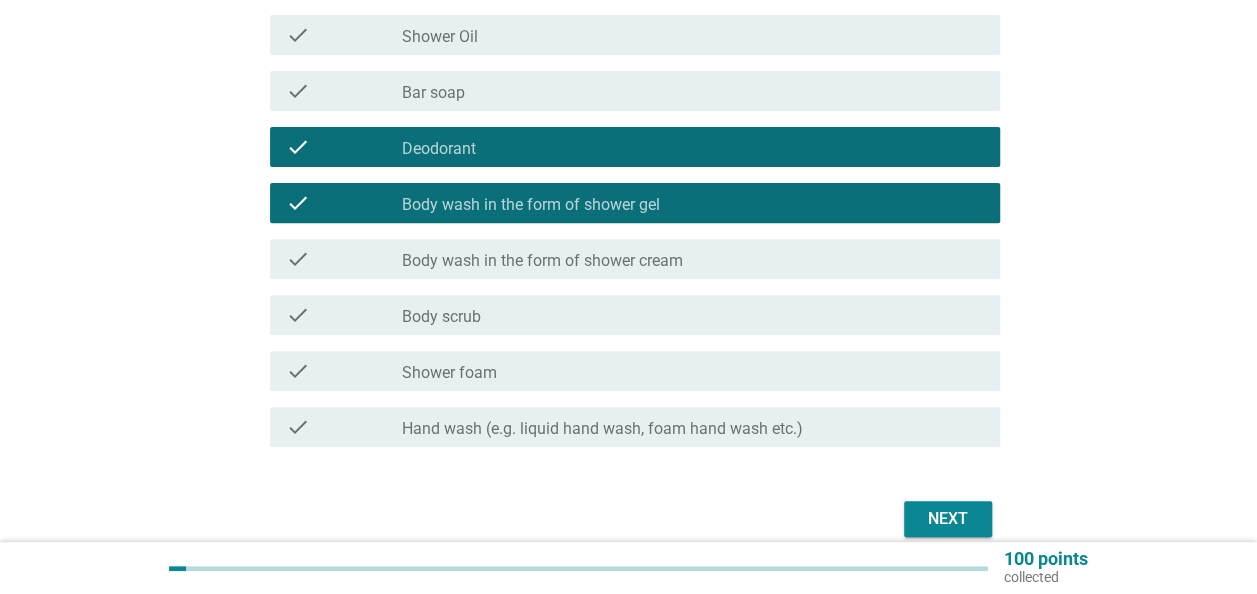 scroll, scrollTop: 300, scrollLeft: 0, axis: vertical 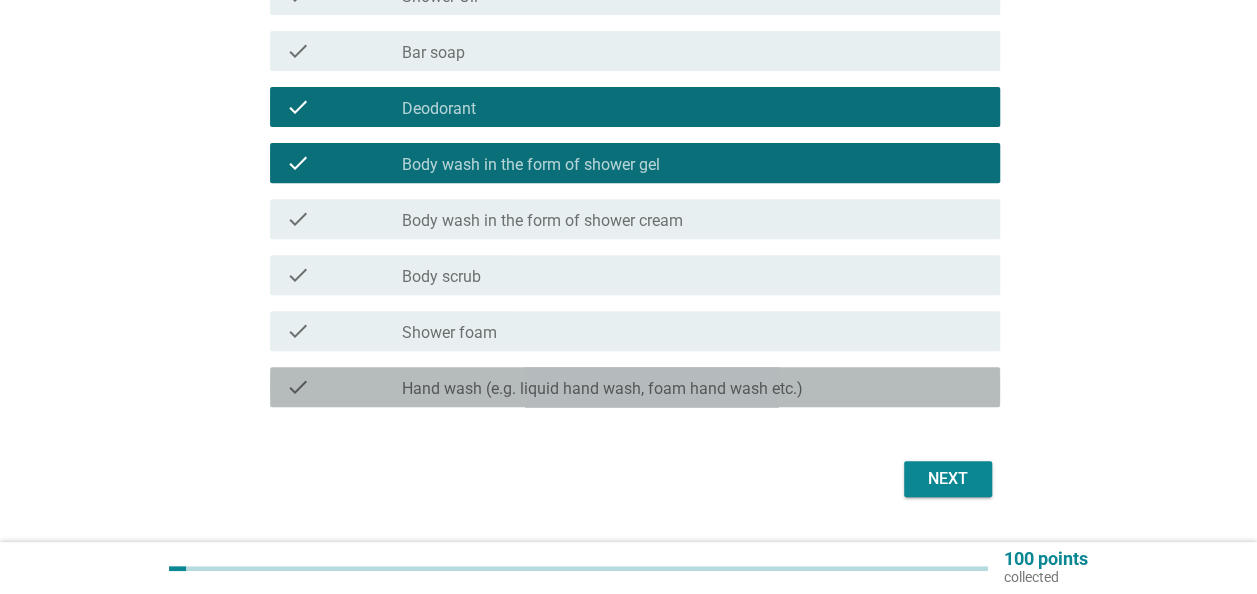 click on "Hand wash (e.g. liquid hand wash, foam hand wash etc.)" at bounding box center [602, 389] 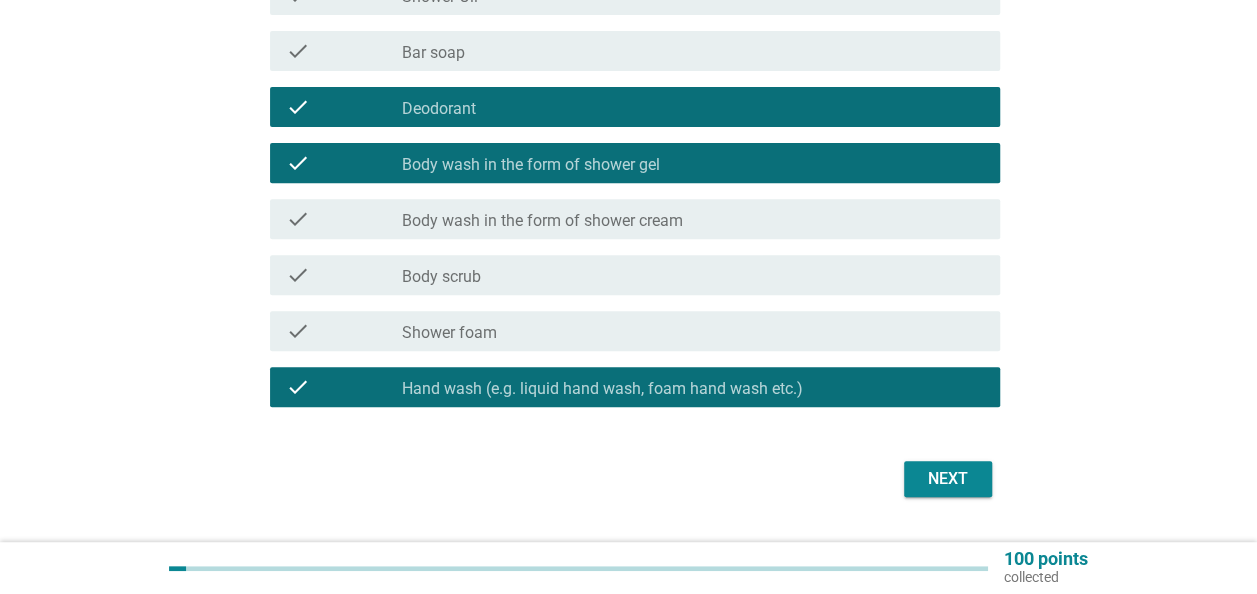 click on "Next" at bounding box center (948, 479) 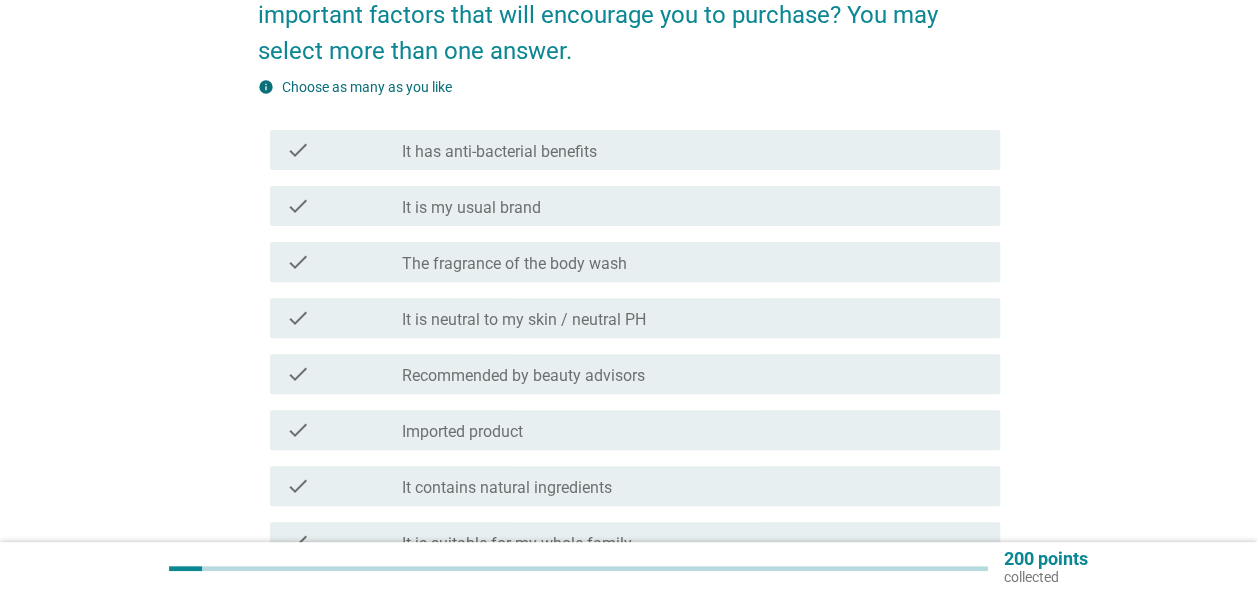 scroll, scrollTop: 100, scrollLeft: 0, axis: vertical 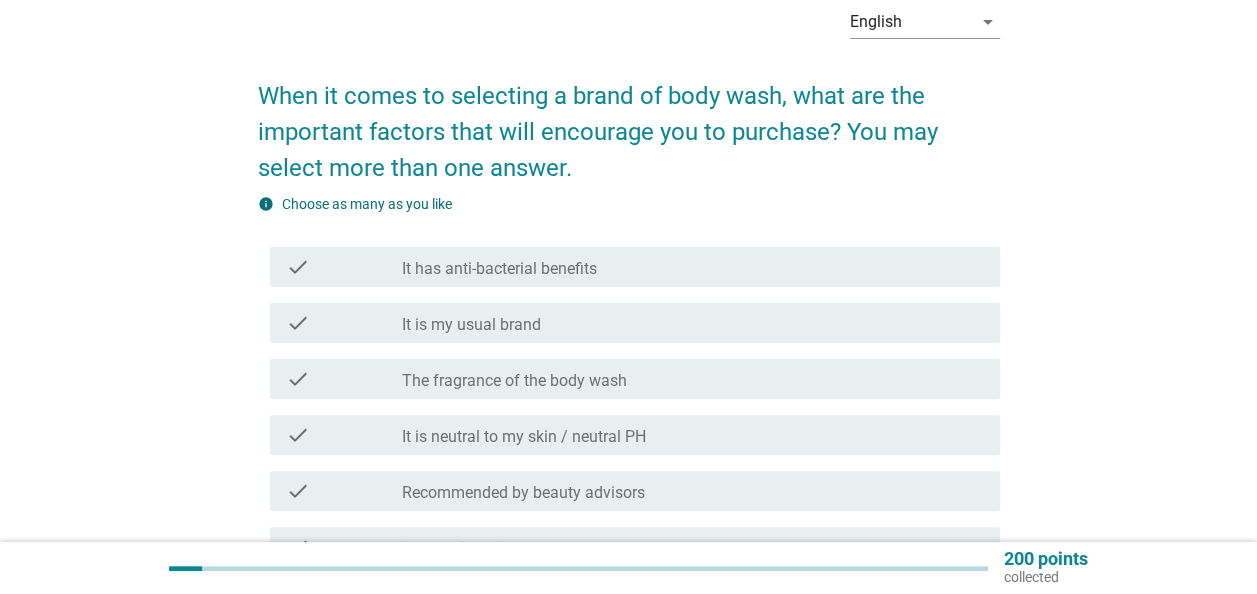 click on "check_box_outline_blank It has anti-bacterial benefits" at bounding box center (693, 267) 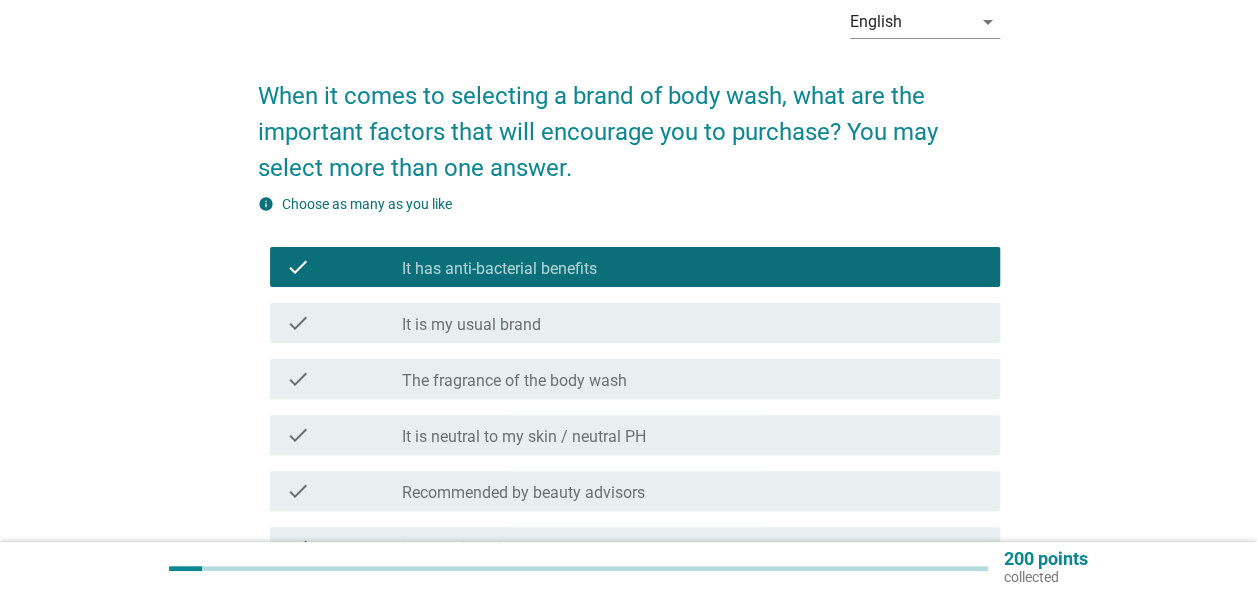 scroll, scrollTop: 200, scrollLeft: 0, axis: vertical 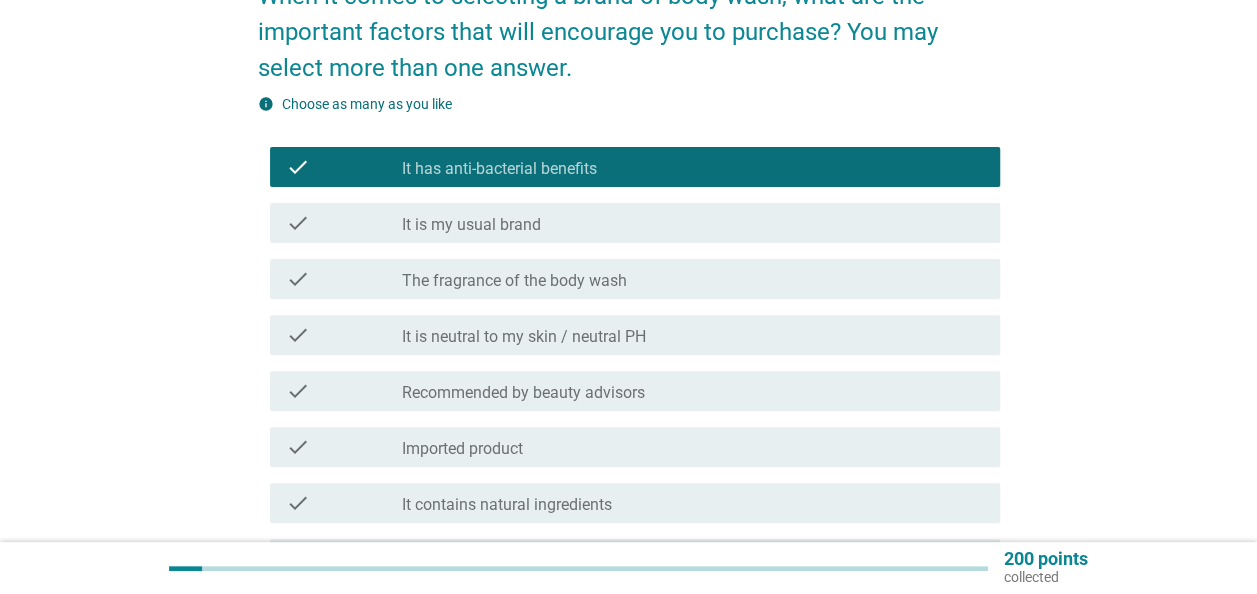 click on "check     check_box_outline_blank The fragrance of the body wash" at bounding box center (635, 279) 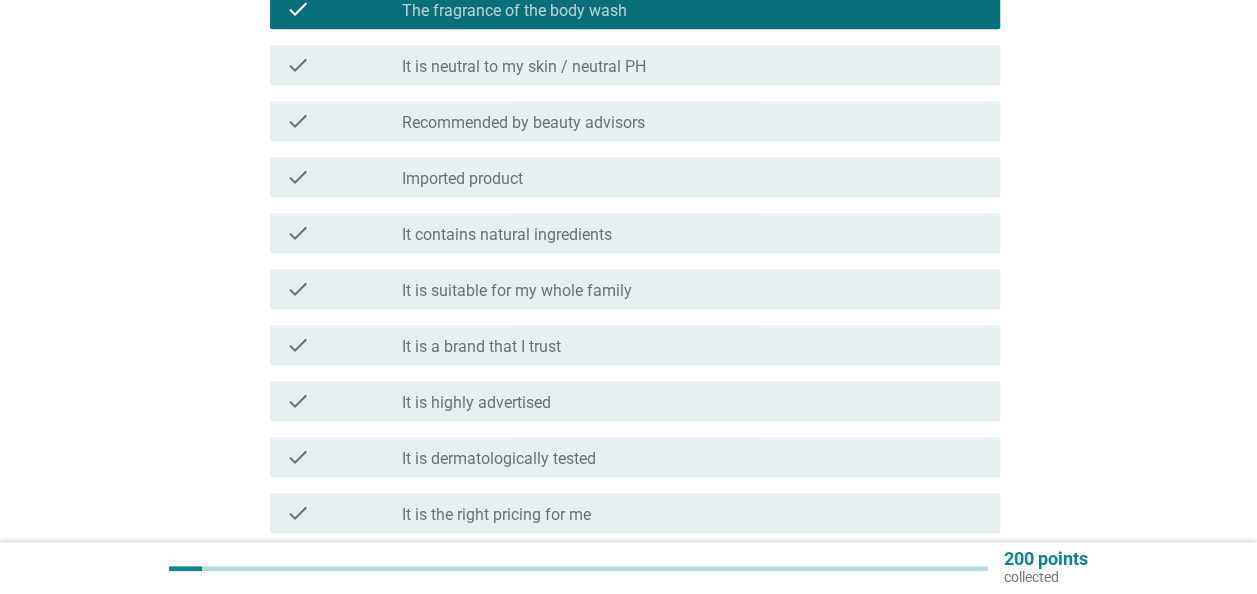 scroll, scrollTop: 500, scrollLeft: 0, axis: vertical 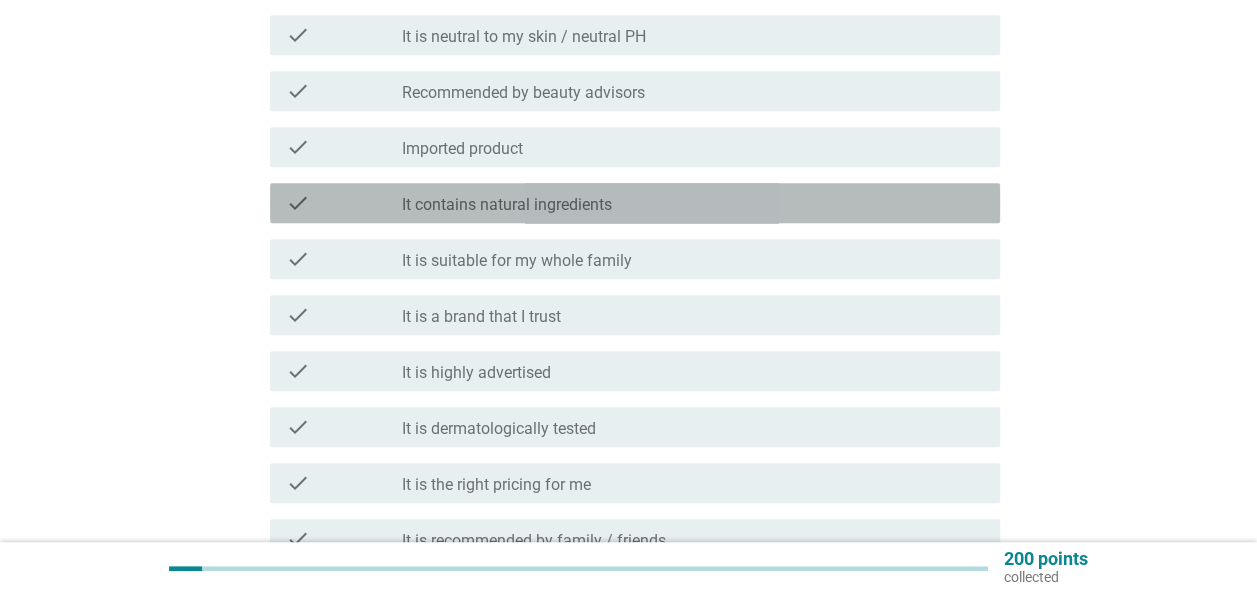 click on "check_box_outline_blank It contains natural ingredients" at bounding box center [693, 203] 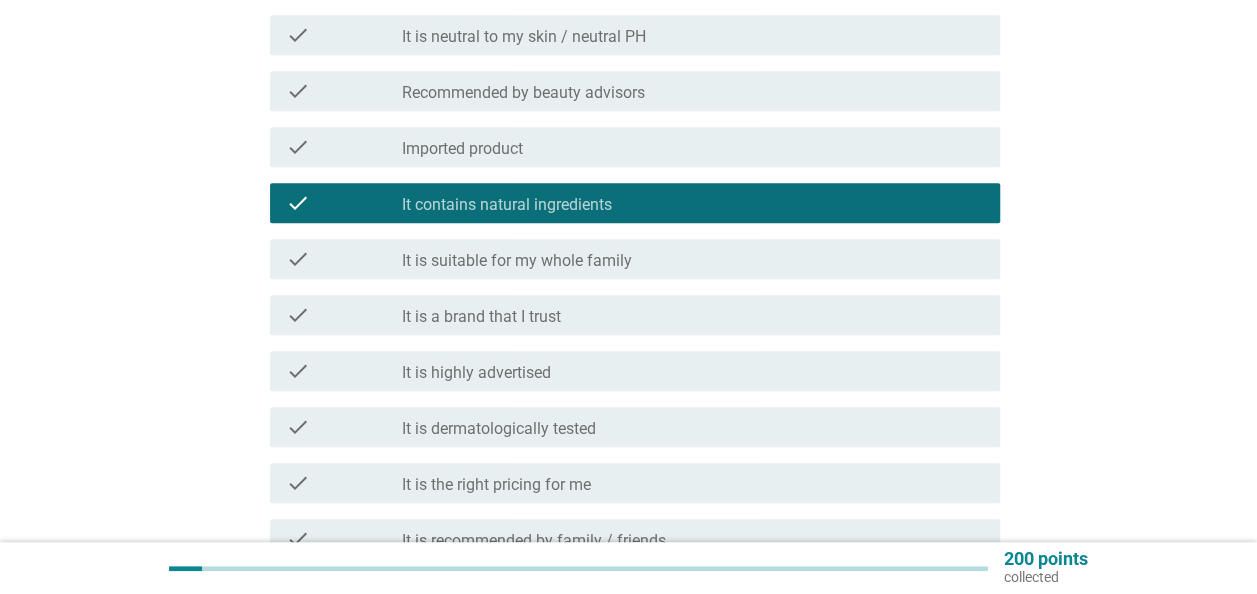 scroll, scrollTop: 600, scrollLeft: 0, axis: vertical 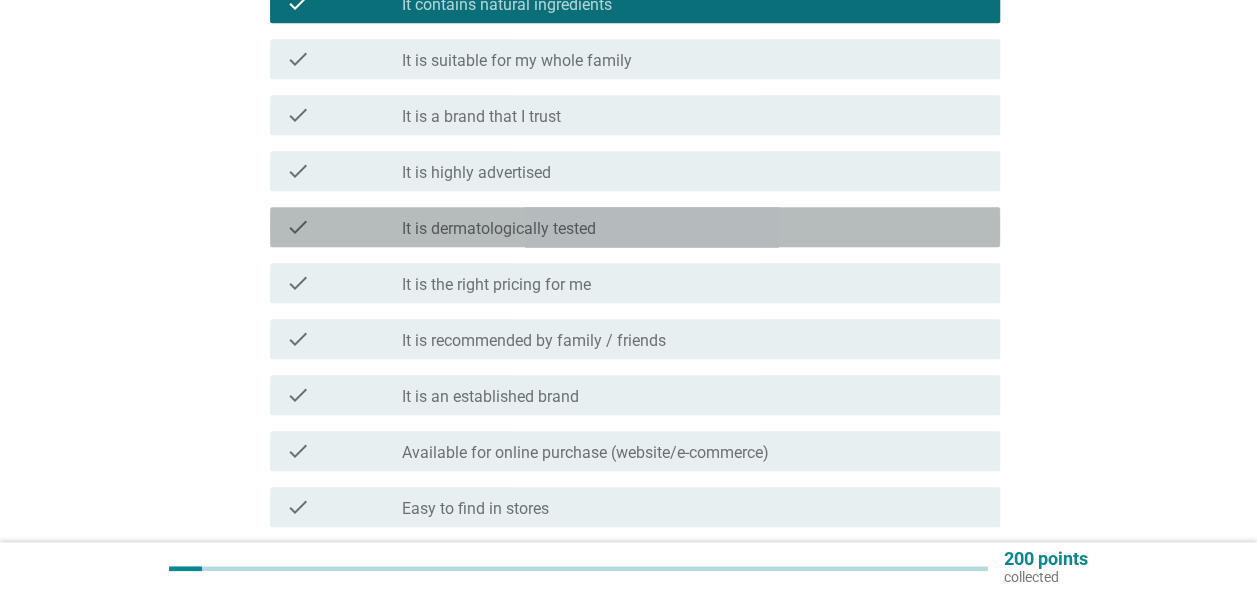 click on "It is dermatologically tested" at bounding box center [499, 229] 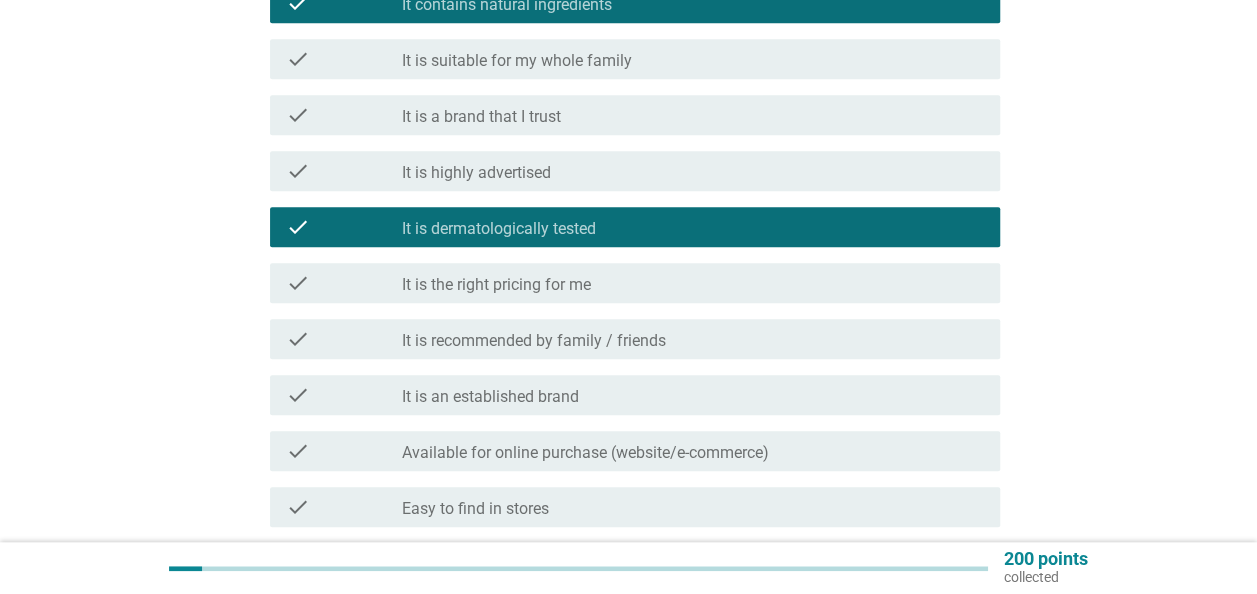 scroll, scrollTop: 800, scrollLeft: 0, axis: vertical 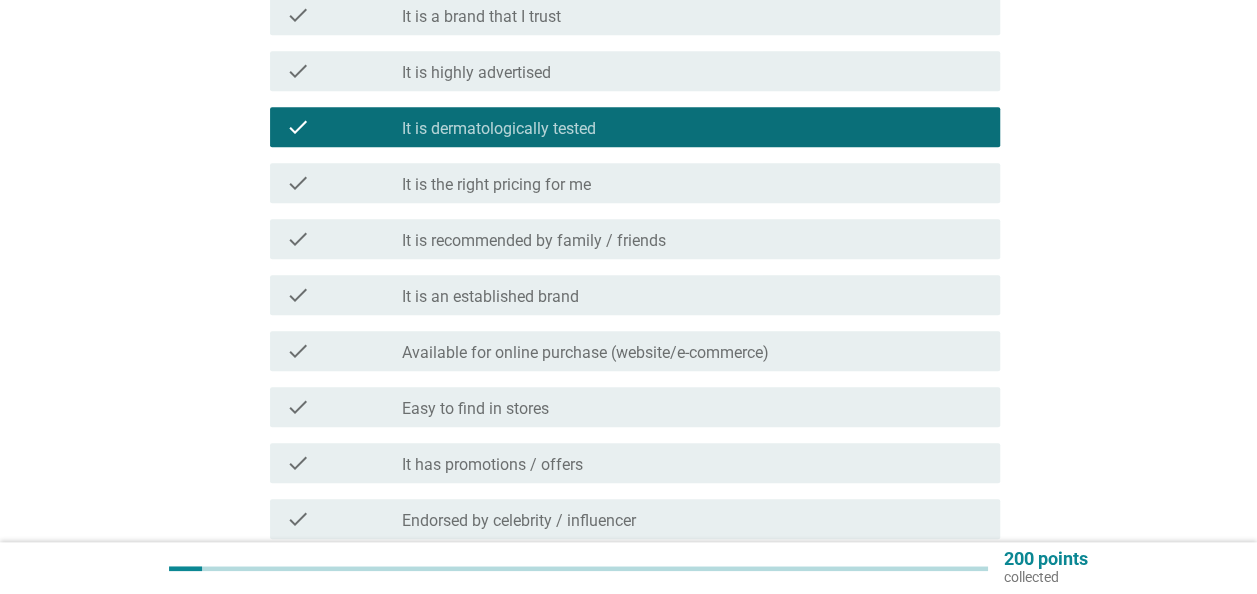 click on "check_box_outline_blank It is the right pricing for me" at bounding box center (693, 183) 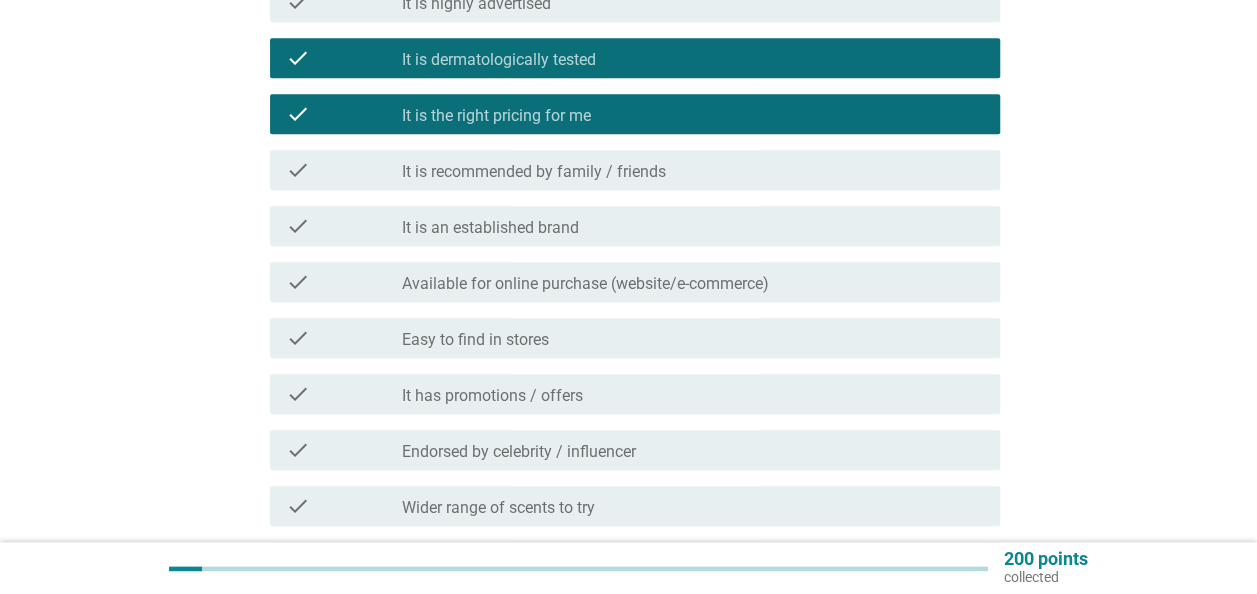 scroll, scrollTop: 900, scrollLeft: 0, axis: vertical 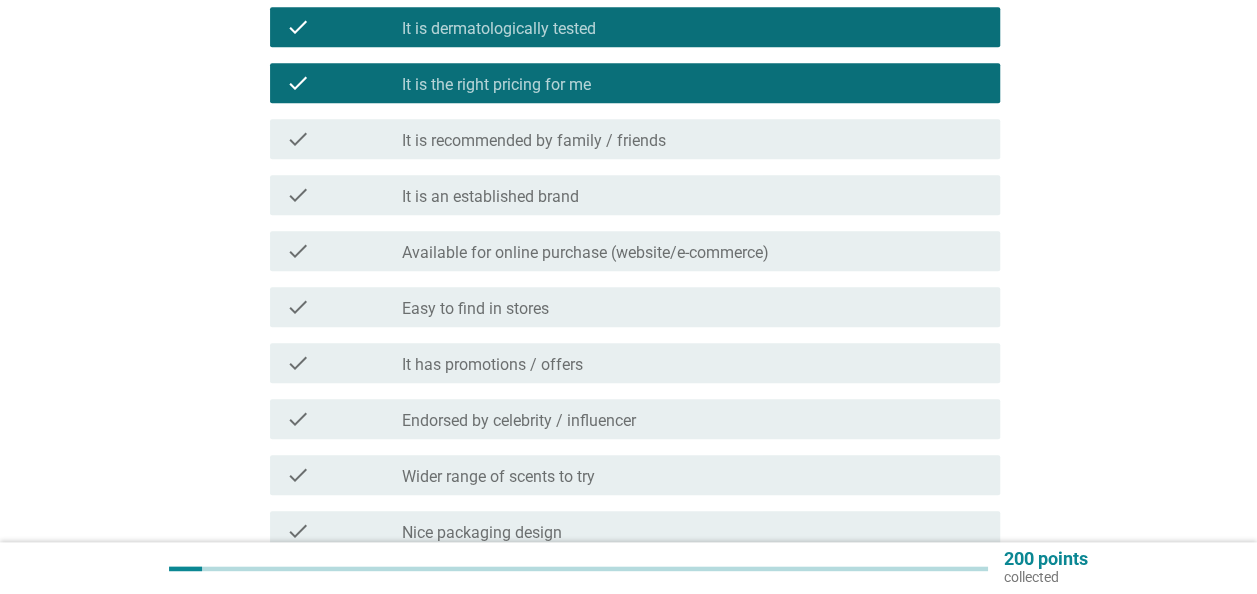 click on "check_box_outline_blank It is an established brand" at bounding box center [693, 195] 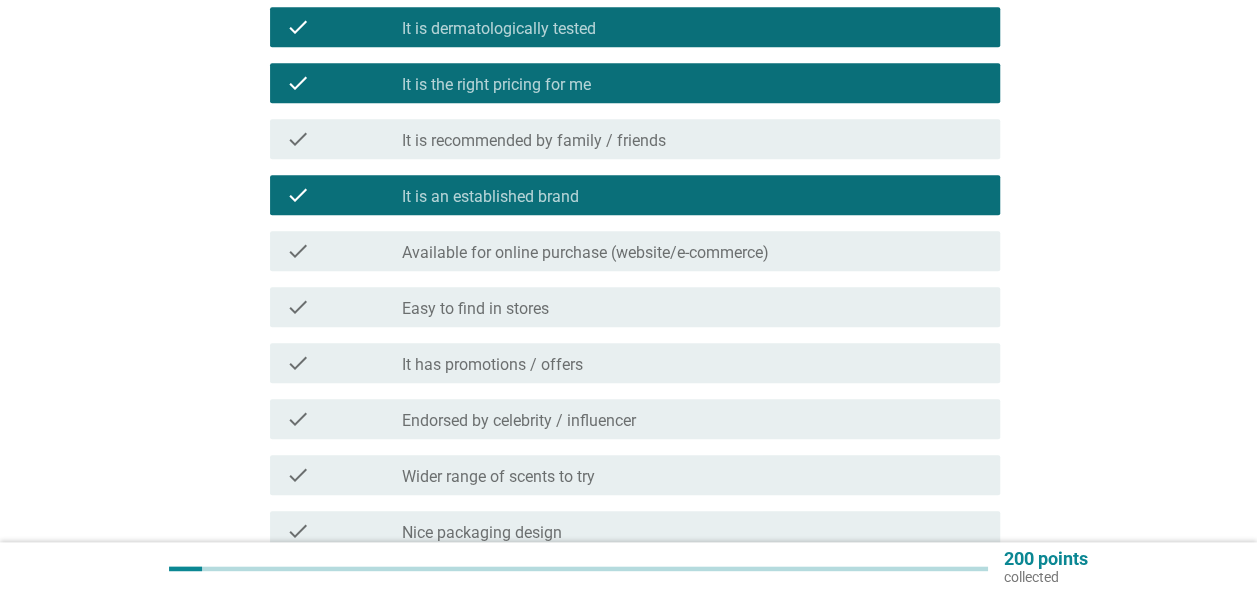 scroll, scrollTop: 1000, scrollLeft: 0, axis: vertical 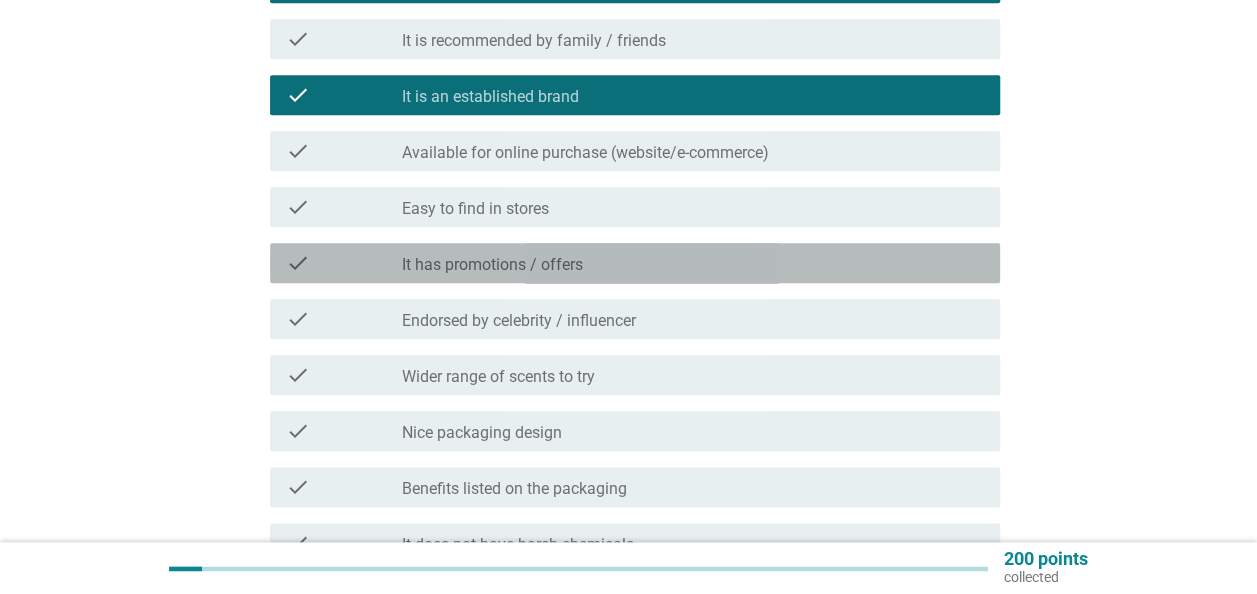 click on "check_box_outline_blank It has promotions / offers" at bounding box center (693, 263) 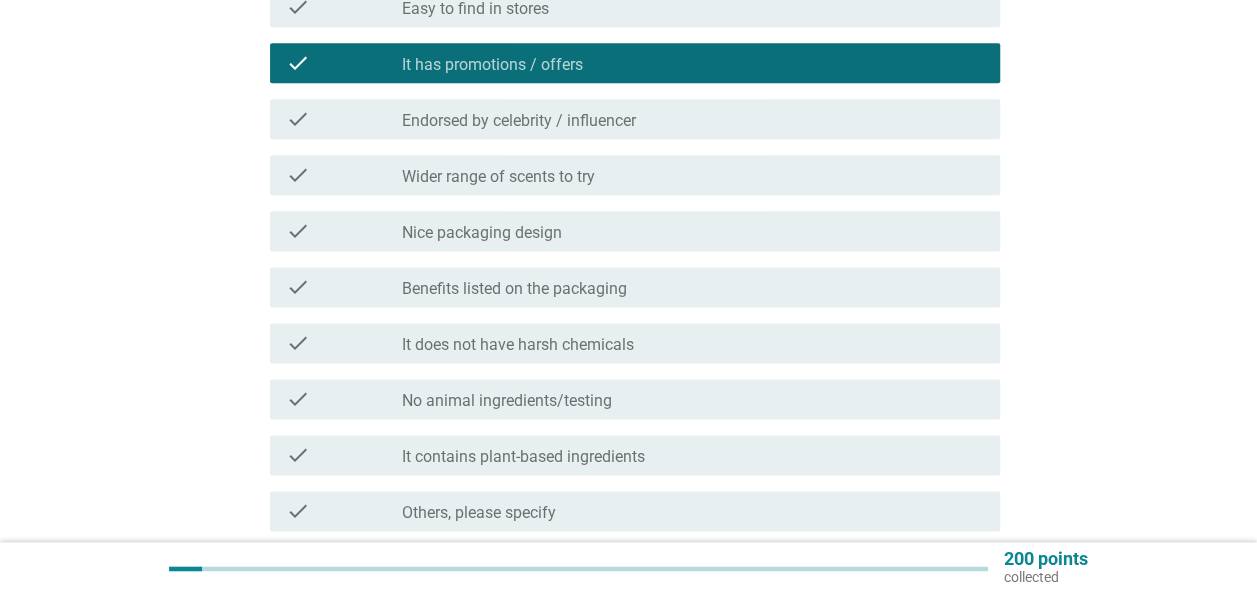 scroll, scrollTop: 1300, scrollLeft: 0, axis: vertical 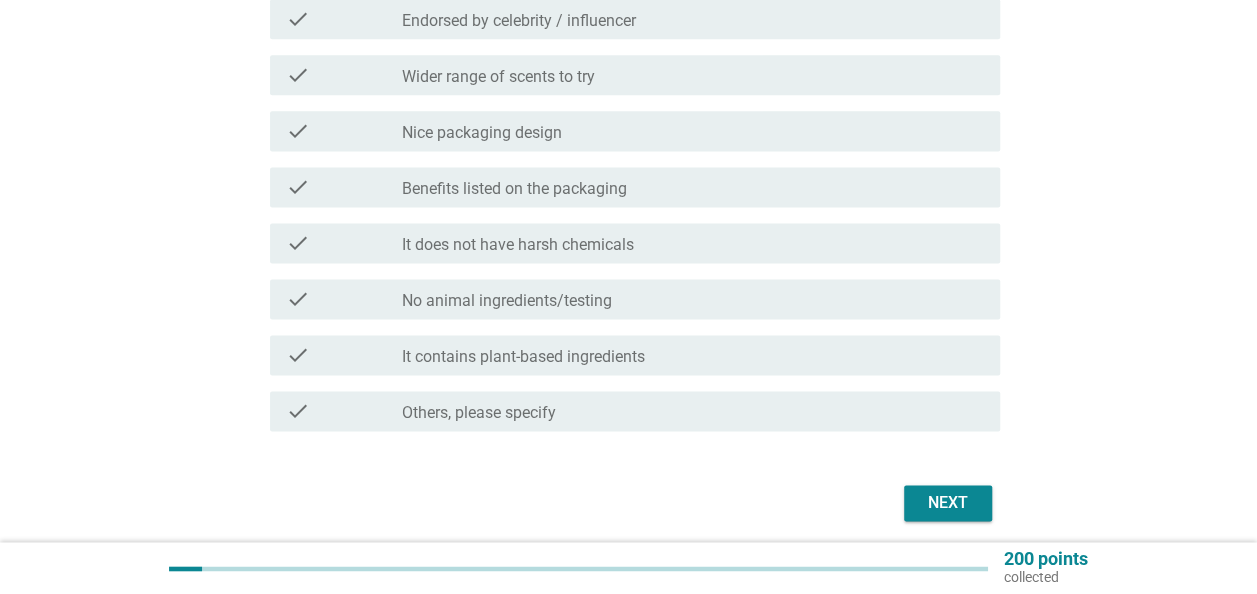 click on "check_box_outline_blank Benefits listed on the packaging" at bounding box center (693, 187) 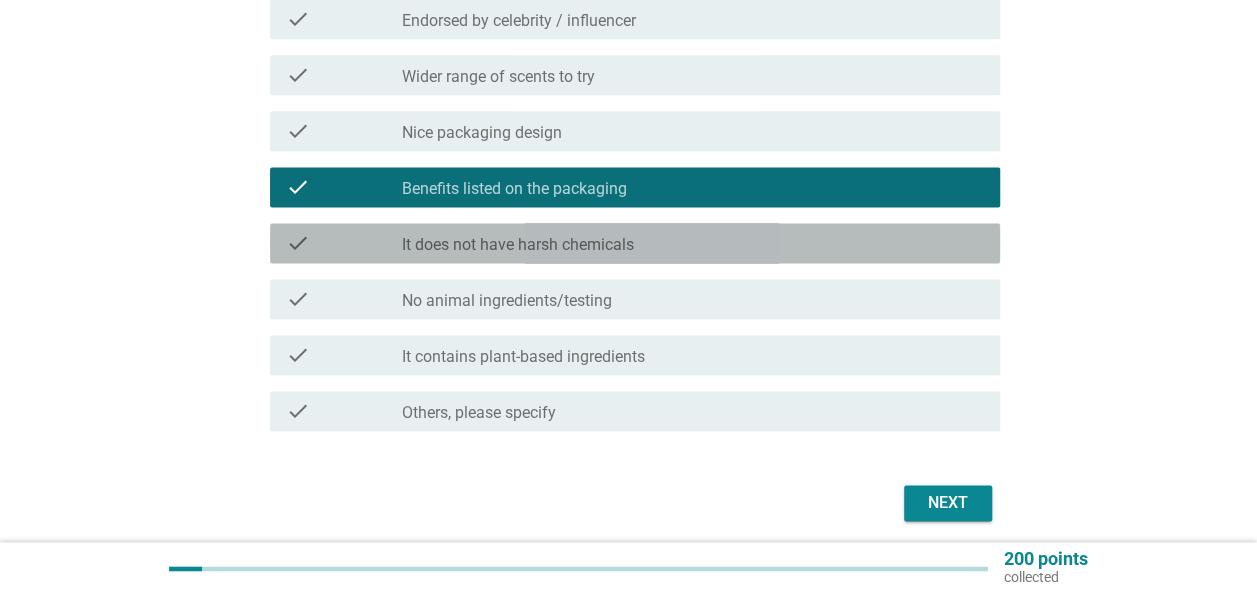 click on "check_box_outline_blank It does not have harsh chemicals" at bounding box center (693, 243) 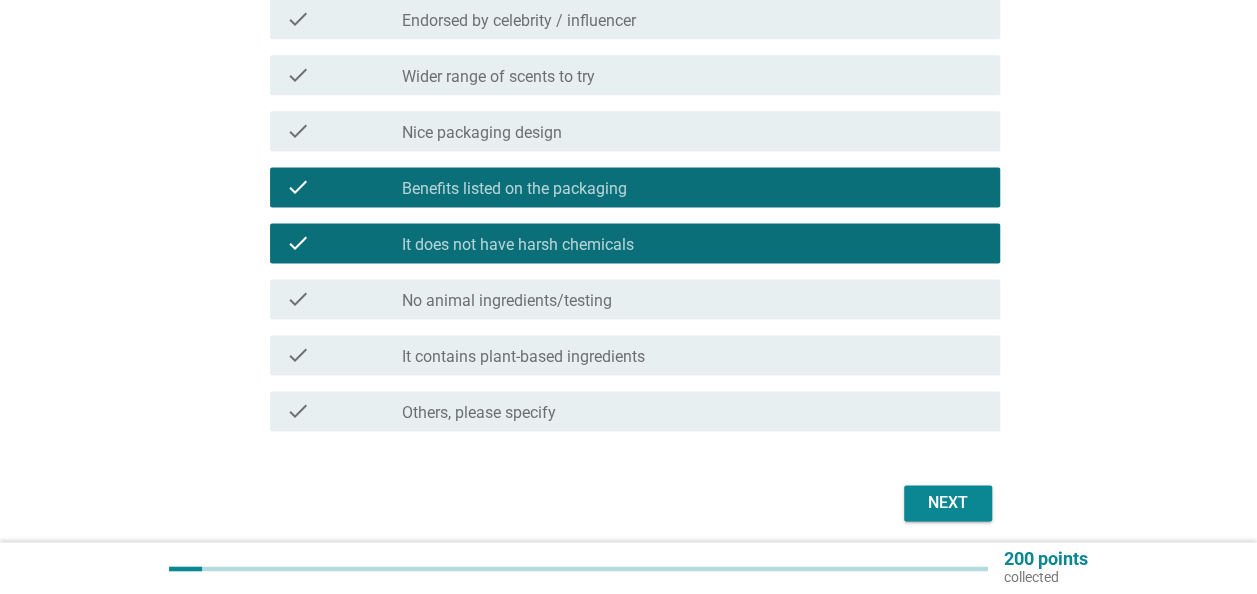 click on "Next" at bounding box center (948, 503) 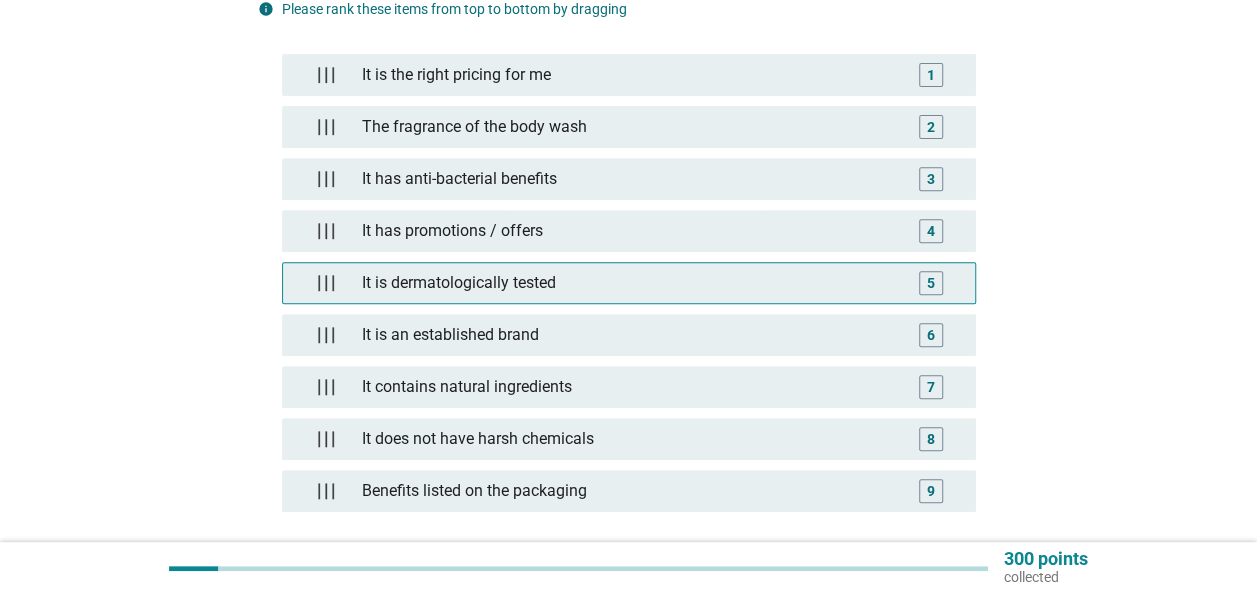 scroll, scrollTop: 300, scrollLeft: 0, axis: vertical 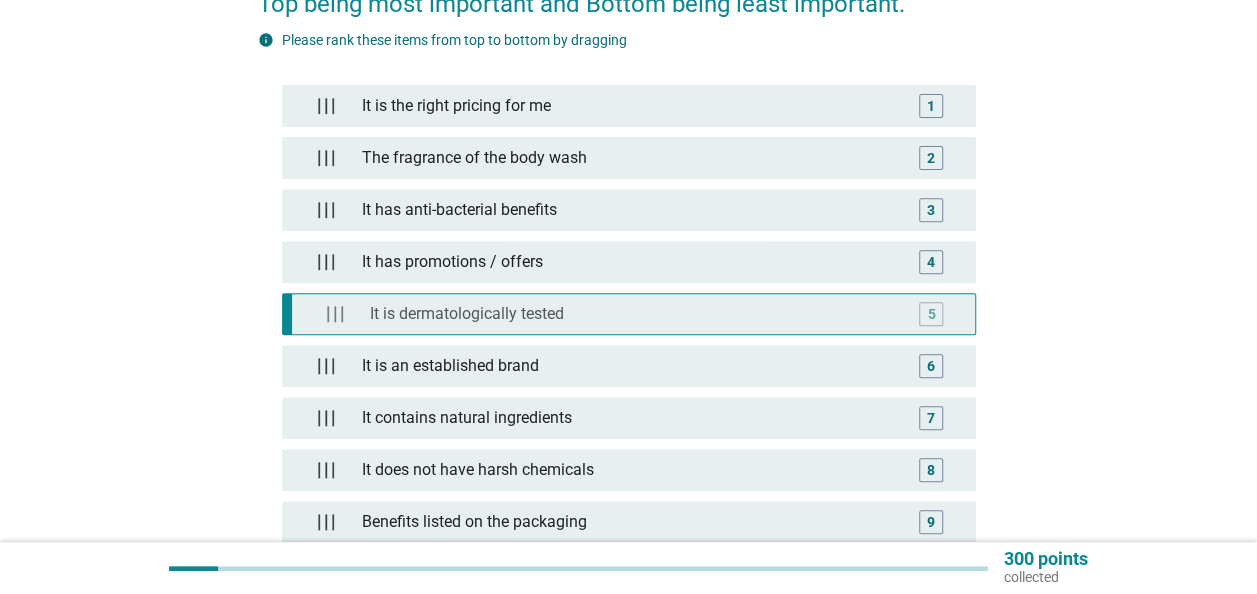 type 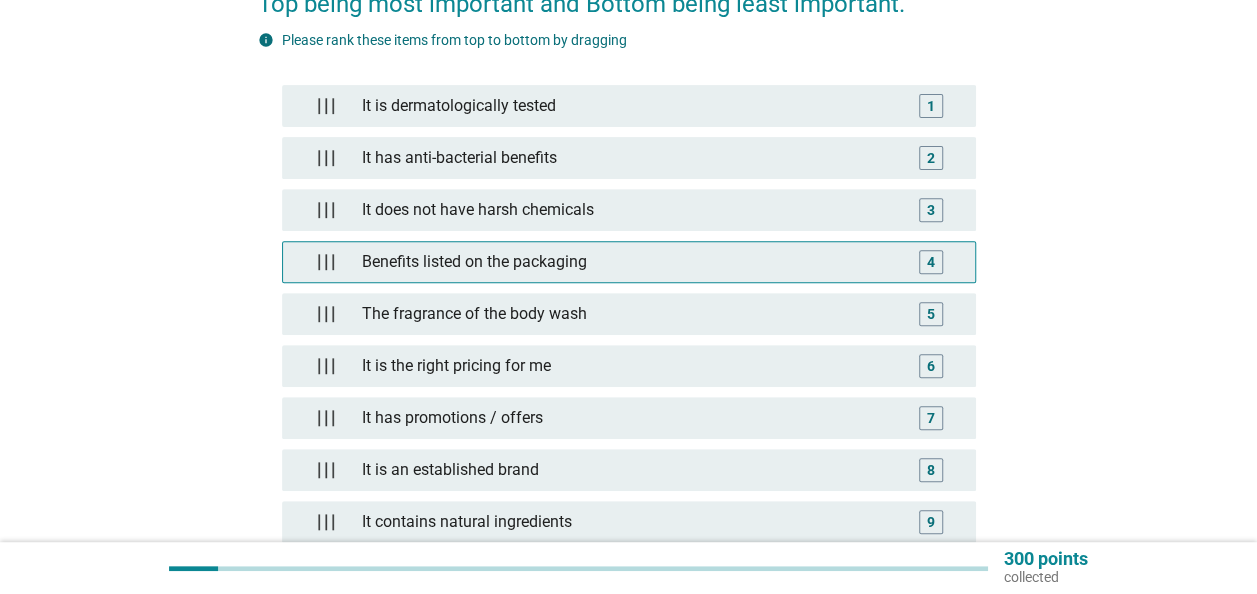 scroll, scrollTop: 400, scrollLeft: 0, axis: vertical 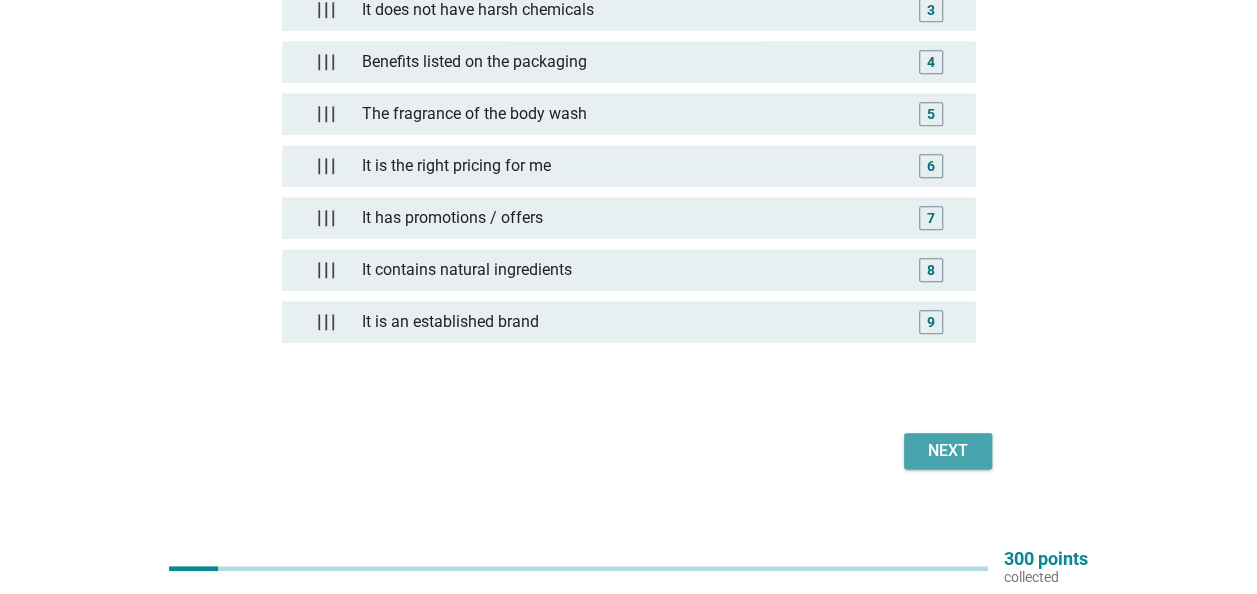 click on "Next" at bounding box center [948, 451] 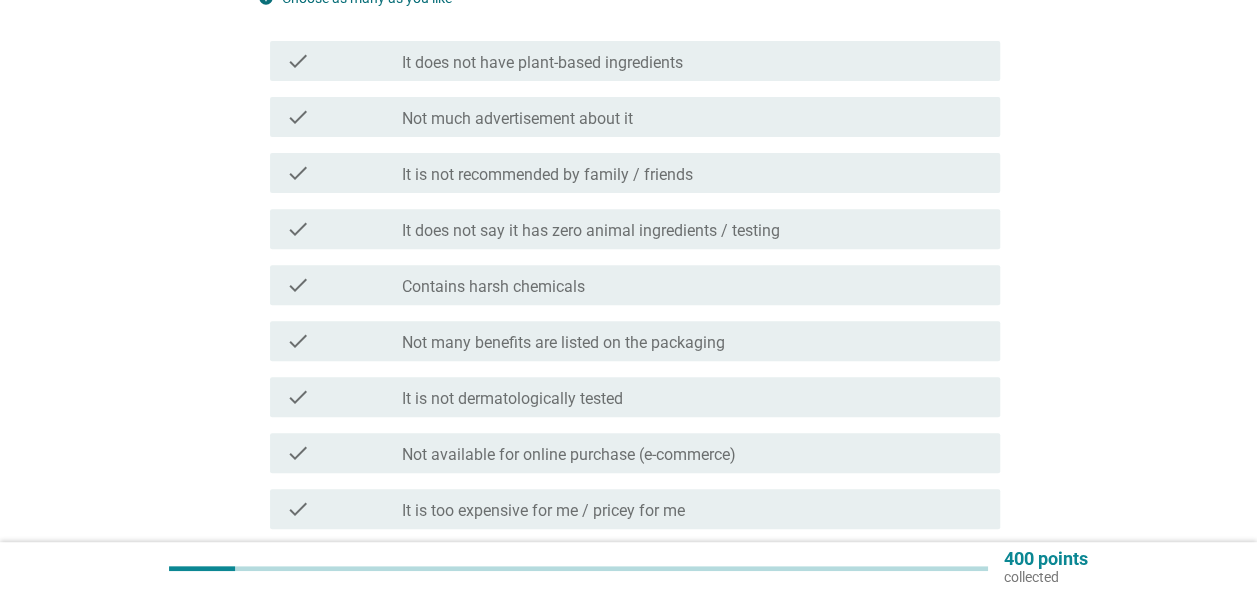 scroll, scrollTop: 300, scrollLeft: 0, axis: vertical 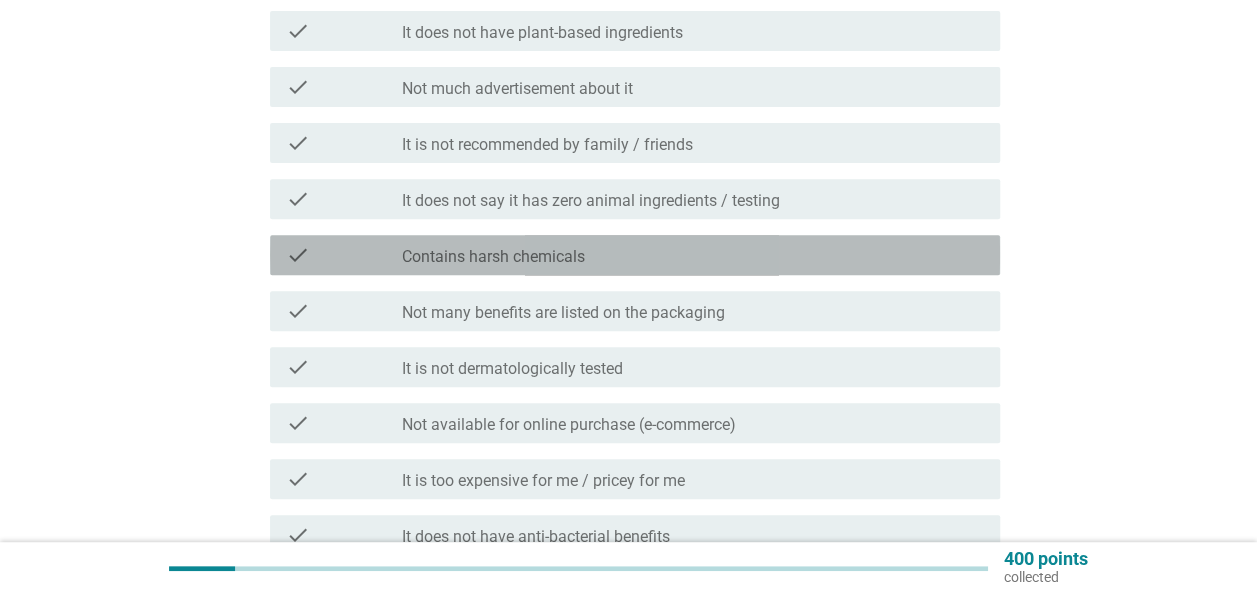 click on "check_box_outline_blank Contains harsh chemicals" at bounding box center (693, 255) 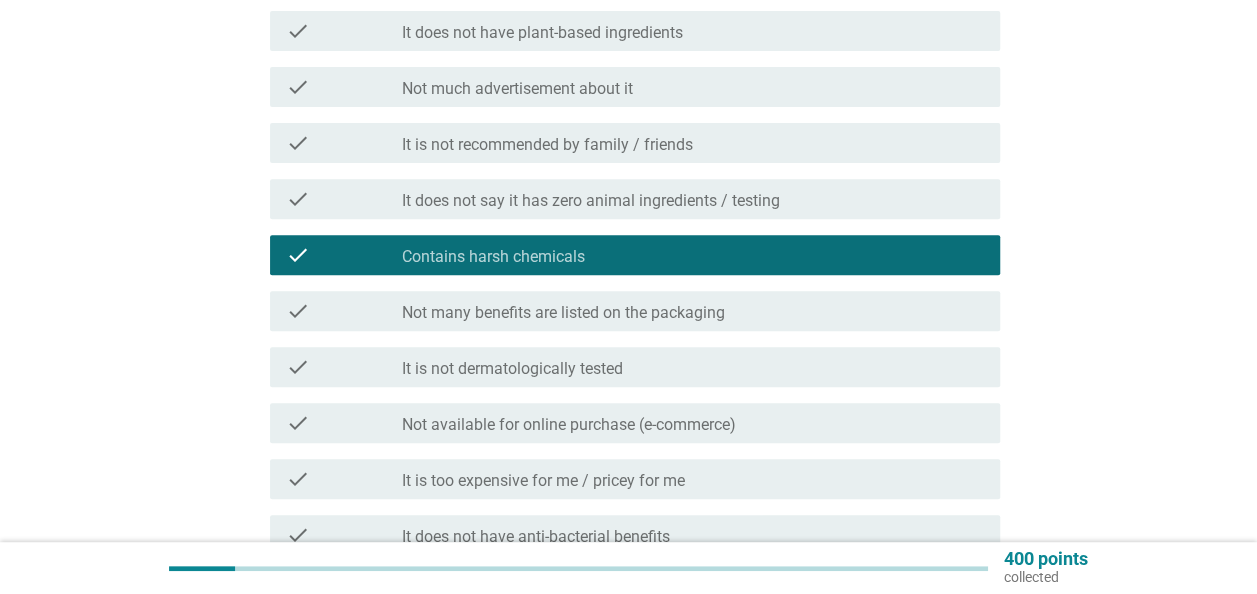 scroll, scrollTop: 400, scrollLeft: 0, axis: vertical 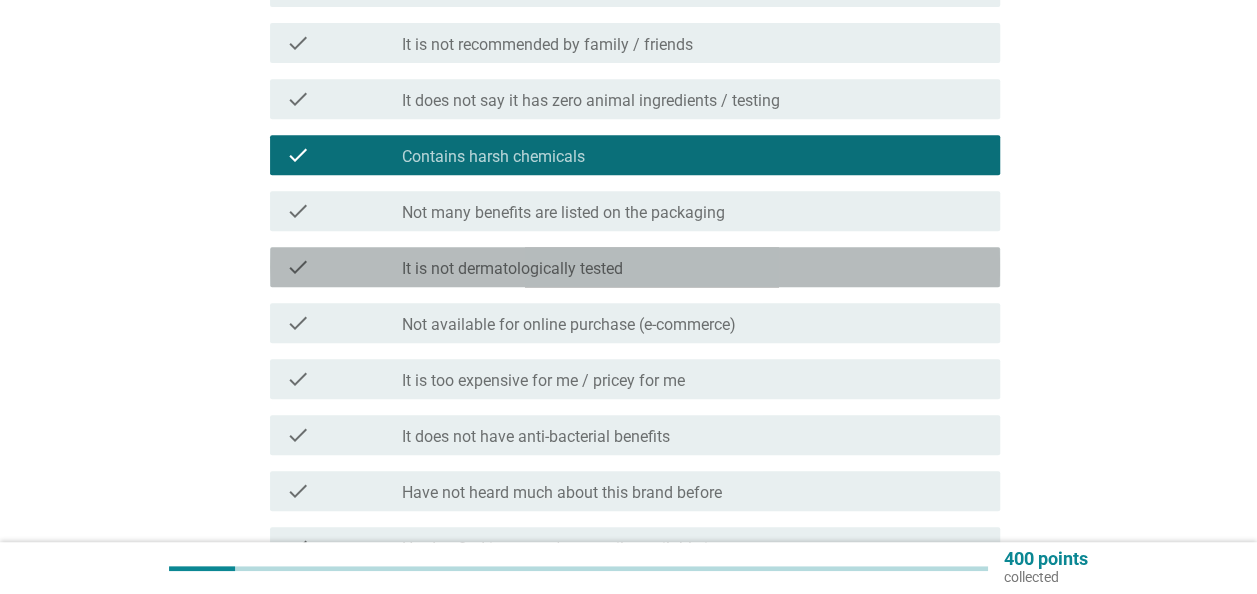 click on "check_box_outline_blank It is not dermatologically tested" at bounding box center [693, 267] 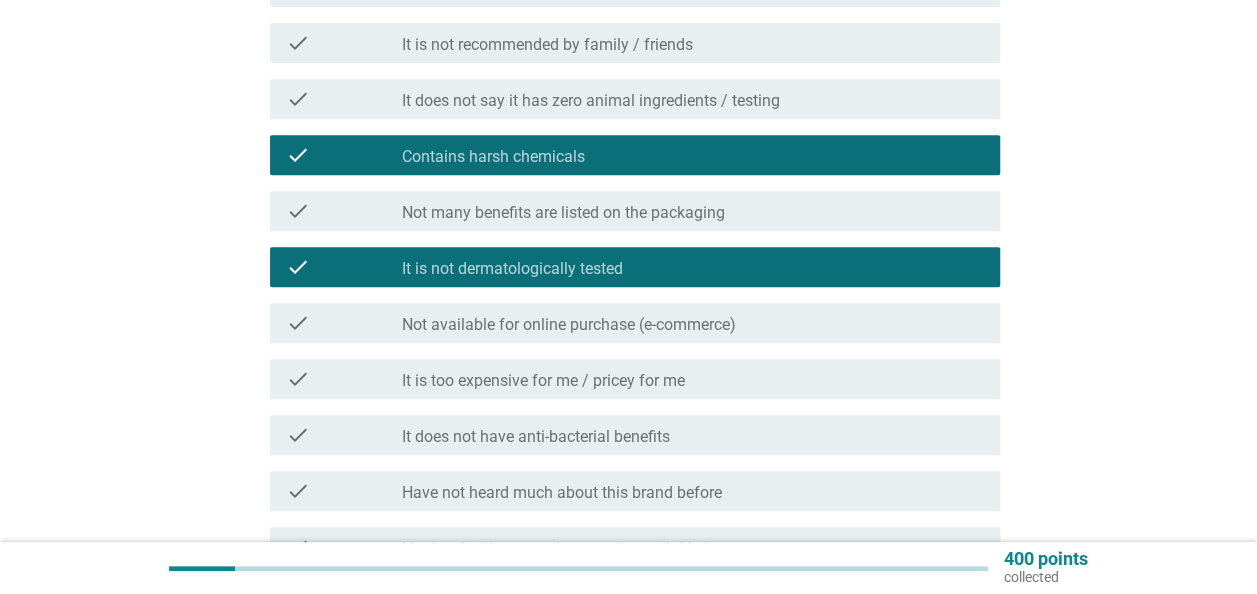 scroll, scrollTop: 500, scrollLeft: 0, axis: vertical 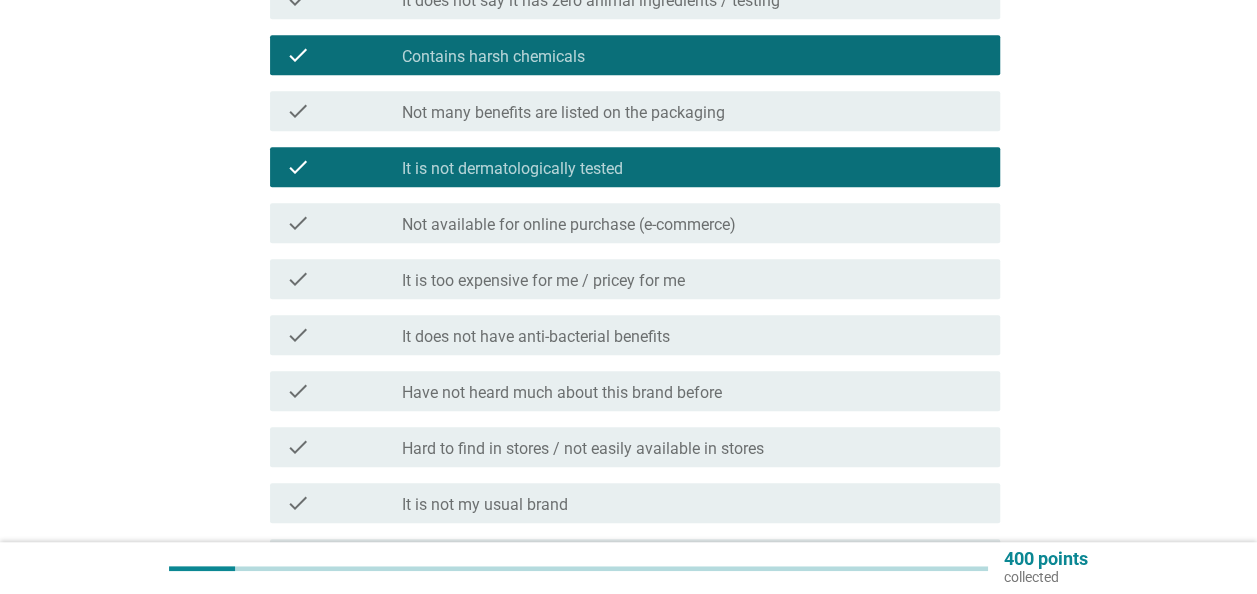 click on "check_box_outline_blank It is too expensive for me / pricey for me" at bounding box center (693, 279) 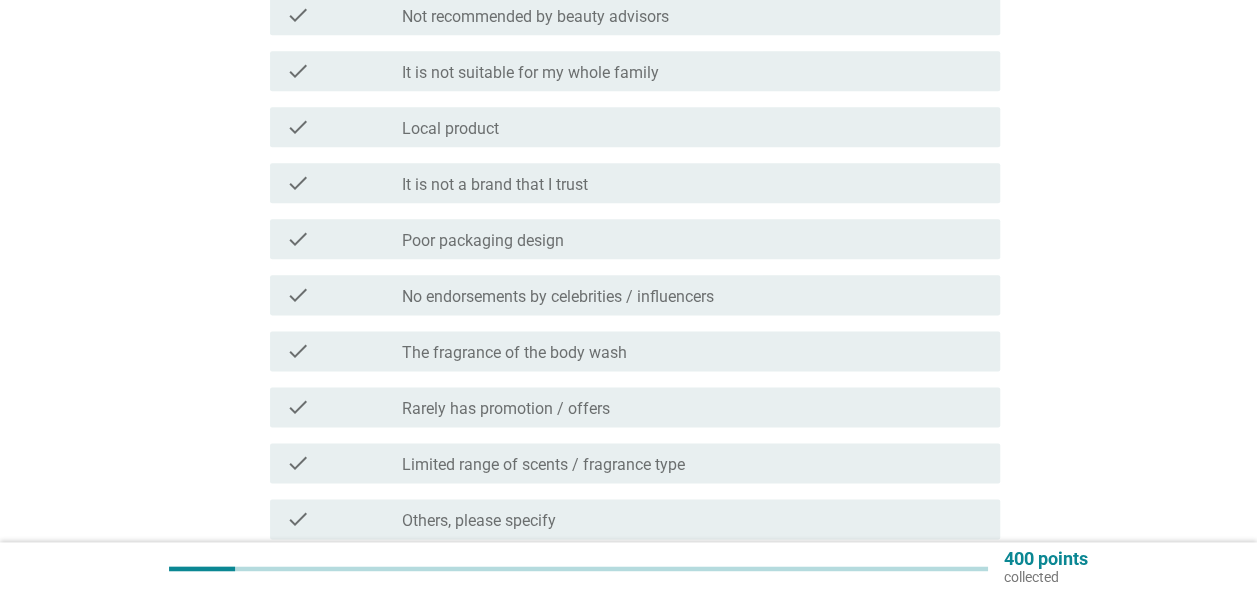 scroll, scrollTop: 1200, scrollLeft: 0, axis: vertical 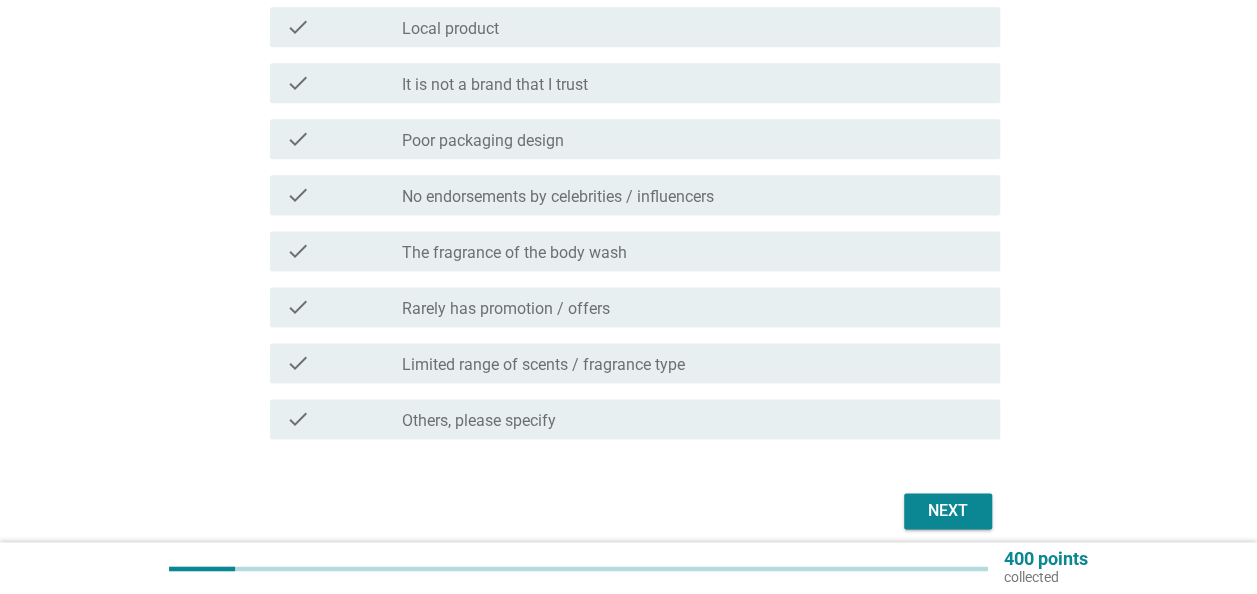 click on "Next" at bounding box center (948, 511) 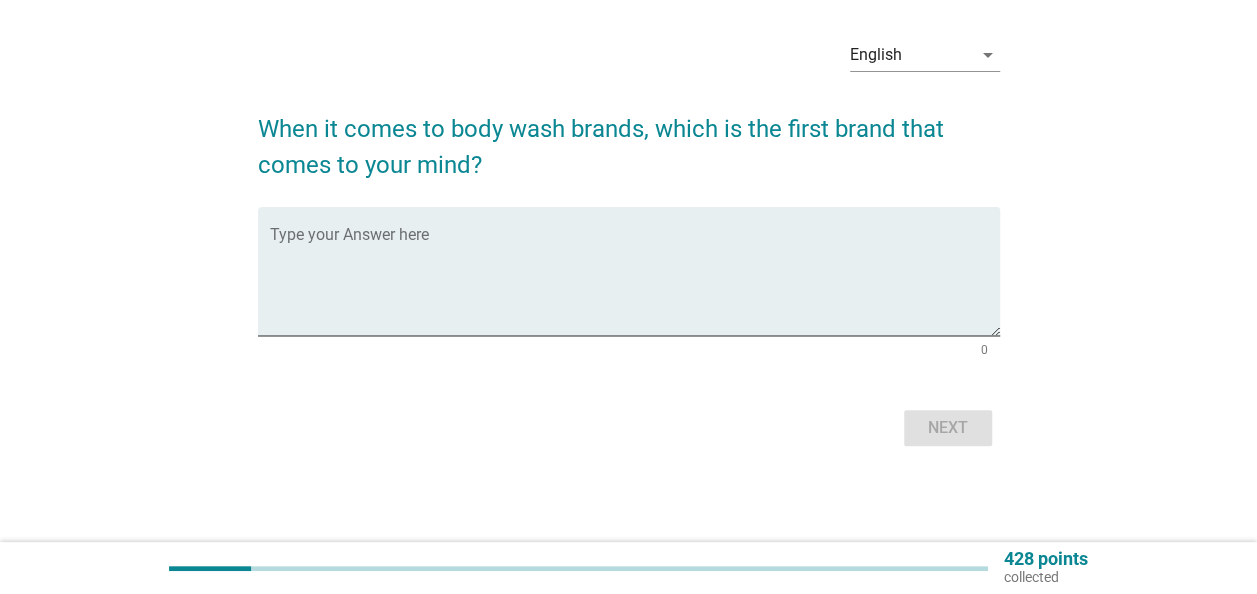 scroll, scrollTop: 0, scrollLeft: 0, axis: both 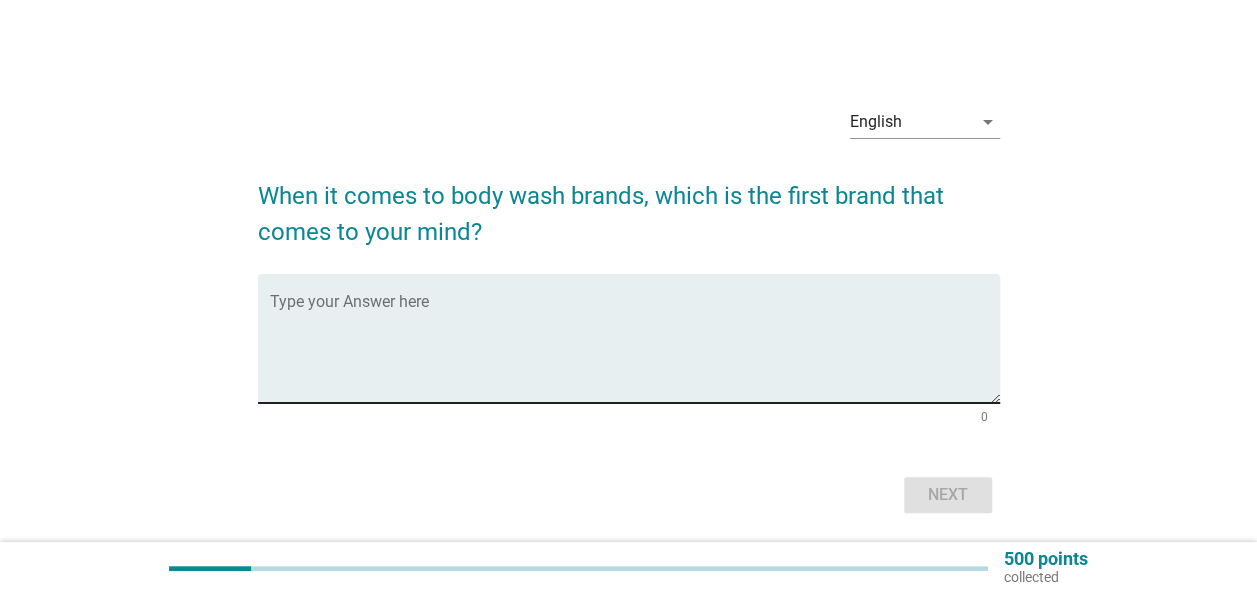 click on "Type your Answer here" at bounding box center (635, 338) 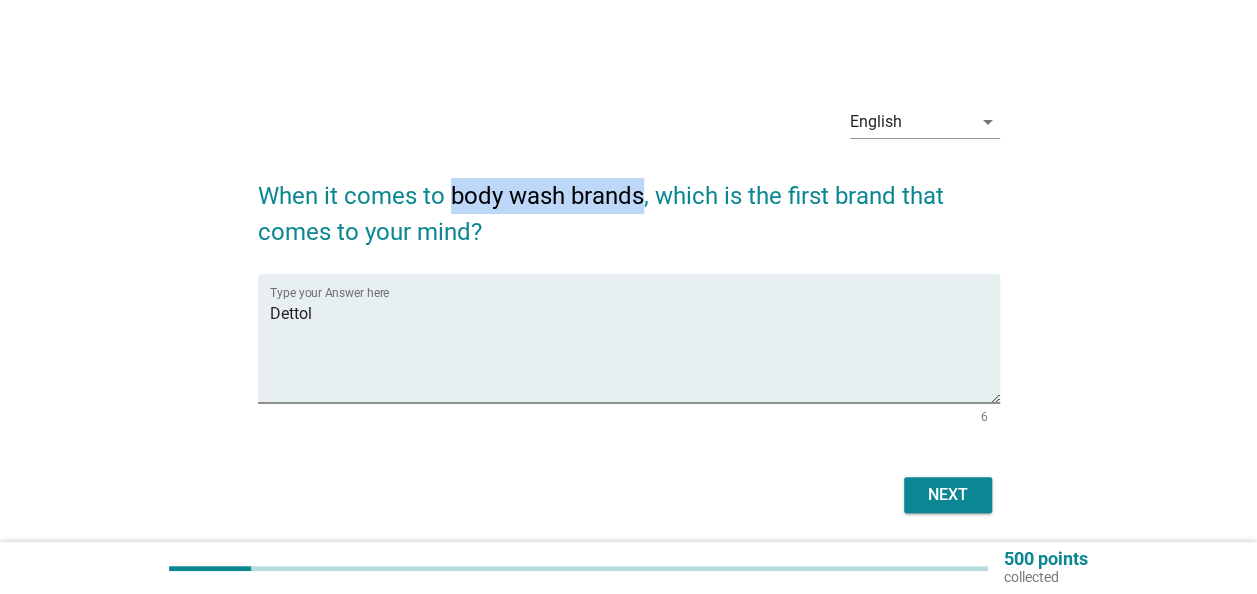 drag, startPoint x: 450, startPoint y: 197, endPoint x: 645, endPoint y: 204, distance: 195.1256 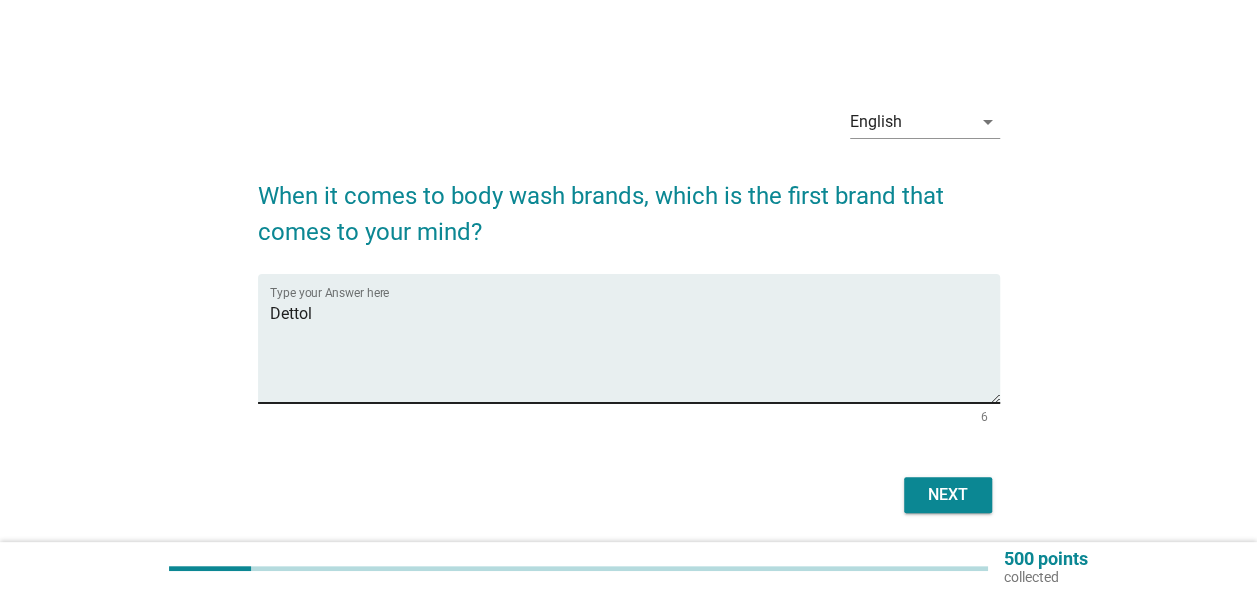 click on "Dettol" at bounding box center [635, 350] 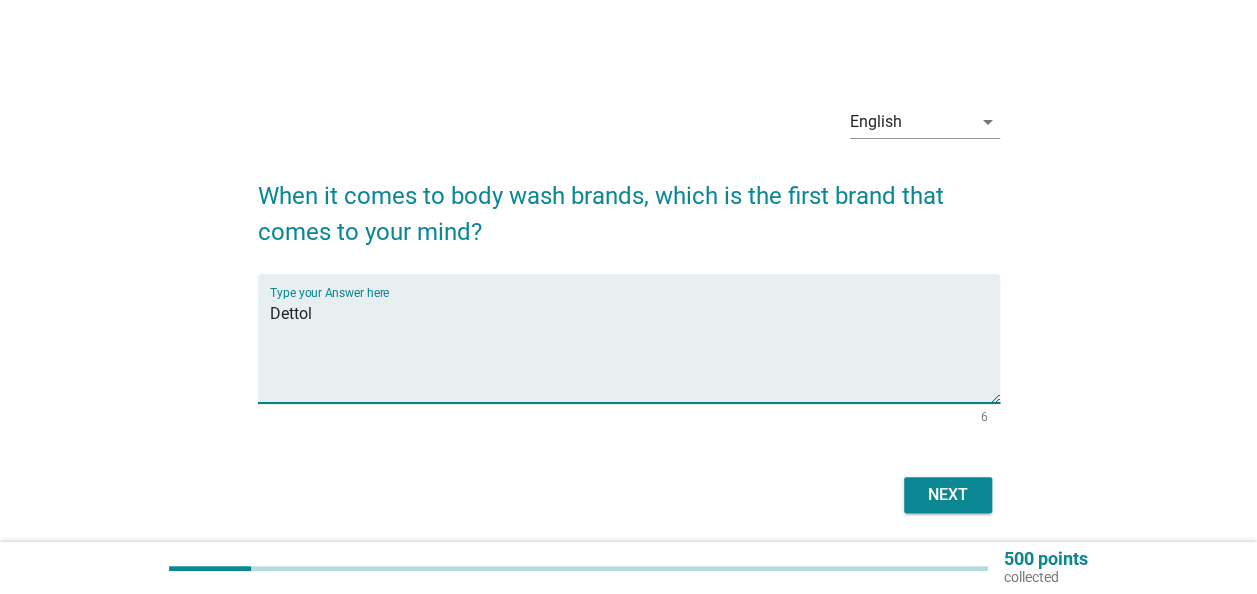 paste on "Good Virtues Co is a cosmetics brand that offers a range of personal care products, including facial cleansers, creams, lotions, scrubs, and moisturizers. The brand is known for its commitment to quality and is available at various retailers, including Watsons [STATE] and BIG Pharmacy. They focus on providing effective solutions for hair and skin care, with products designed to nourish and protect.
Watsons [STATE]
+2
Watsons [STATE]
GOOD VIRTUES CO | Brand | Watsons [STATE]
MukminBrands
Good Virtues Co - Jenama Bukan Islam - MukminBrands
View all
Watsons [STATE]
GOOD VIRTUES CO | Brand | Watsons [STATE]
Shop Online for authentic GOOD" 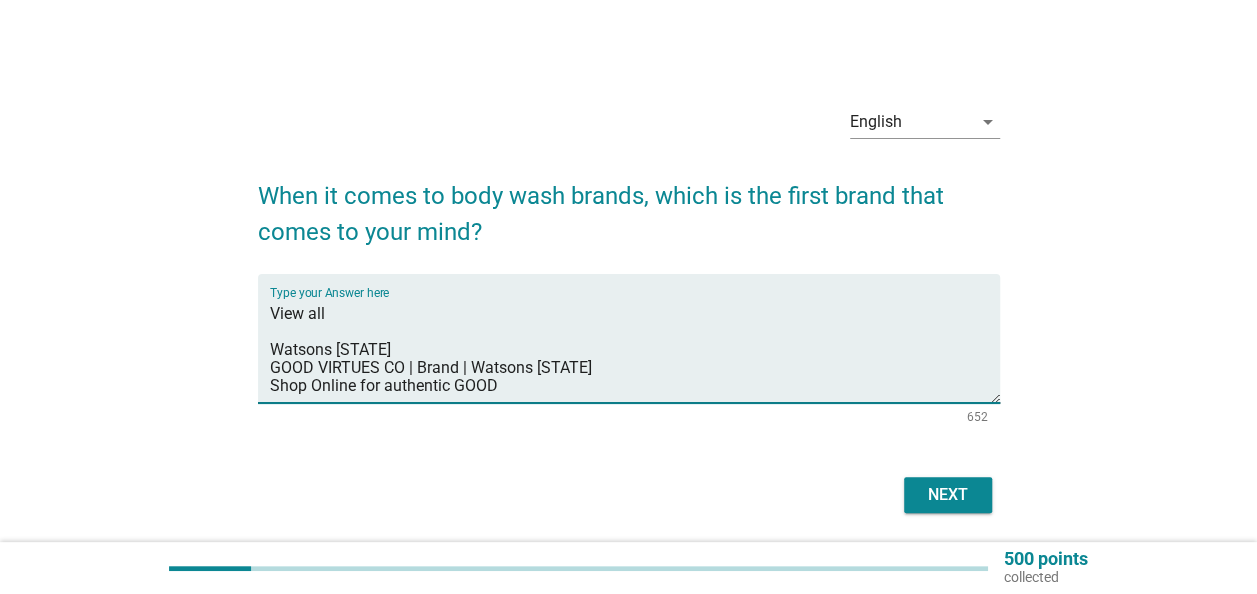 scroll, scrollTop: 0, scrollLeft: 0, axis: both 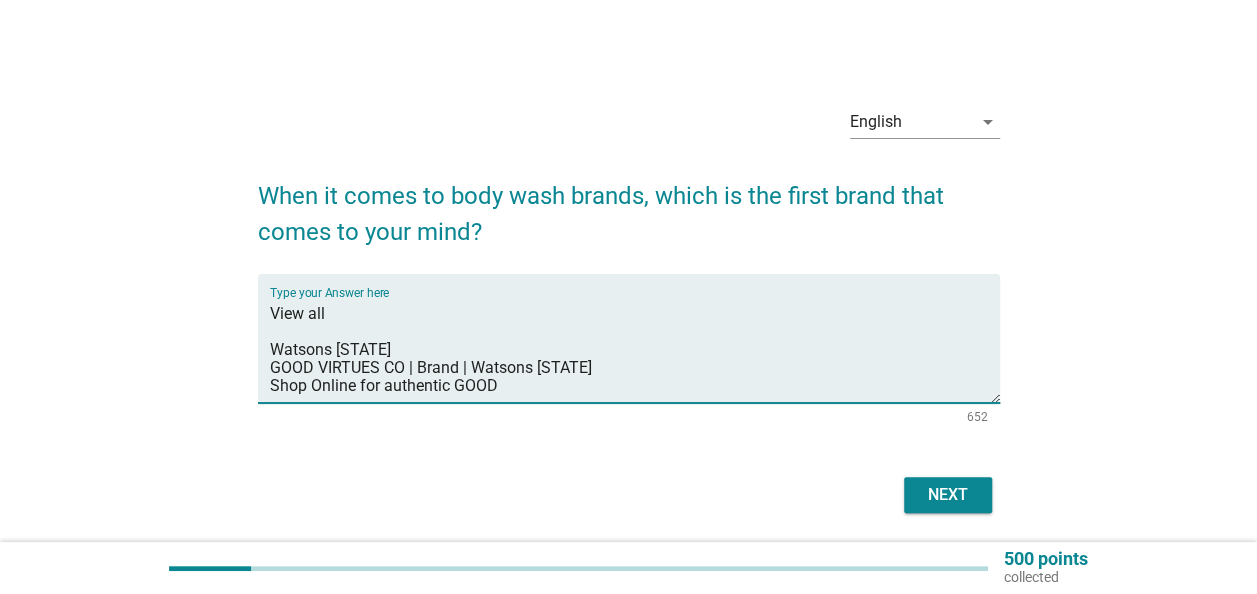 drag, startPoint x: 390, startPoint y: 317, endPoint x: 912, endPoint y: 474, distance: 545.09906 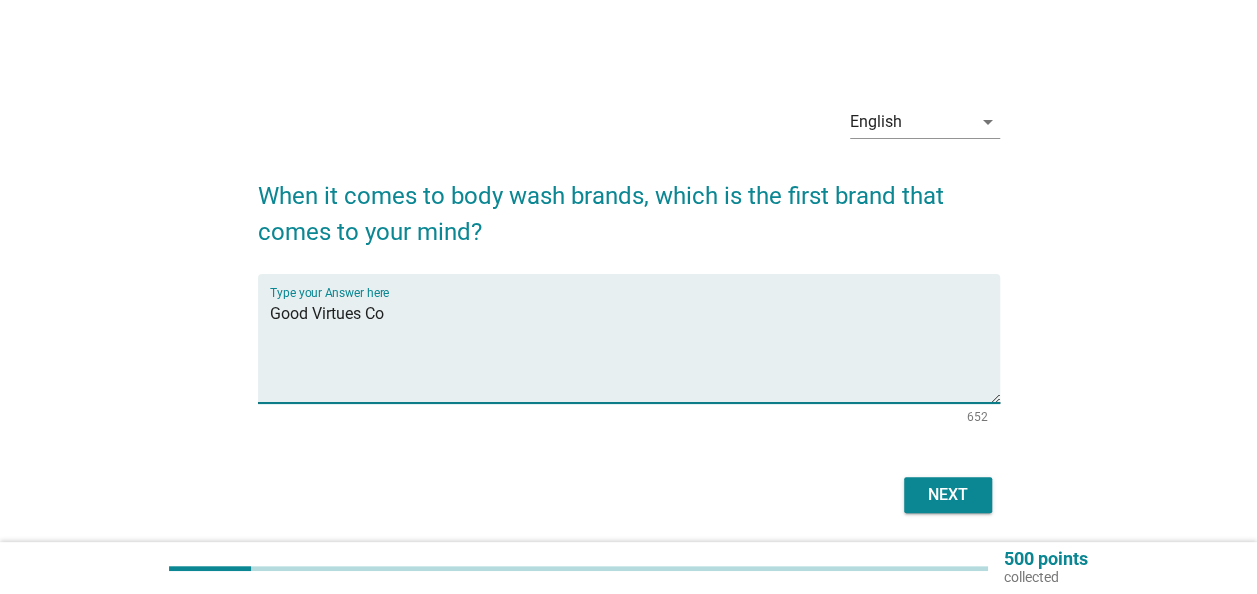 scroll, scrollTop: 0, scrollLeft: 0, axis: both 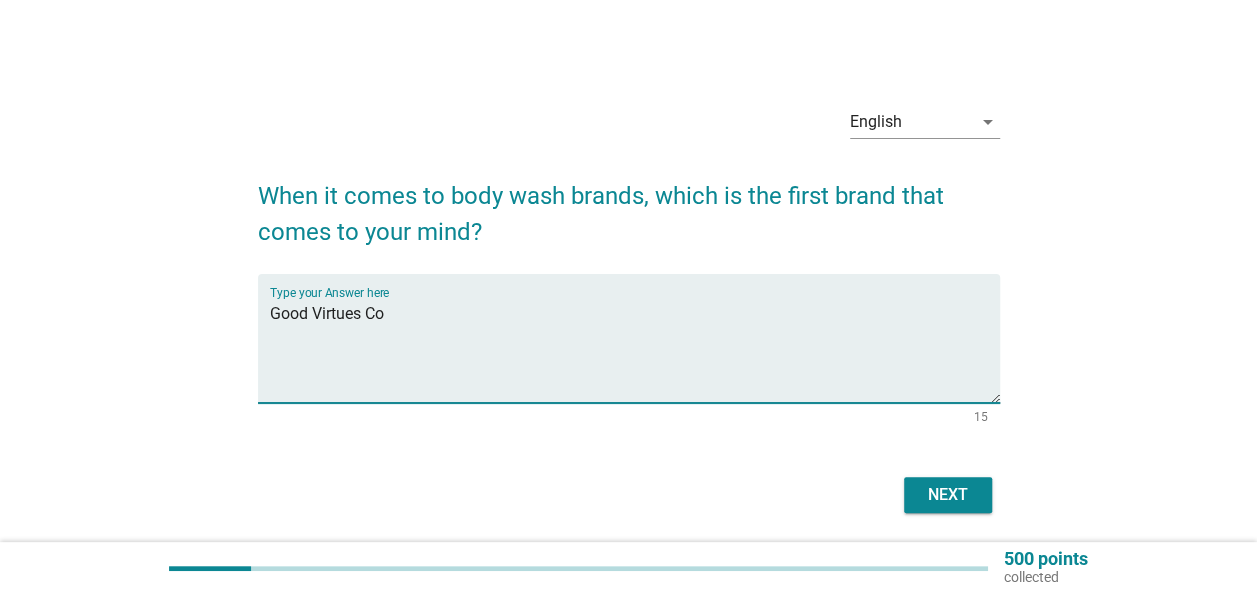 type on "Good Virtues Co" 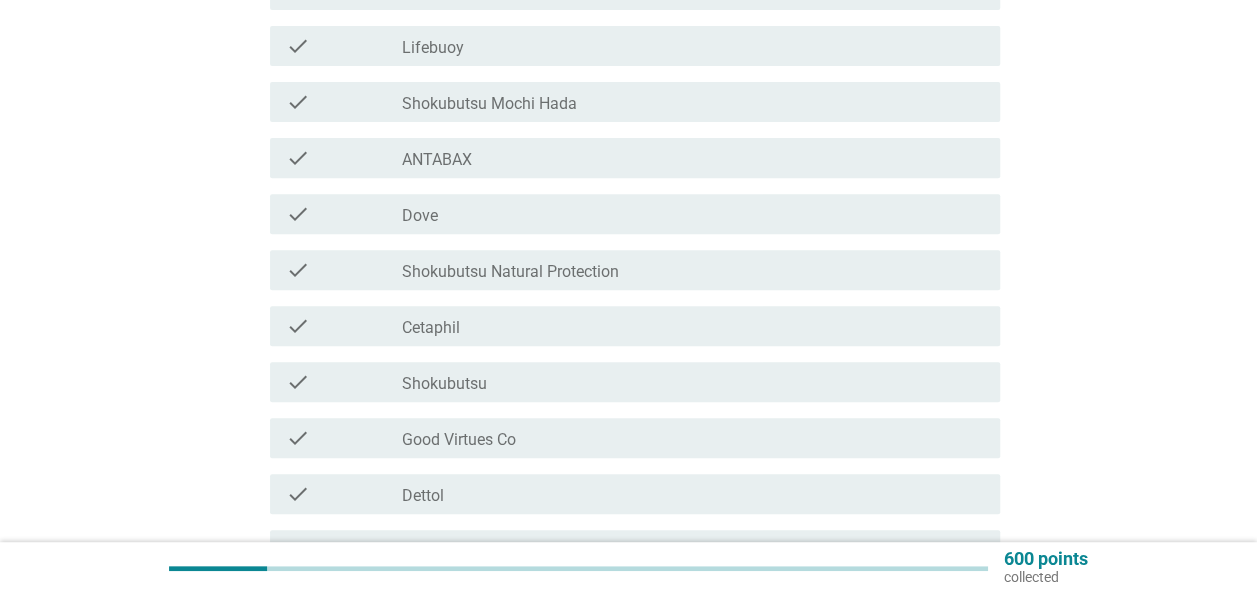 scroll, scrollTop: 100, scrollLeft: 0, axis: vertical 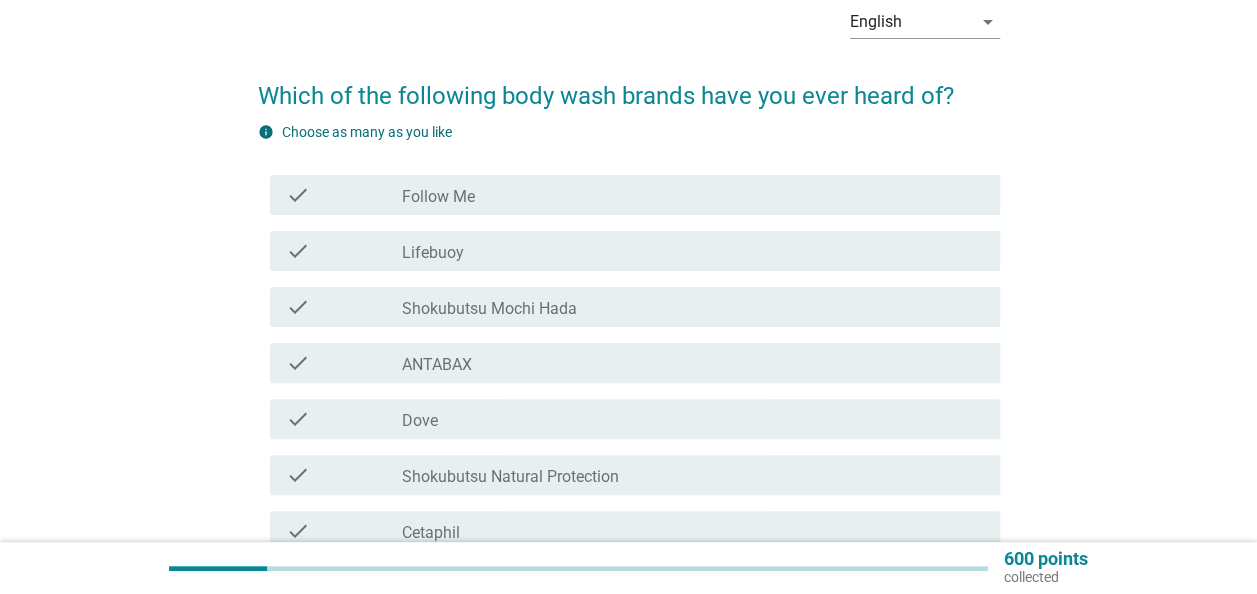 click on "check     check_box_outline_blank Follow Me" at bounding box center (635, 195) 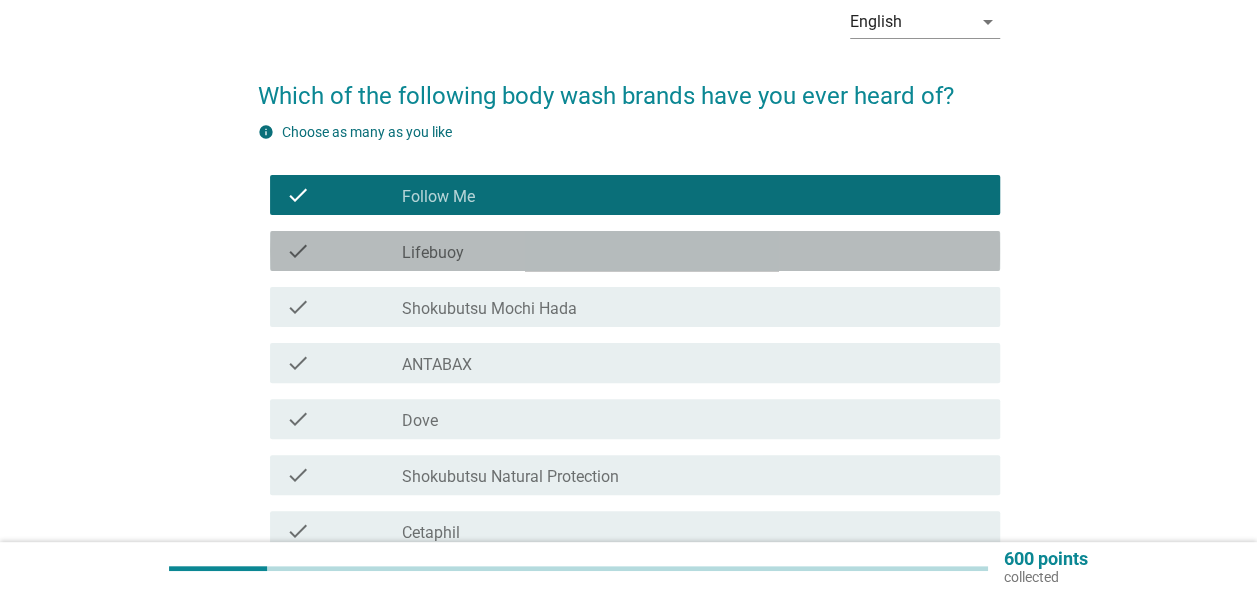 click on "check_box_outline_blank Lifebuoy" at bounding box center (693, 251) 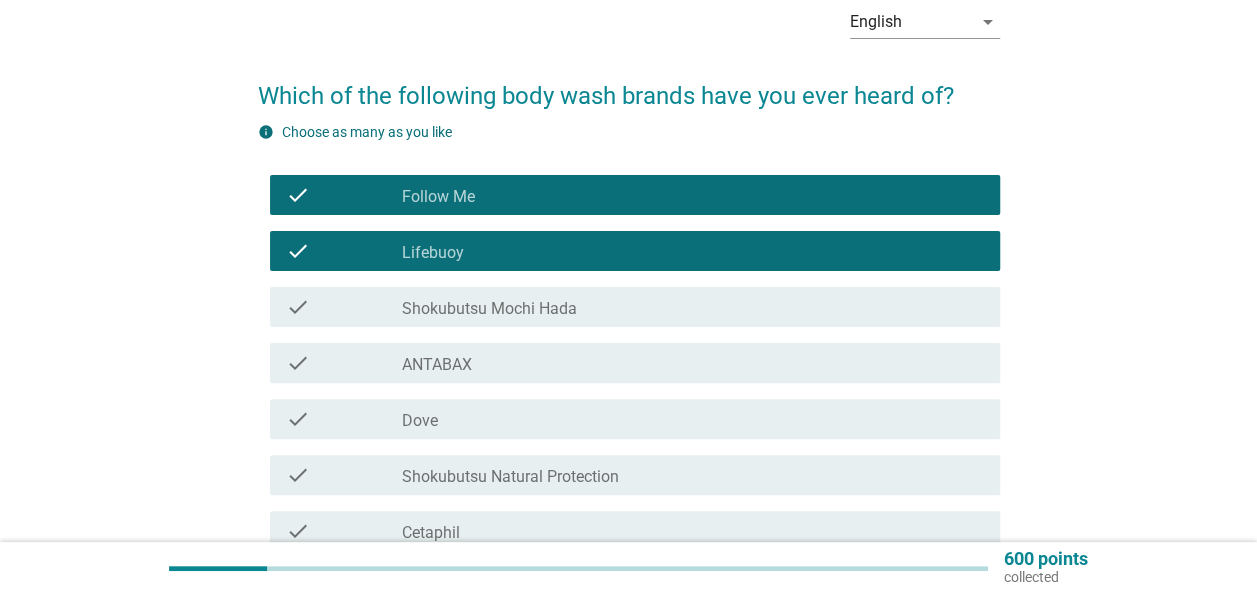 click on "Shokubutsu Mochi Hada" at bounding box center [489, 309] 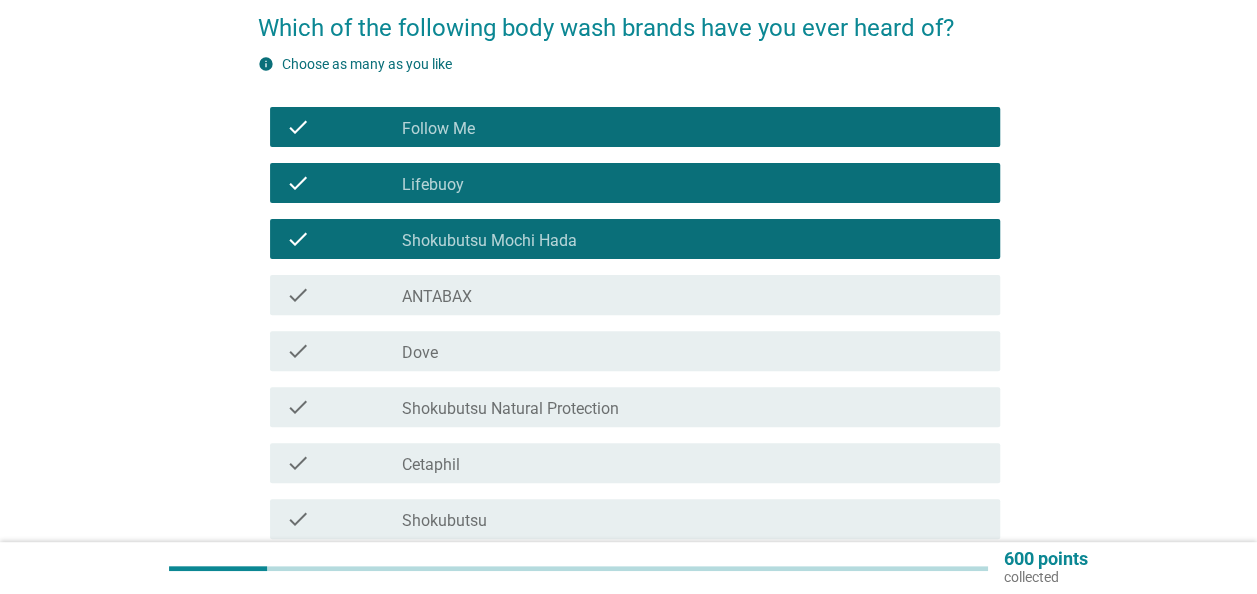 scroll, scrollTop: 200, scrollLeft: 0, axis: vertical 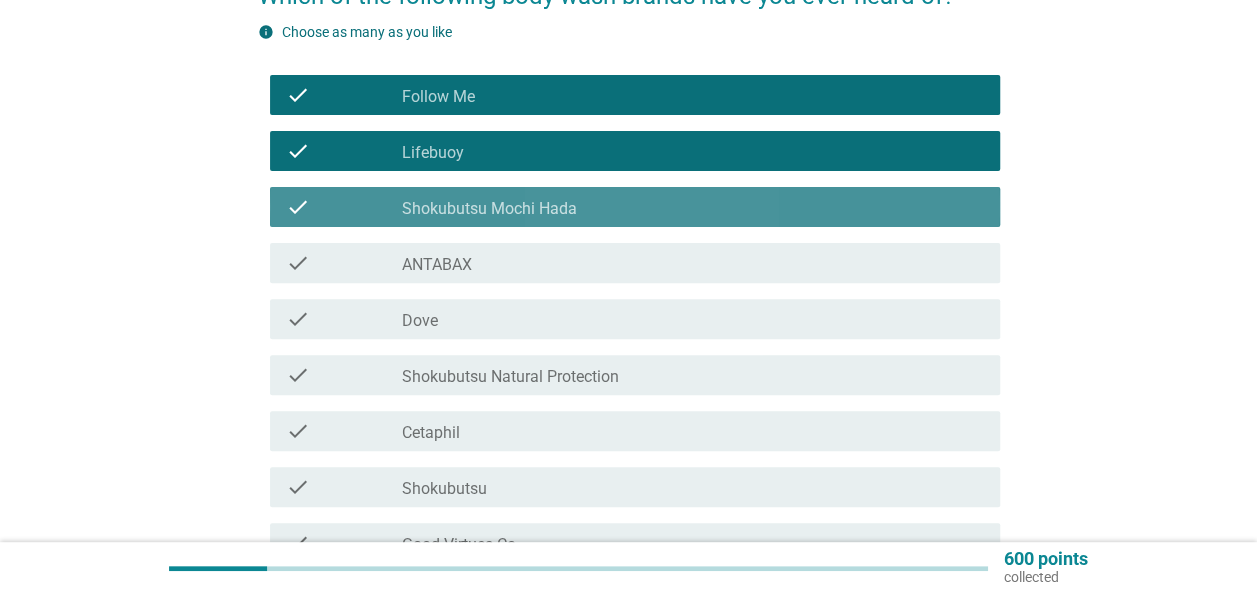 click on "Shokubutsu Mochi Hada" at bounding box center [489, 209] 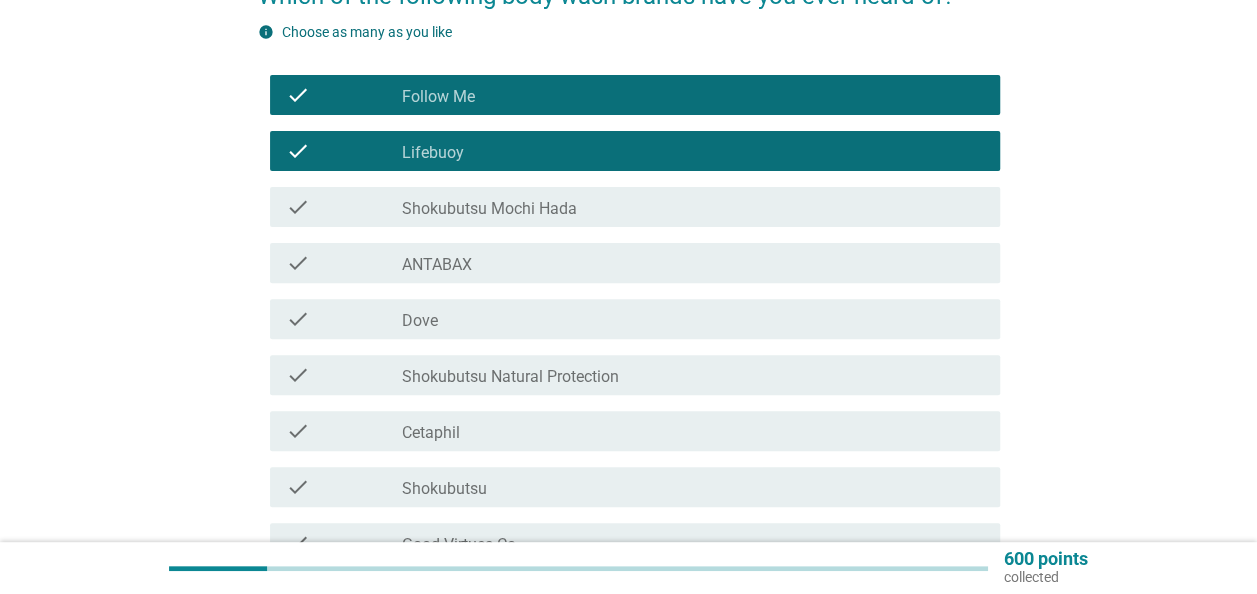 click on "check_box_outline_blank ANTABAX" at bounding box center (693, 263) 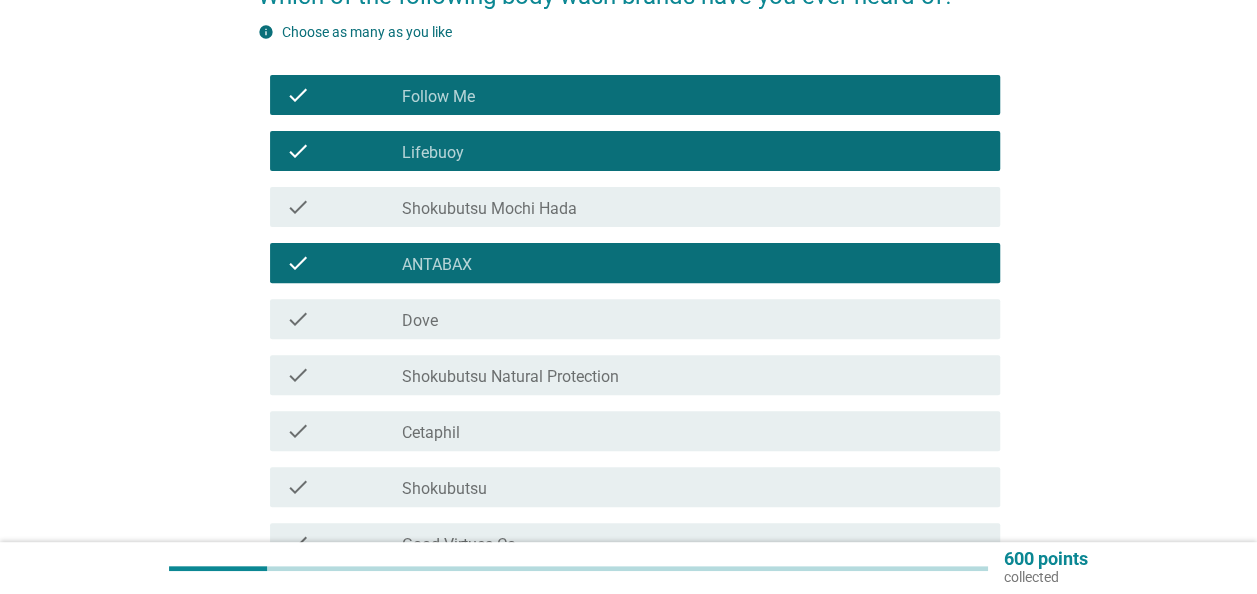 click on "check     check_box_outline_blank Dove" at bounding box center [635, 319] 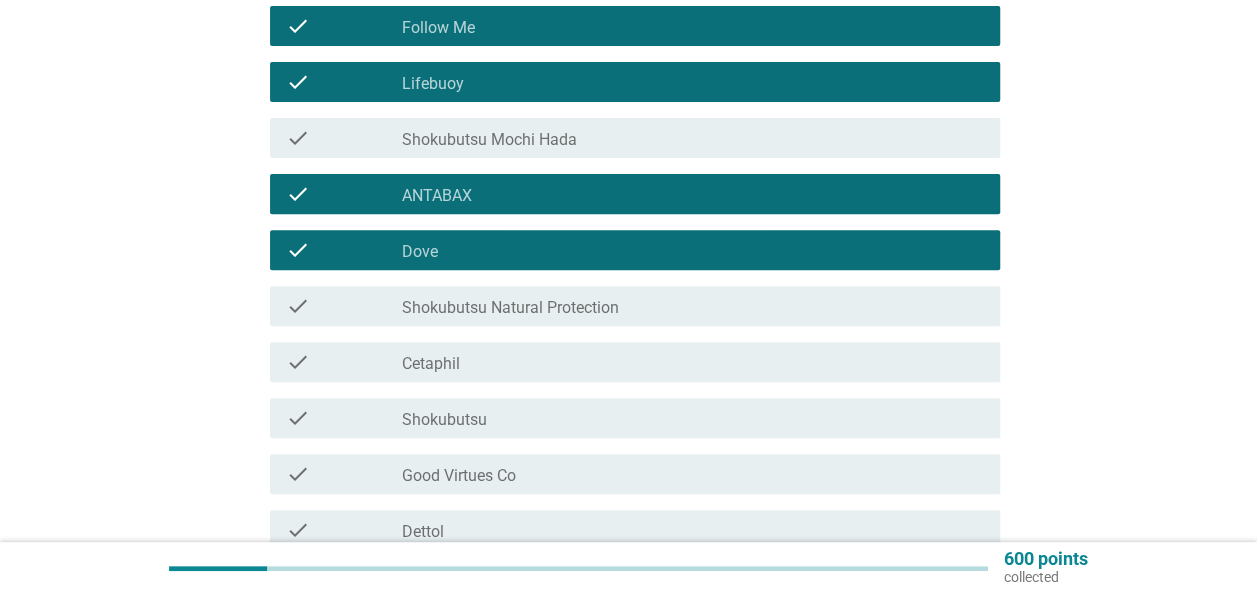 scroll, scrollTop: 300, scrollLeft: 0, axis: vertical 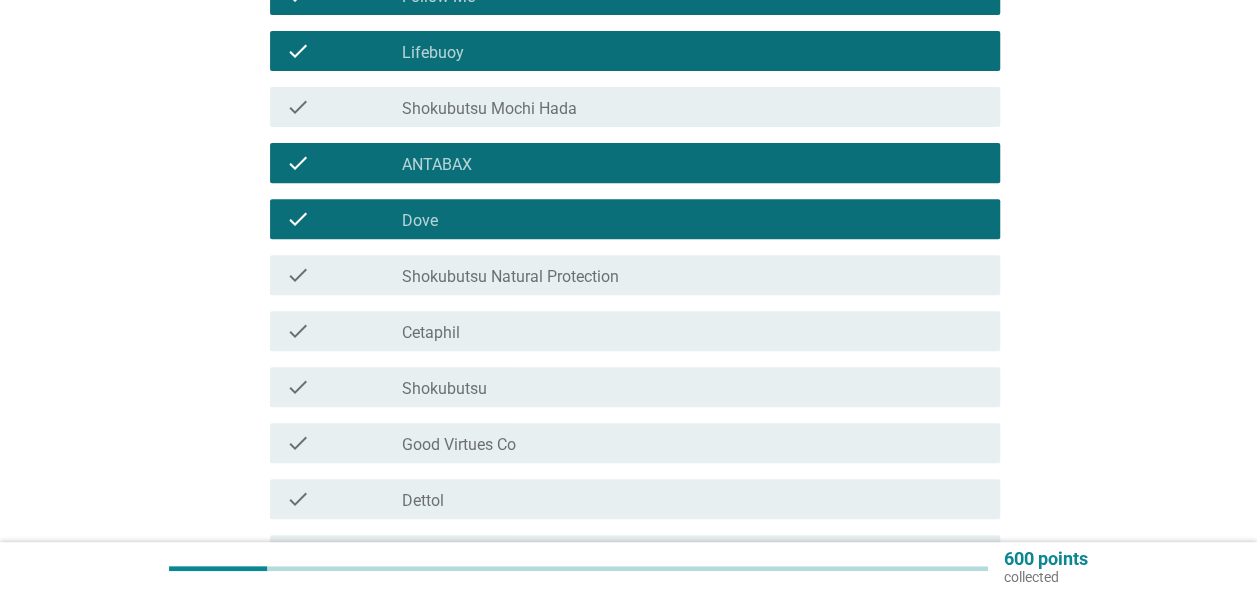 click on "Cetaphil" at bounding box center [431, 333] 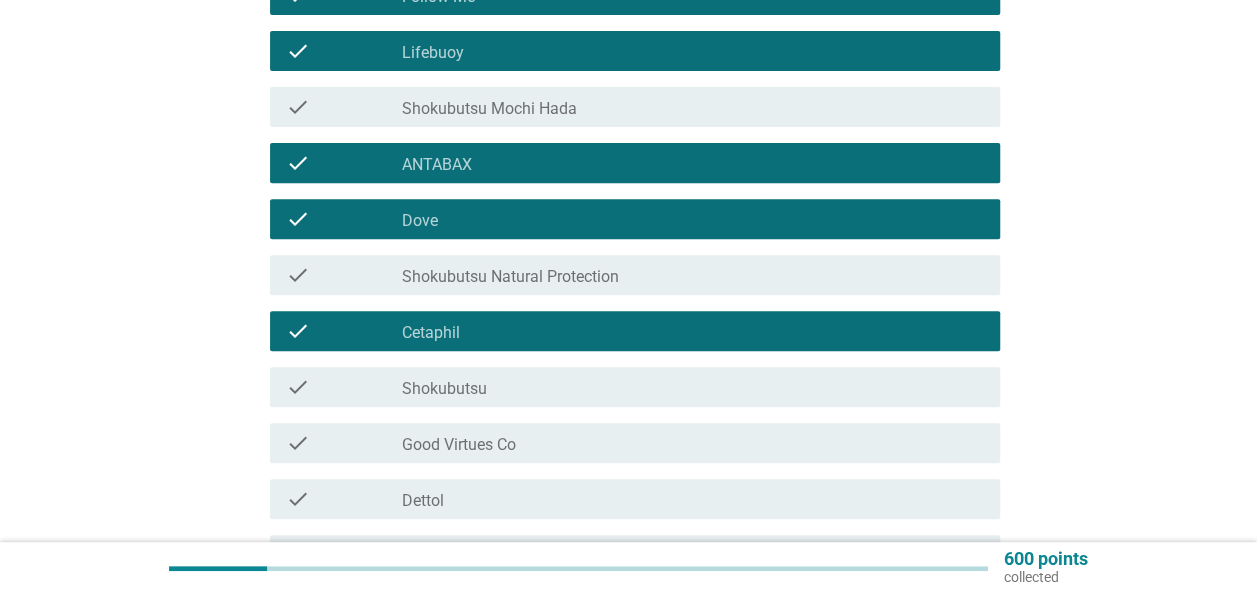 click on "check_box_outline_blank Shokubutsu" at bounding box center [693, 387] 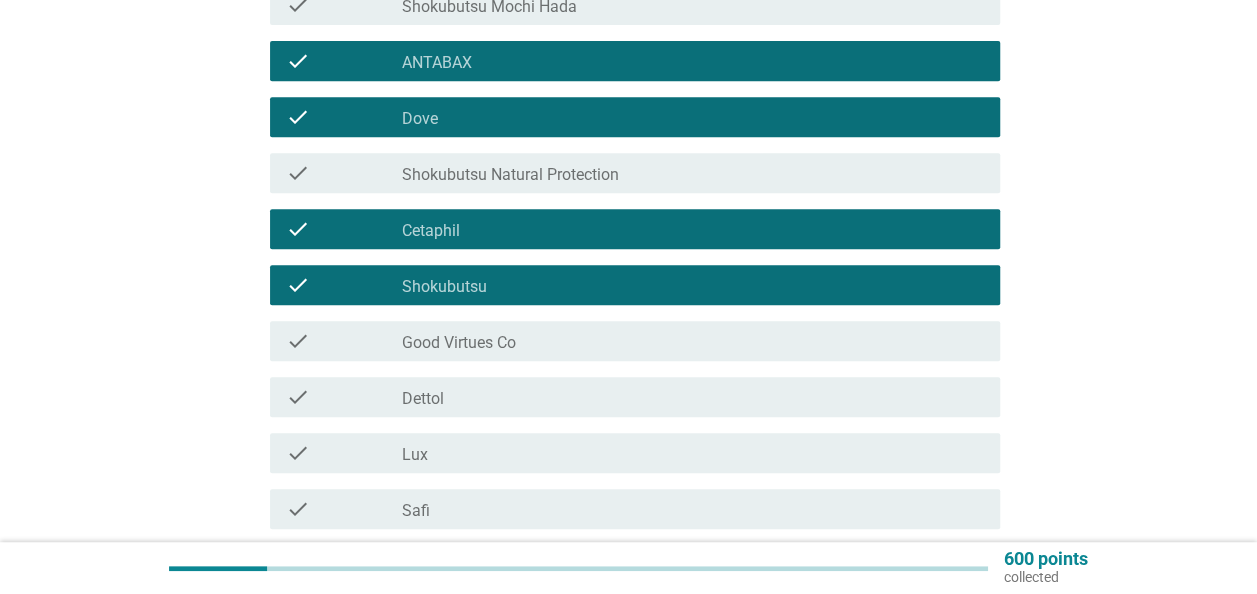 scroll, scrollTop: 500, scrollLeft: 0, axis: vertical 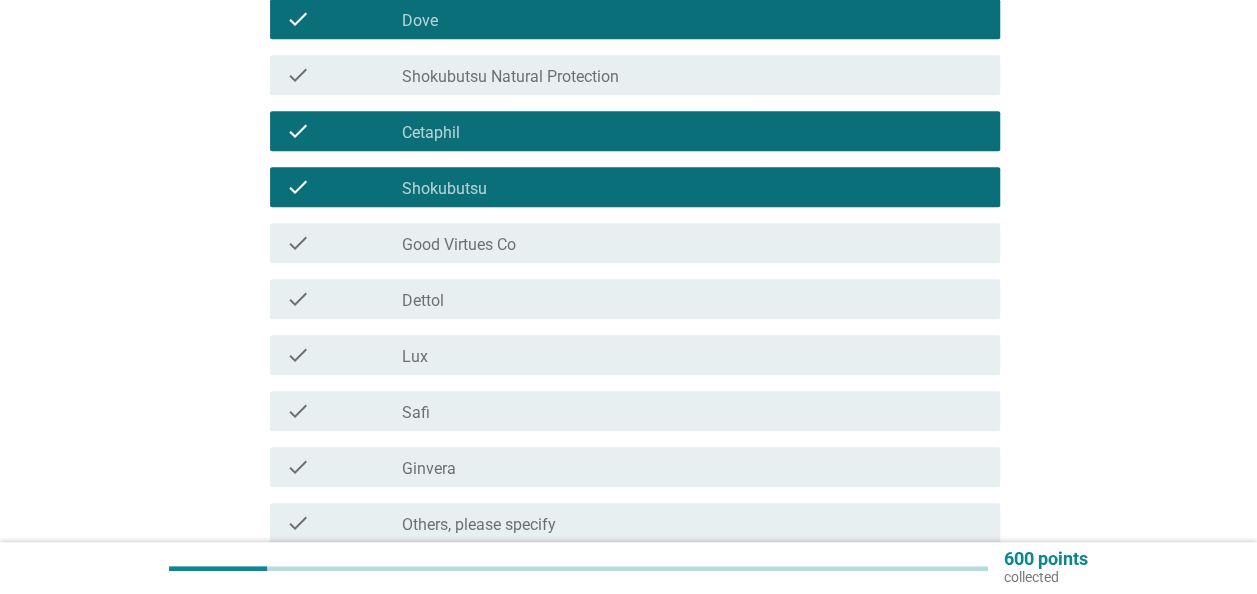click on "Good Virtues Co" at bounding box center [459, 245] 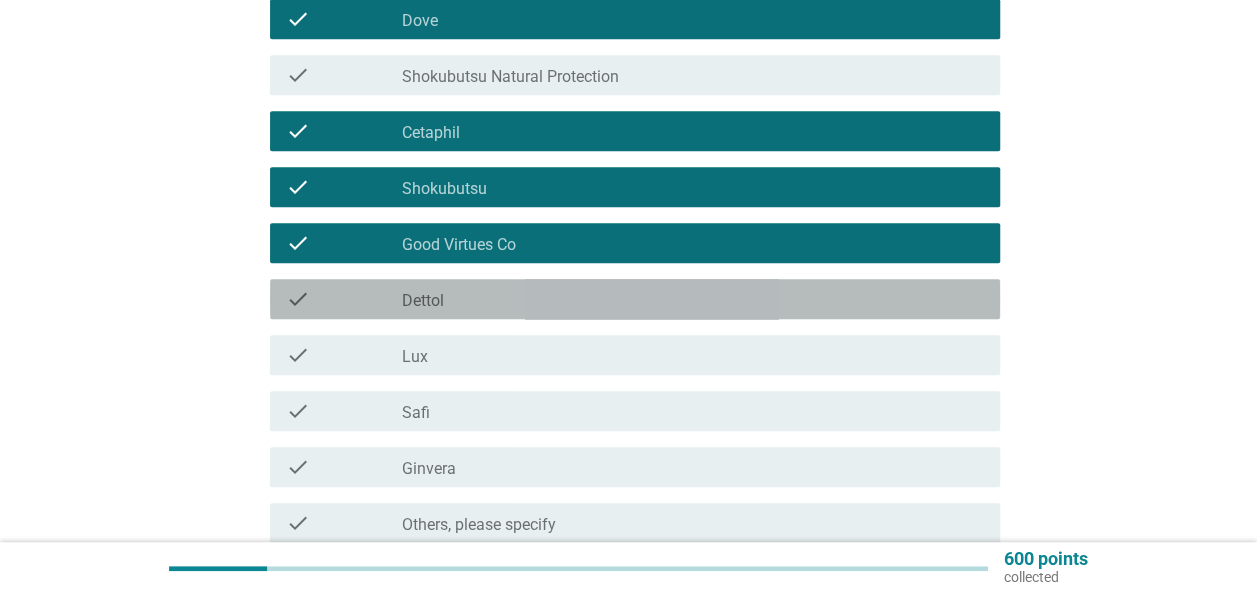 click on "check_box_outline_blank Dettol" at bounding box center (693, 299) 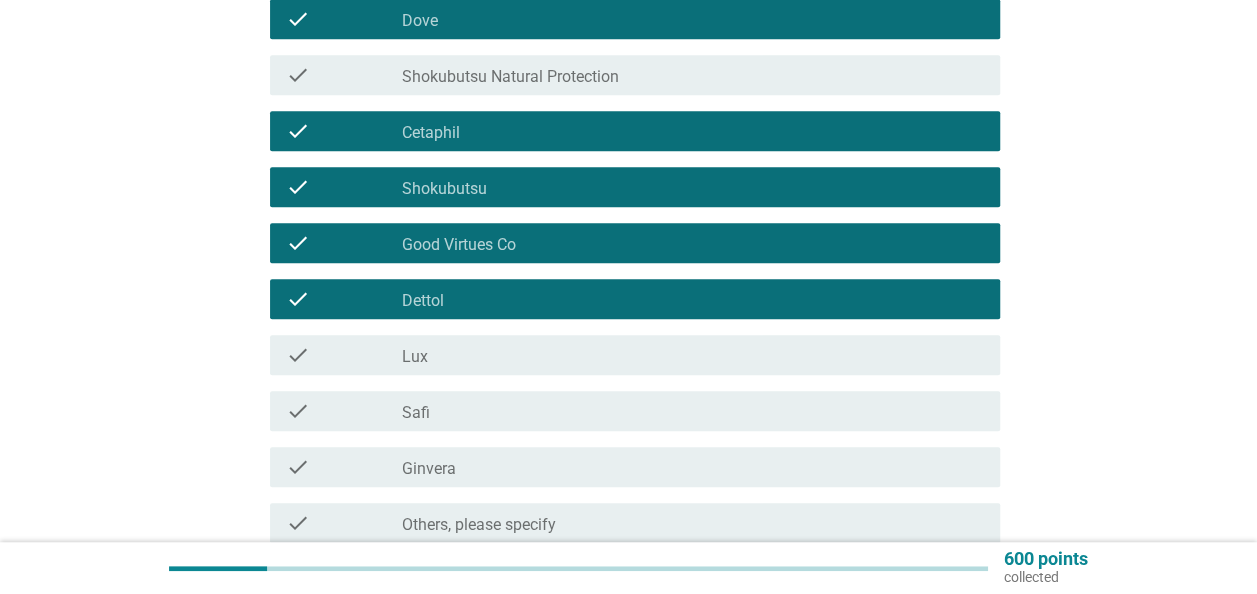 click on "check     check_box_outline_blank Lux" at bounding box center (635, 355) 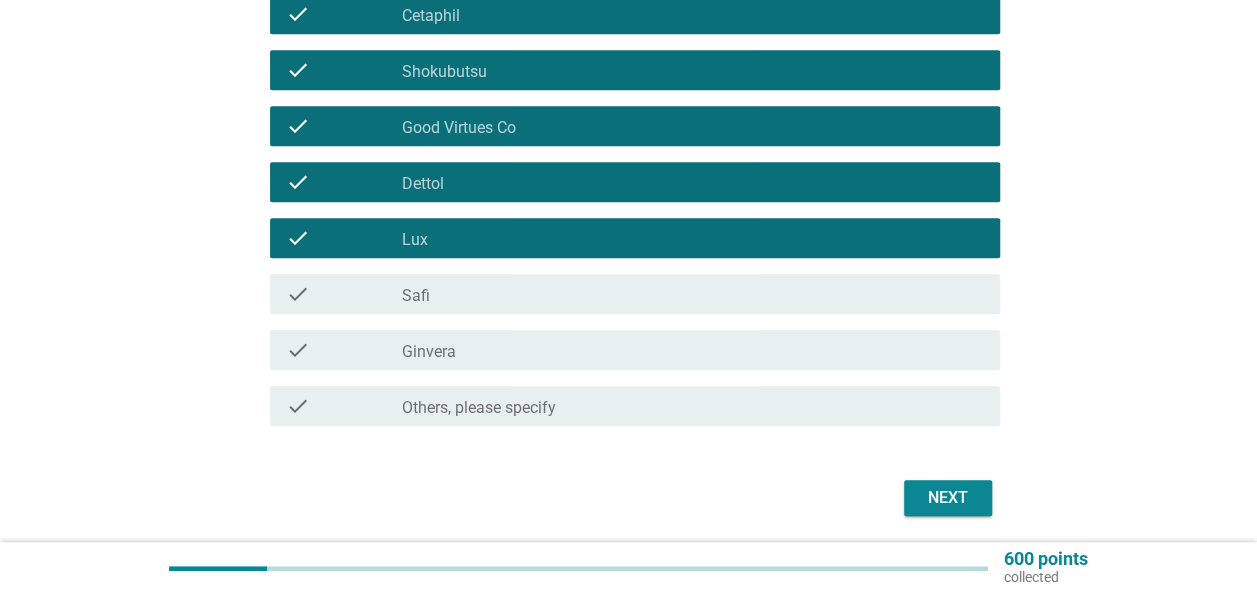 scroll, scrollTop: 687, scrollLeft: 0, axis: vertical 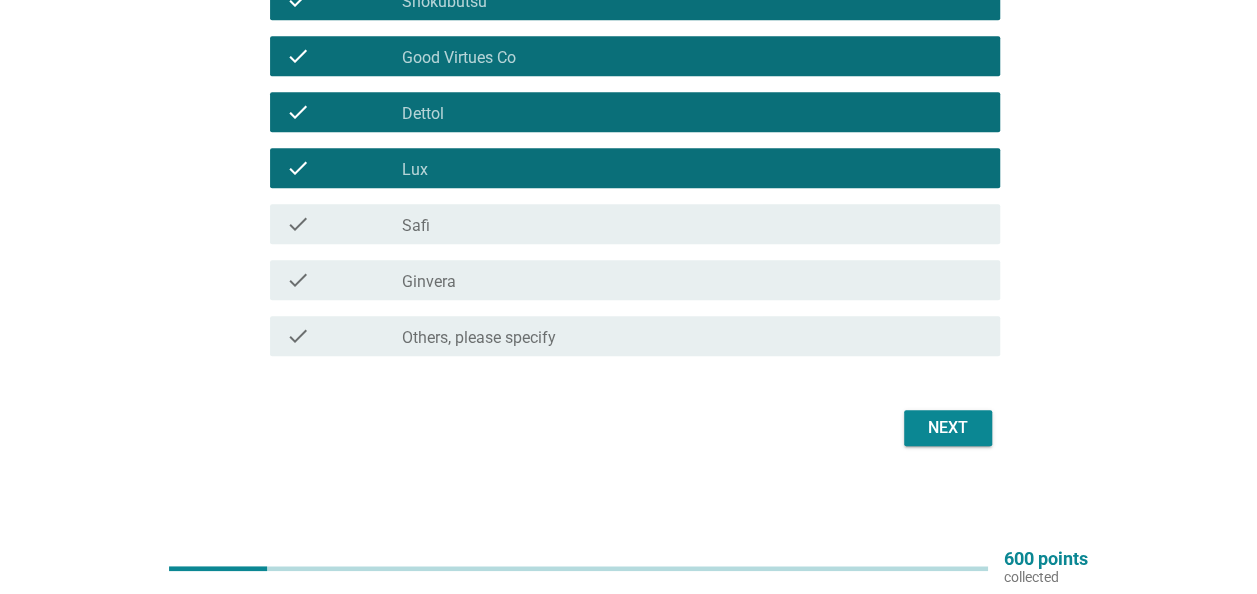 click on "check_box_outline_blank Safi" at bounding box center (693, 224) 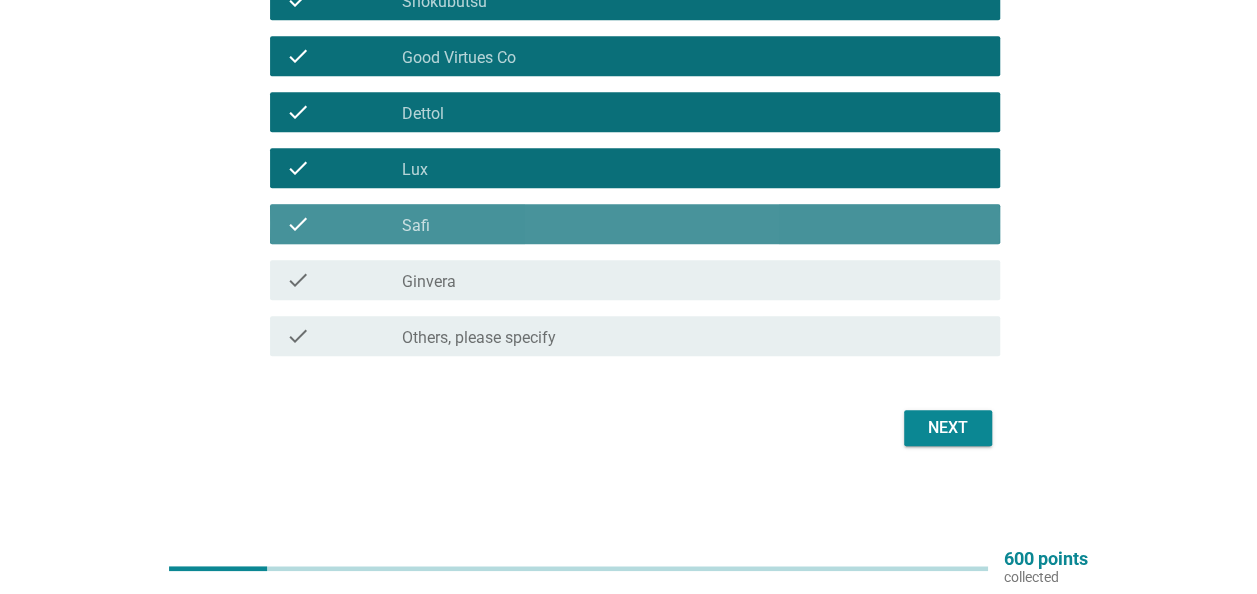 click on "check_box_outline_blank Ginvera" at bounding box center (693, 280) 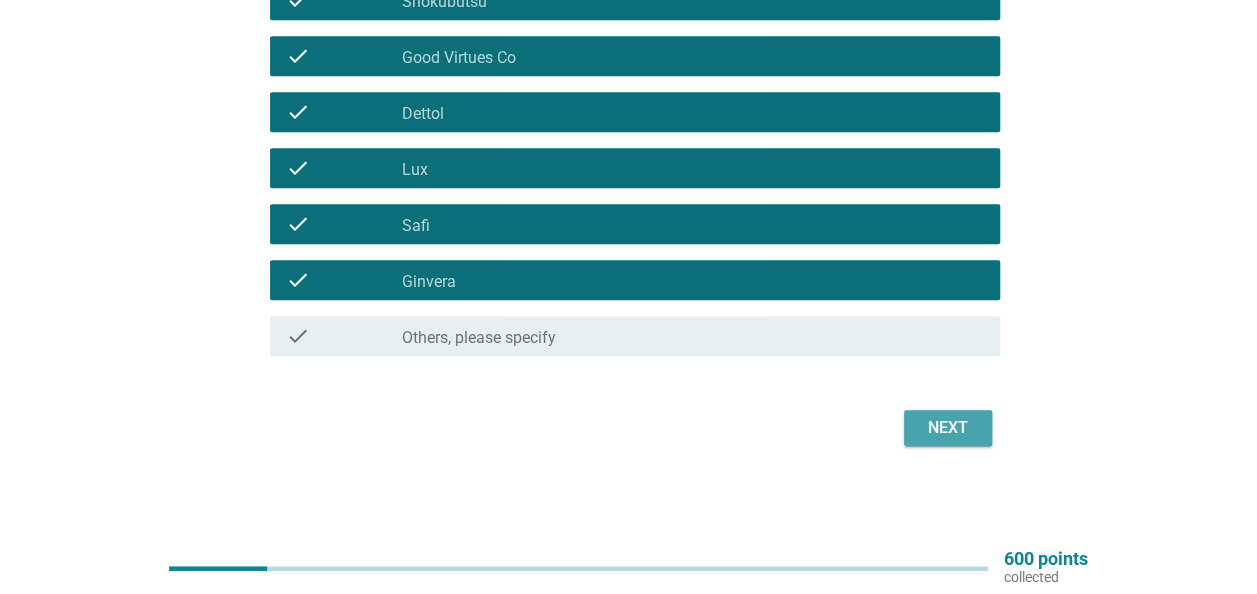 click on "Next" at bounding box center [948, 428] 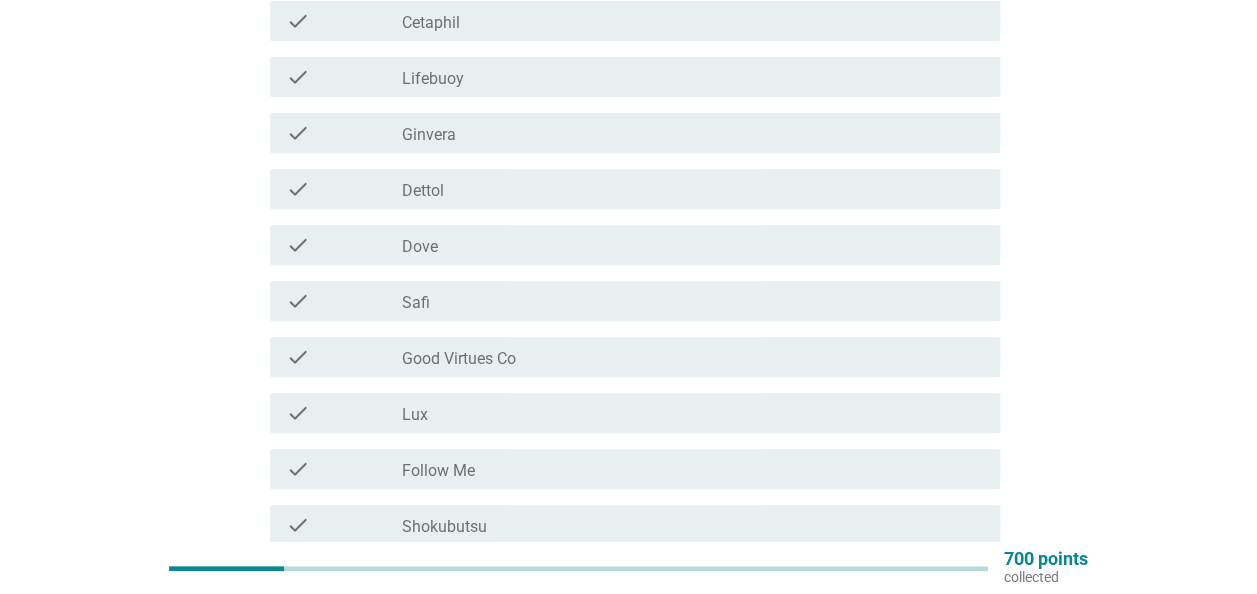 scroll, scrollTop: 100, scrollLeft: 0, axis: vertical 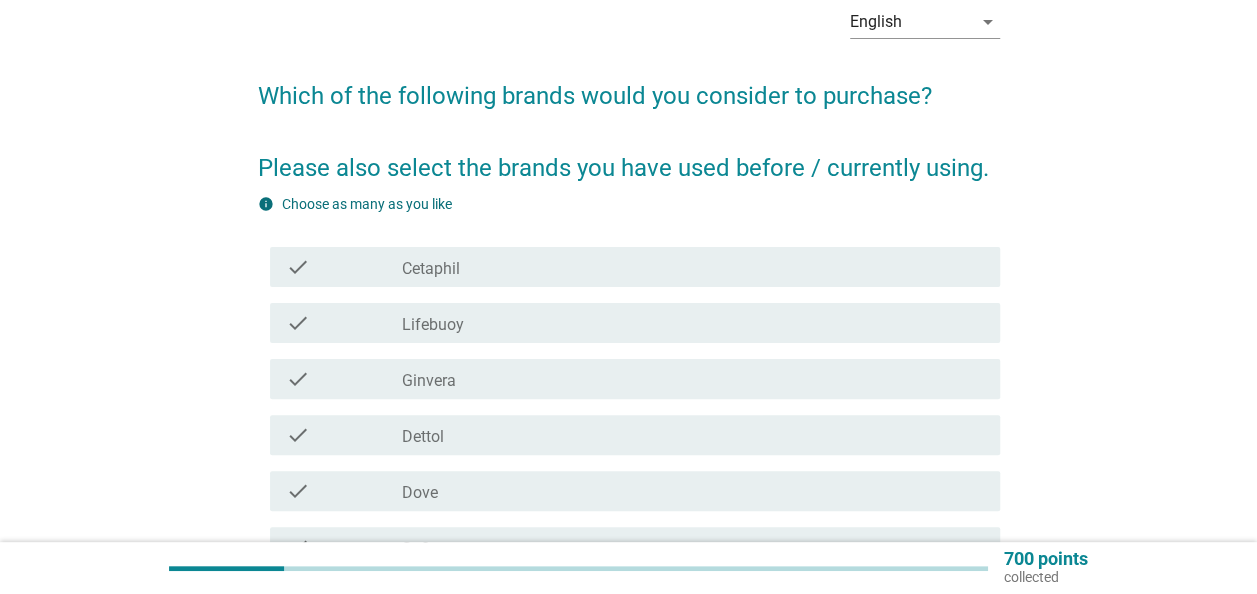 click on "check_box_outline_blank Cetaphil" at bounding box center [693, 267] 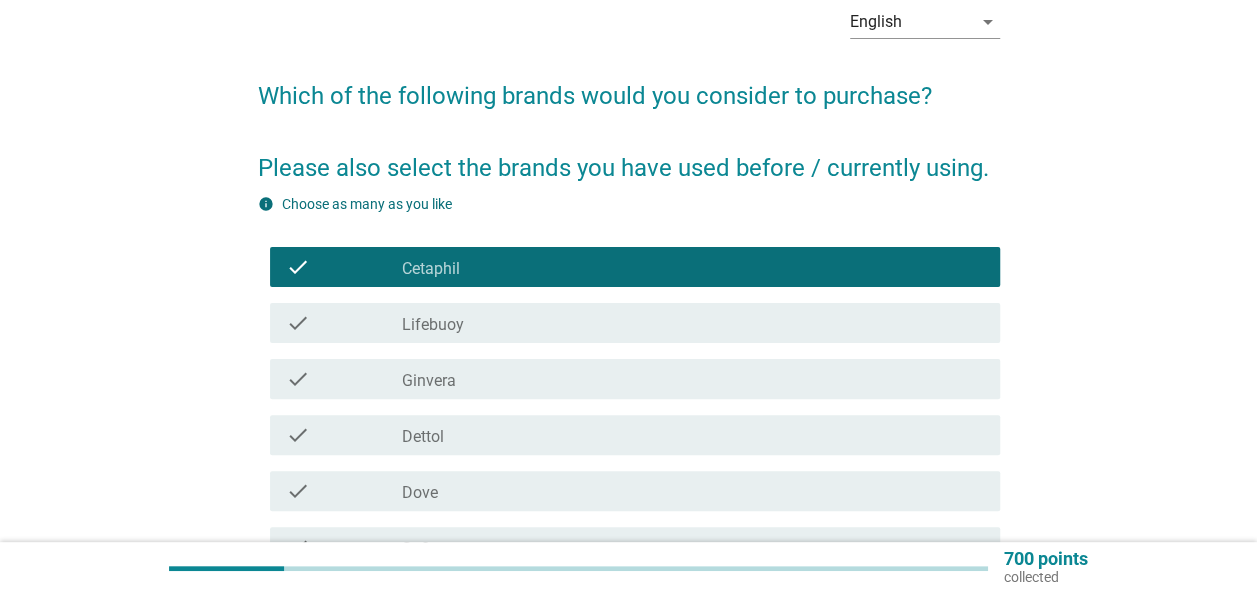 scroll, scrollTop: 200, scrollLeft: 0, axis: vertical 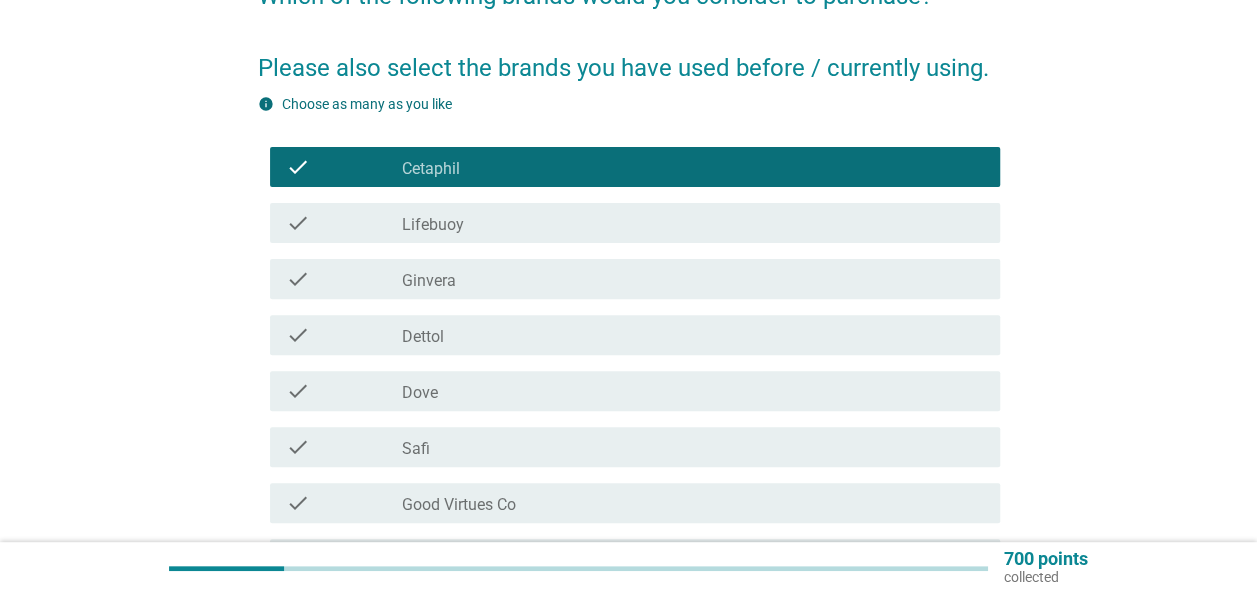 click on "check_box_outline_blank Lifebuoy" at bounding box center (693, 223) 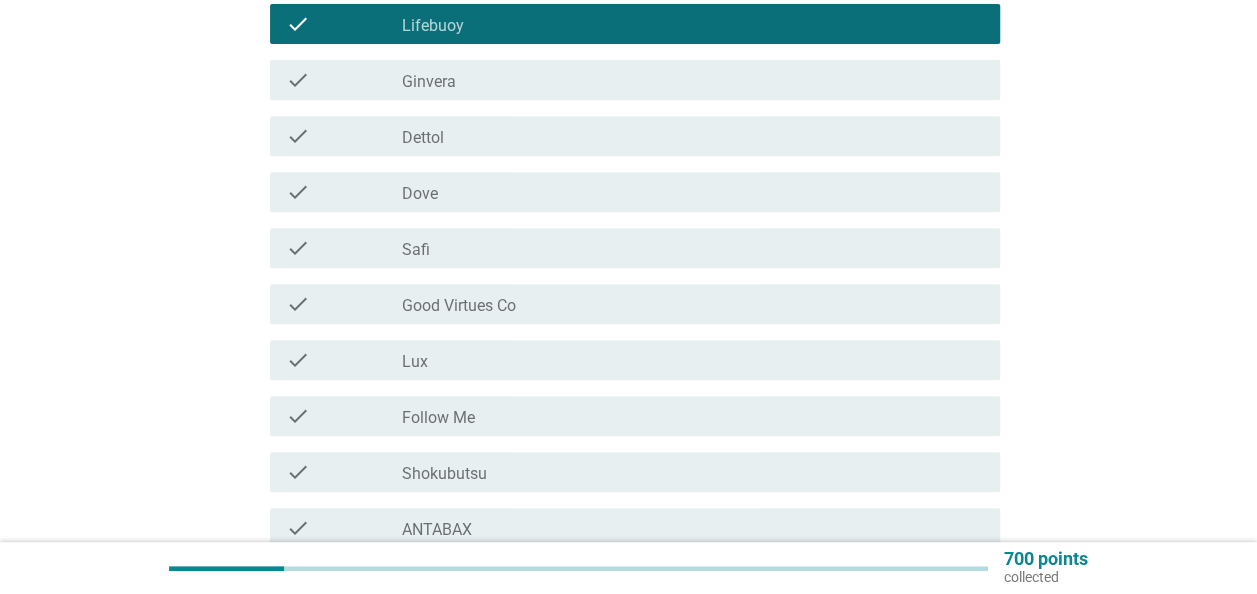 scroll, scrollTop: 400, scrollLeft: 0, axis: vertical 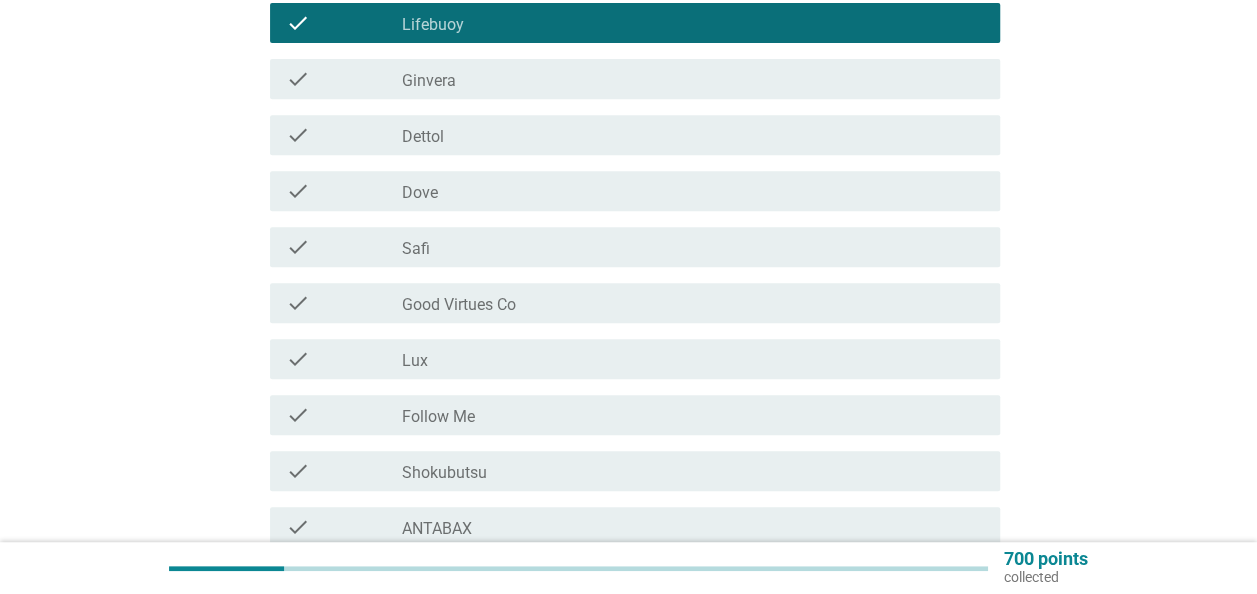 click on "check     check_box_outline_blank Dettol" at bounding box center [635, 135] 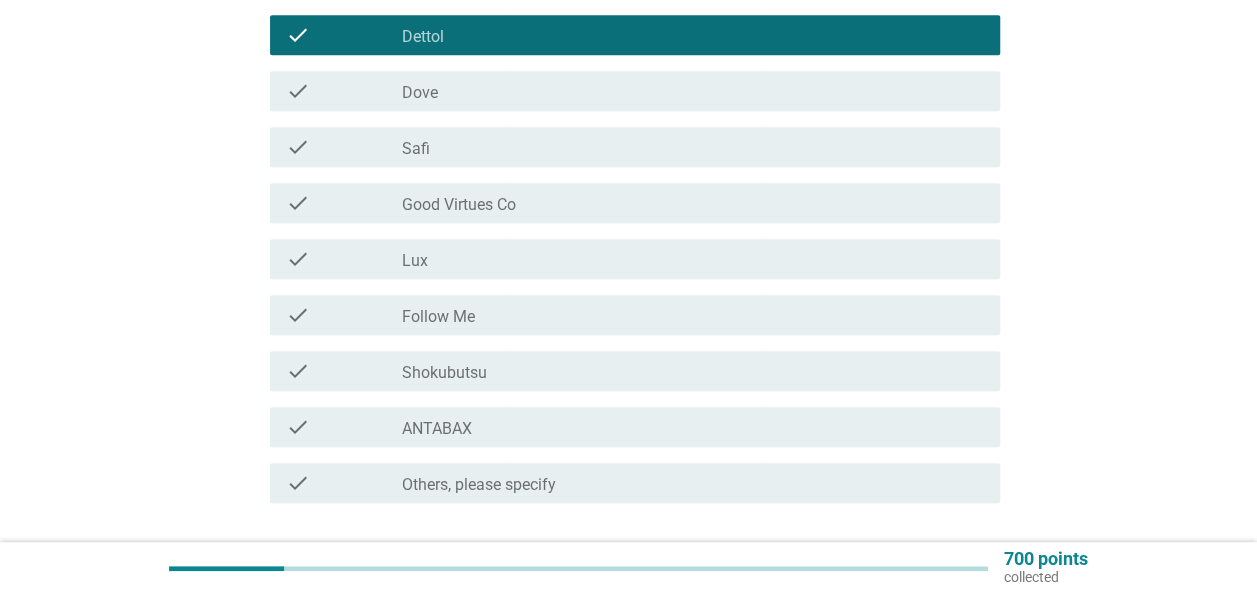 click on "Good Virtues Co" at bounding box center [459, 205] 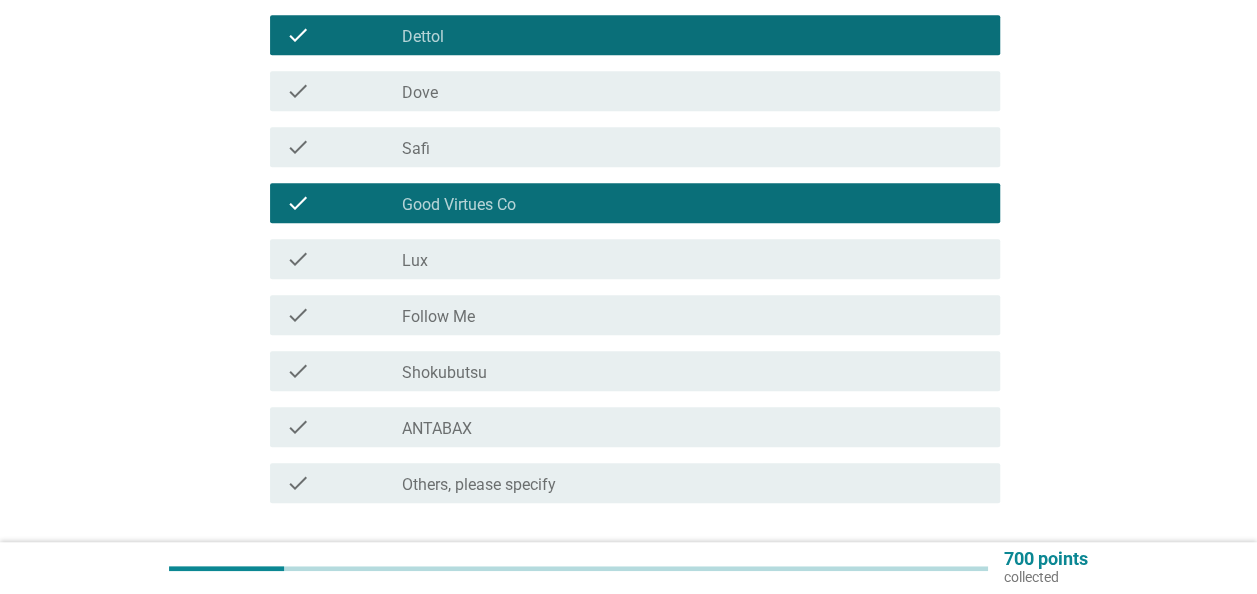 scroll, scrollTop: 600, scrollLeft: 0, axis: vertical 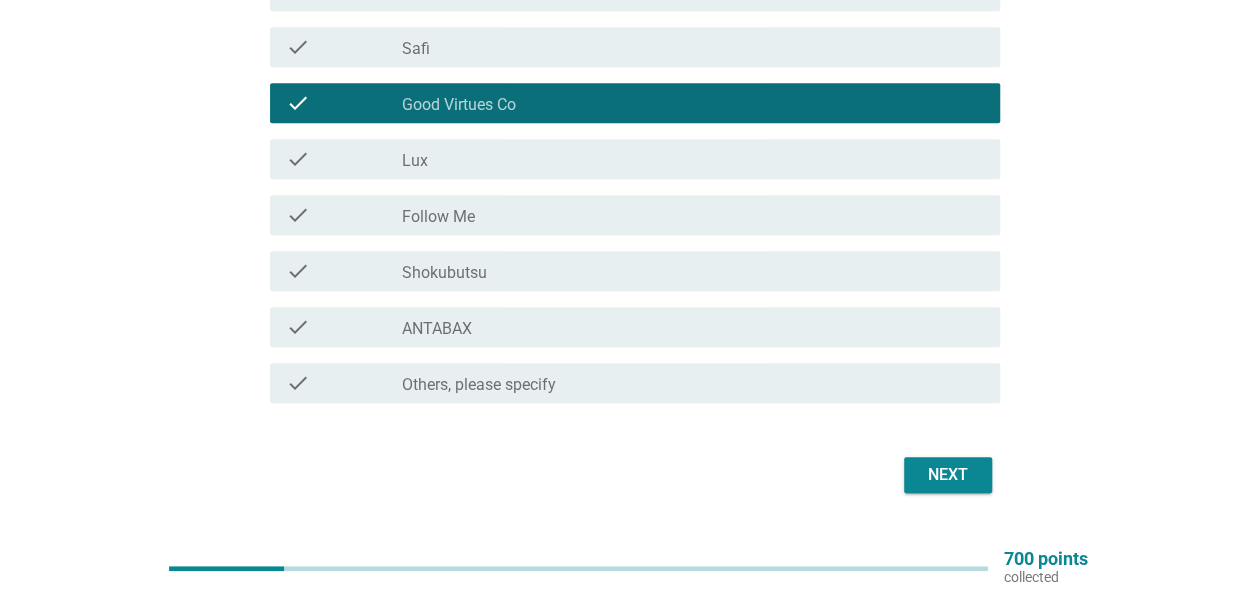 click on "check_box_outline_blank Shokubutsu" at bounding box center (693, 271) 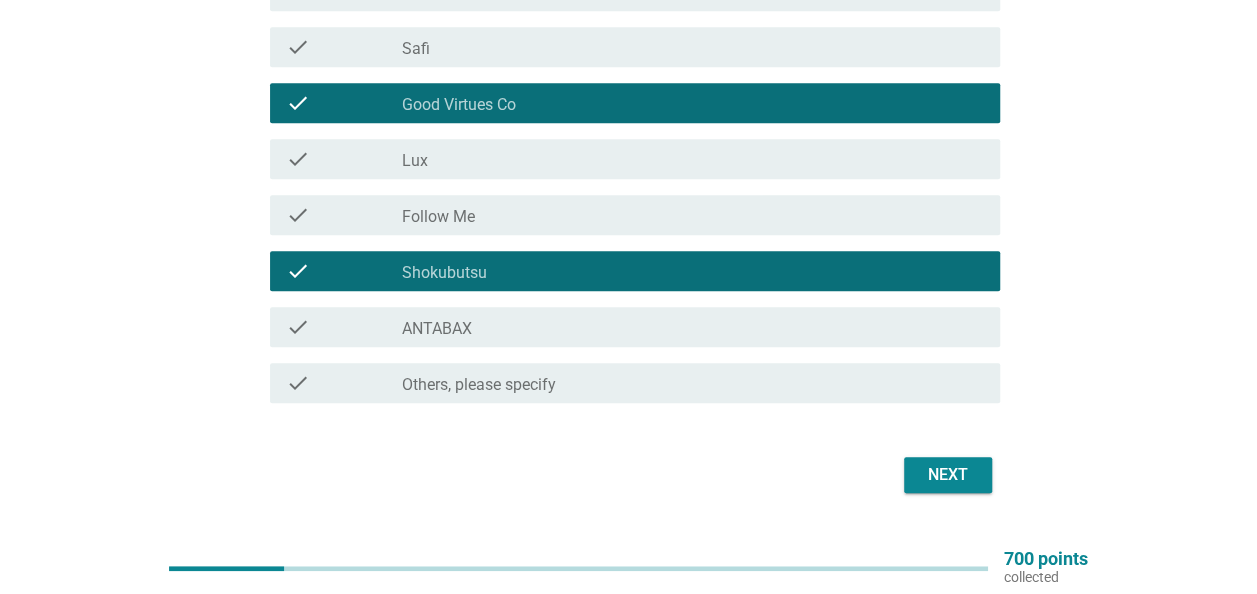 click on "check     check_box_outline_blank ANTABAX" at bounding box center (635, 327) 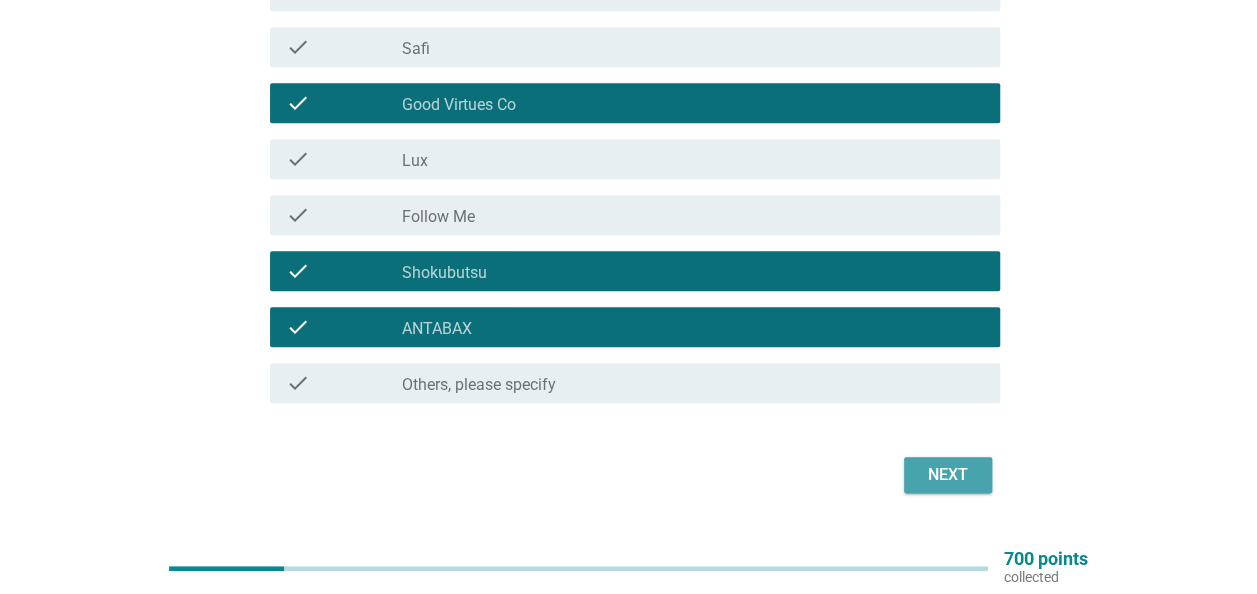 click on "Next" at bounding box center (948, 475) 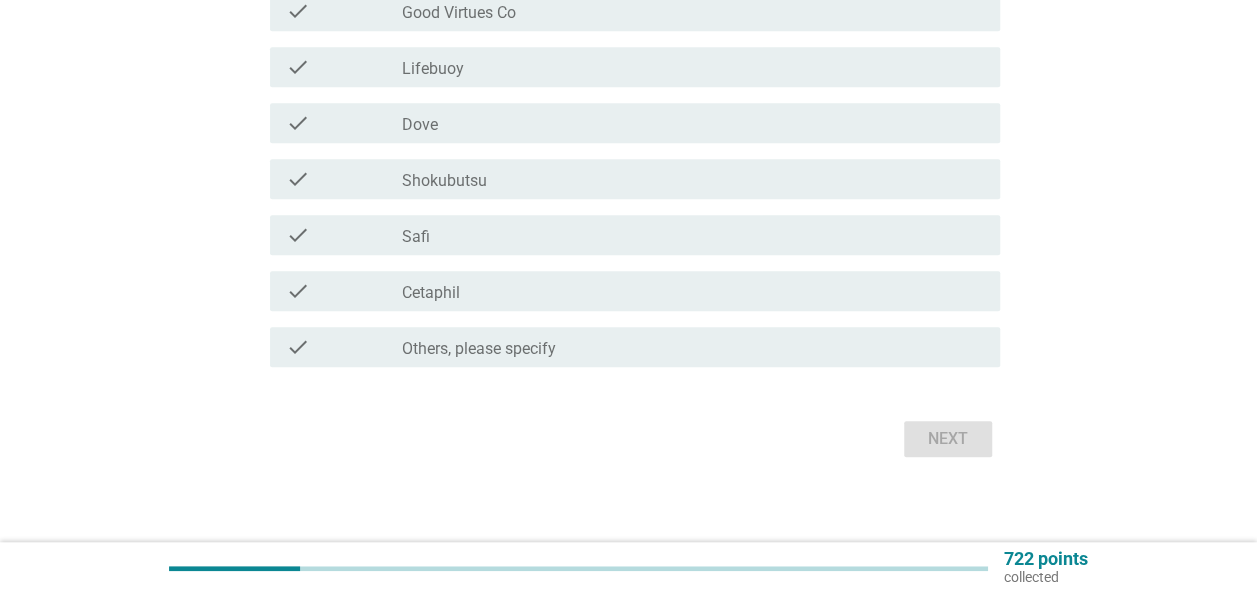 scroll, scrollTop: 0, scrollLeft: 0, axis: both 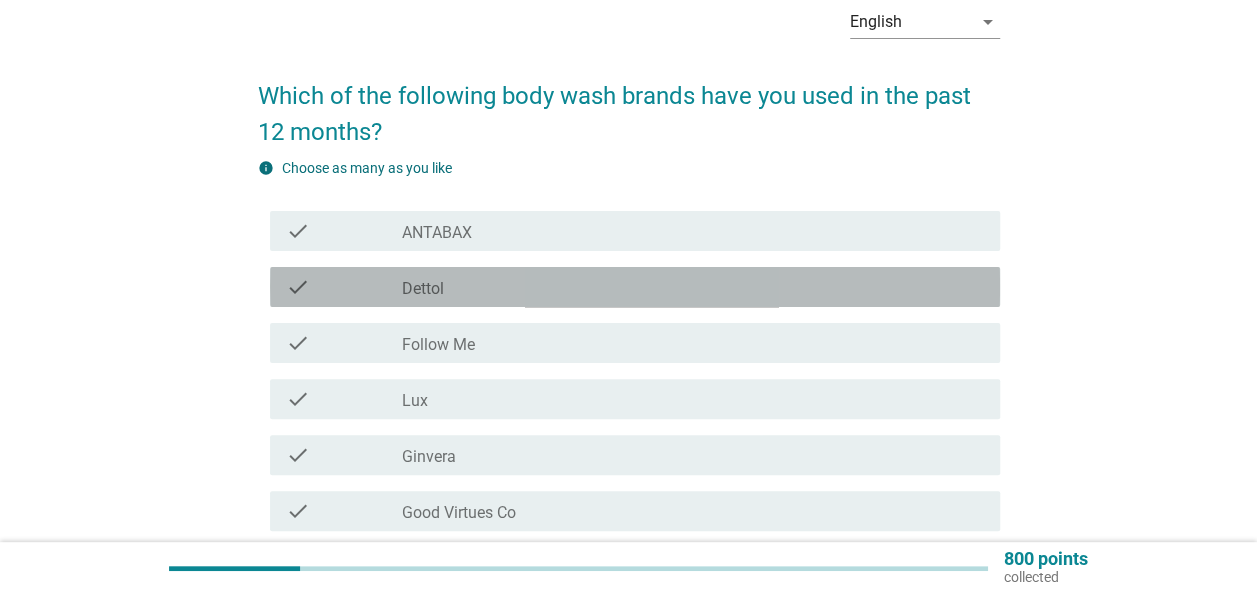 click on "check_box Dettol" at bounding box center (693, 287) 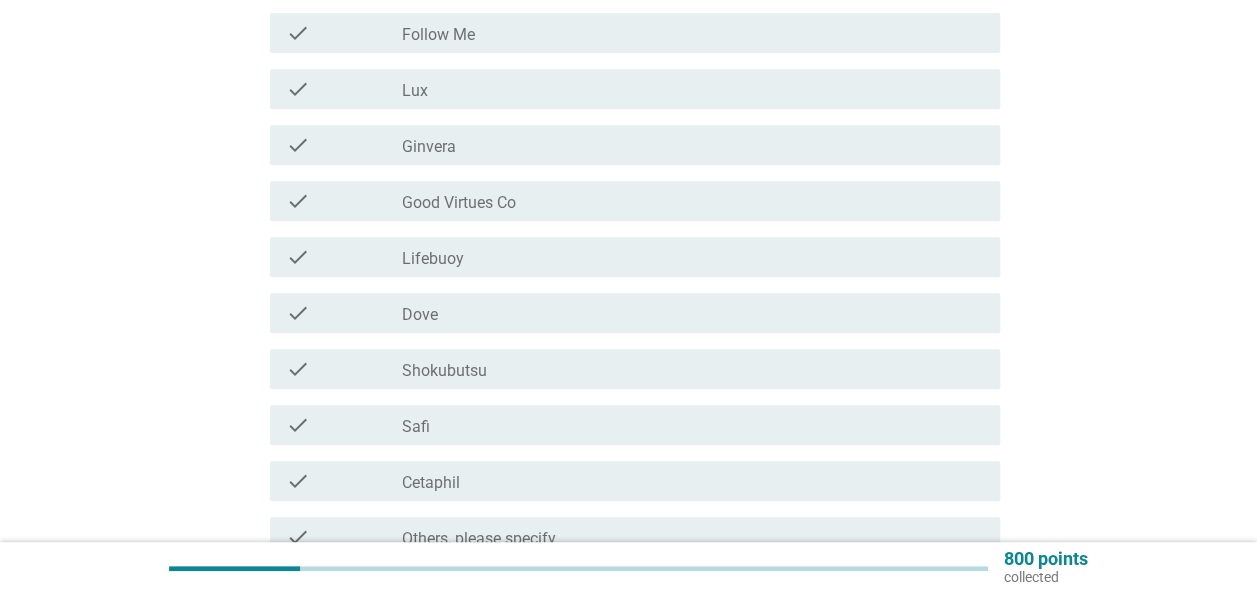 scroll, scrollTop: 411, scrollLeft: 0, axis: vertical 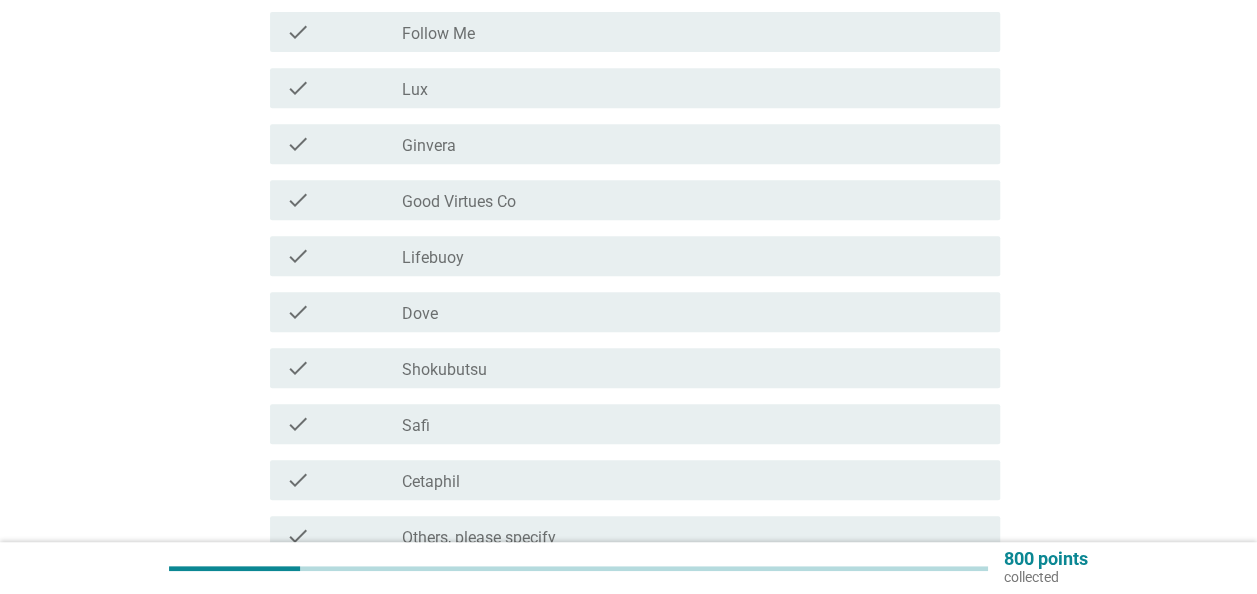 click on "check_box Lifebuoy" at bounding box center [693, 256] 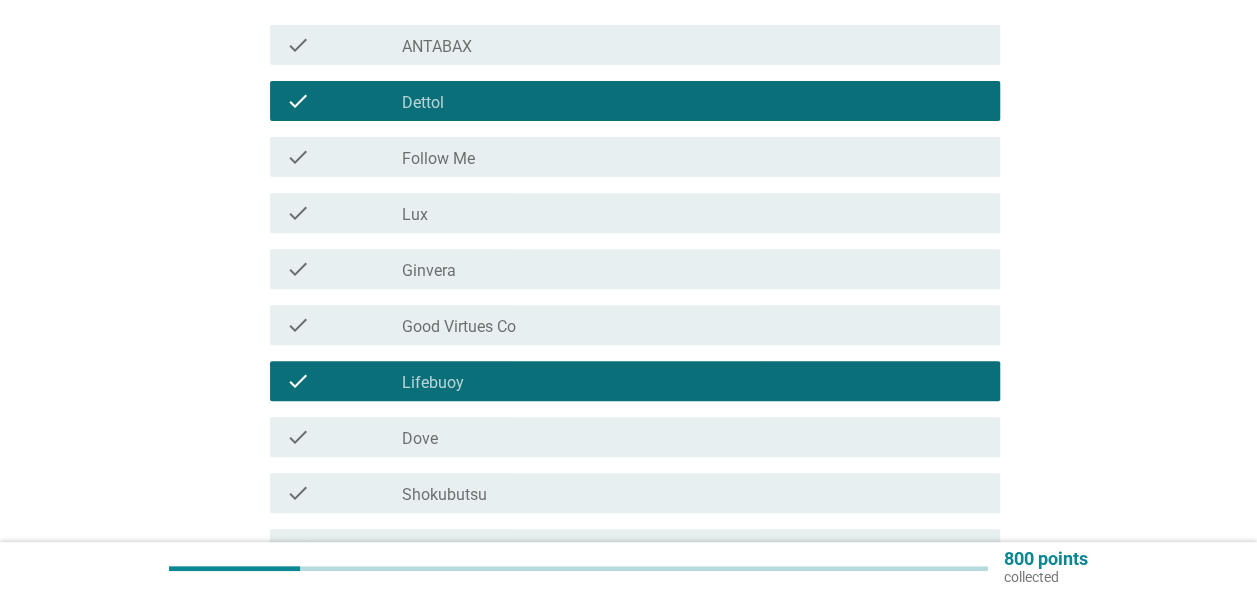 scroll, scrollTop: 311, scrollLeft: 0, axis: vertical 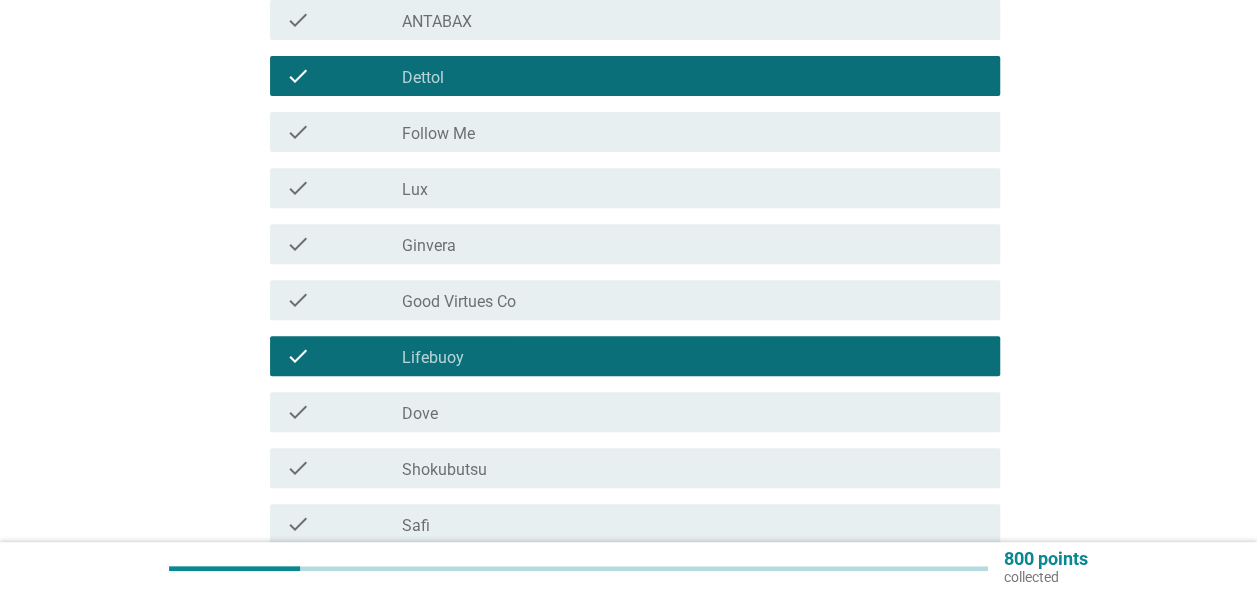 click on "Good Virtues Co" at bounding box center [459, 302] 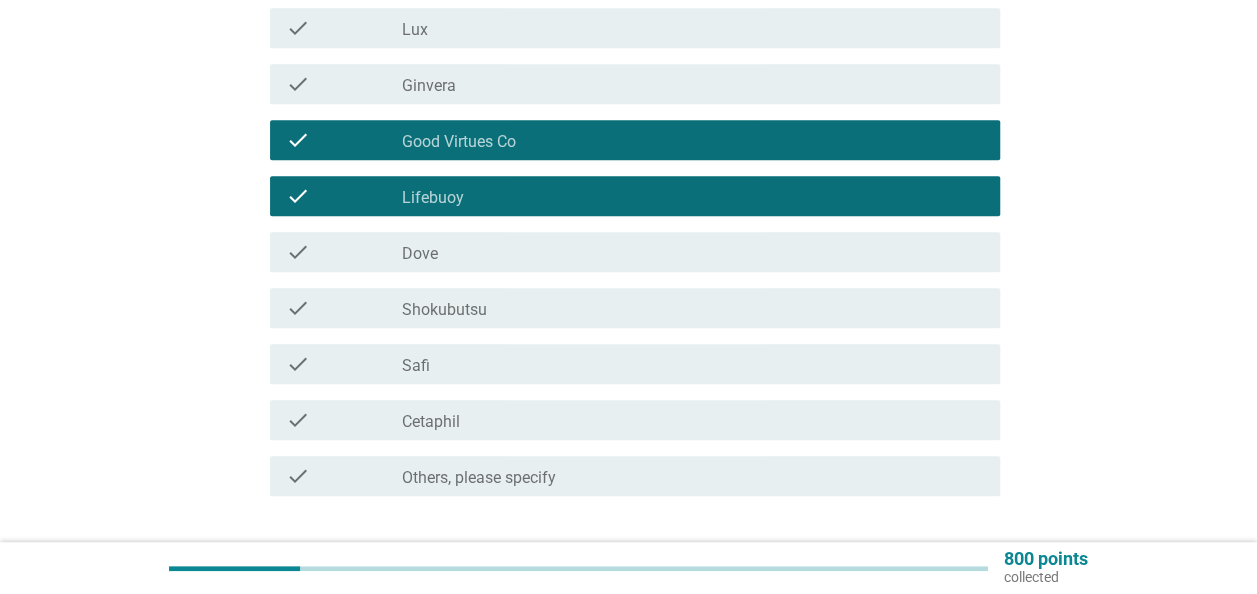 scroll, scrollTop: 511, scrollLeft: 0, axis: vertical 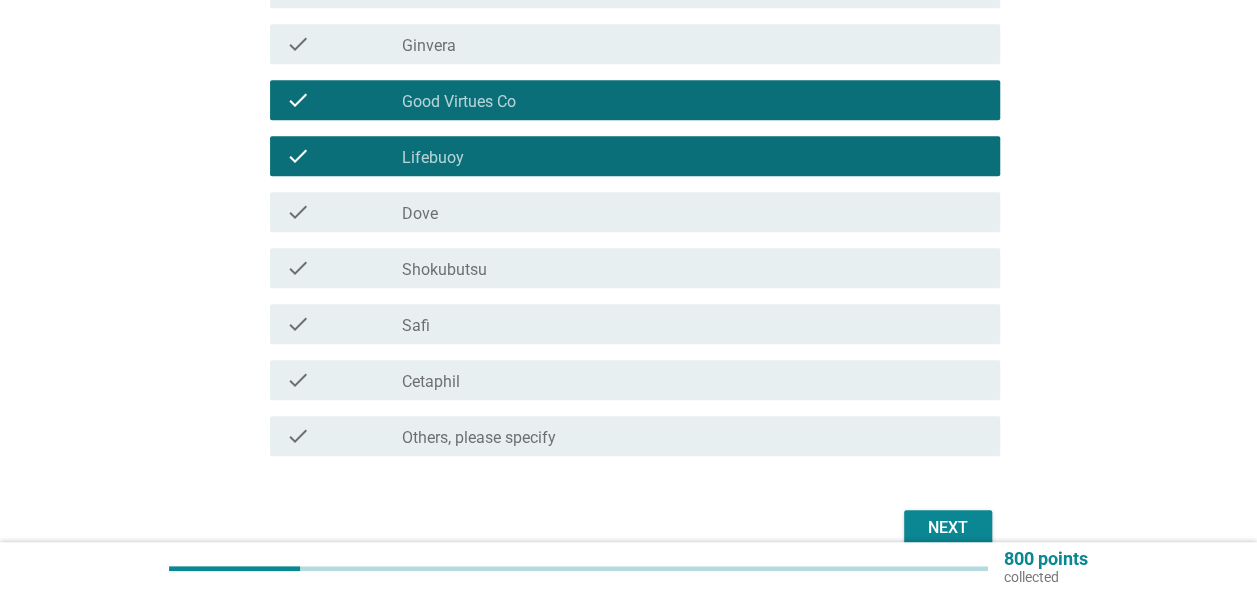 click on "Next" at bounding box center [948, 528] 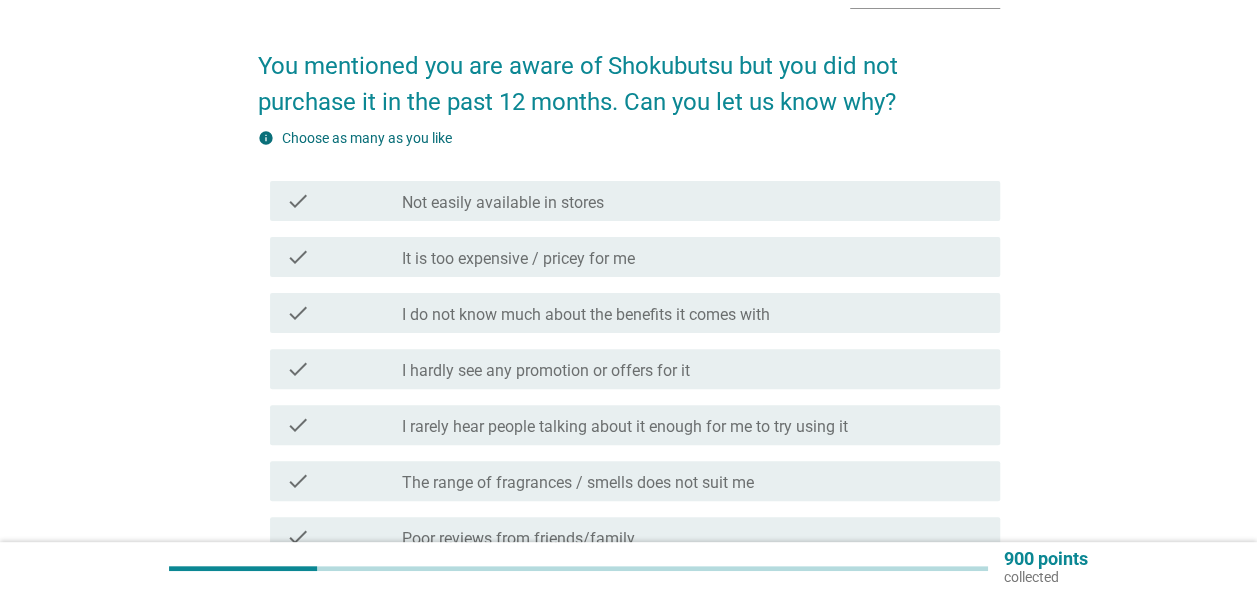 scroll, scrollTop: 100, scrollLeft: 0, axis: vertical 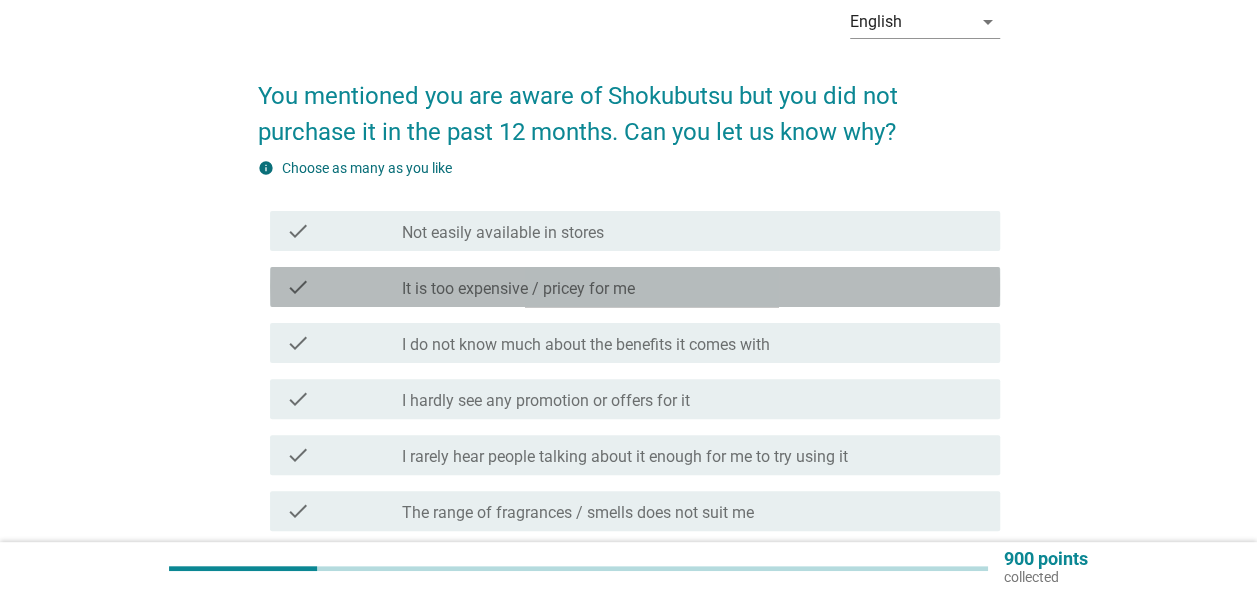 click on "It is too expensive / pricey for me" at bounding box center (518, 289) 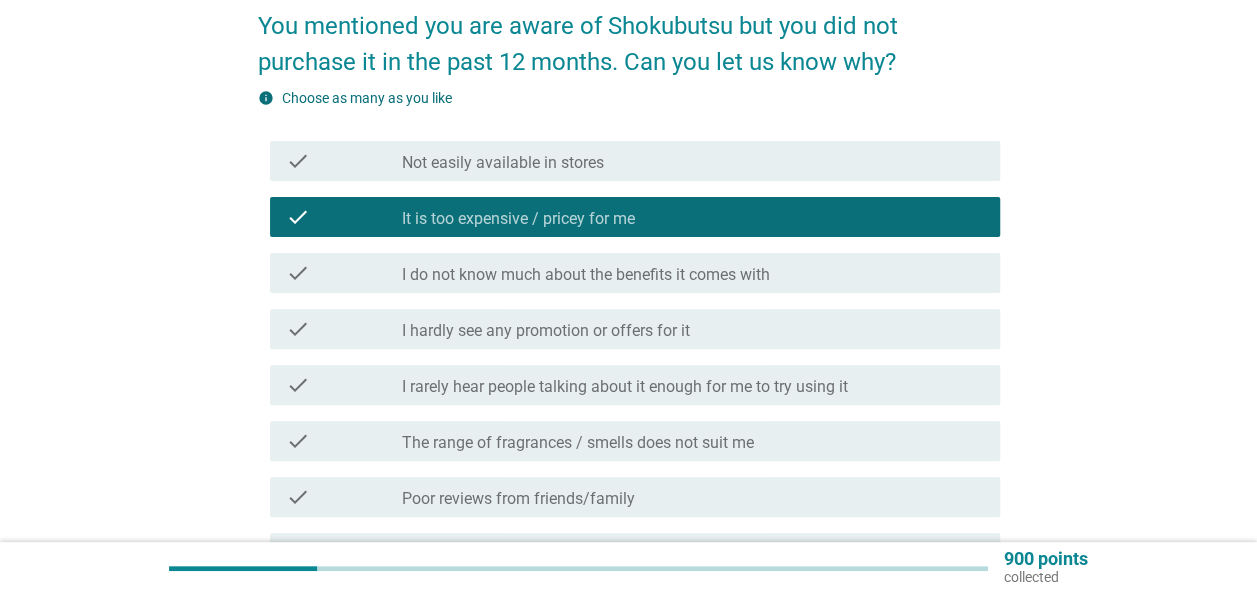 scroll, scrollTop: 200, scrollLeft: 0, axis: vertical 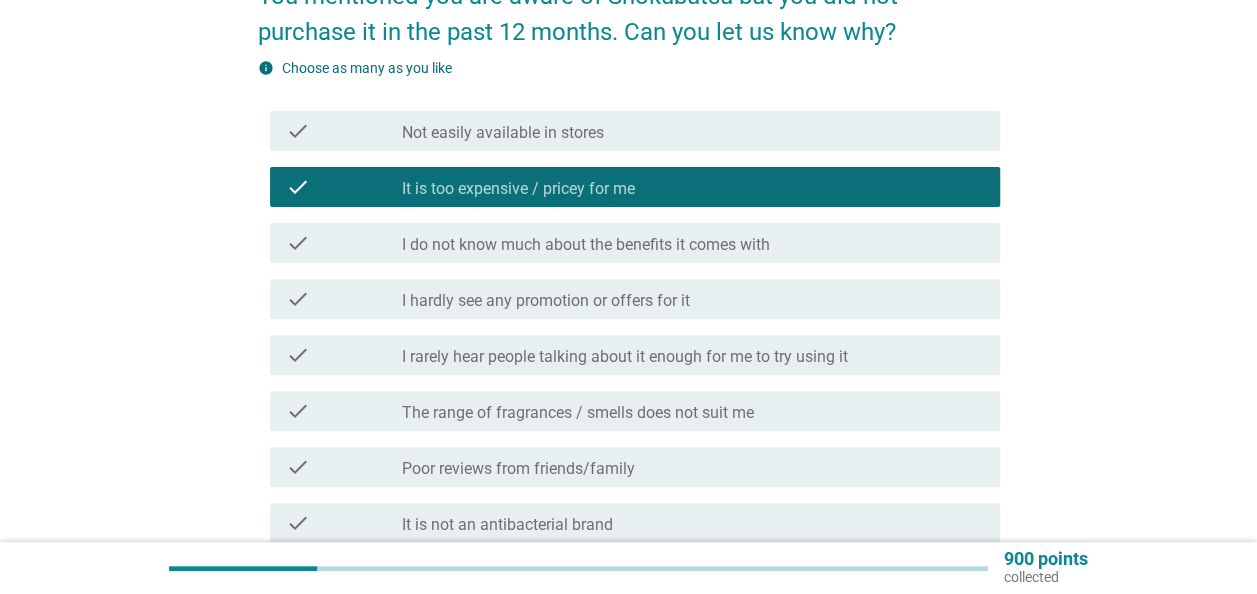 click on "check     check_box_outline_blank I do not know much about the benefits it comes with" at bounding box center [635, 243] 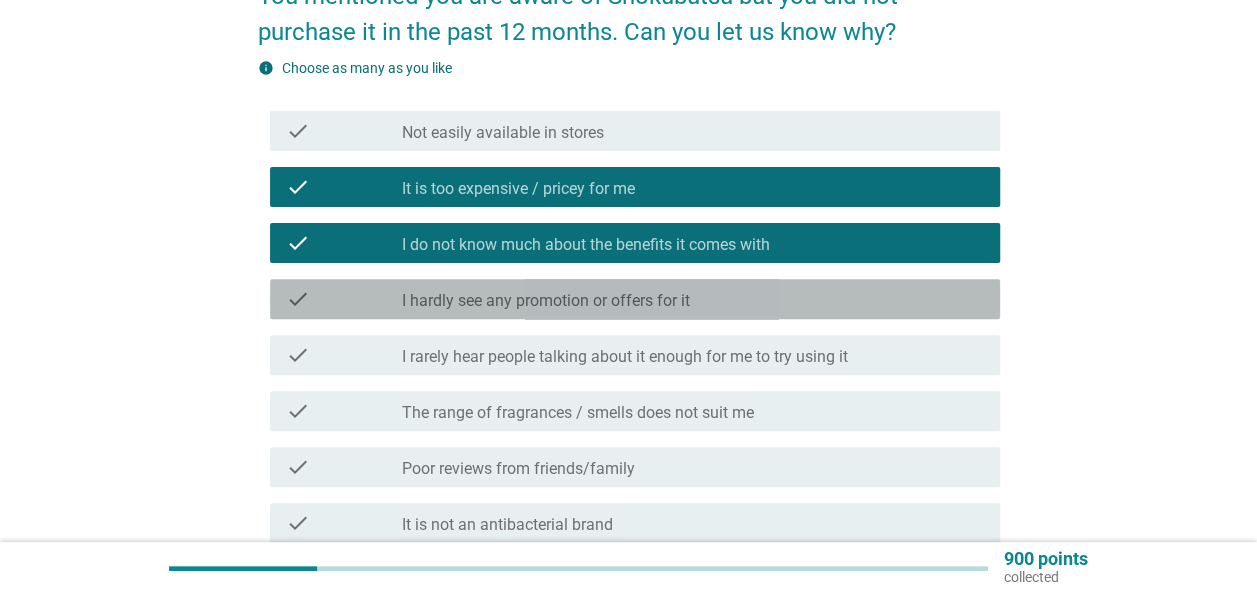 click on "I hardly see any promotion or offers for it" at bounding box center (546, 301) 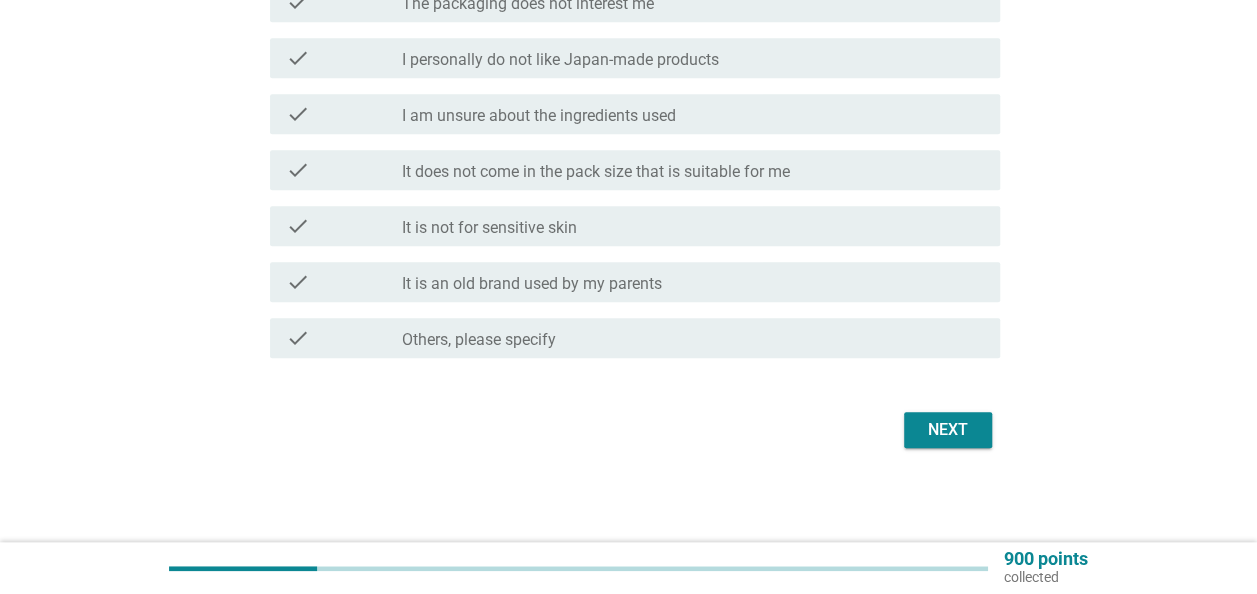 scroll, scrollTop: 779, scrollLeft: 0, axis: vertical 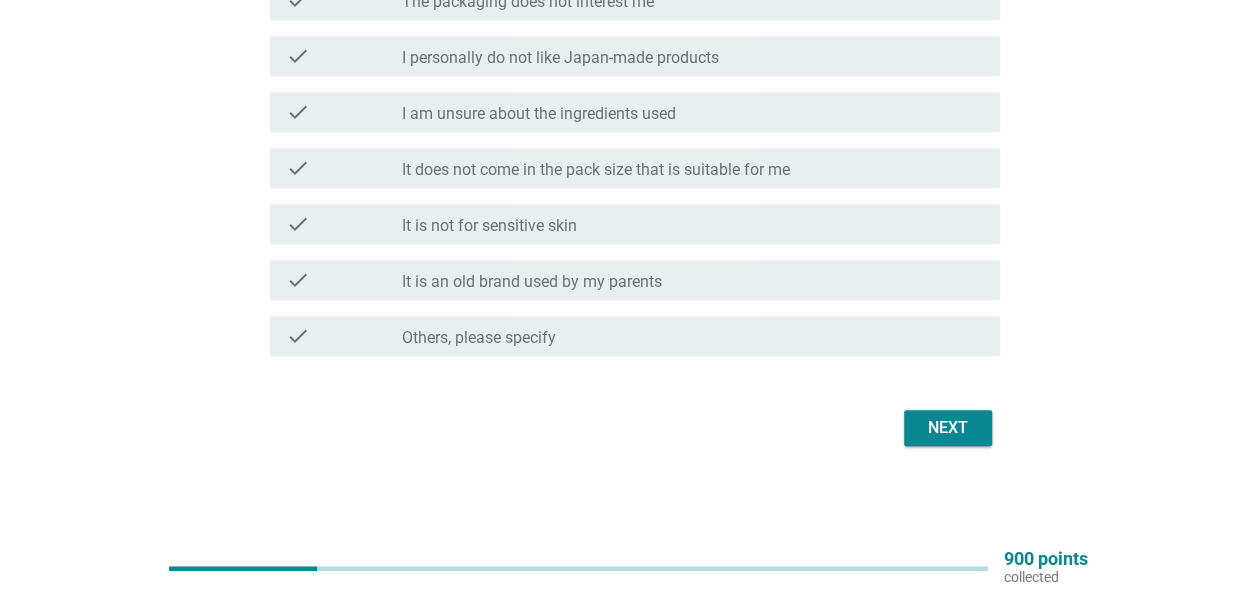 click on "Next" at bounding box center (948, 428) 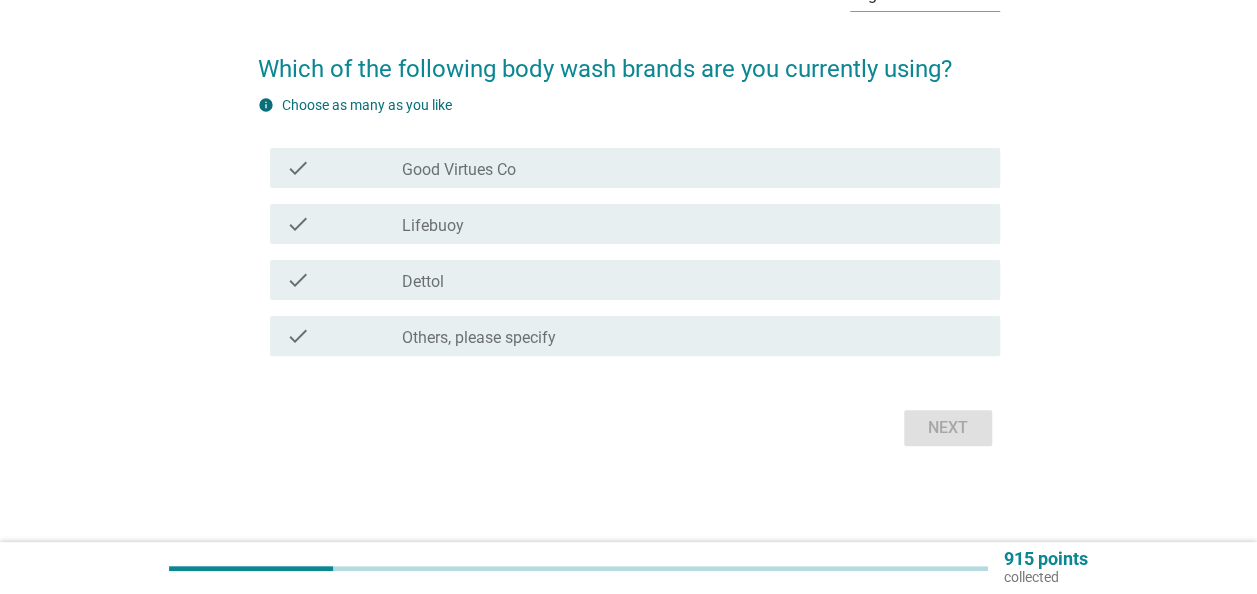 scroll, scrollTop: 0, scrollLeft: 0, axis: both 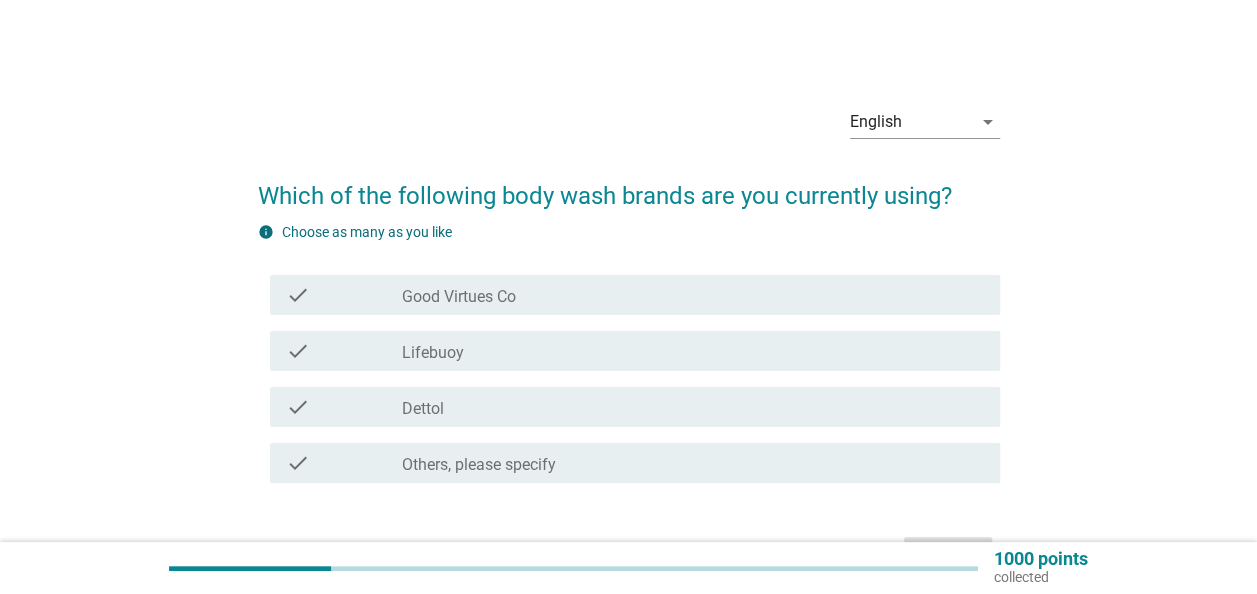 click on "check_box_outline_blank Dettol" at bounding box center (693, 407) 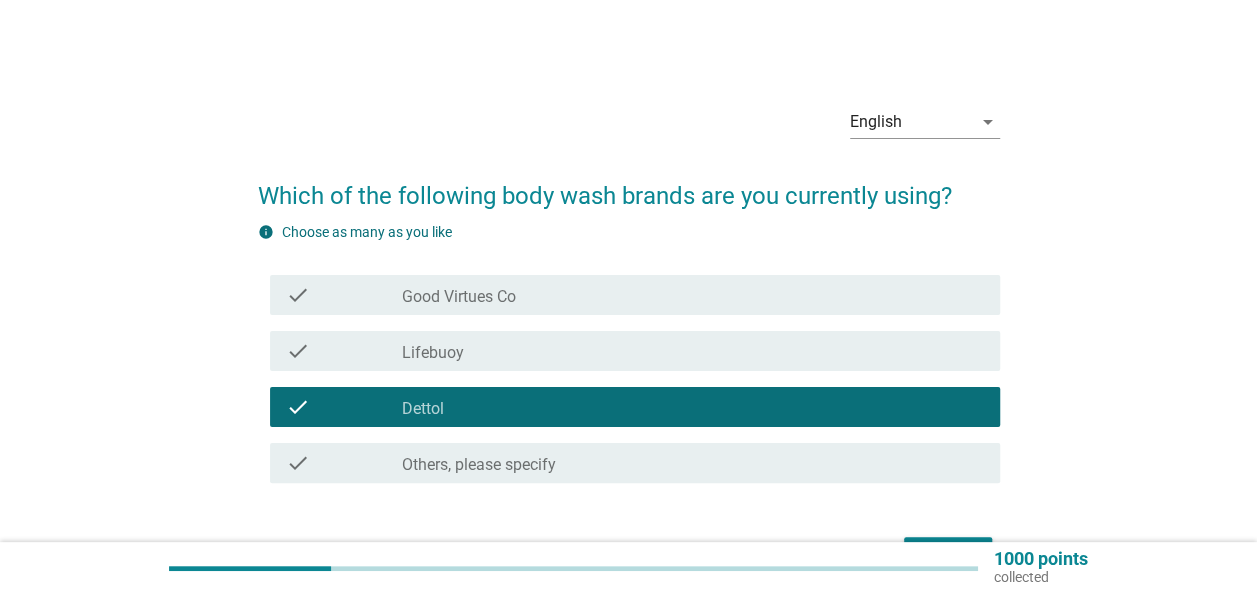 scroll, scrollTop: 100, scrollLeft: 0, axis: vertical 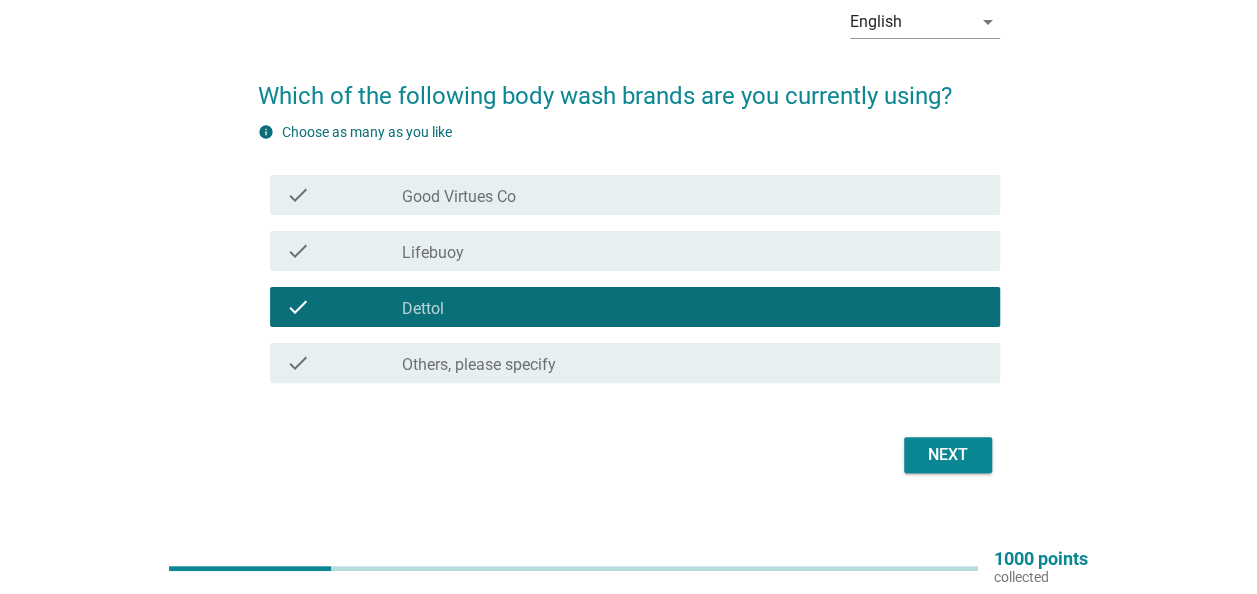 click on "Next" at bounding box center (948, 455) 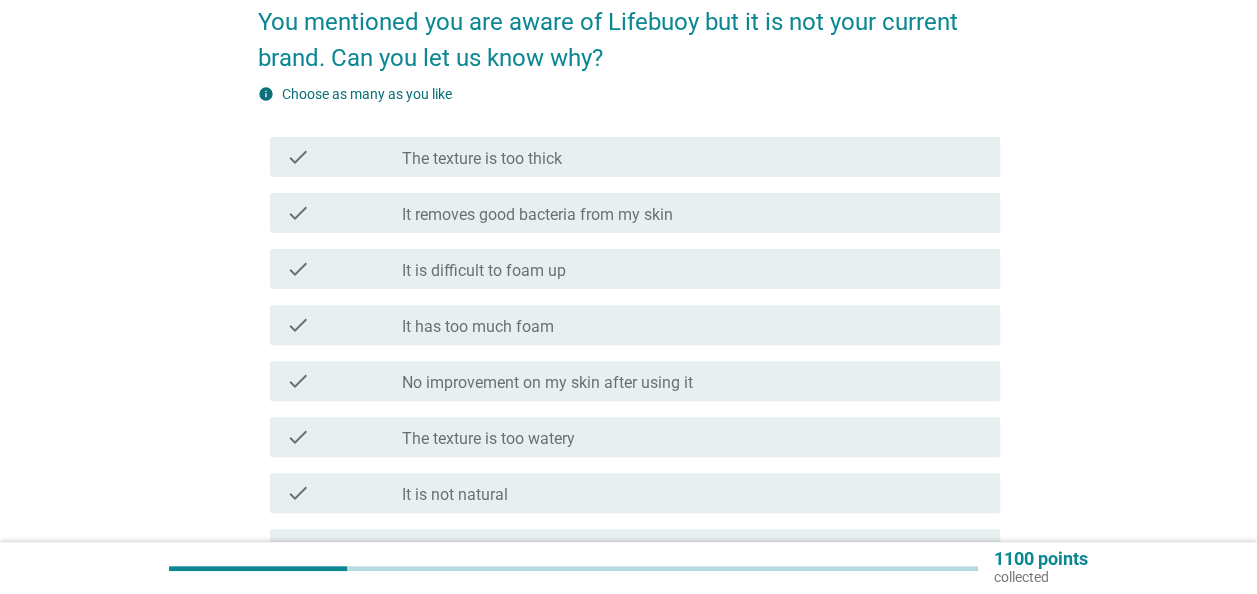 scroll, scrollTop: 200, scrollLeft: 0, axis: vertical 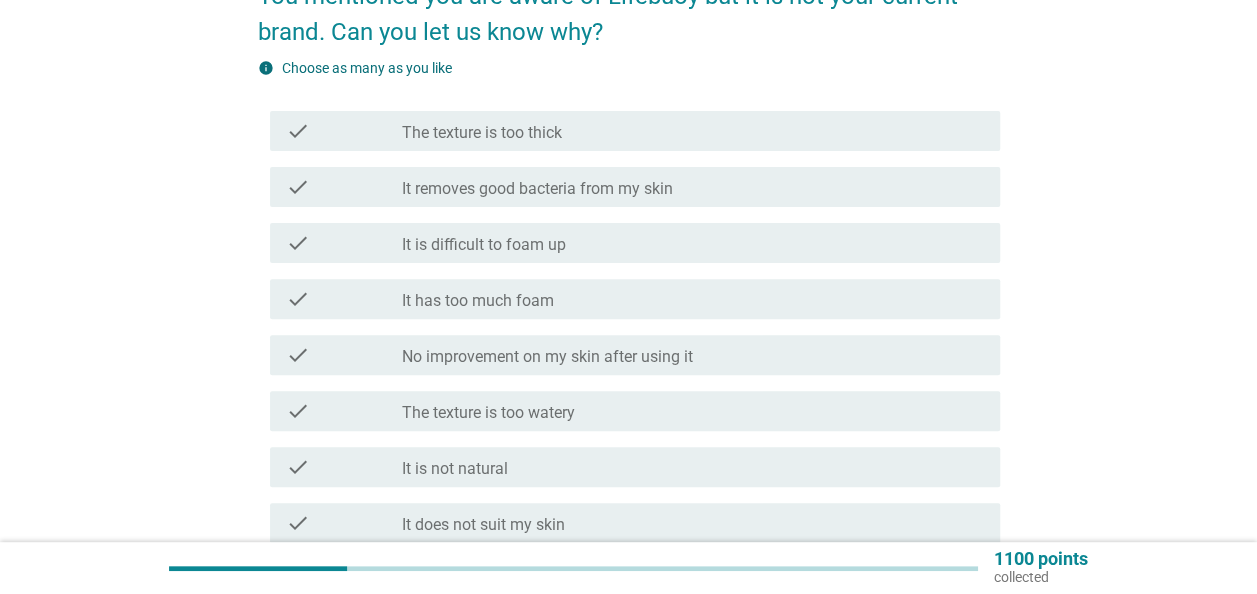 click on "No improvement on my skin after using it" at bounding box center [547, 357] 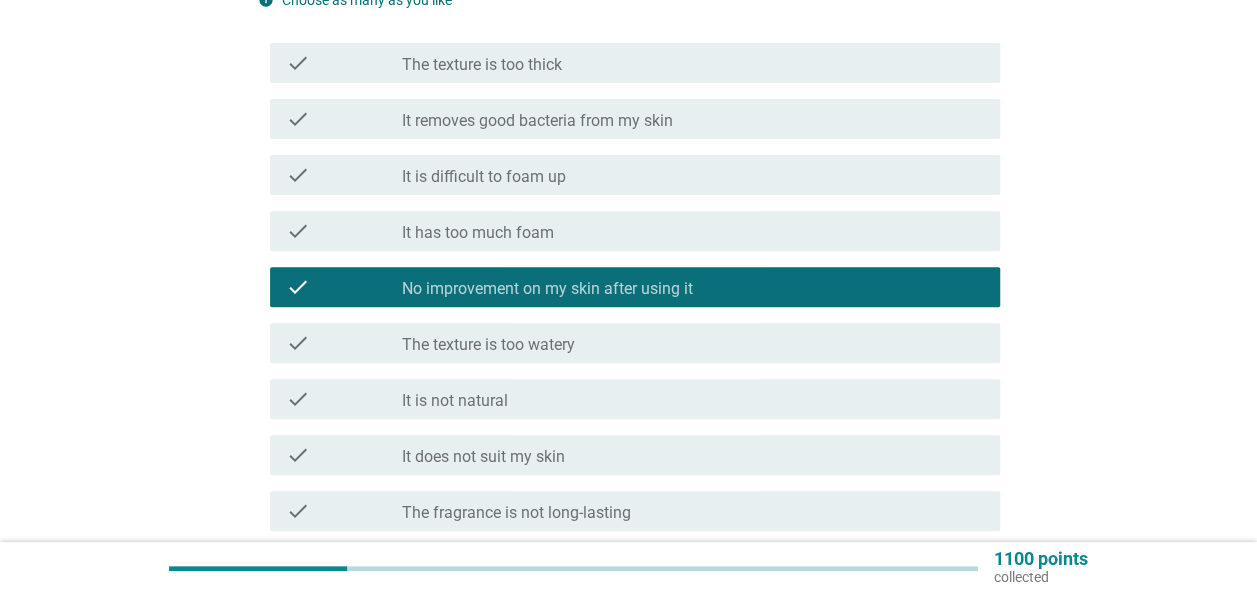 scroll, scrollTop: 400, scrollLeft: 0, axis: vertical 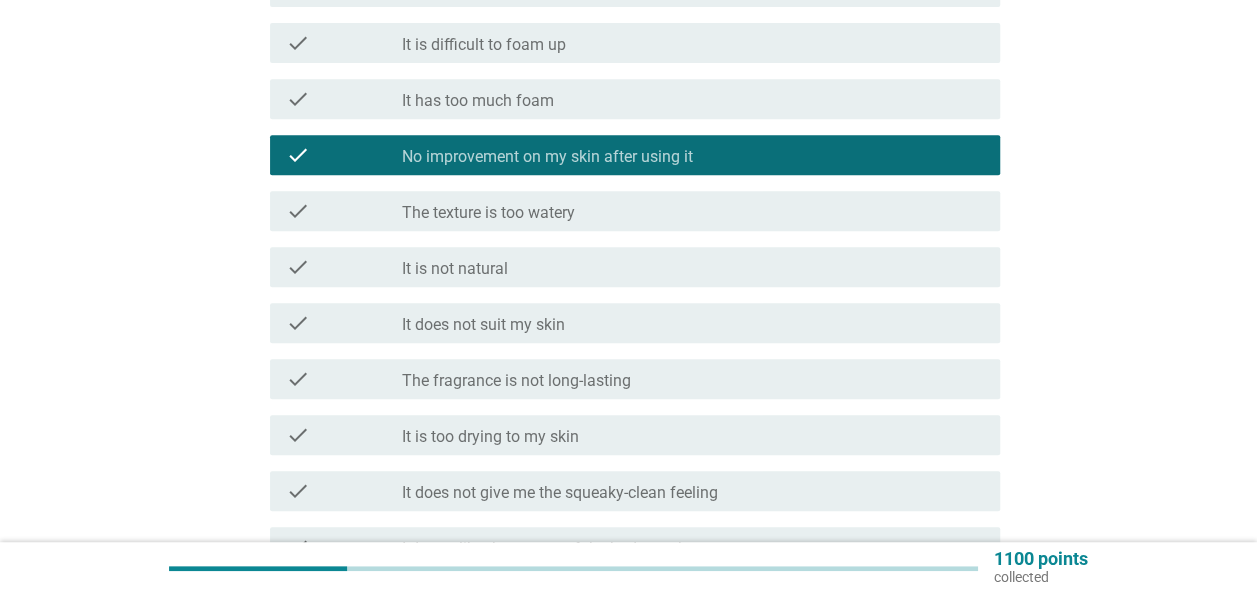 click on "check_box_outline_blank It does not suit my skin" at bounding box center (693, 323) 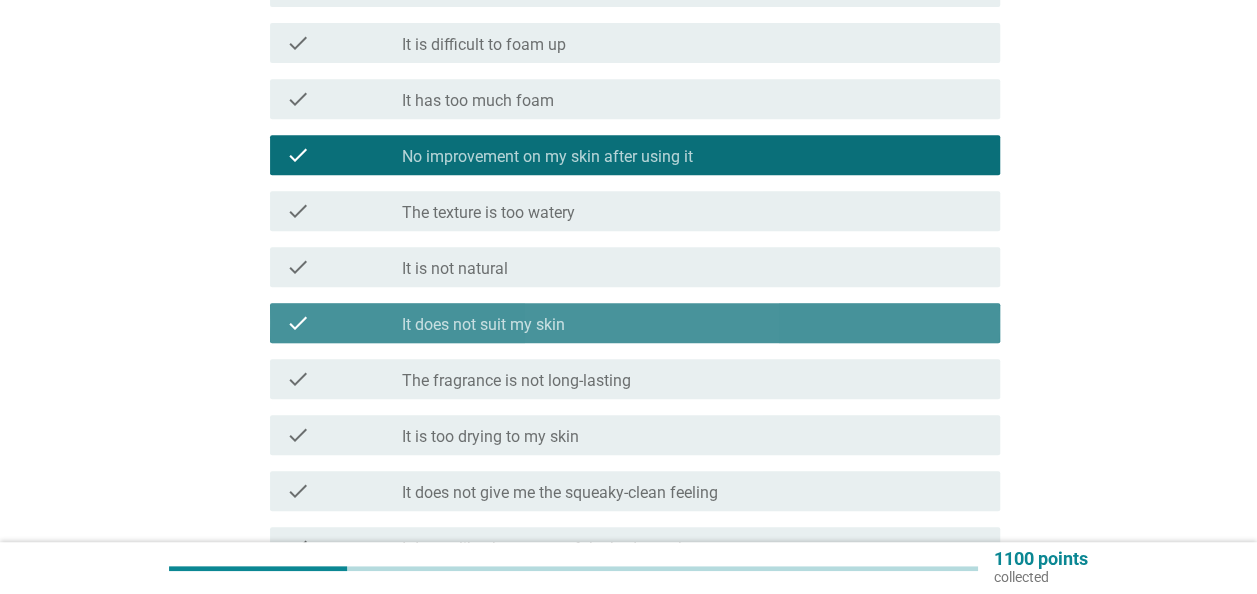 click on "check_box_outline_blank It does not suit my skin" at bounding box center [693, 323] 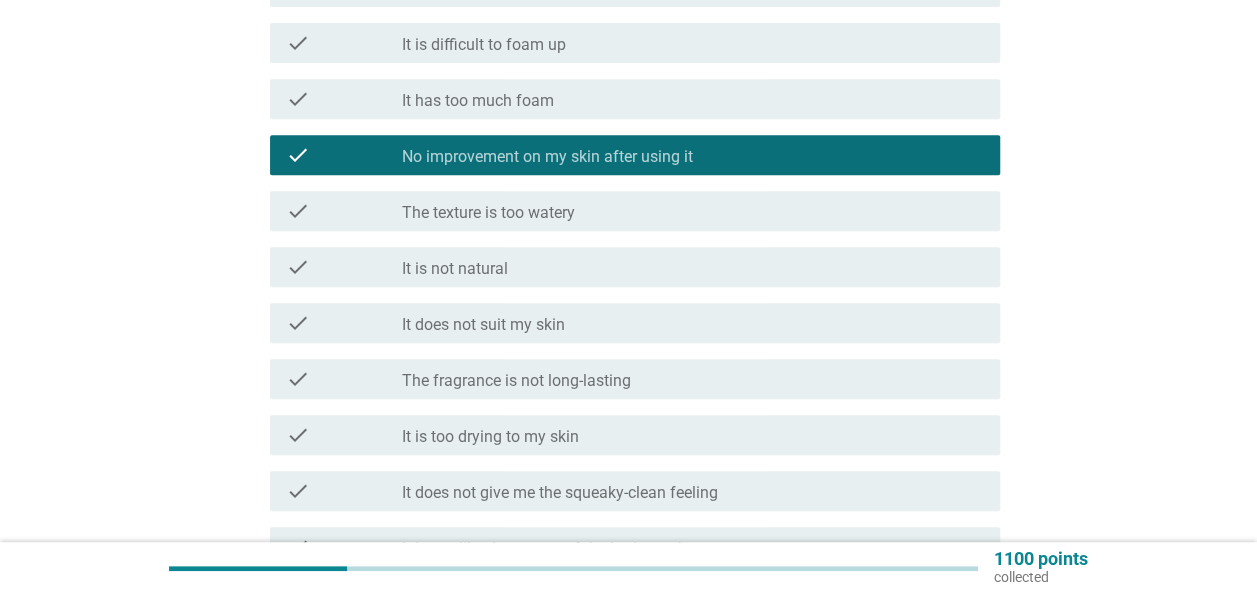 scroll, scrollTop: 500, scrollLeft: 0, axis: vertical 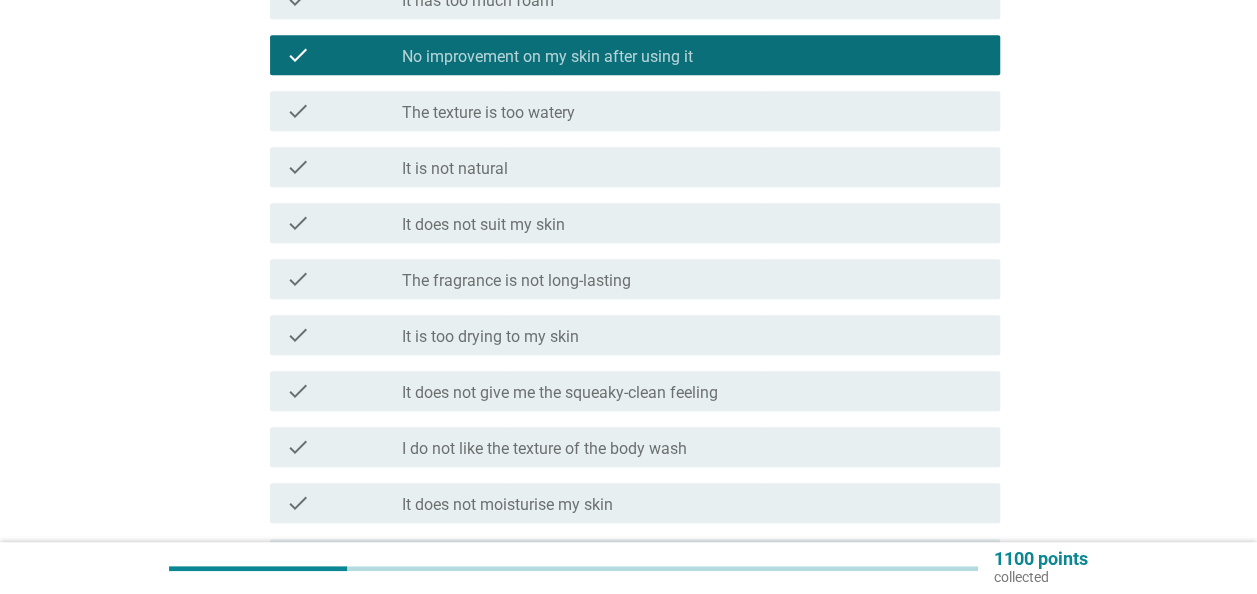 click on "The fragrance is not long-lasting" at bounding box center [516, 281] 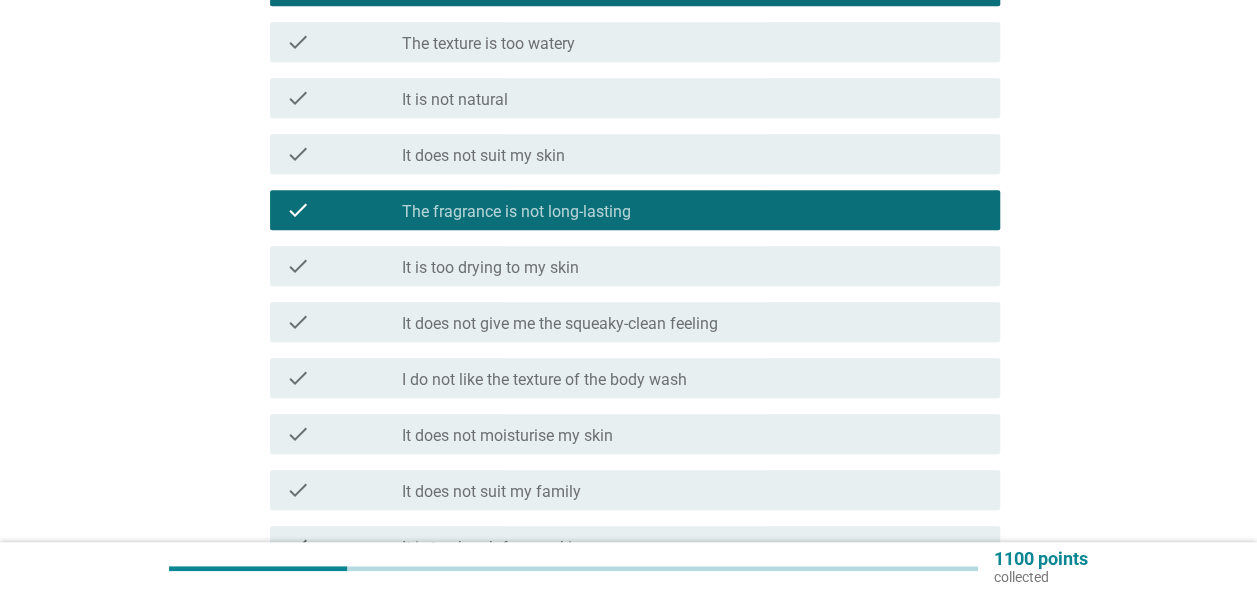 scroll, scrollTop: 600, scrollLeft: 0, axis: vertical 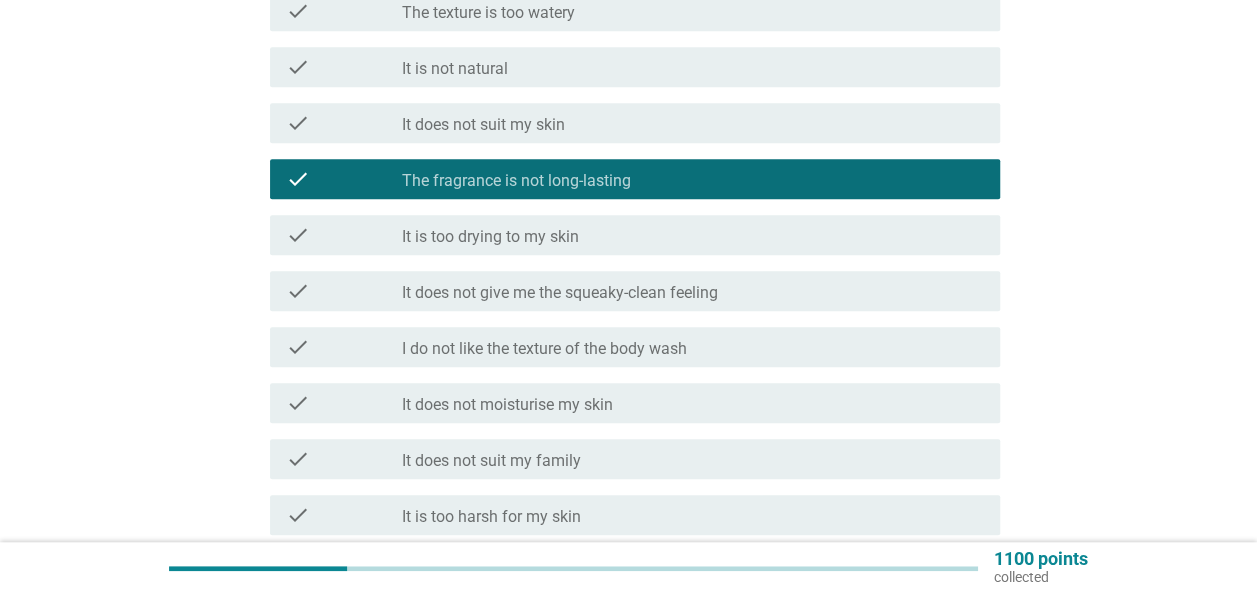 click on "check     check_box_outline_blank It does not give me the squeaky-clean feeling" at bounding box center [635, 291] 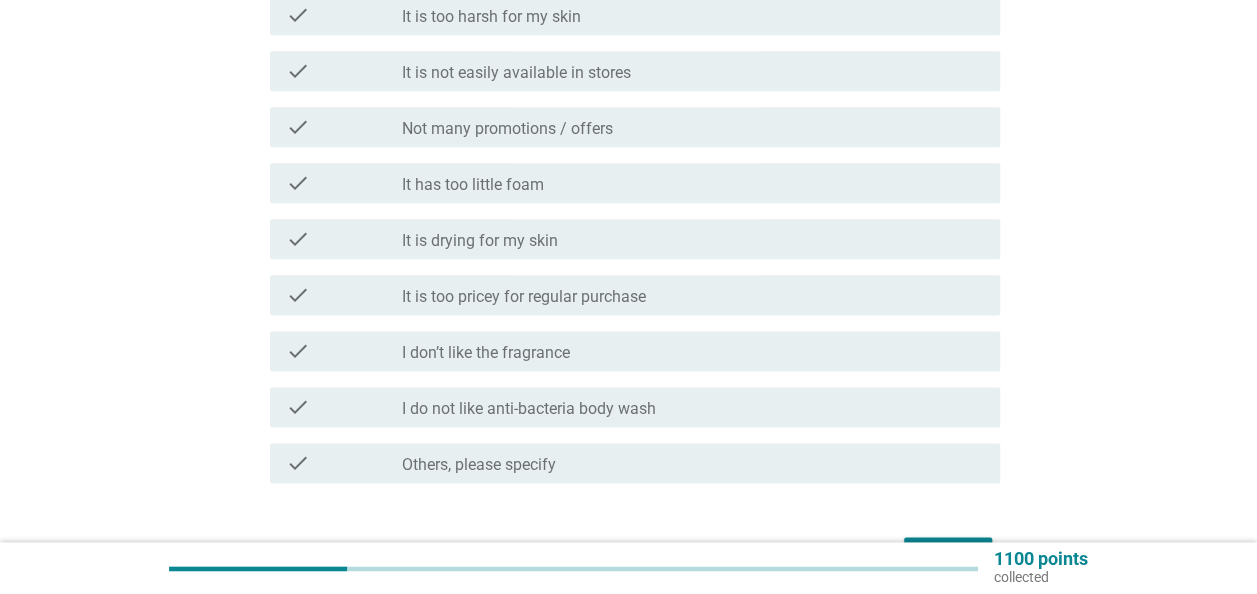 scroll, scrollTop: 1200, scrollLeft: 0, axis: vertical 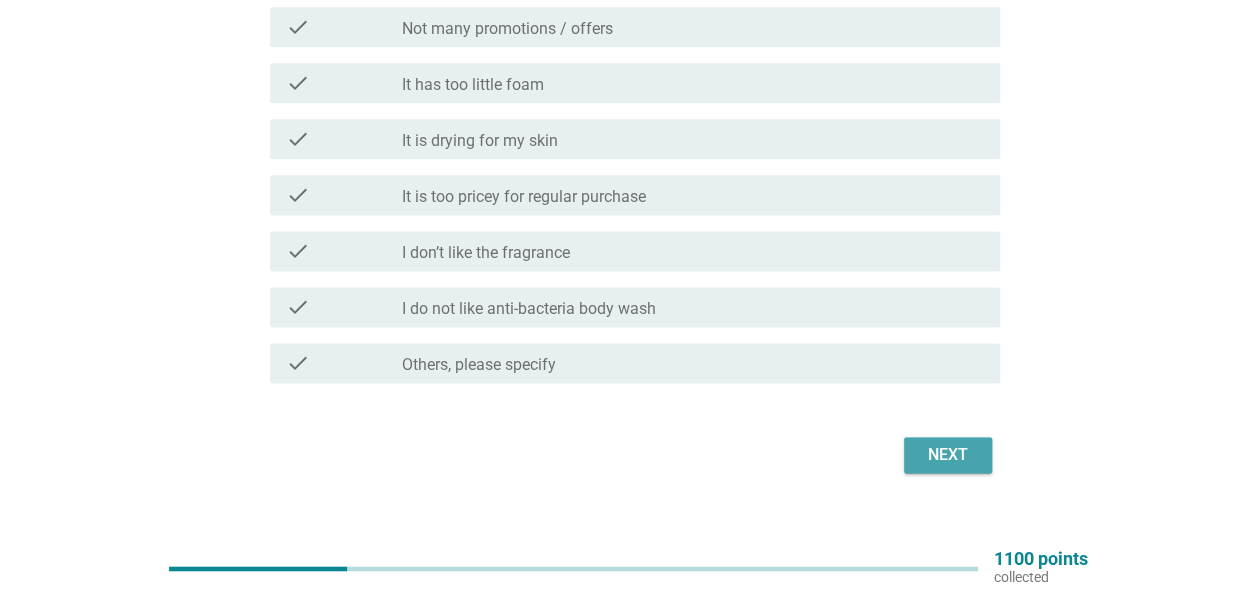 click on "Next" at bounding box center (948, 455) 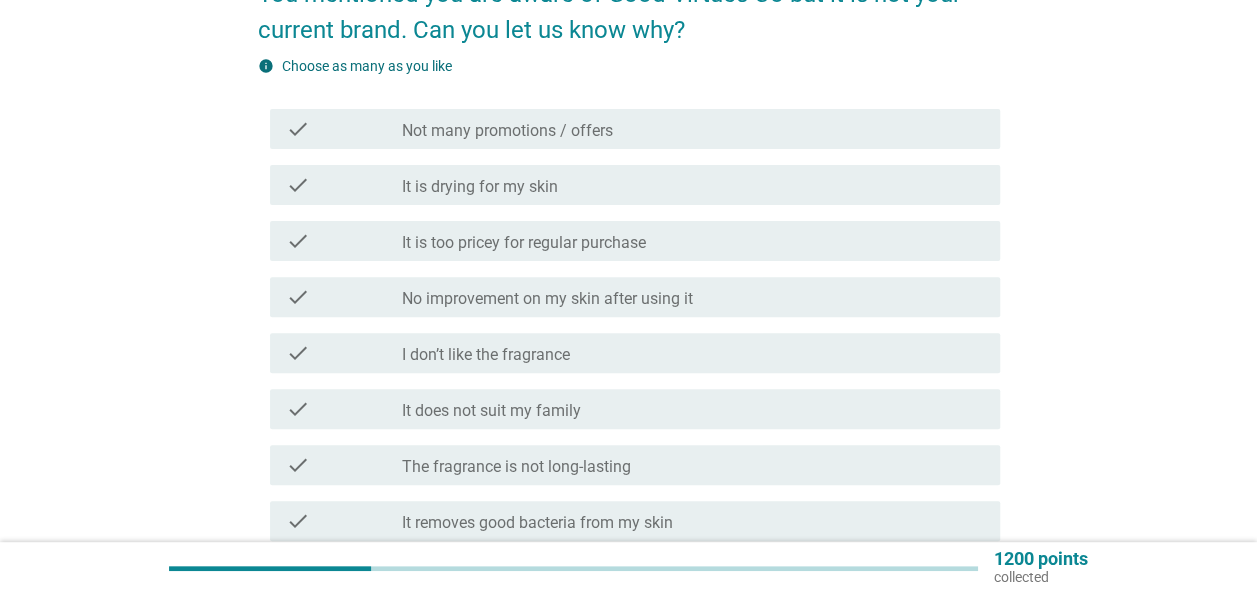 scroll, scrollTop: 200, scrollLeft: 0, axis: vertical 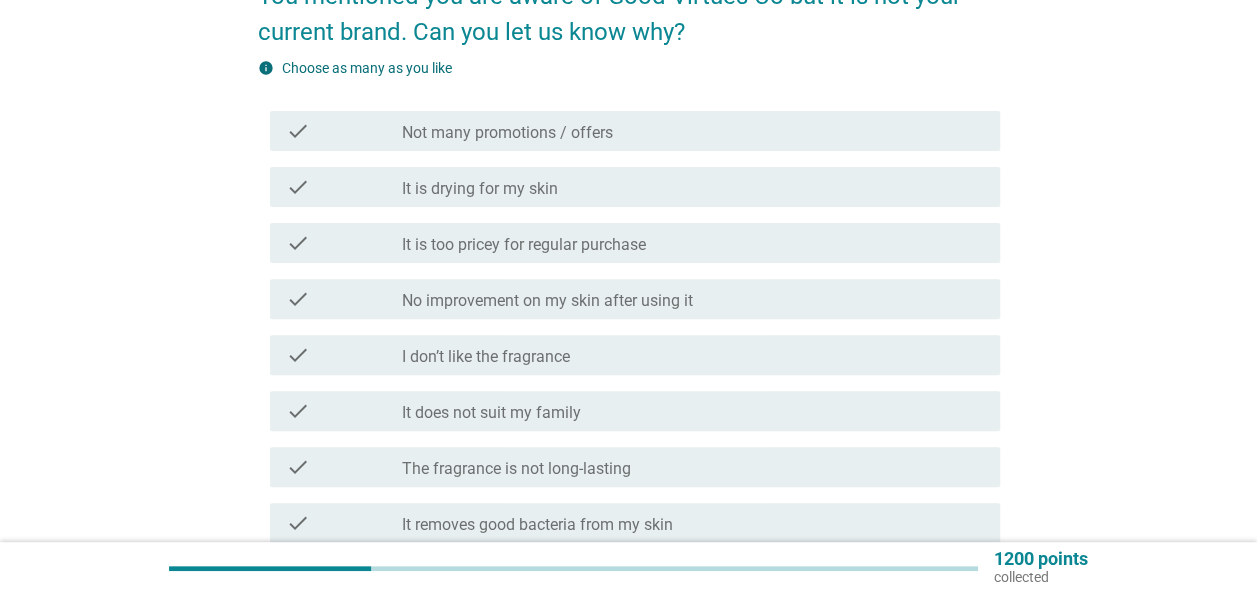 click on "check_box_outline_blank No improvement on my skin after using it" at bounding box center (693, 299) 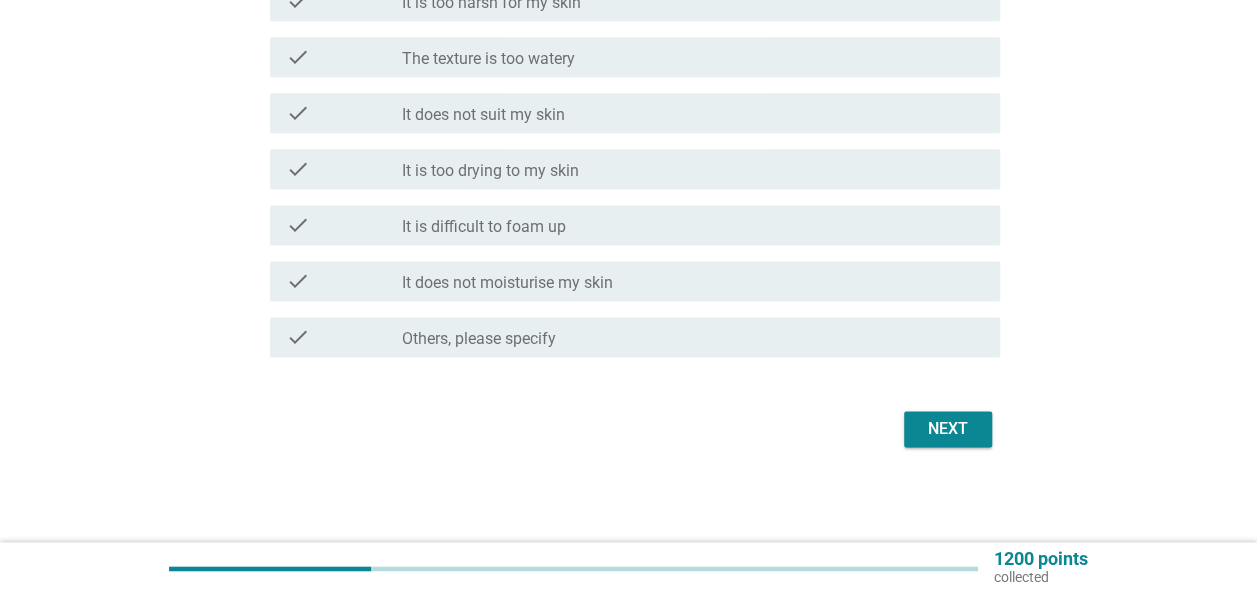 scroll, scrollTop: 1227, scrollLeft: 0, axis: vertical 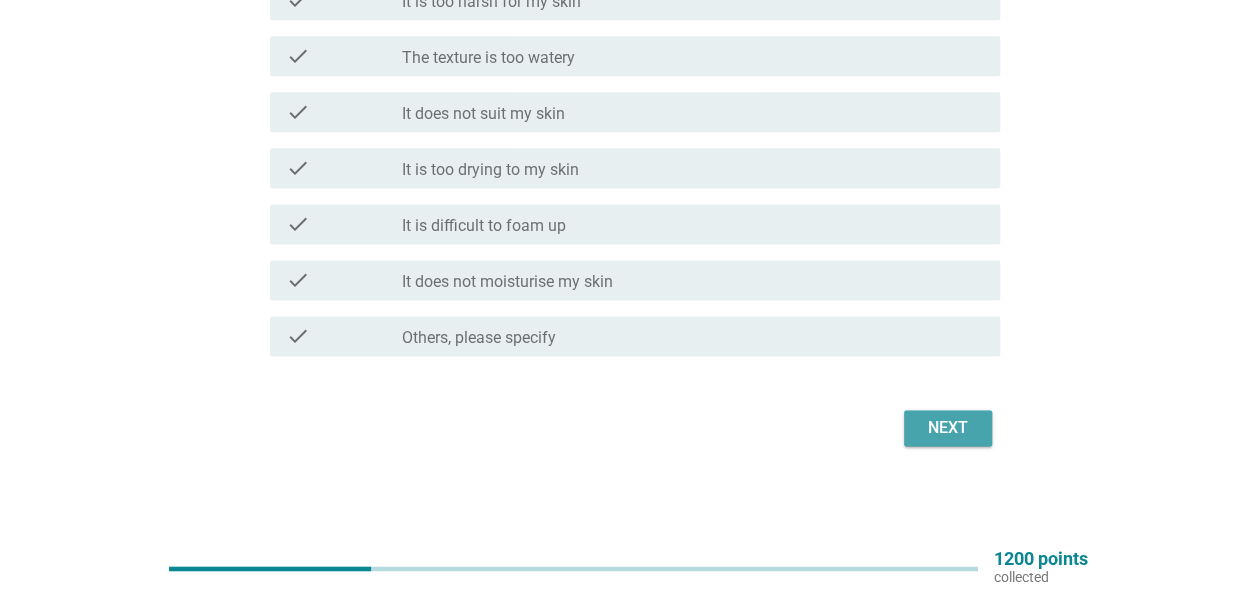 click on "Next" at bounding box center (948, 428) 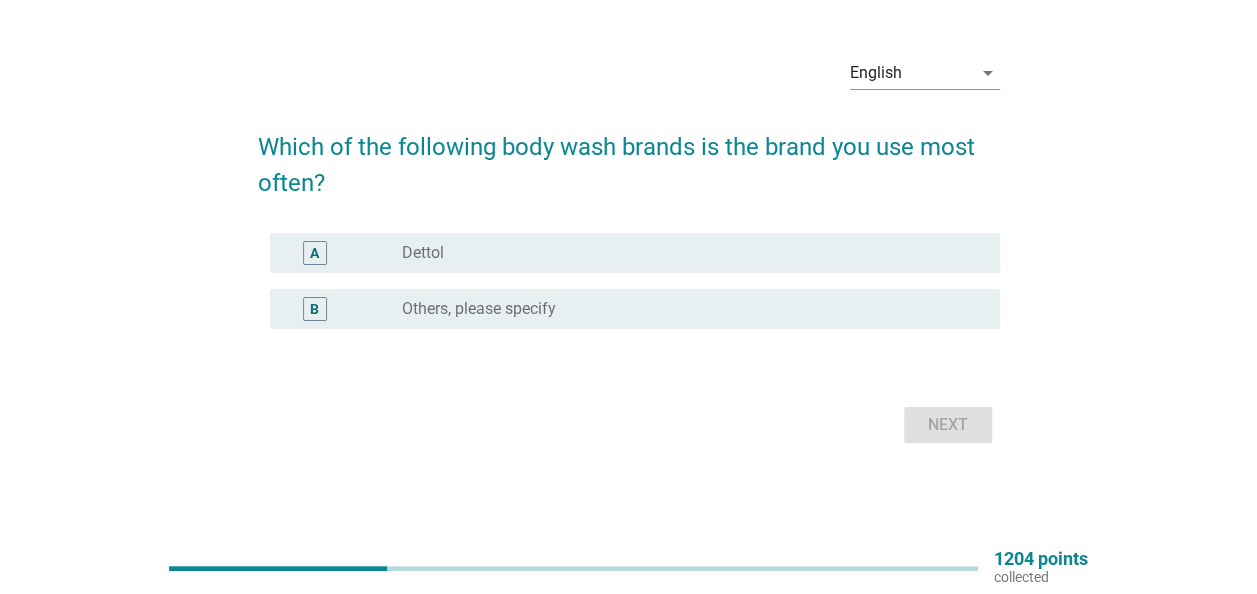 scroll, scrollTop: 0, scrollLeft: 0, axis: both 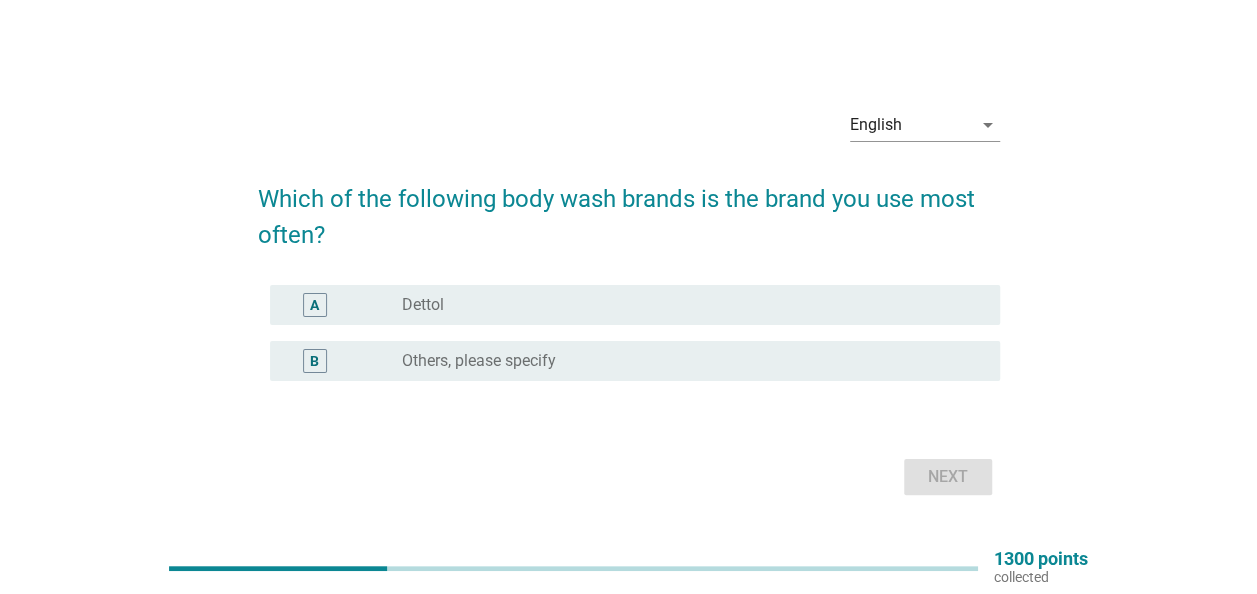 click on "A     radio_button_unchecked Dettol" at bounding box center [635, 305] 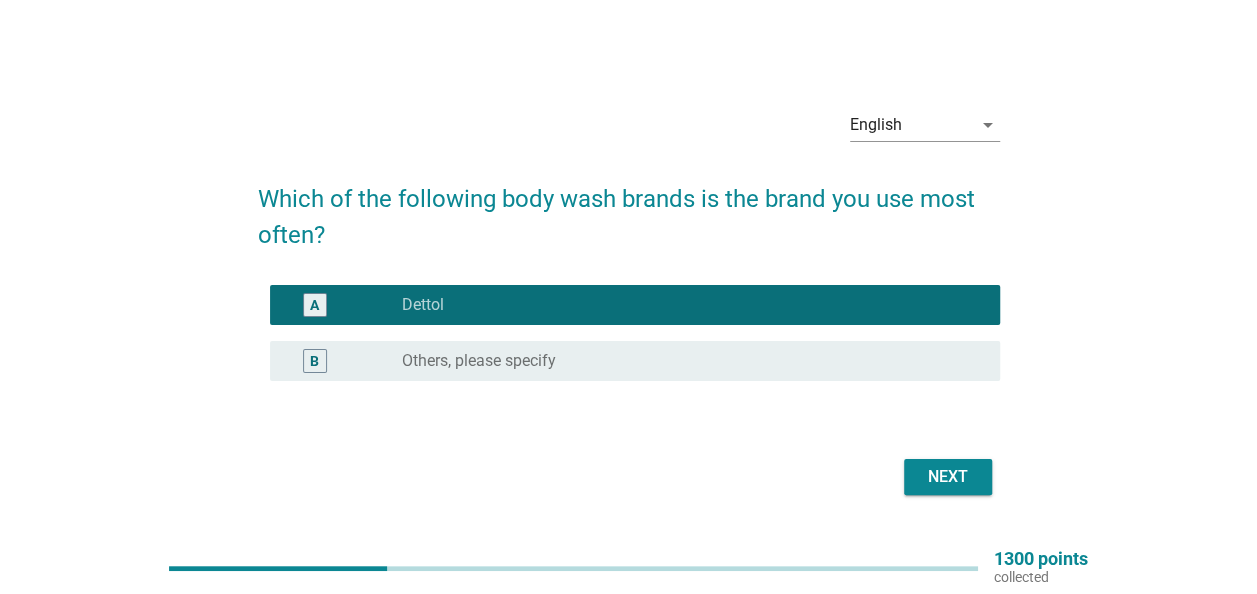 click on "Next" at bounding box center [948, 477] 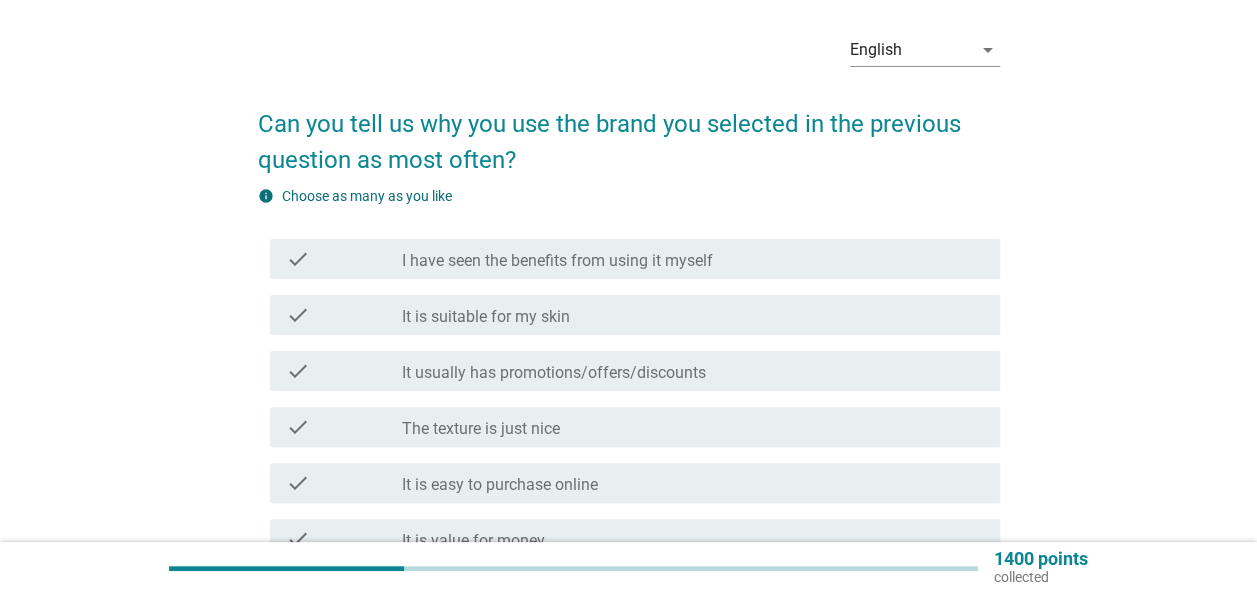 scroll, scrollTop: 100, scrollLeft: 0, axis: vertical 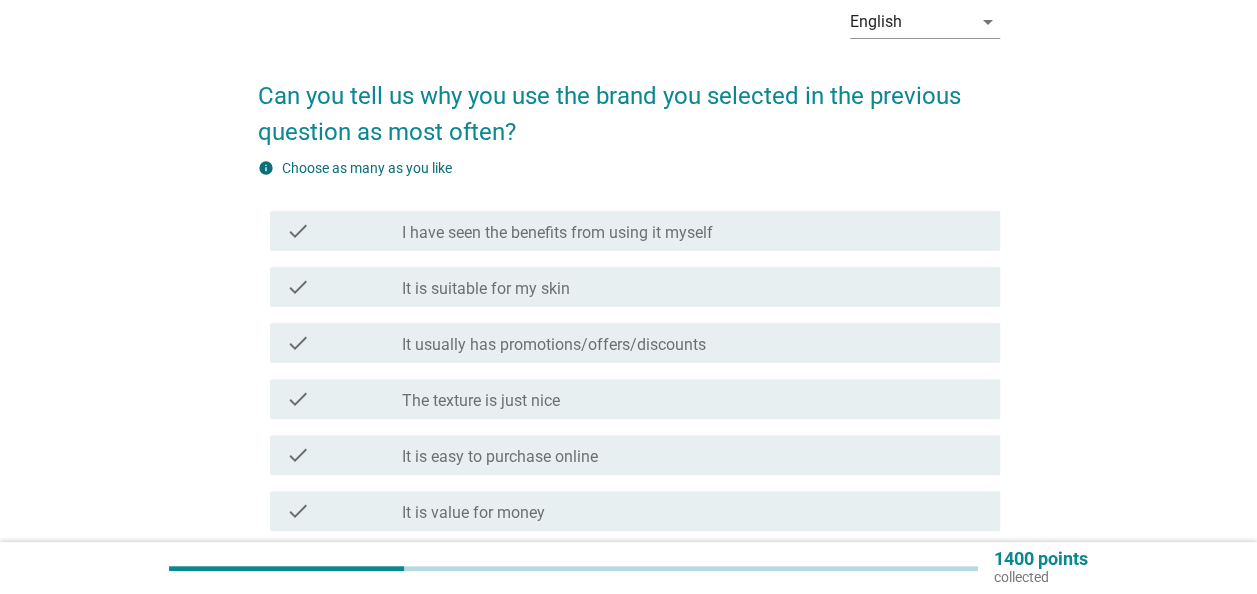 click on "I have seen the benefits from using it myself" at bounding box center (557, 233) 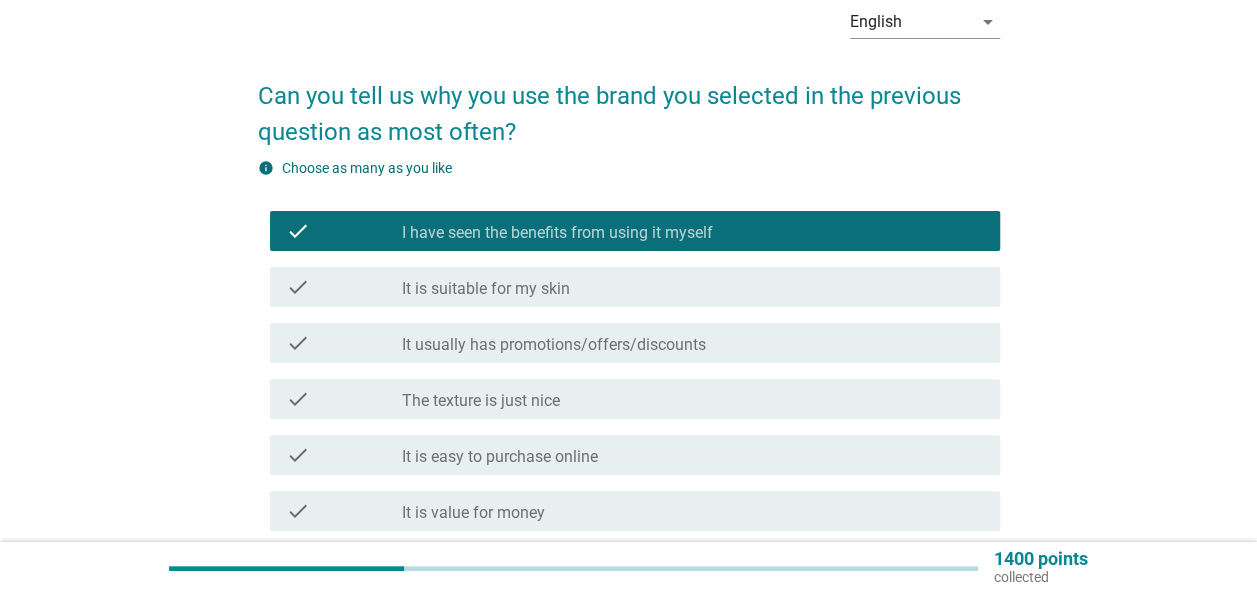 scroll, scrollTop: 200, scrollLeft: 0, axis: vertical 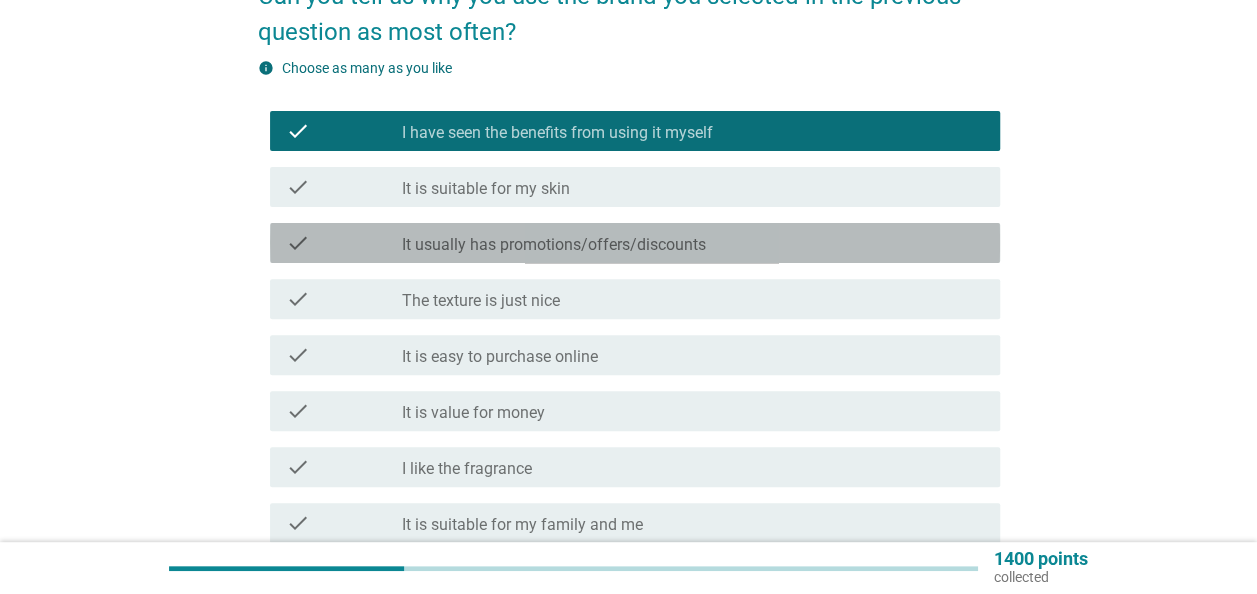 click on "It usually has promotions/offers/discounts" at bounding box center (554, 245) 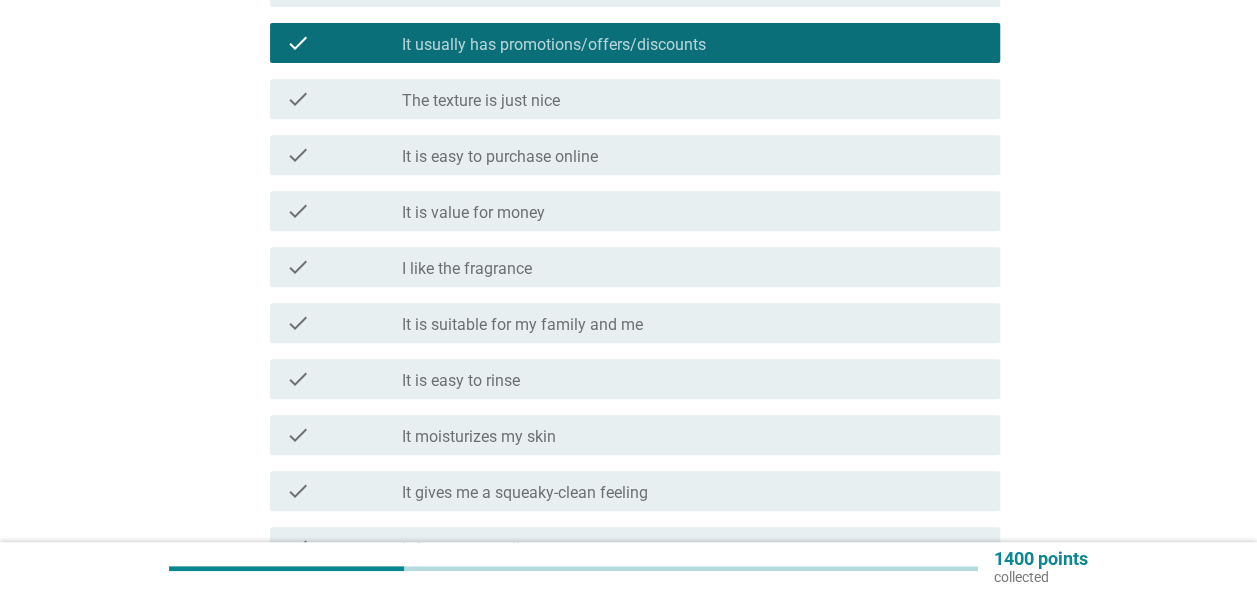 scroll, scrollTop: 500, scrollLeft: 0, axis: vertical 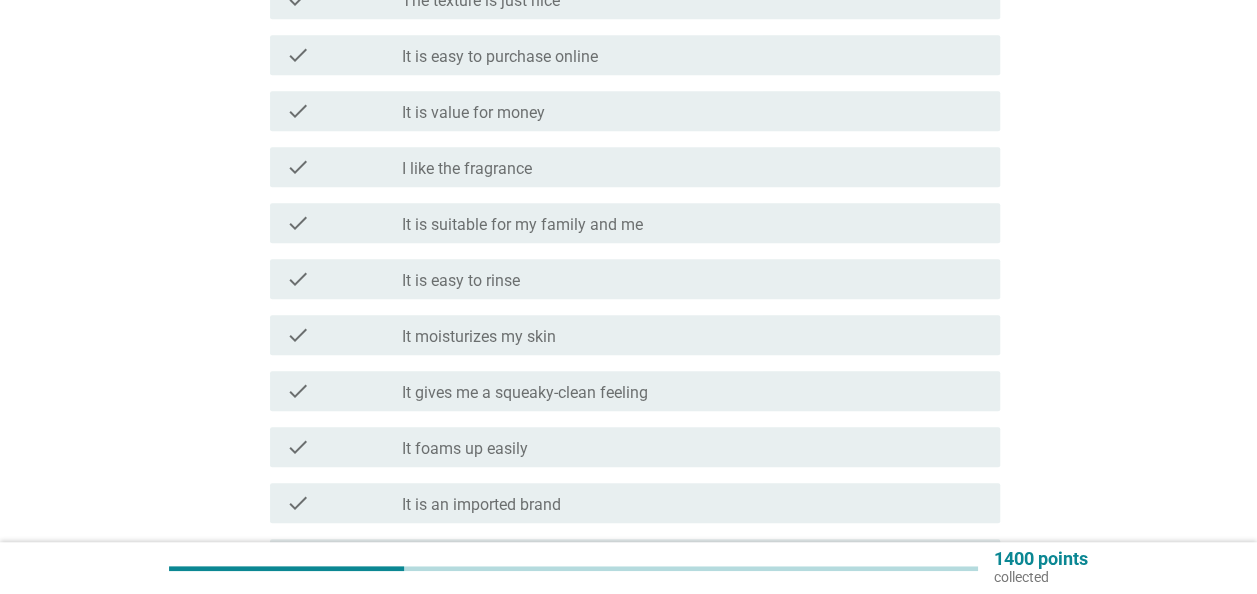 click on "check     check_box_outline_blank I like the fragrance" at bounding box center (635, 167) 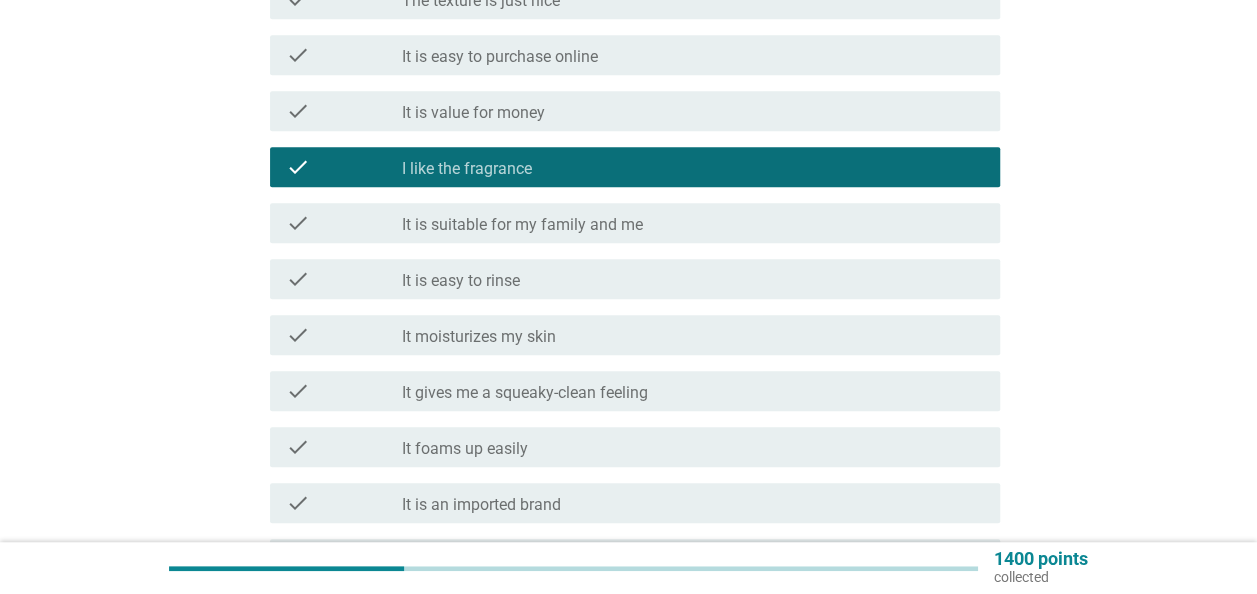 click on "check_box_outline_blank I like the fragrance" at bounding box center (693, 167) 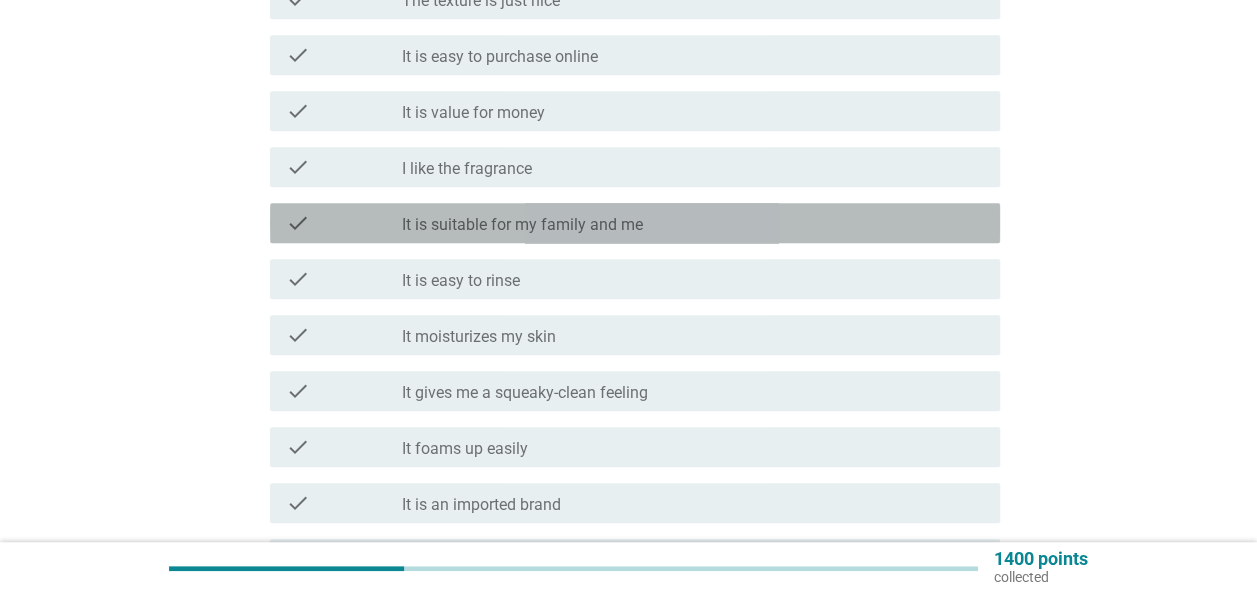 click on "check_box_outline_blank It is suitable for my family and me" at bounding box center [693, 223] 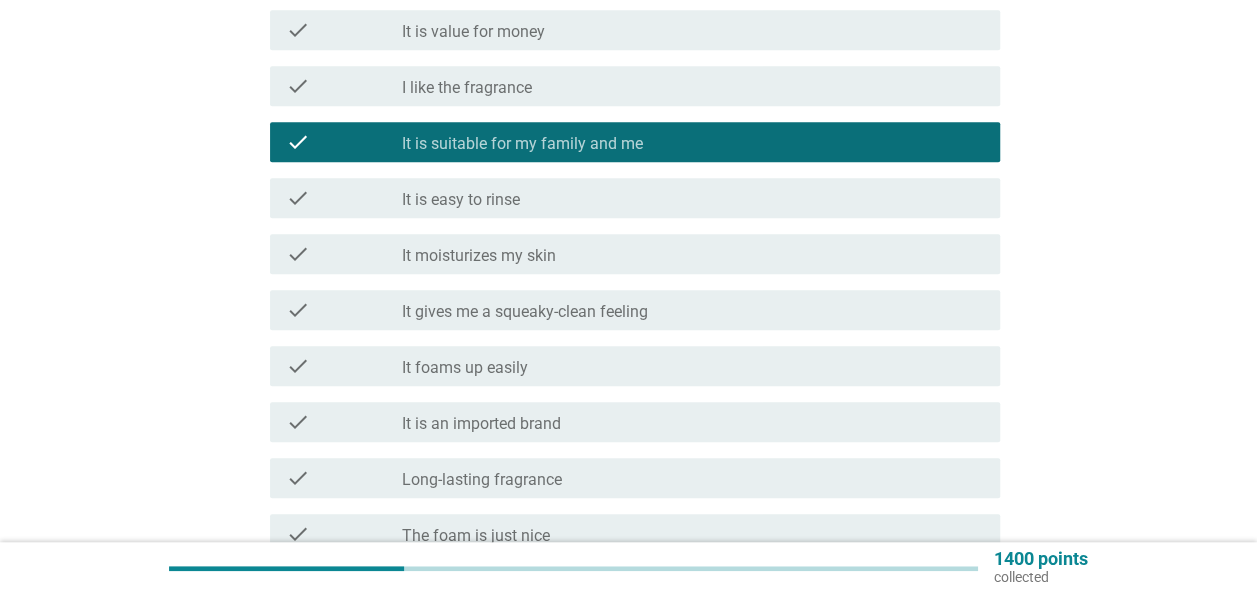 scroll, scrollTop: 600, scrollLeft: 0, axis: vertical 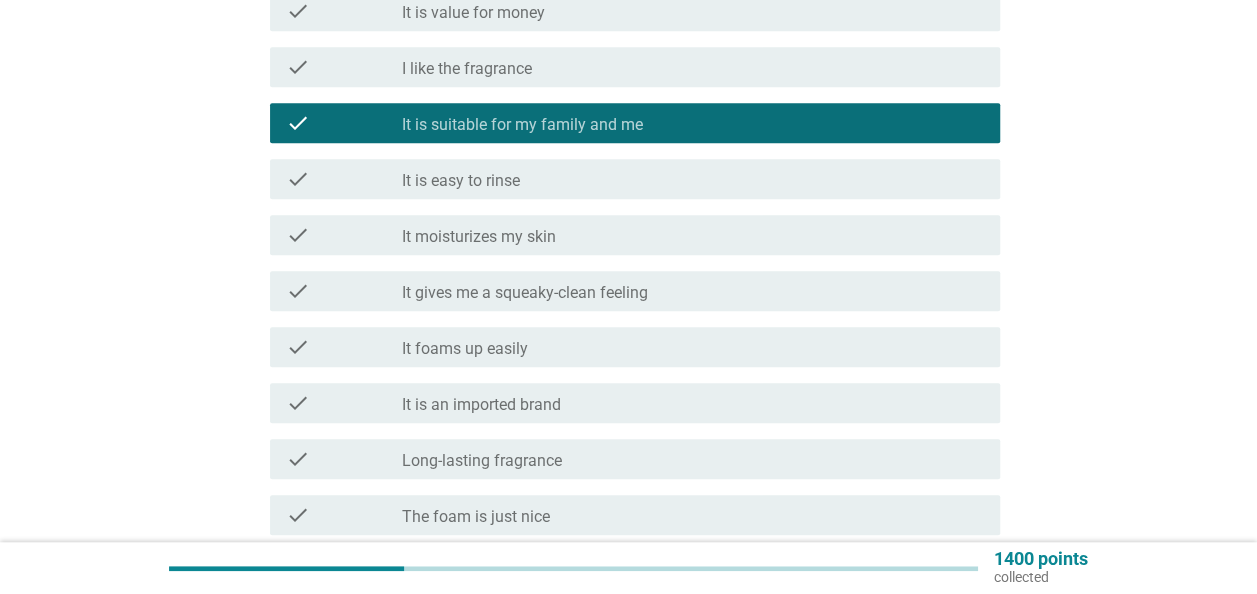 click on "check_box_outline_blank It moisturizes my skin" at bounding box center (693, 235) 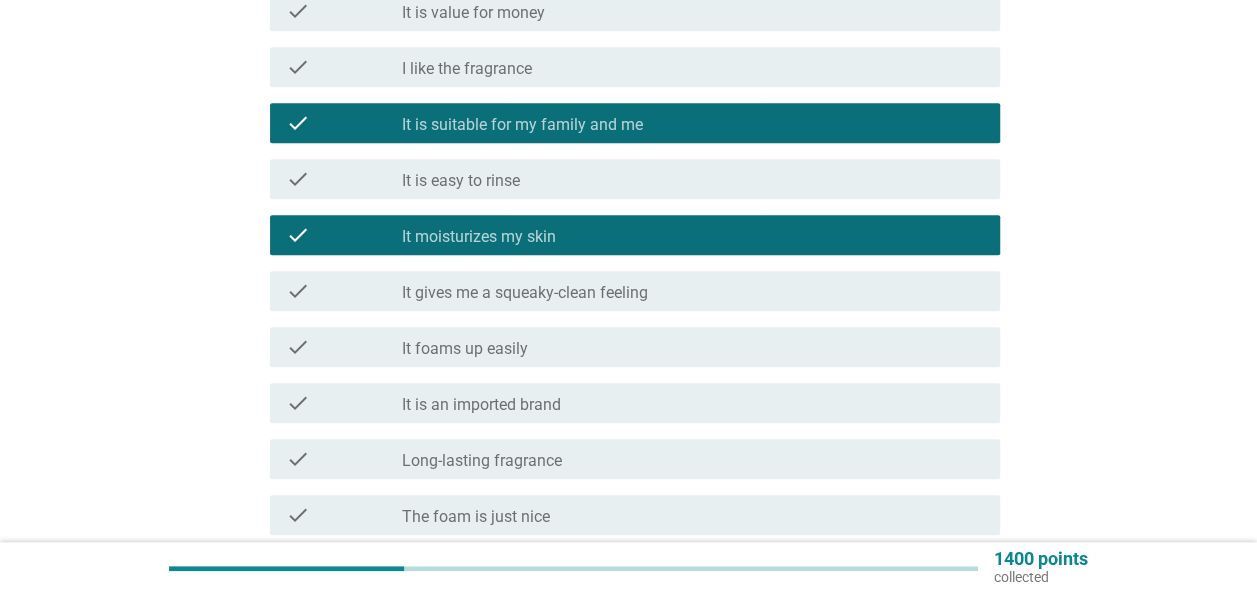 click on "check_box_outline_blank It gives me a squeaky-clean feeling" at bounding box center (693, 291) 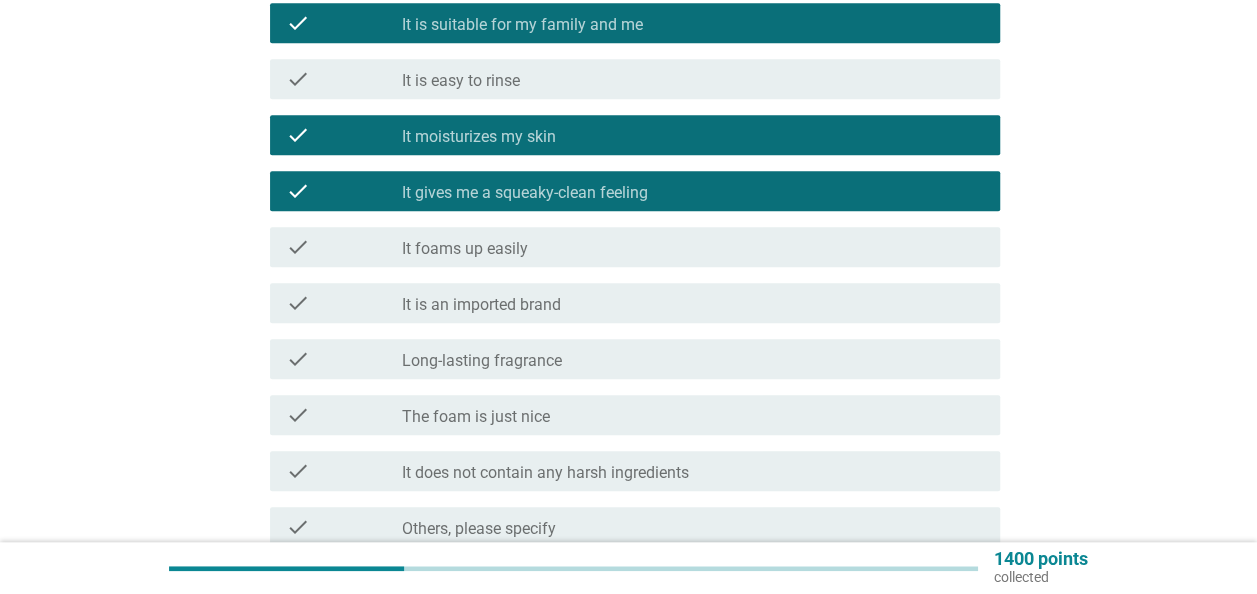 scroll, scrollTop: 800, scrollLeft: 0, axis: vertical 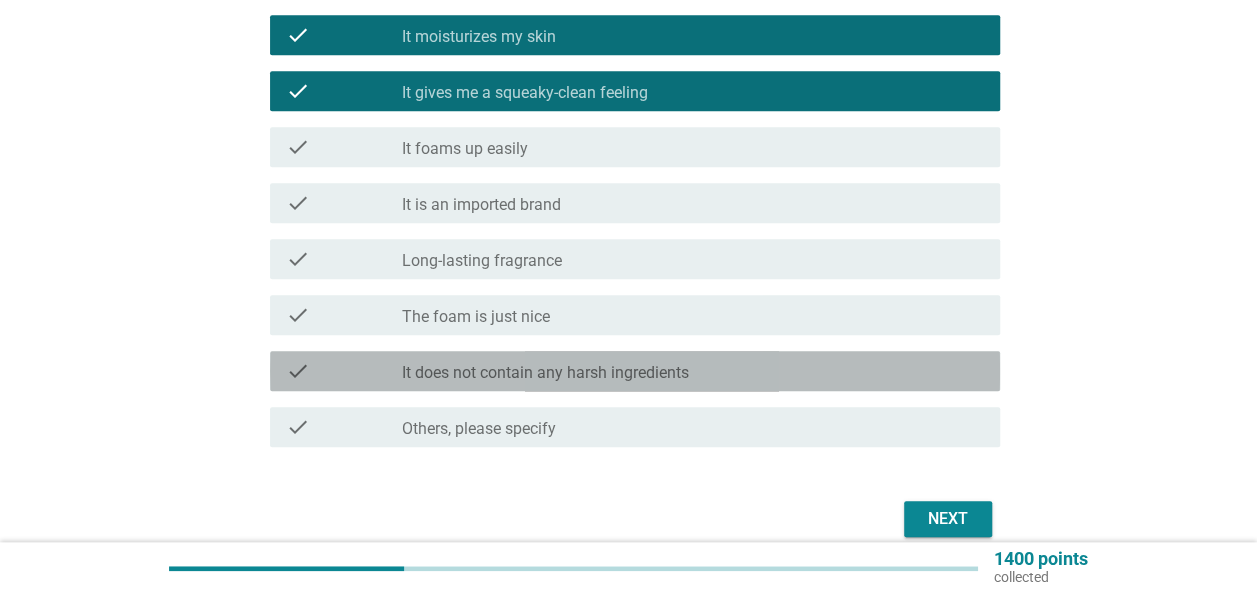 click on "check_box_outline_blank It does not contain any harsh ingredients" at bounding box center (693, 371) 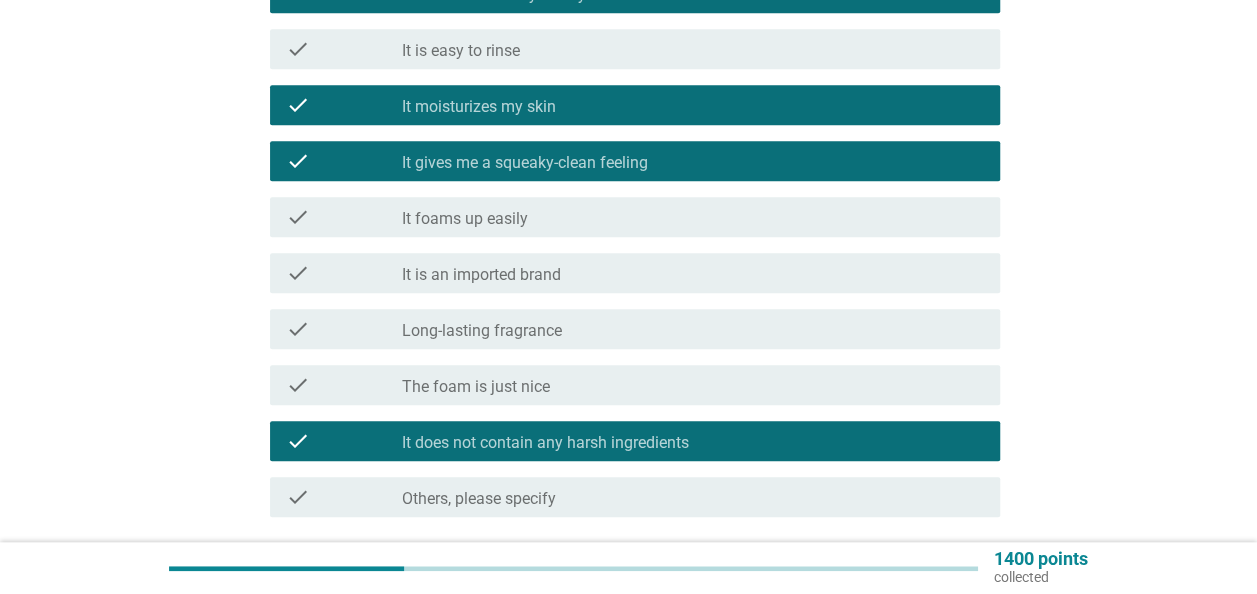 scroll, scrollTop: 700, scrollLeft: 0, axis: vertical 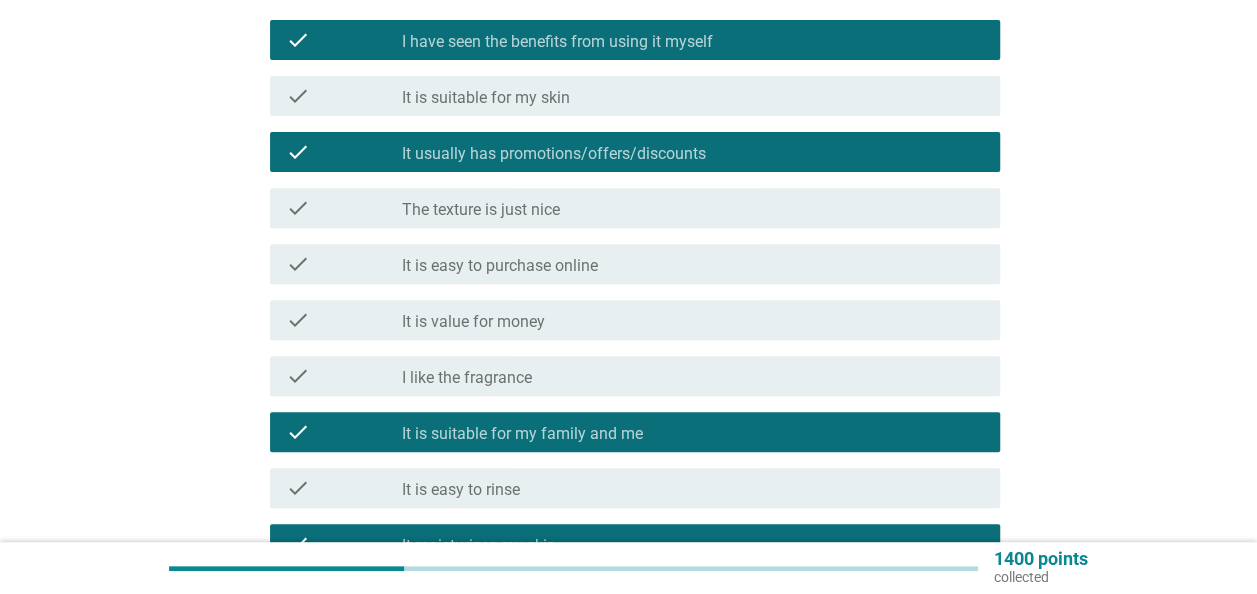 click on "check_box_outline_blank It is suitable for my skin" at bounding box center (693, 96) 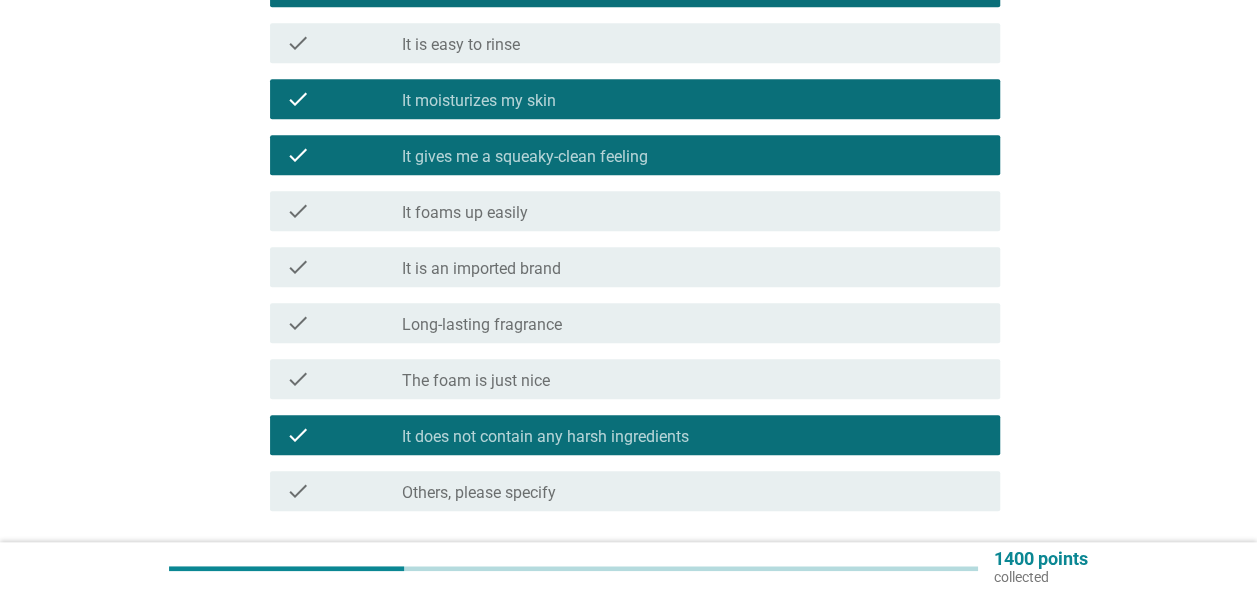 scroll, scrollTop: 891, scrollLeft: 0, axis: vertical 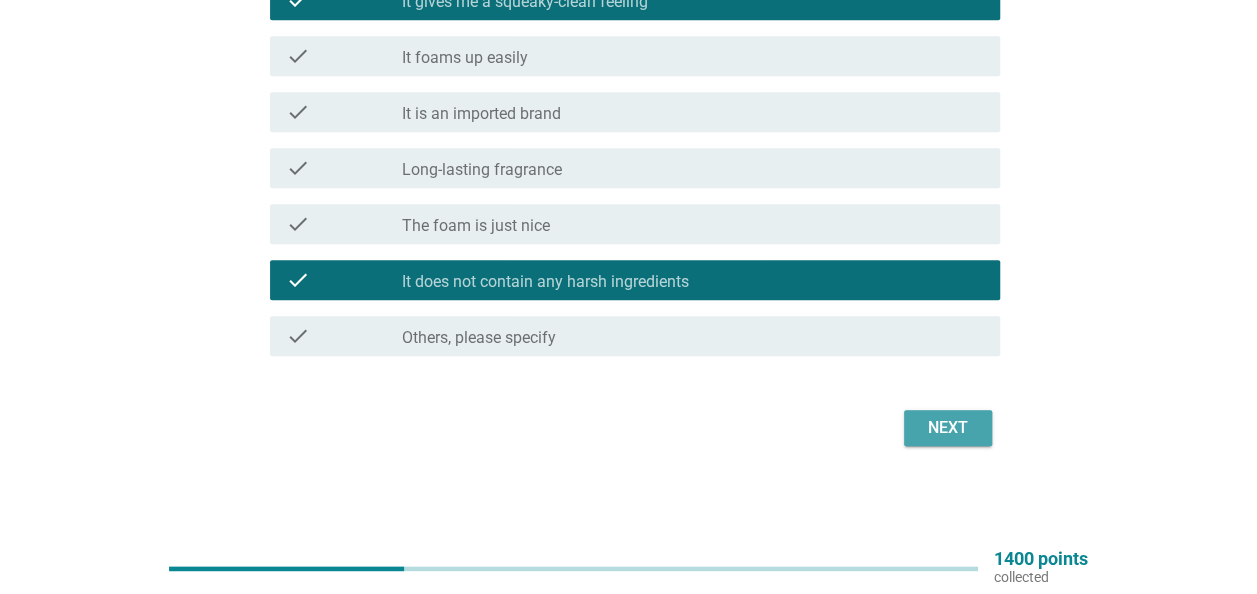 click on "Next" at bounding box center (948, 428) 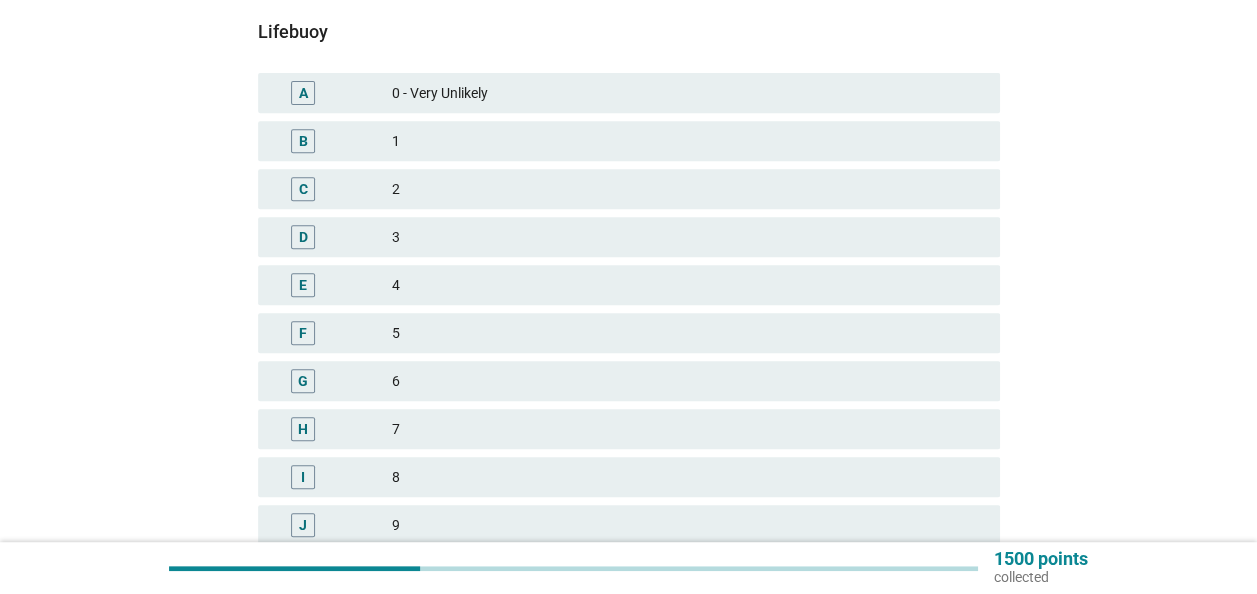 scroll, scrollTop: 400, scrollLeft: 0, axis: vertical 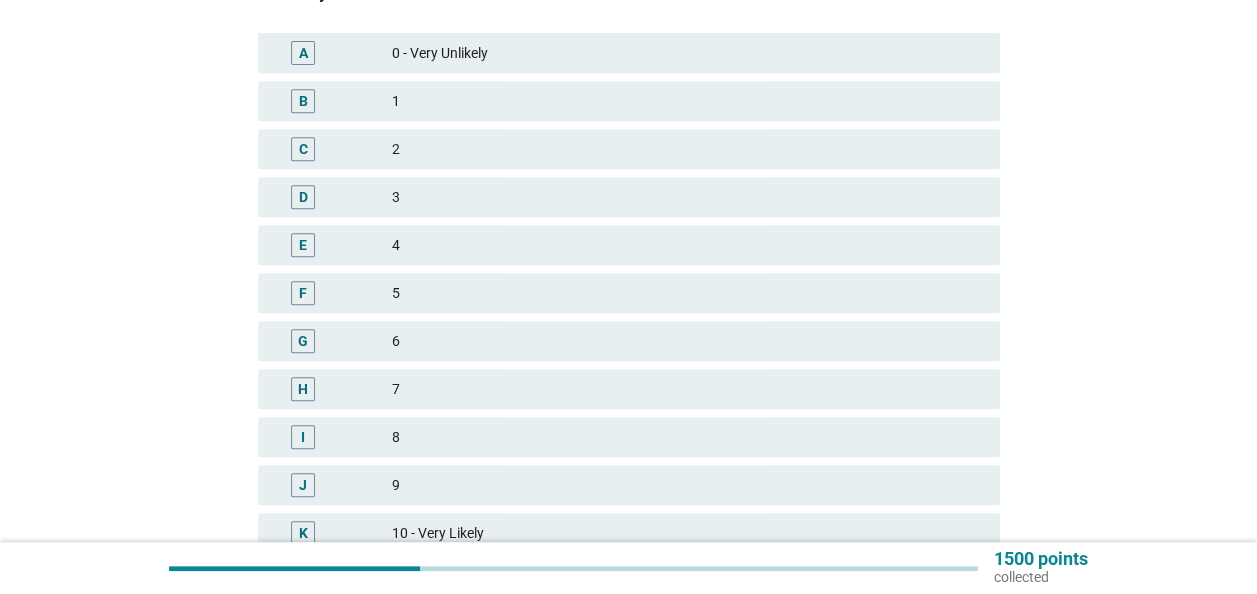 click on "3" at bounding box center [688, 197] 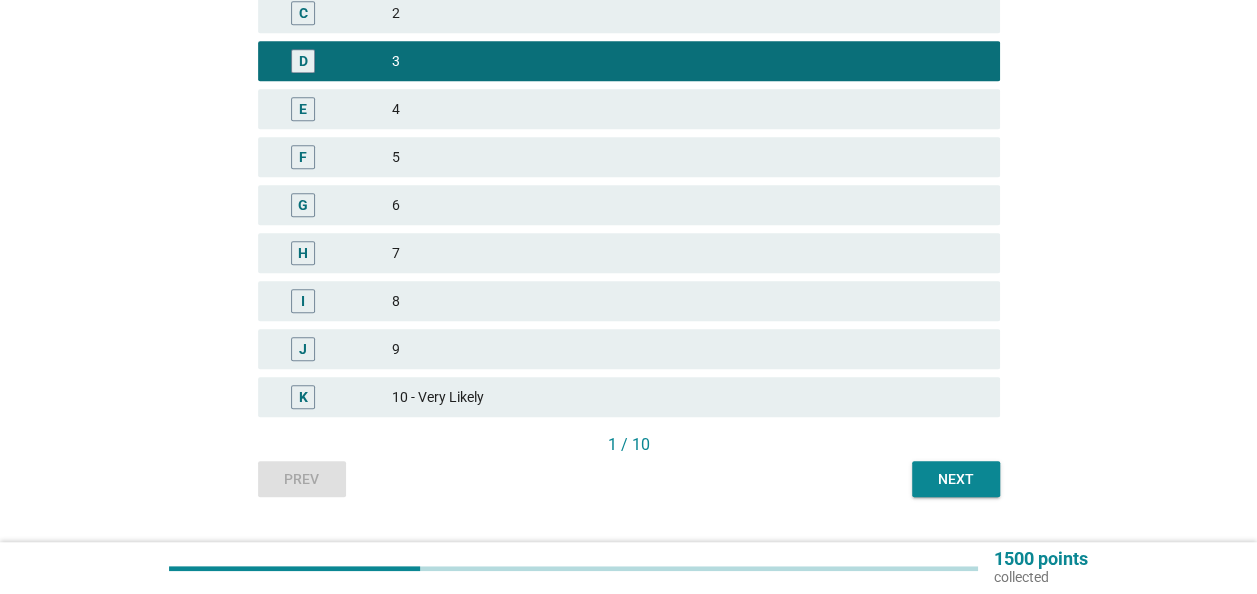 scroll, scrollTop: 581, scrollLeft: 0, axis: vertical 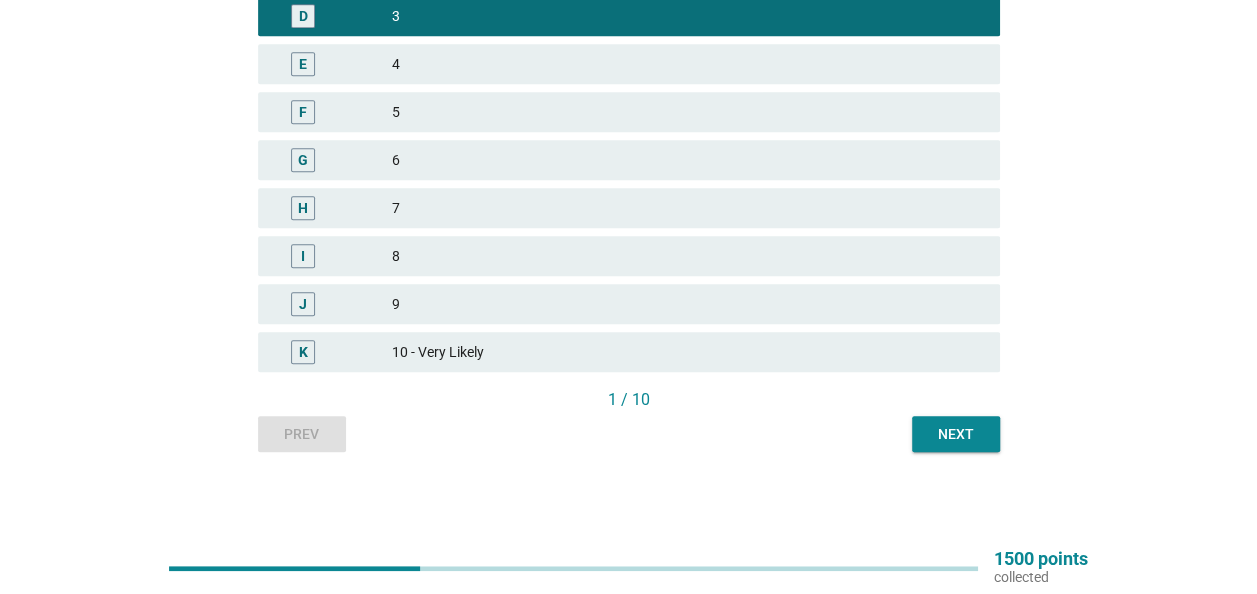 click on "Next" at bounding box center [956, 434] 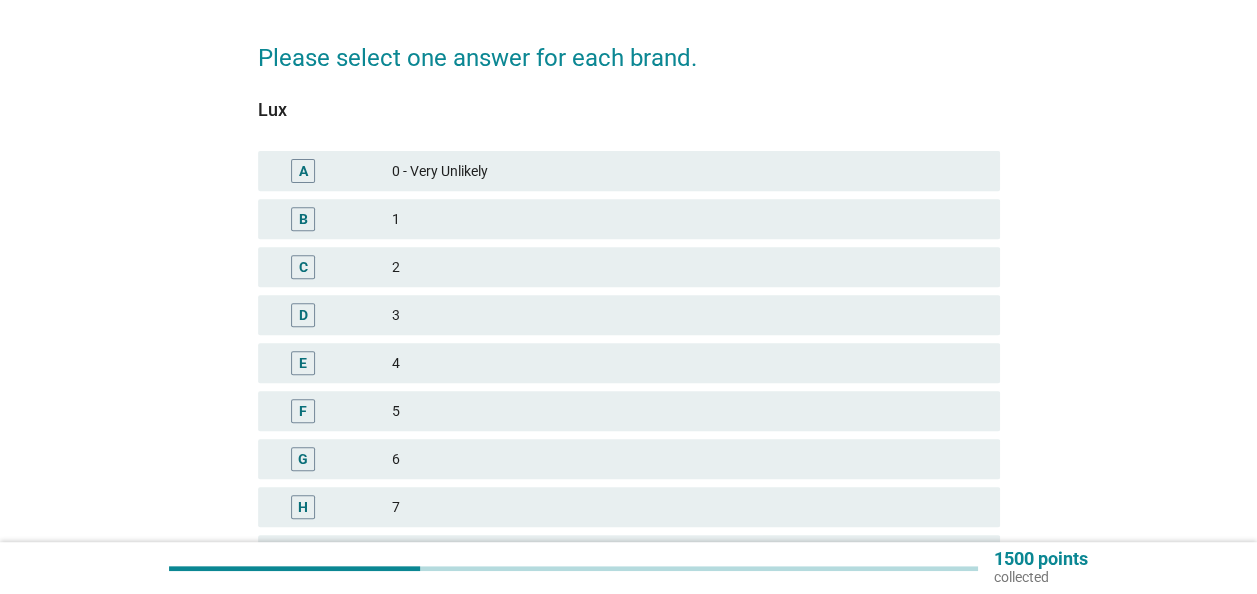 scroll, scrollTop: 300, scrollLeft: 0, axis: vertical 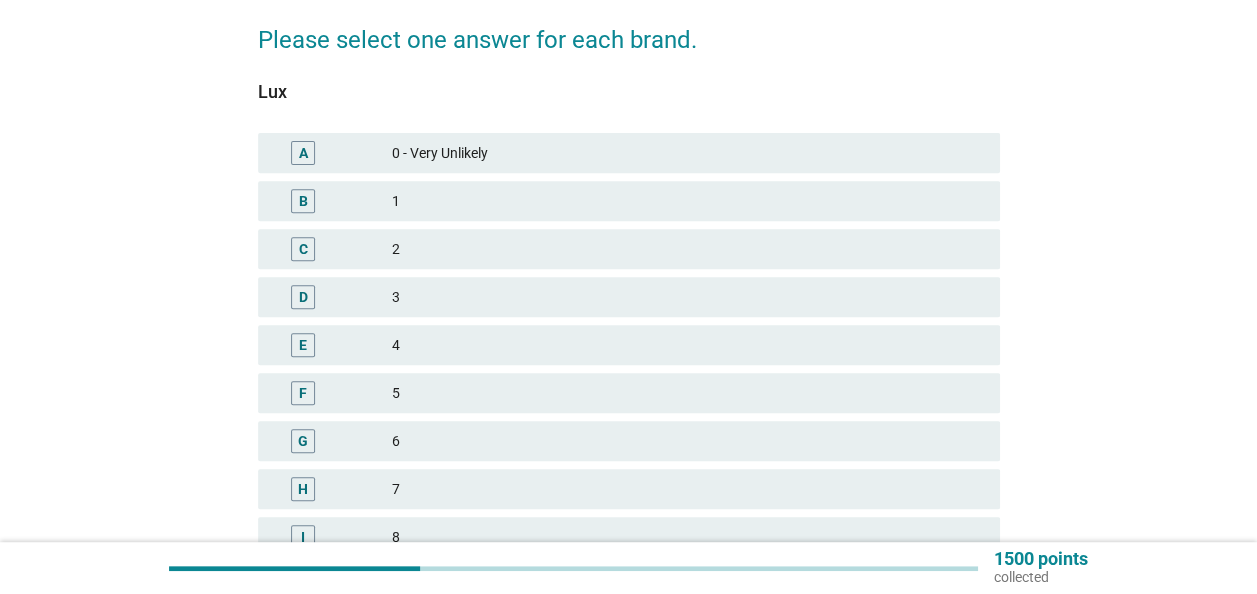 drag, startPoint x: 495, startPoint y: 390, endPoint x: 504, endPoint y: 385, distance: 10.29563 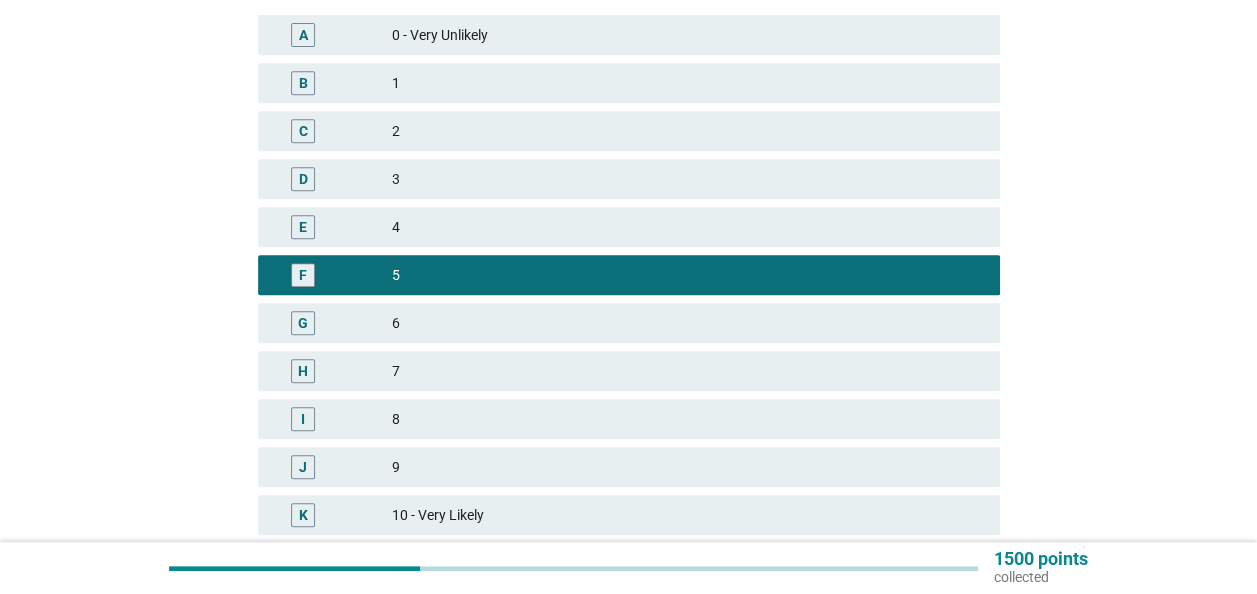 scroll, scrollTop: 581, scrollLeft: 0, axis: vertical 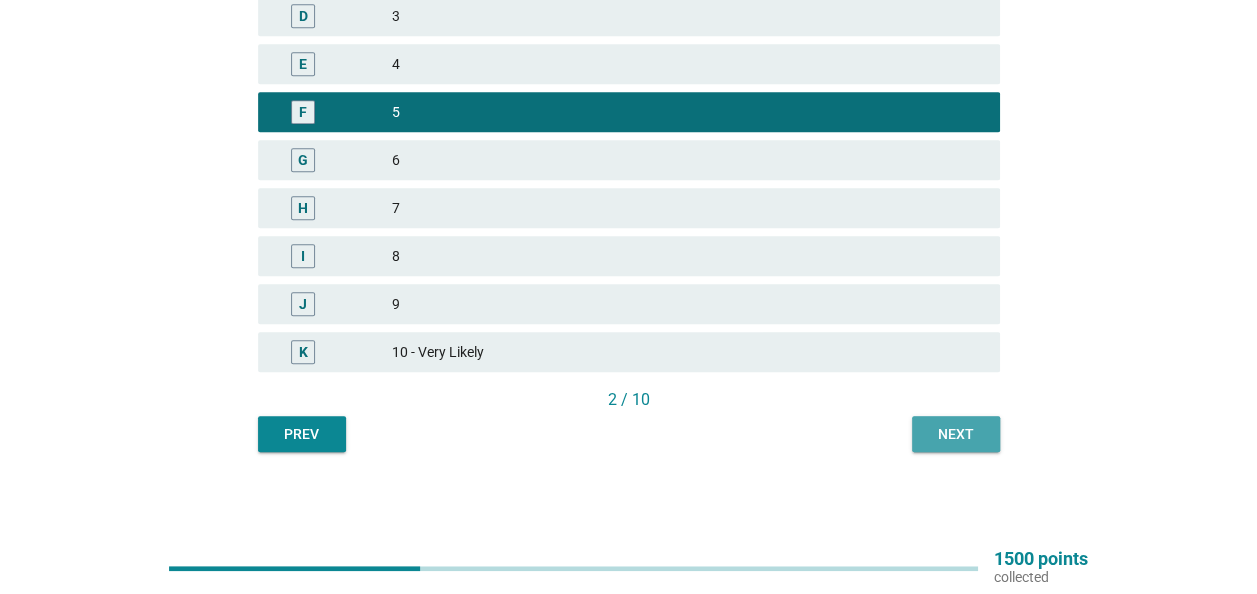 click on "Next" at bounding box center (956, 434) 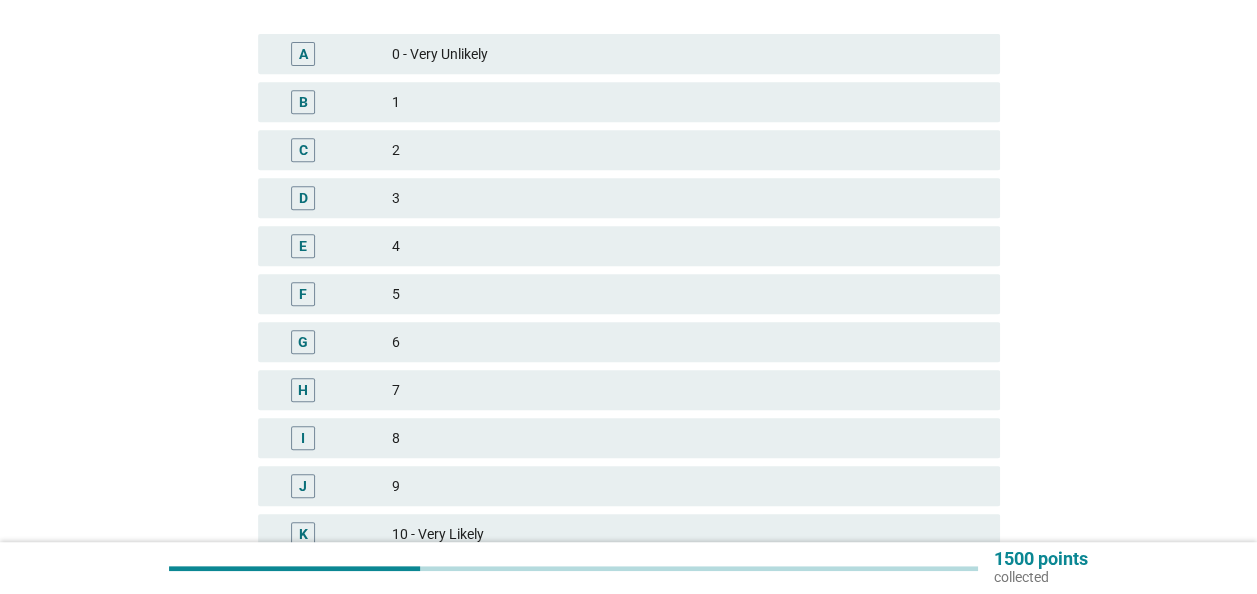 scroll, scrollTop: 400, scrollLeft: 0, axis: vertical 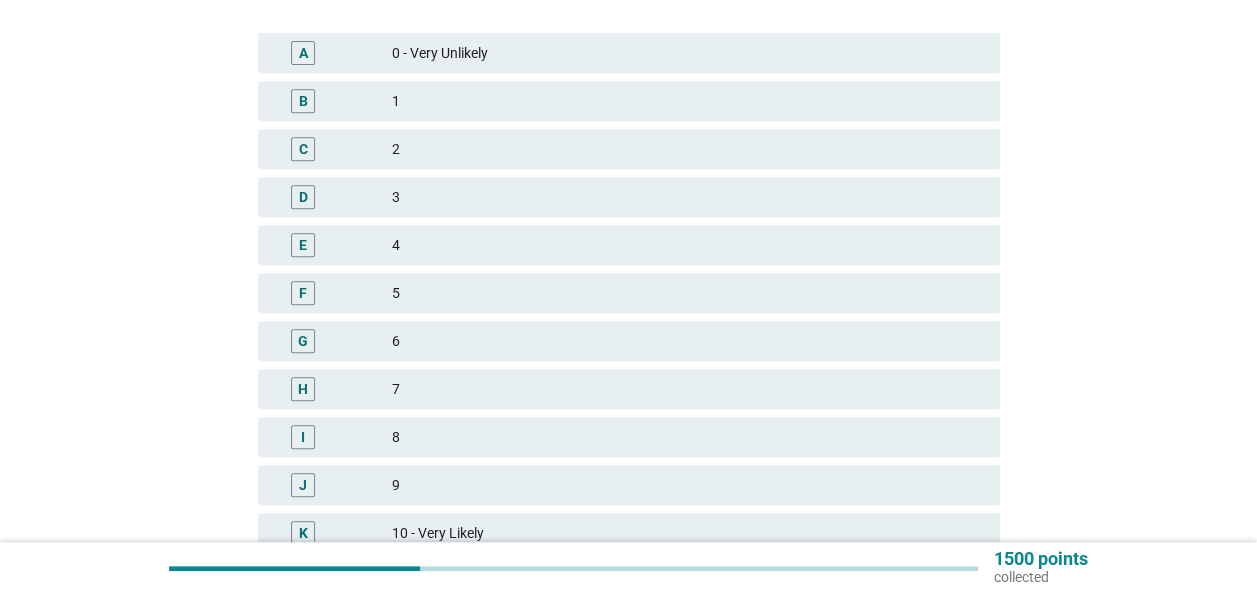 click on "5" at bounding box center [688, 293] 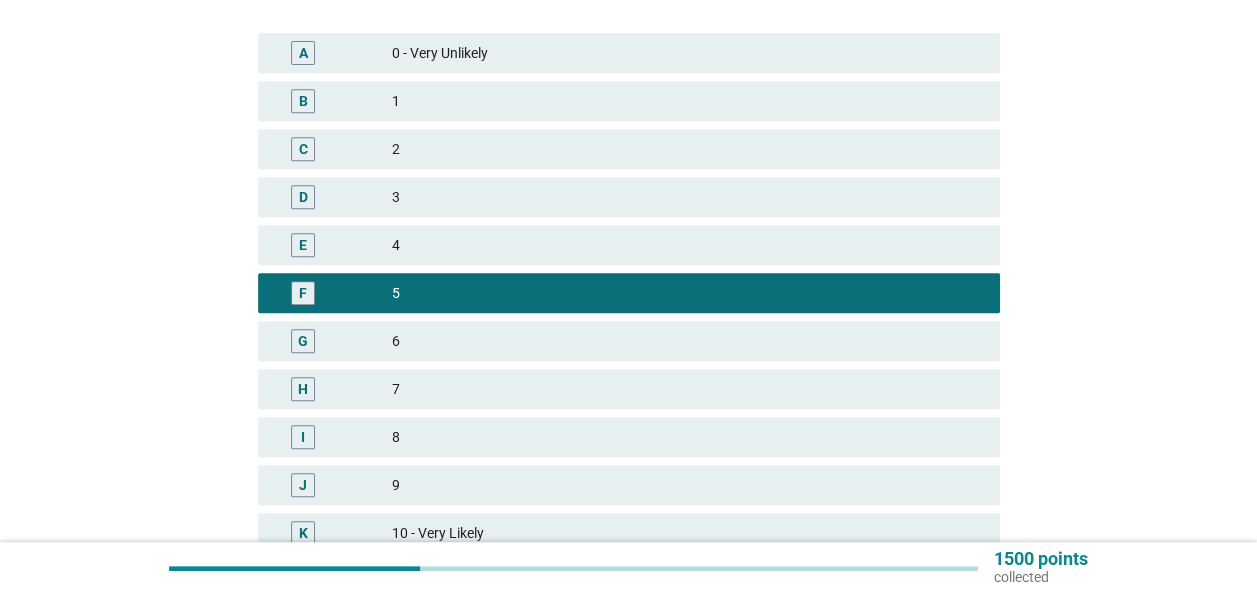 scroll, scrollTop: 581, scrollLeft: 0, axis: vertical 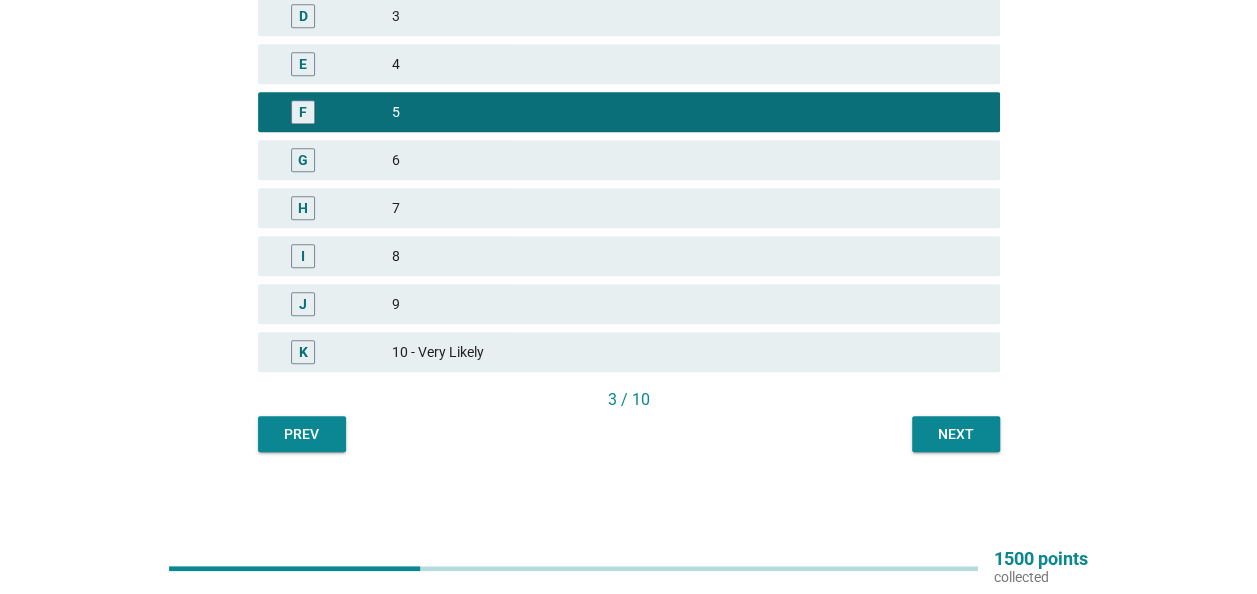 click on "Next" at bounding box center [956, 434] 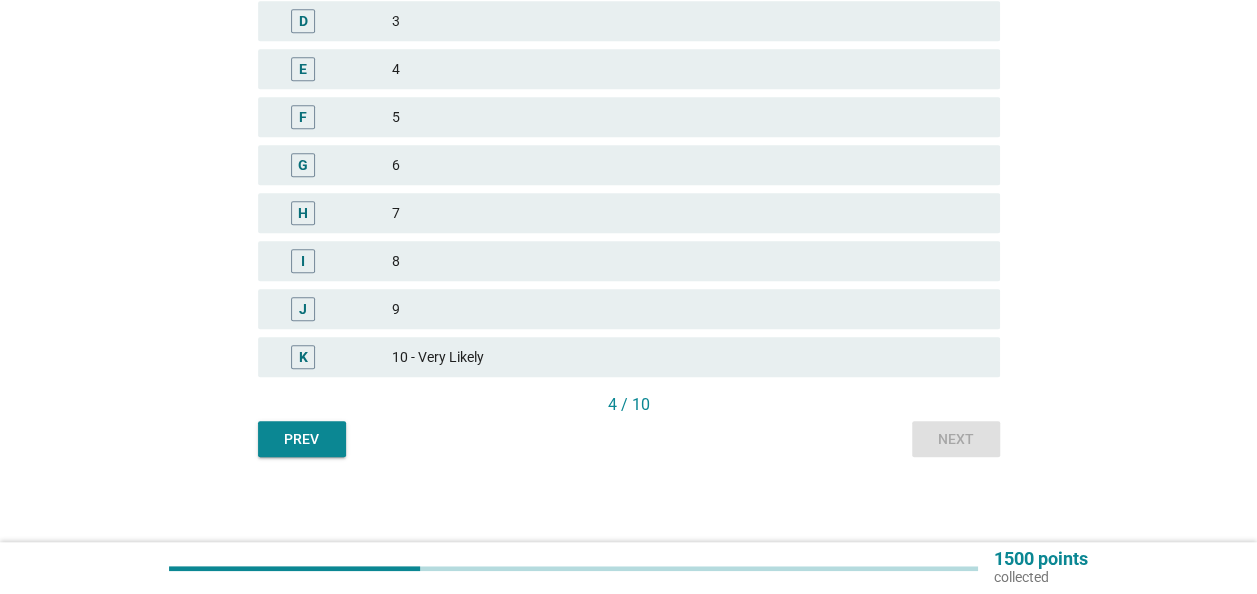 scroll, scrollTop: 581, scrollLeft: 0, axis: vertical 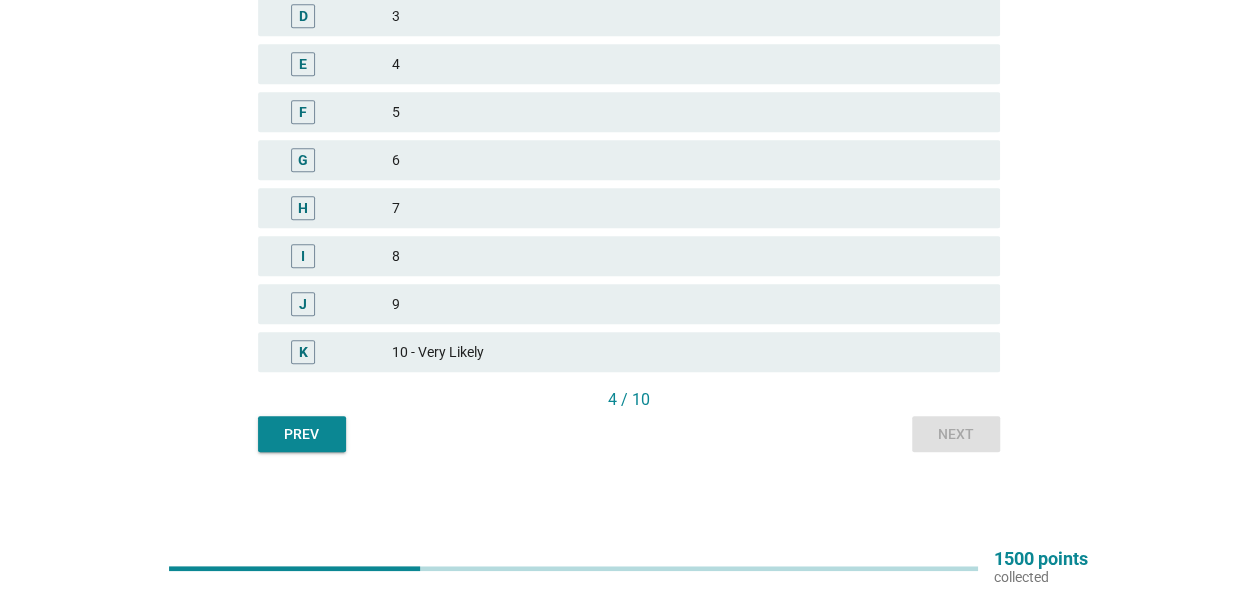 click on "8" at bounding box center [688, 256] 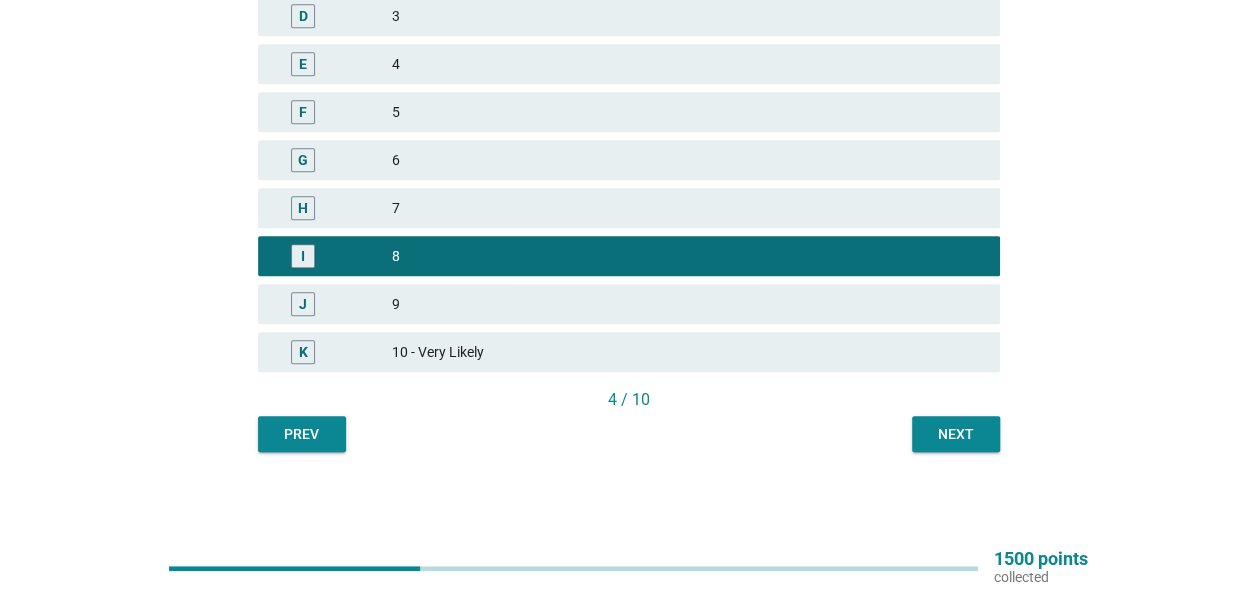 click on "Next" at bounding box center [956, 434] 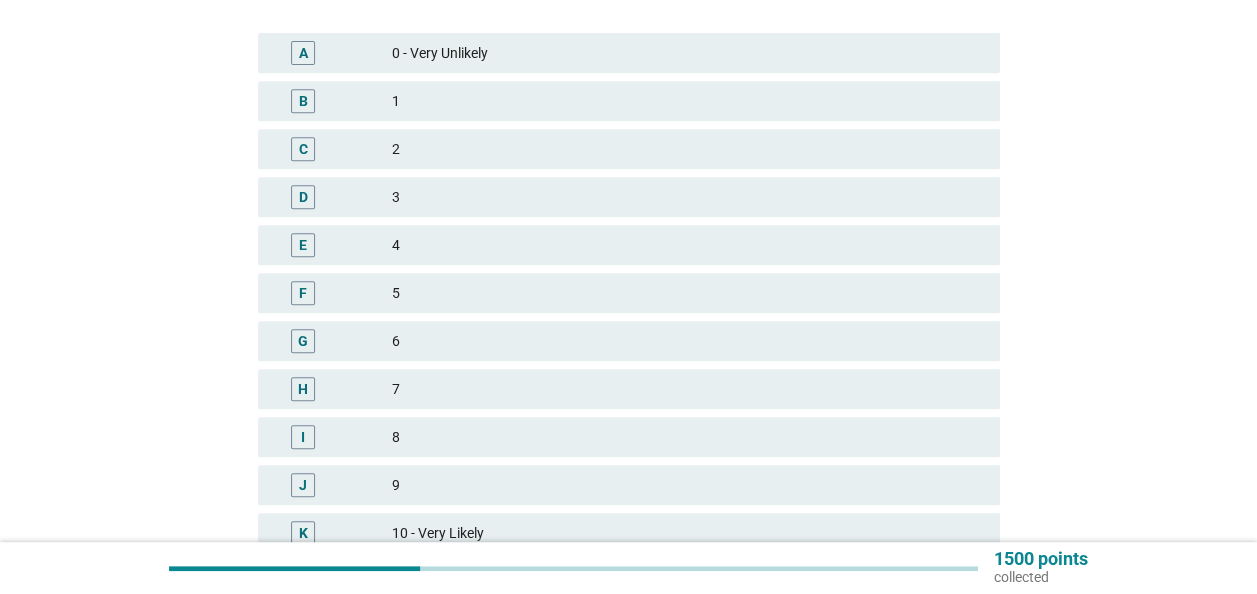 scroll, scrollTop: 500, scrollLeft: 0, axis: vertical 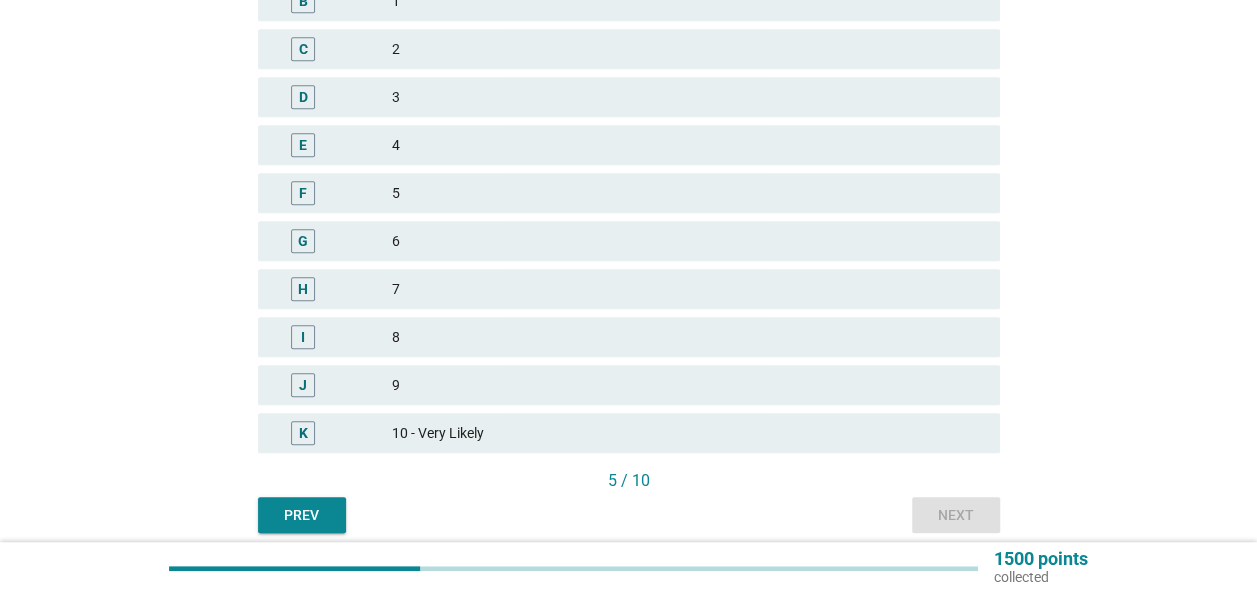 click on "5" at bounding box center [688, 193] 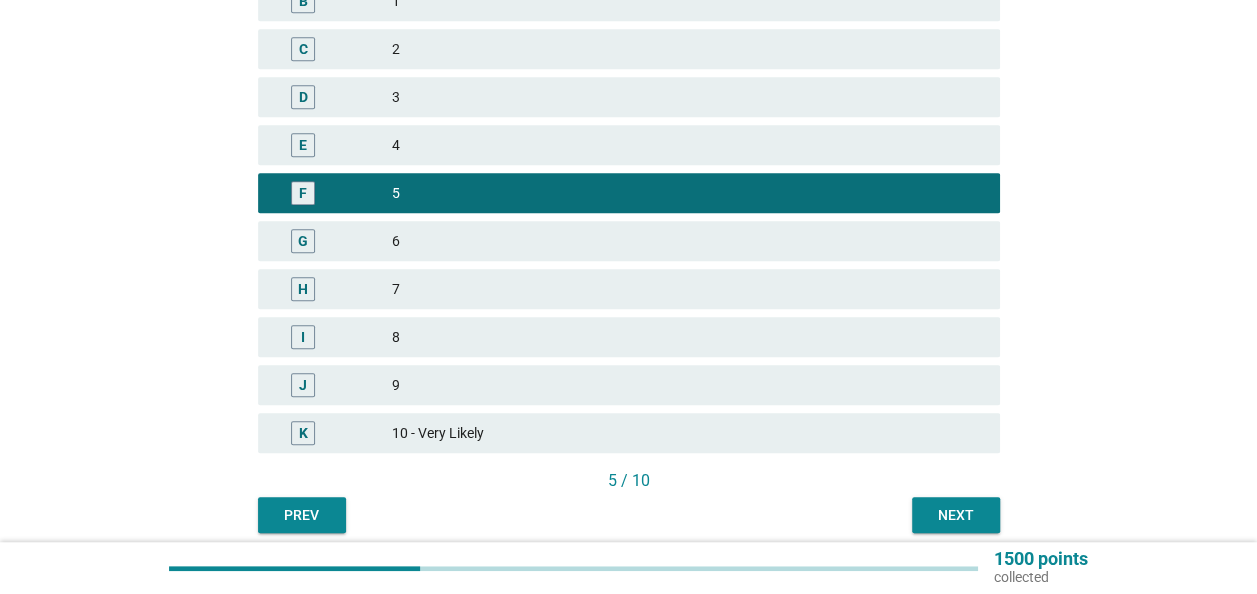 click on "6" at bounding box center (688, 241) 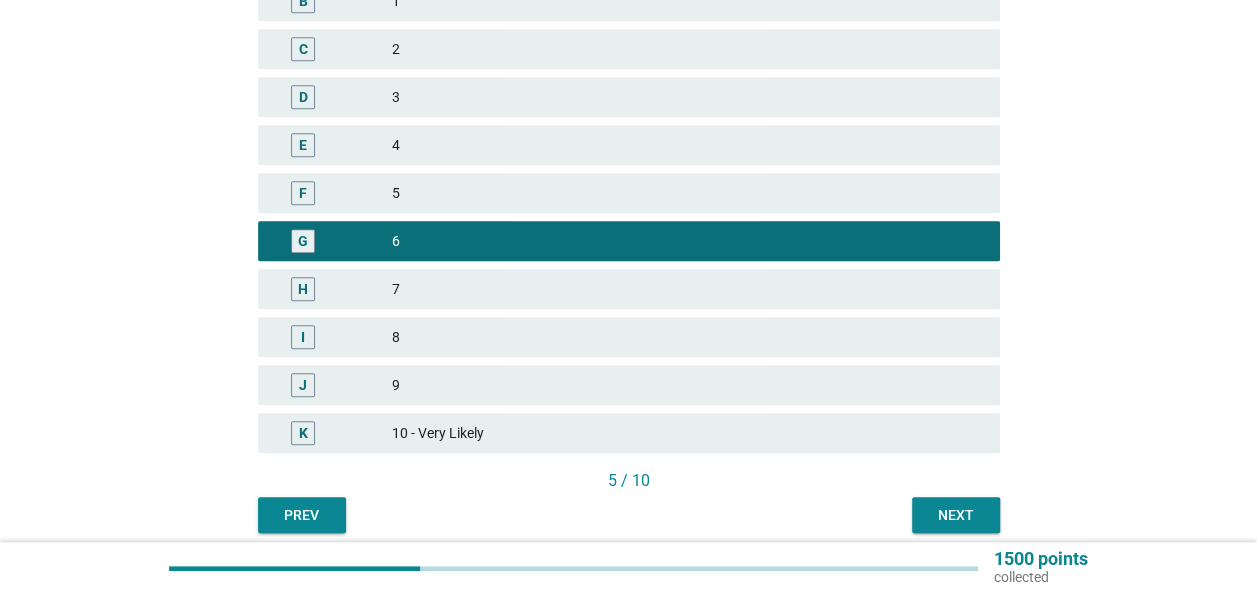 click on "5 / 10" at bounding box center [629, 481] 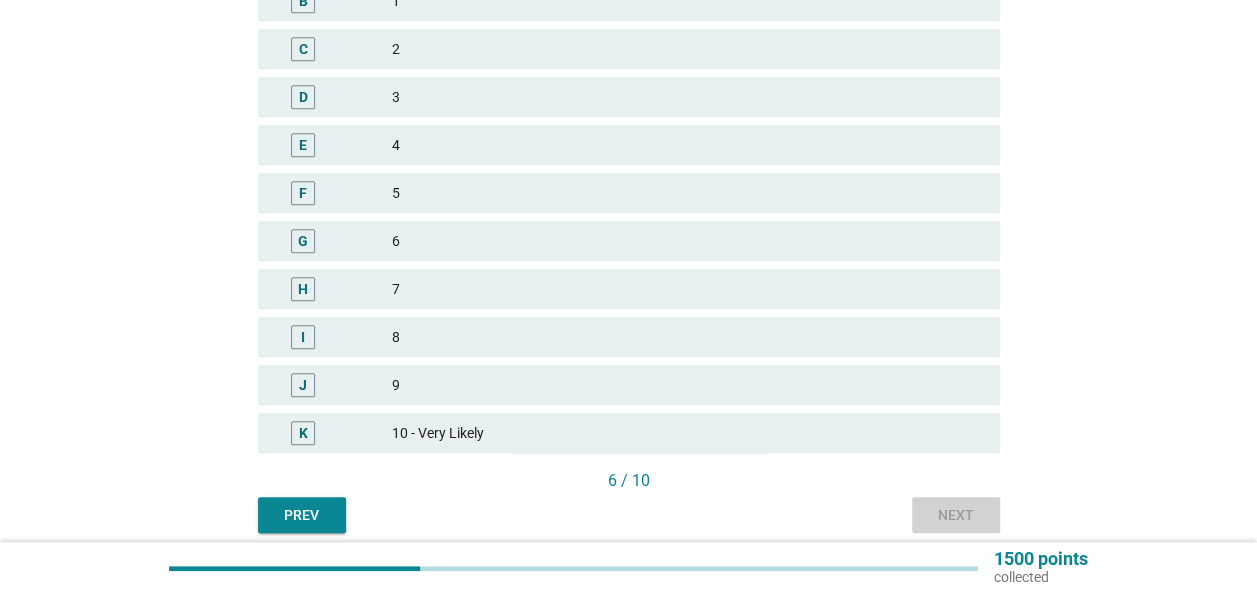 scroll, scrollTop: 0, scrollLeft: 0, axis: both 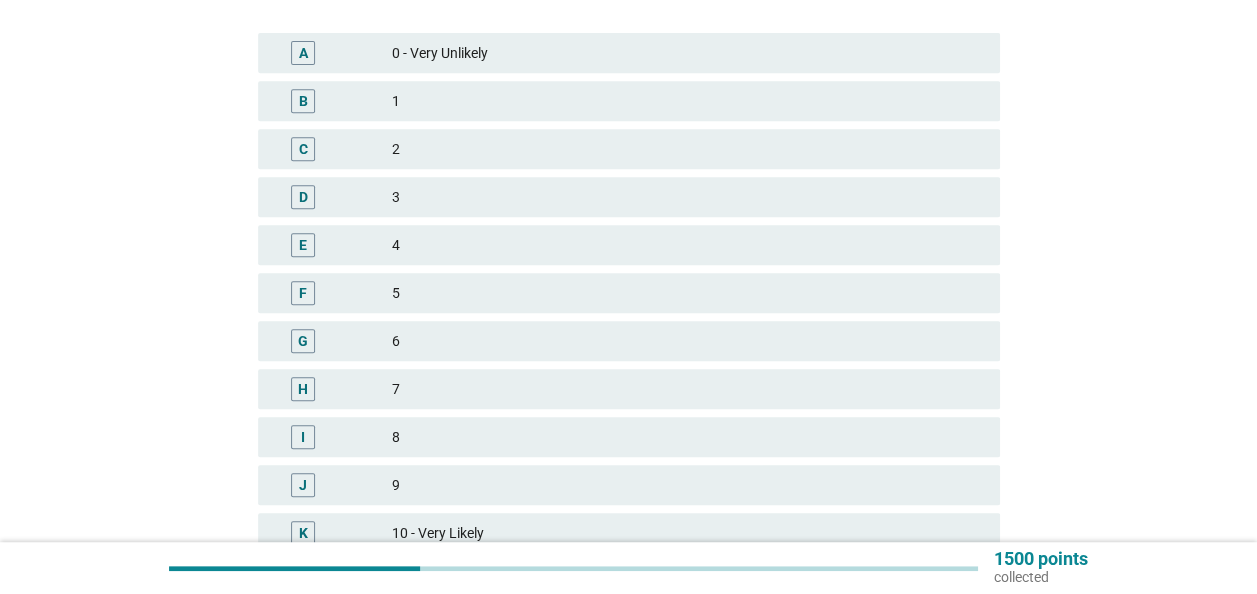 click on "5" at bounding box center (688, 293) 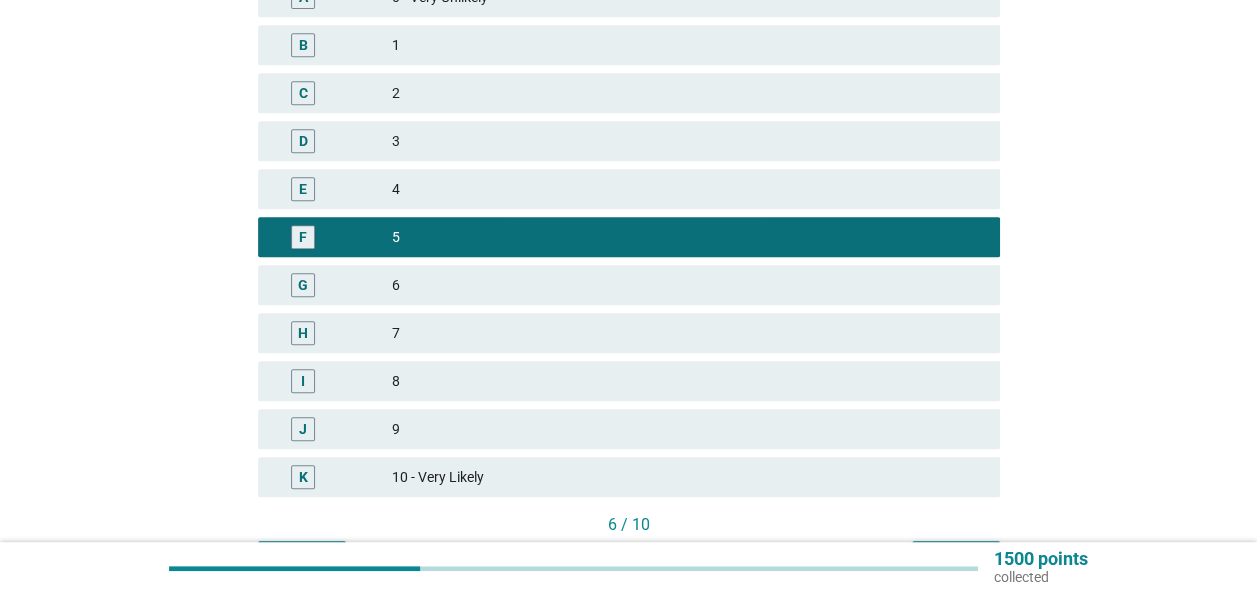 scroll, scrollTop: 581, scrollLeft: 0, axis: vertical 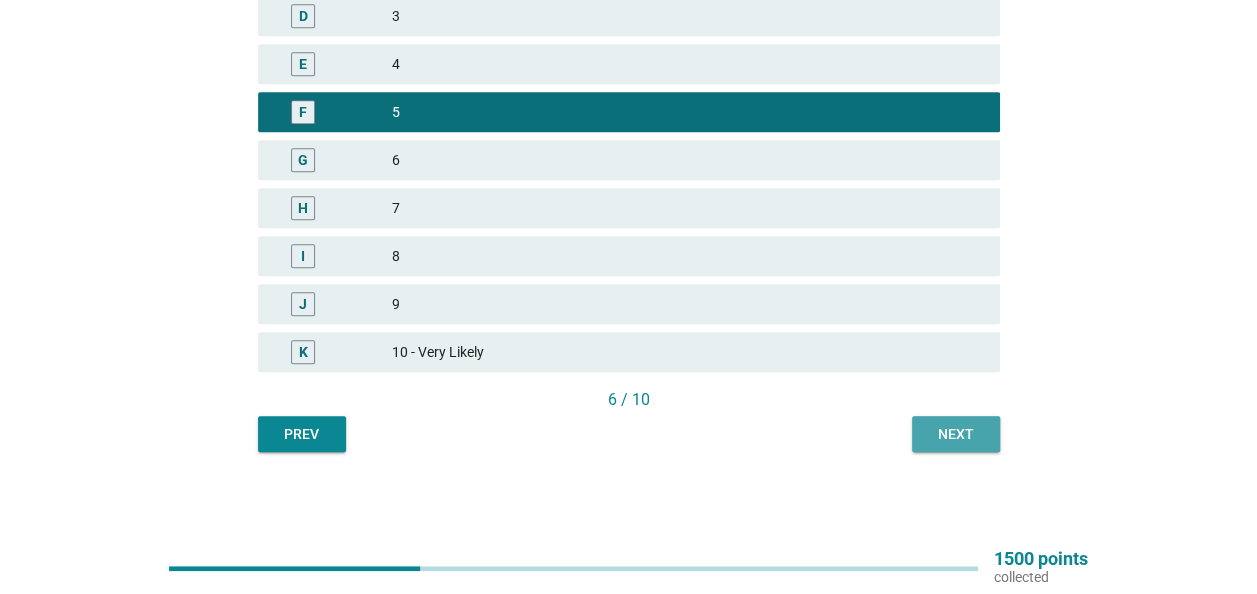 click on "Next" at bounding box center [956, 434] 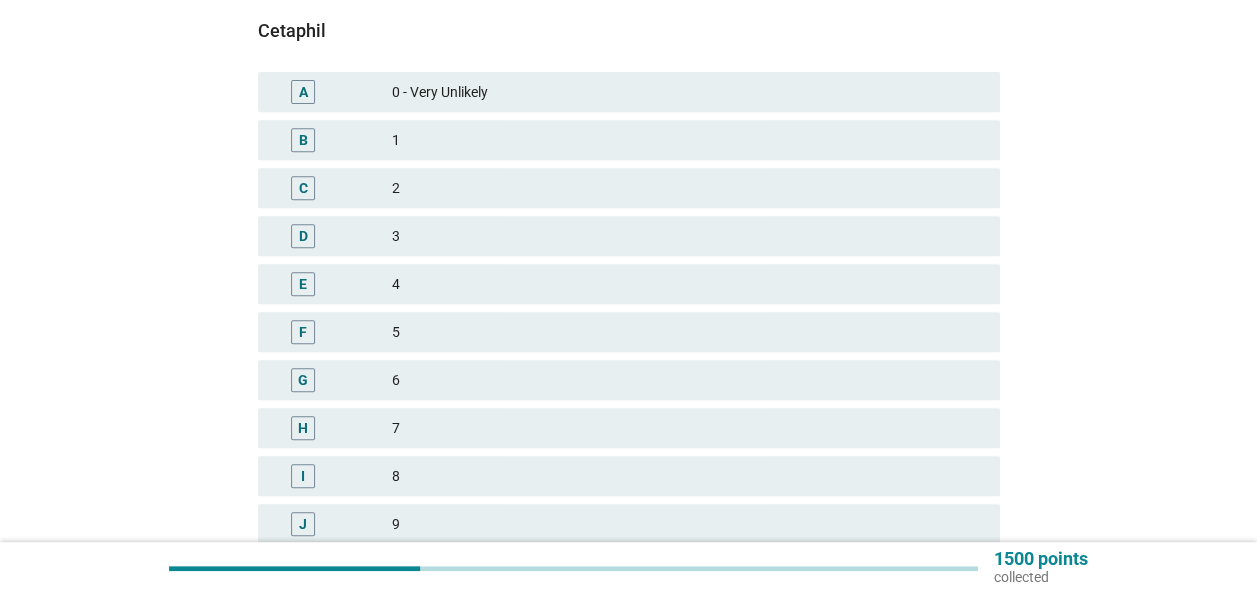 scroll, scrollTop: 400, scrollLeft: 0, axis: vertical 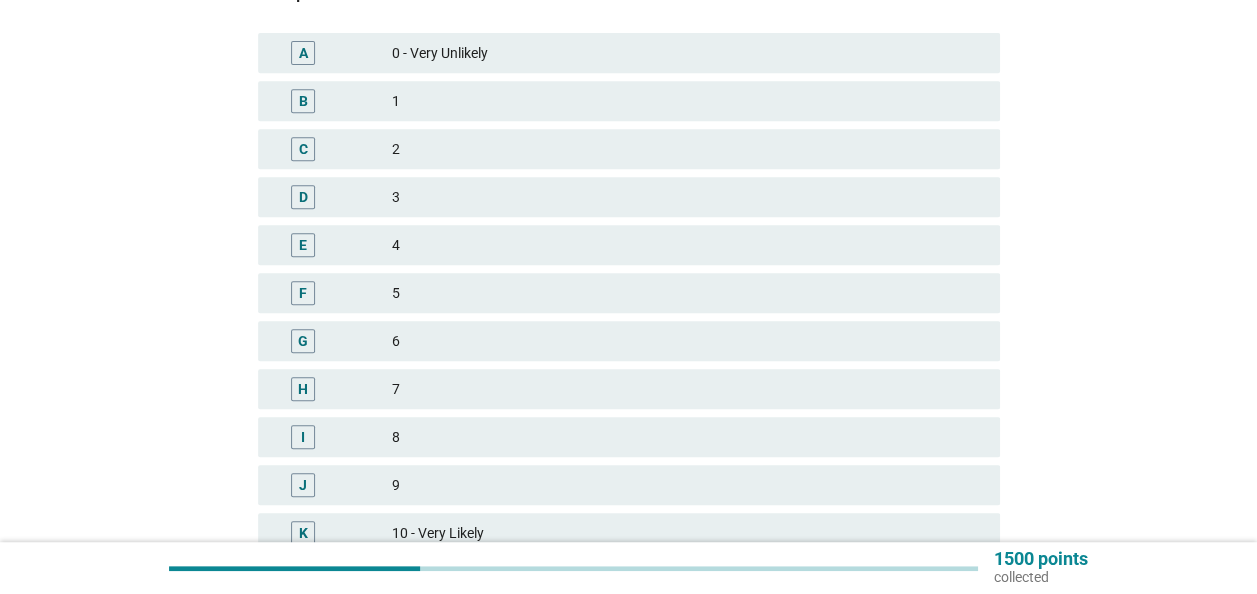drag, startPoint x: 629, startPoint y: 288, endPoint x: 674, endPoint y: 308, distance: 49.24429 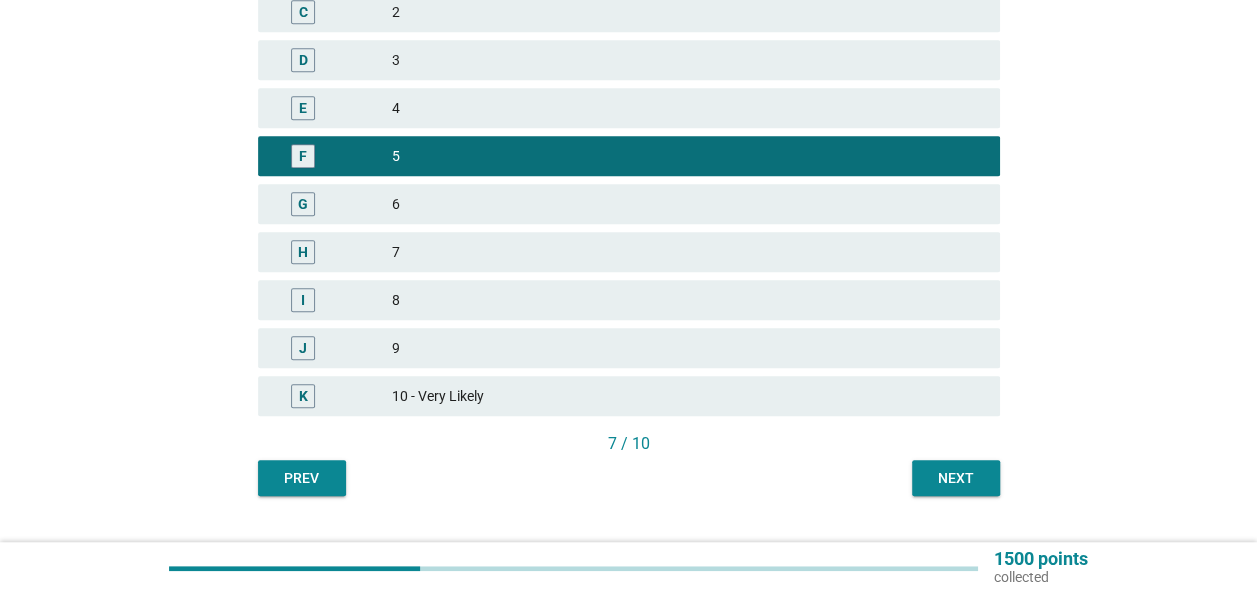 scroll, scrollTop: 581, scrollLeft: 0, axis: vertical 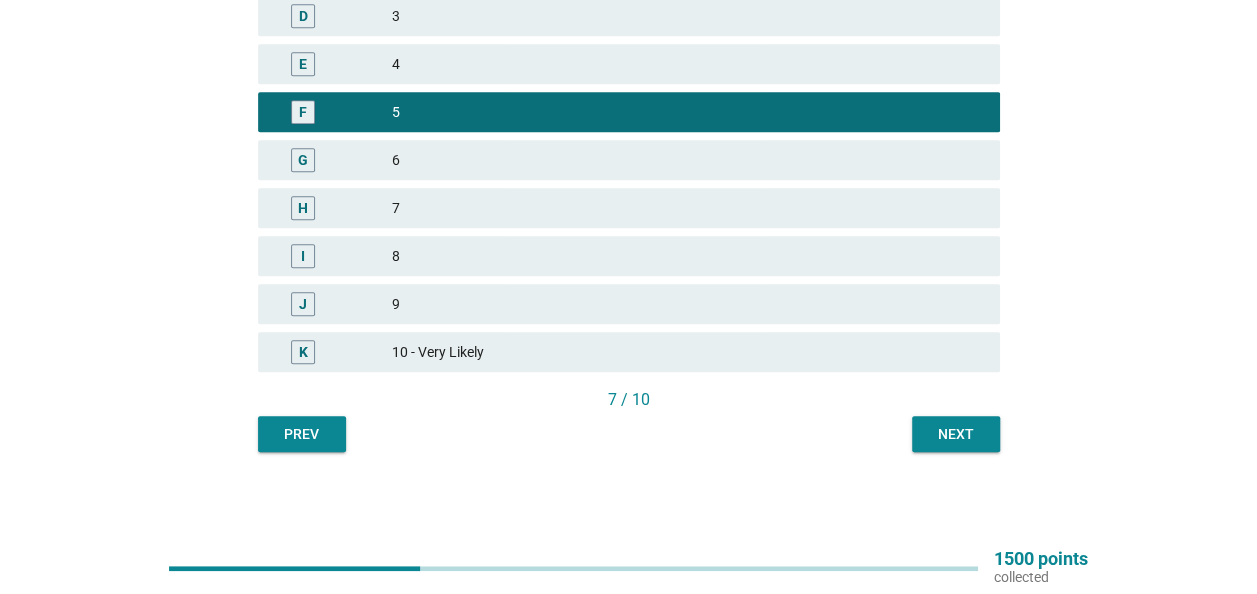 drag, startPoint x: 662, startPoint y: 170, endPoint x: 690, endPoint y: 186, distance: 32.24903 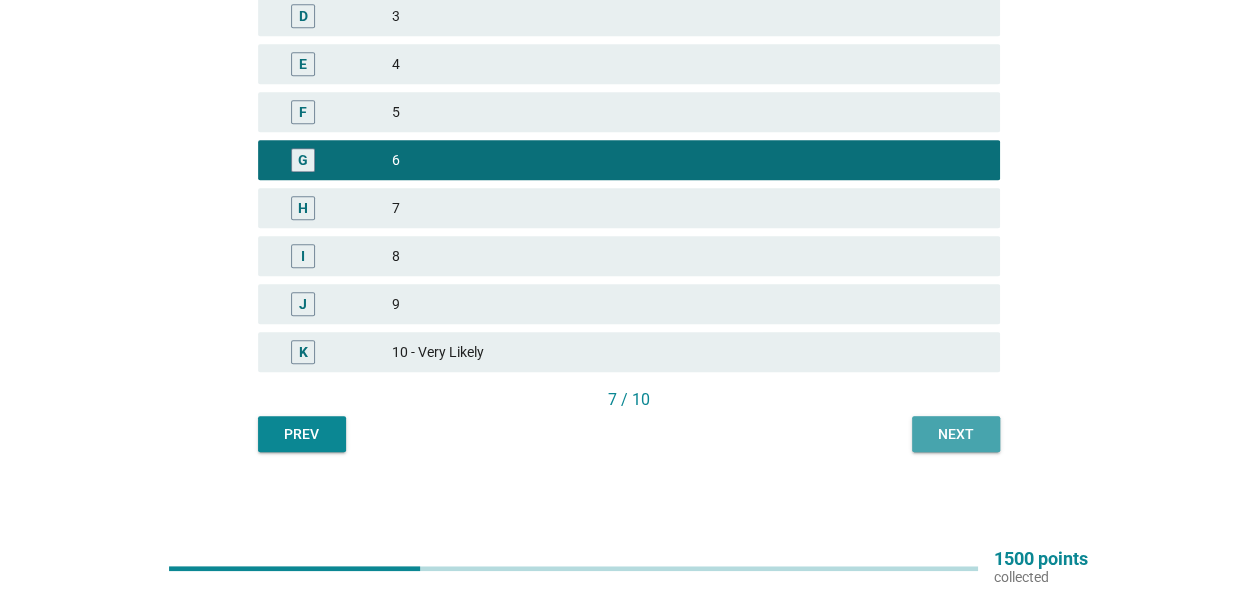 click on "Next" at bounding box center [956, 434] 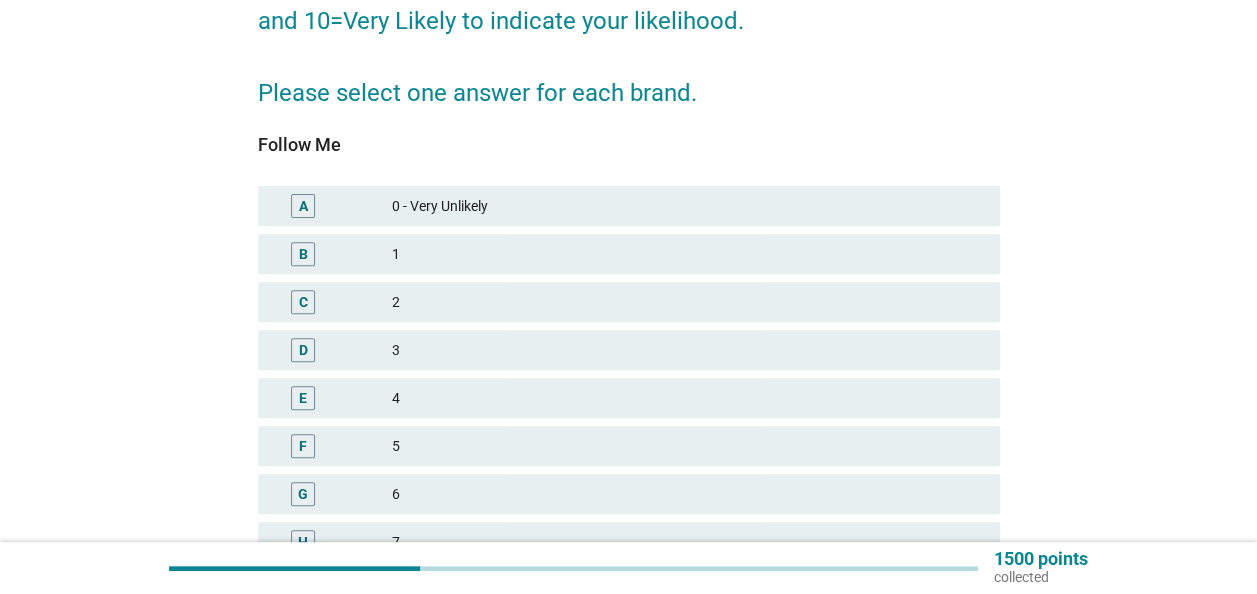 scroll, scrollTop: 400, scrollLeft: 0, axis: vertical 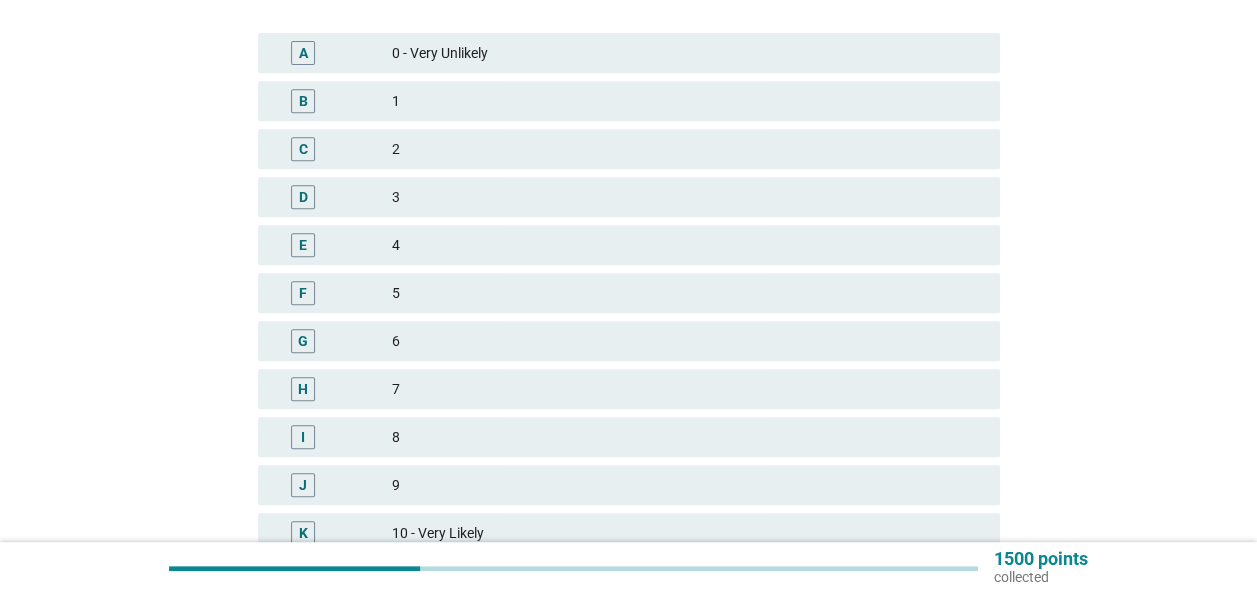 click on "5" at bounding box center (688, 293) 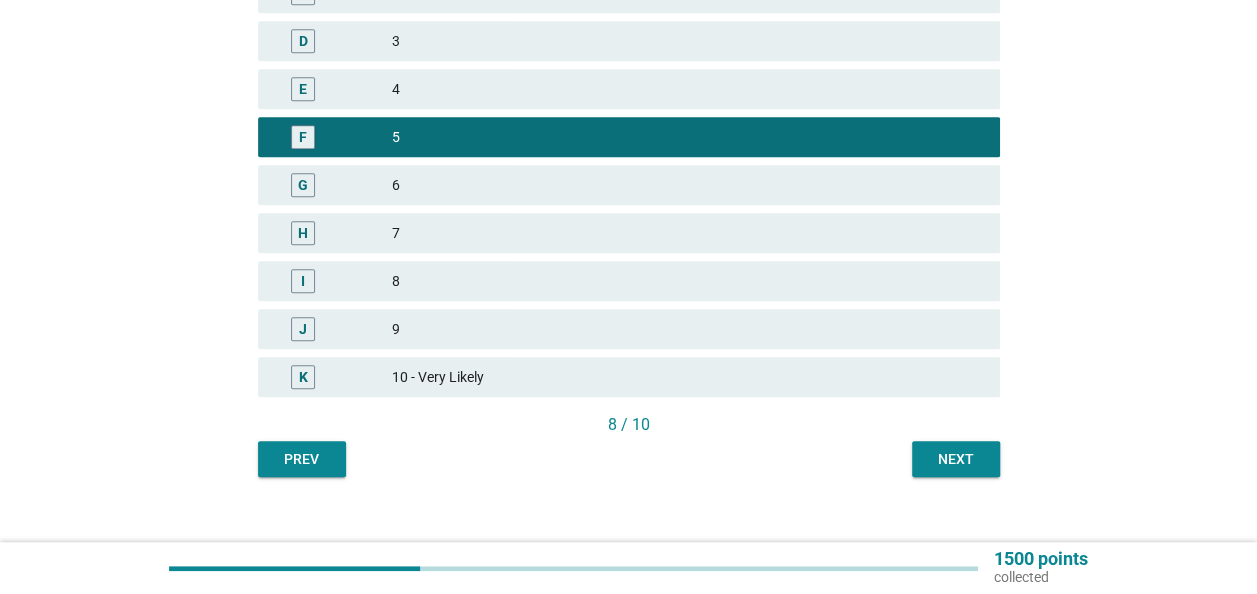 scroll, scrollTop: 581, scrollLeft: 0, axis: vertical 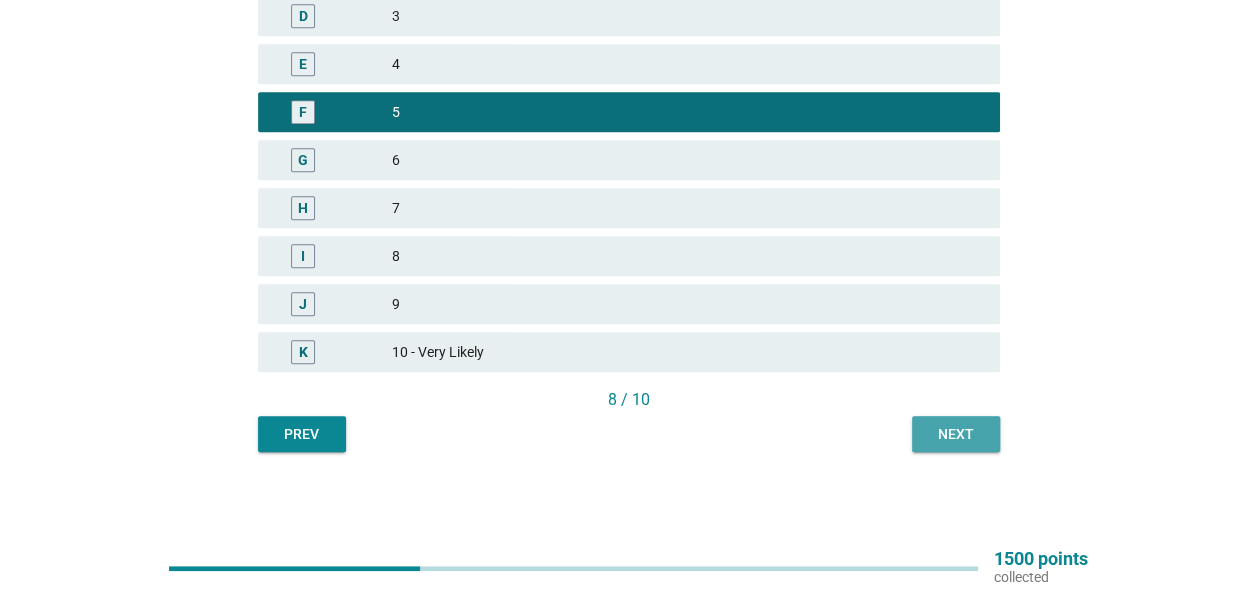 click on "Next" at bounding box center (956, 434) 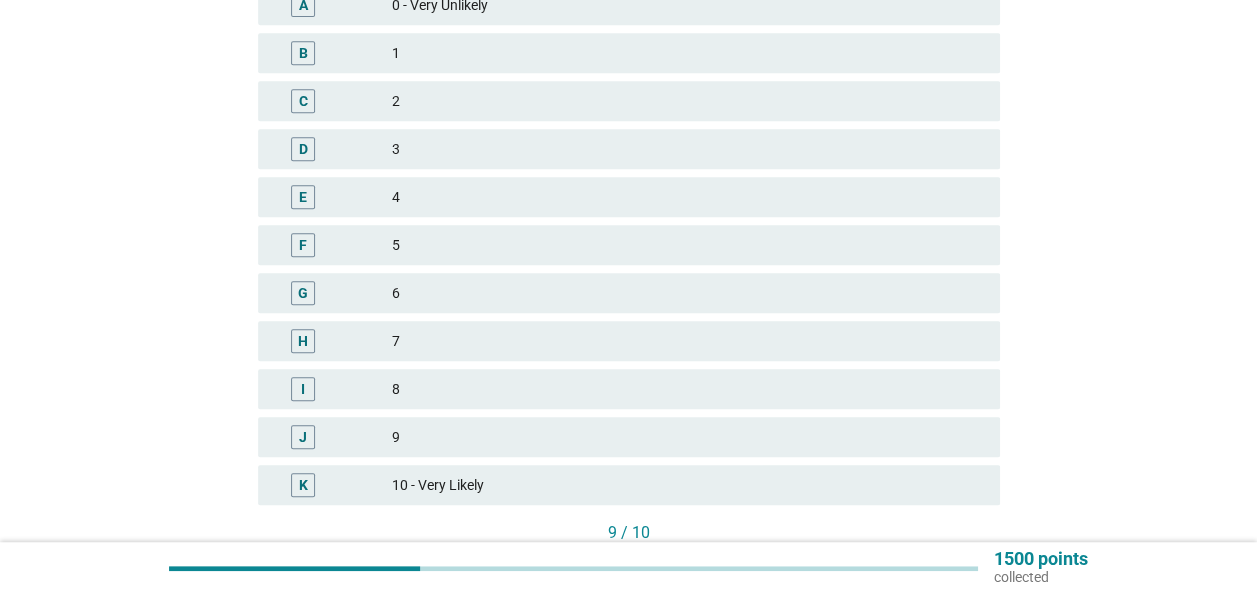 scroll, scrollTop: 500, scrollLeft: 0, axis: vertical 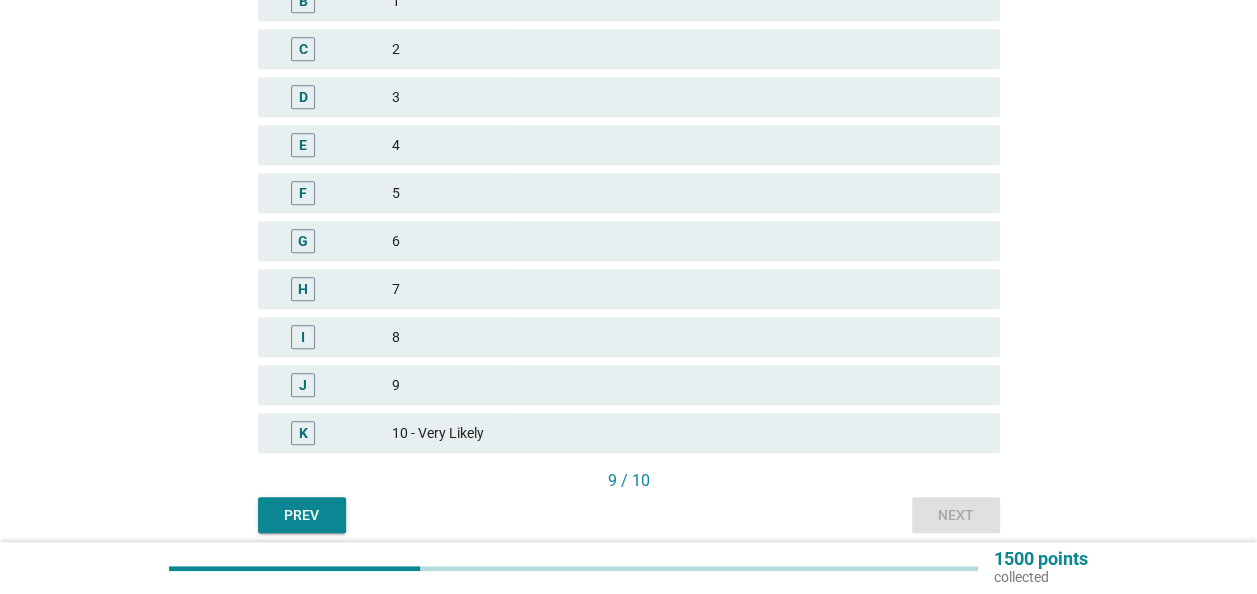 click on "7" at bounding box center [688, 289] 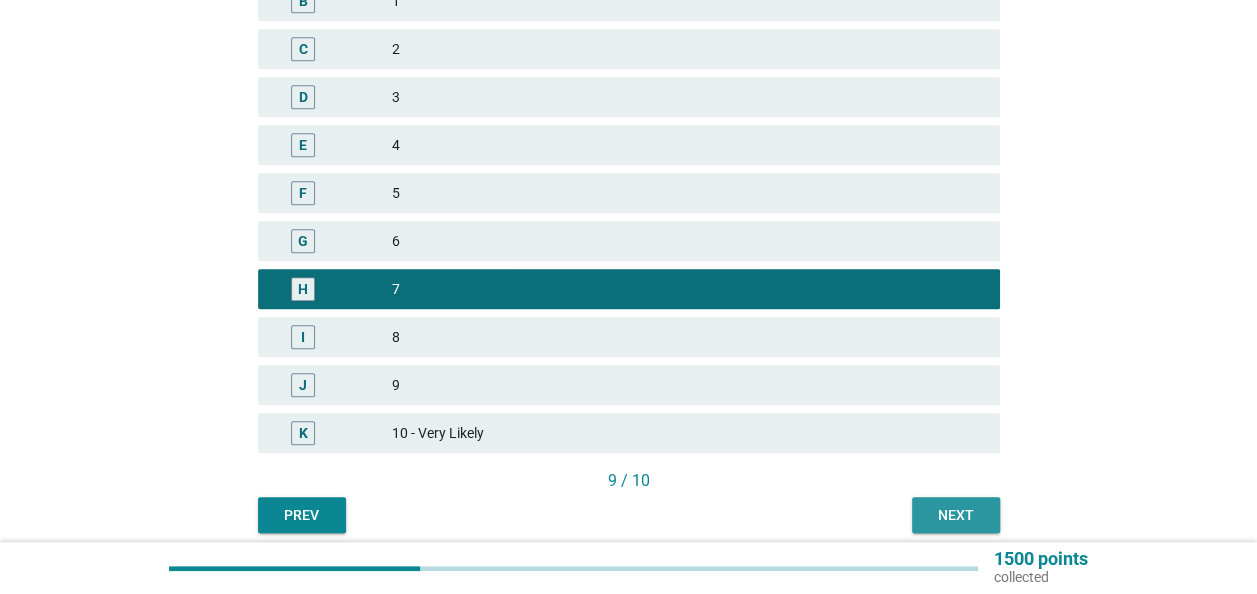drag, startPoint x: 948, startPoint y: 496, endPoint x: 755, endPoint y: 308, distance: 269.43088 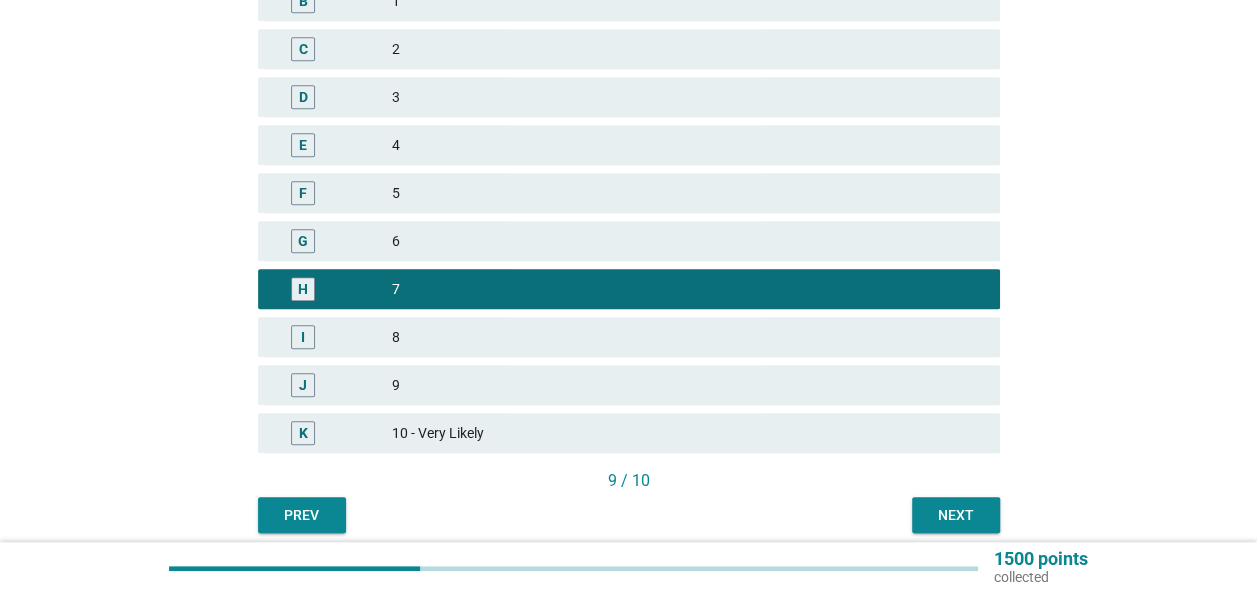 click on "6" at bounding box center [688, 241] 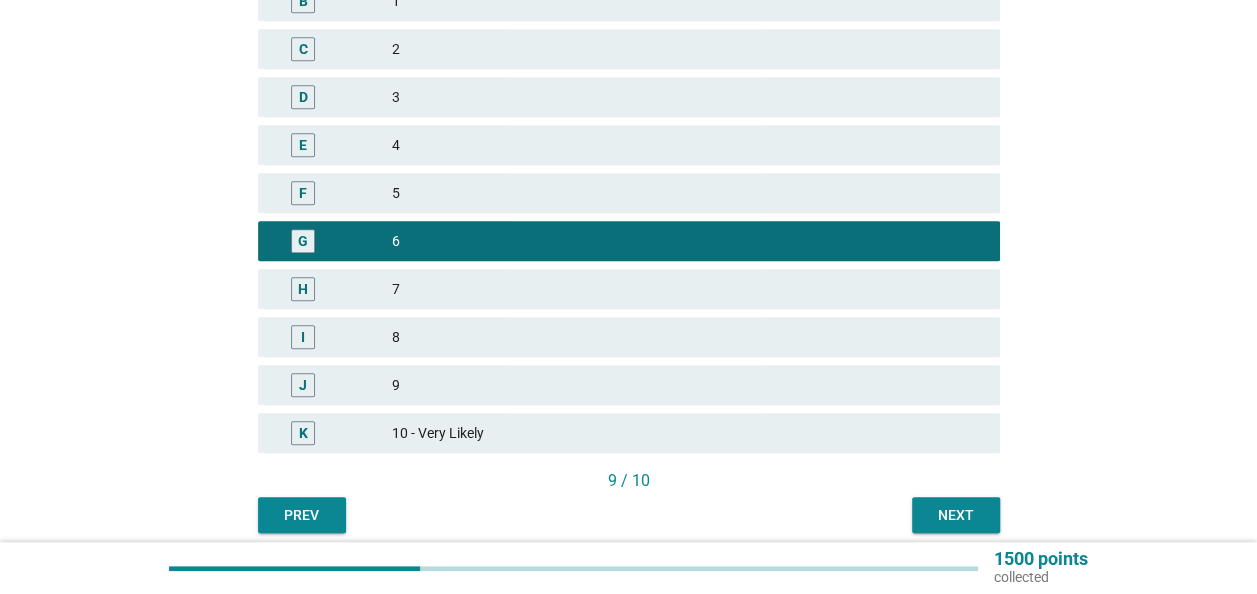click on "7" at bounding box center (688, 289) 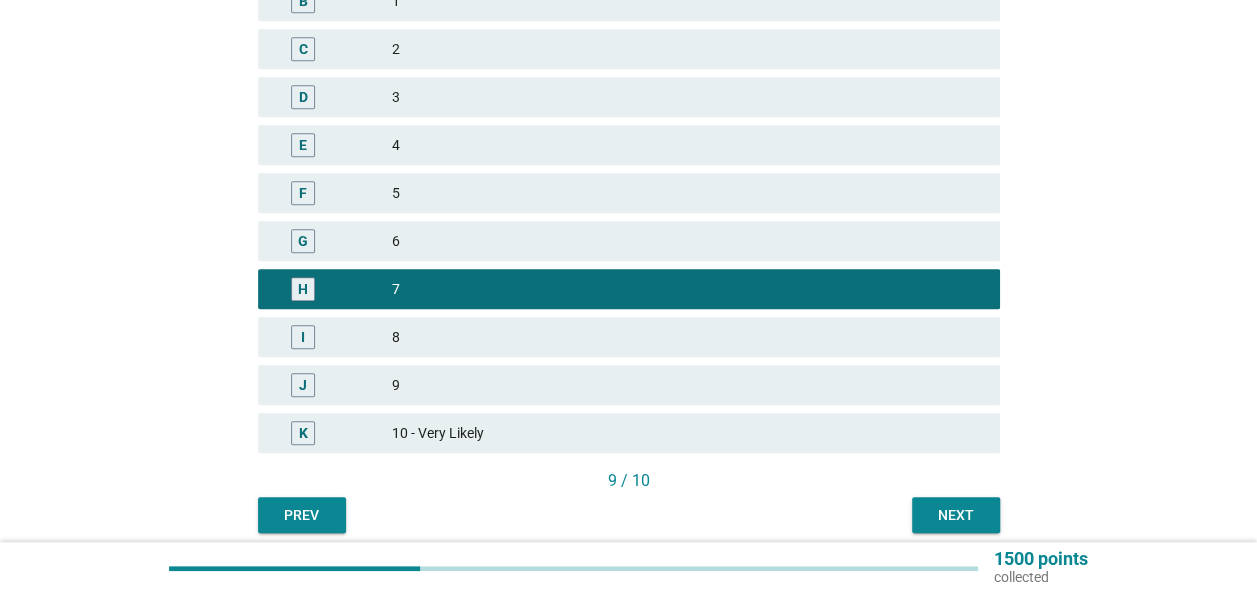 click on "6" at bounding box center [688, 241] 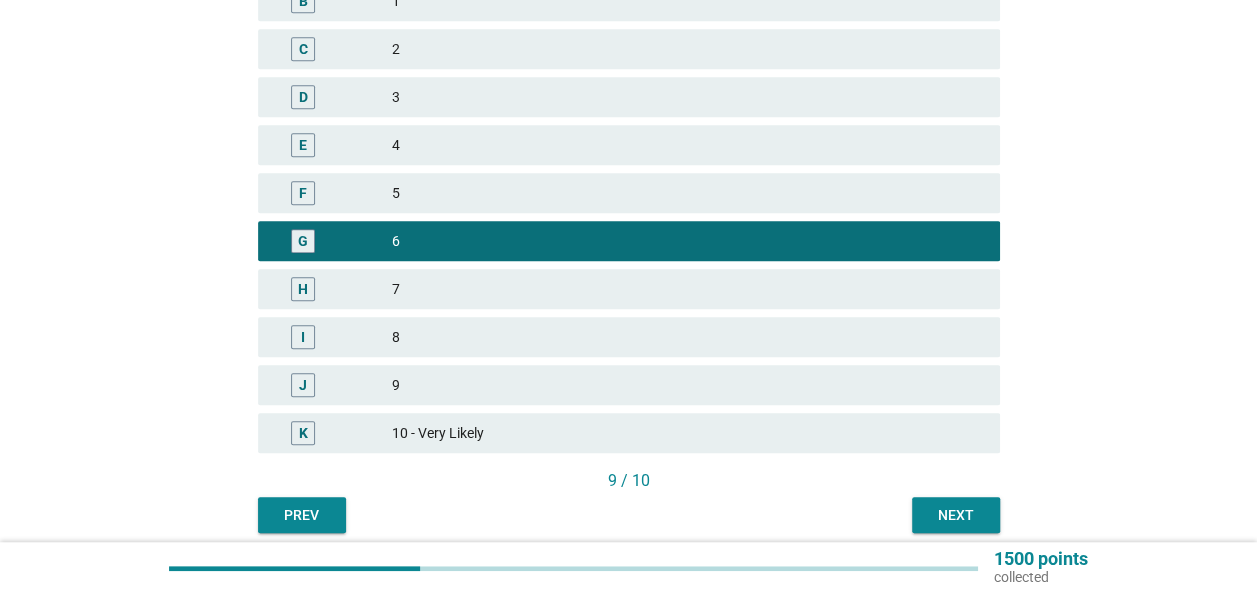 click on "9 / 10" at bounding box center (629, 483) 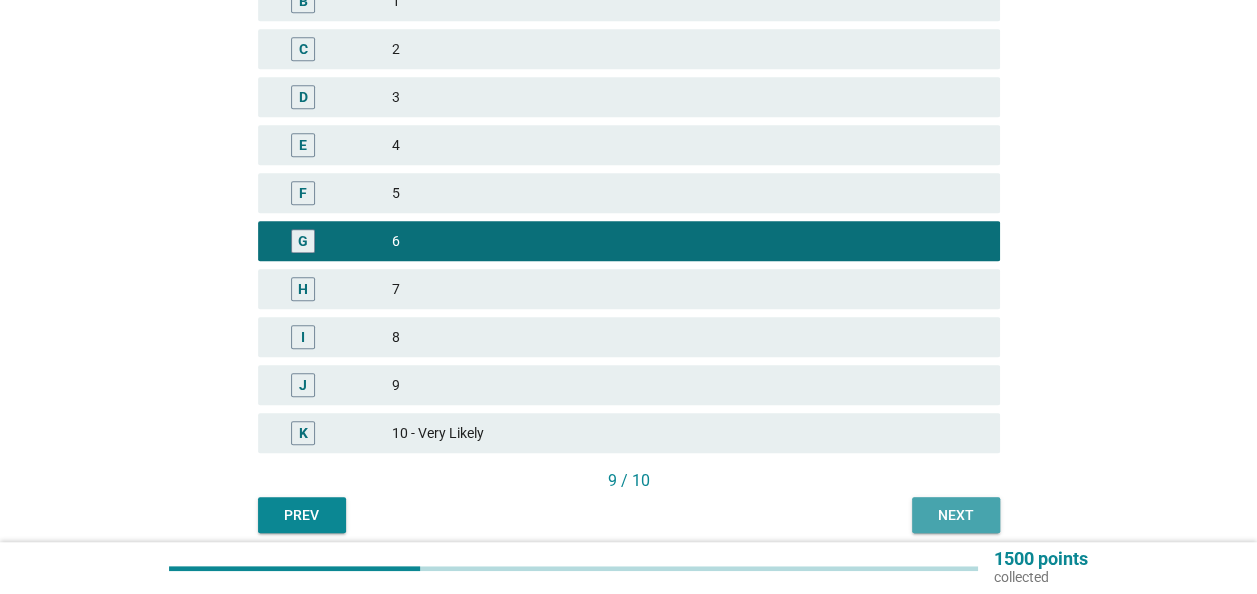 drag, startPoint x: 936, startPoint y: 494, endPoint x: 935, endPoint y: 504, distance: 10.049875 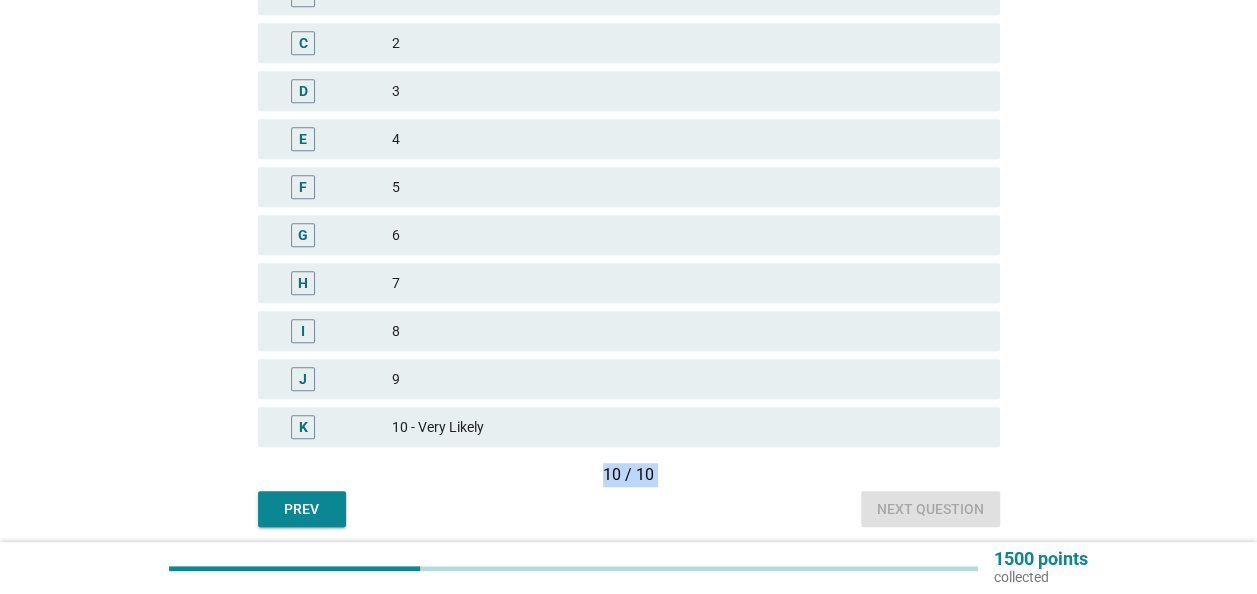scroll, scrollTop: 581, scrollLeft: 0, axis: vertical 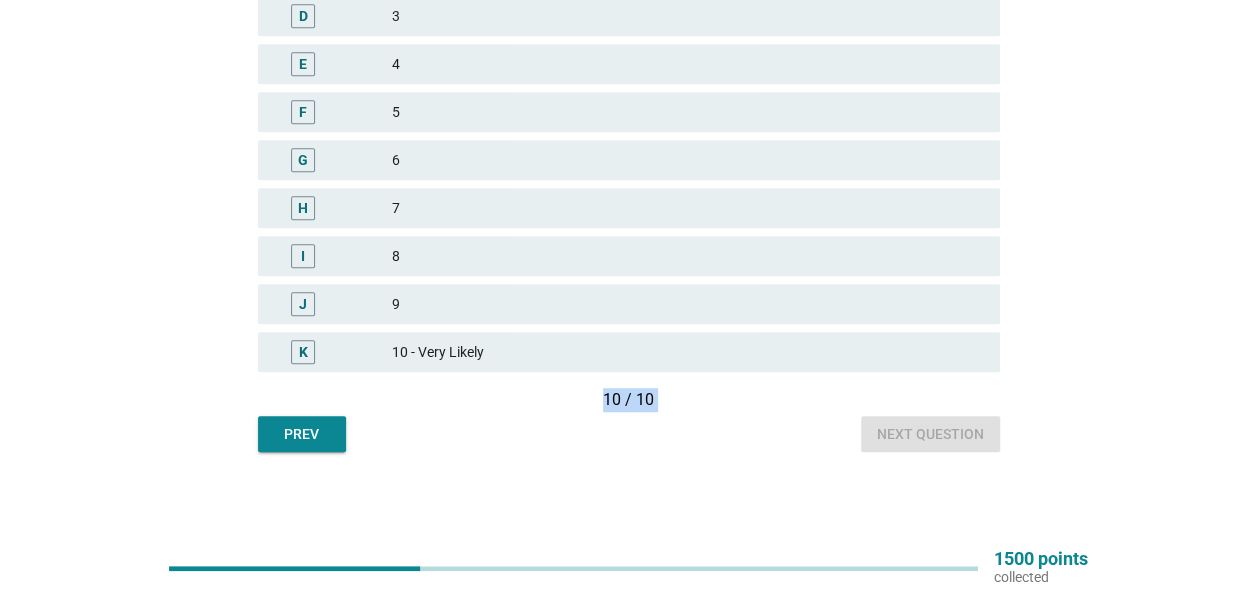 click on "Prev" at bounding box center [302, 434] 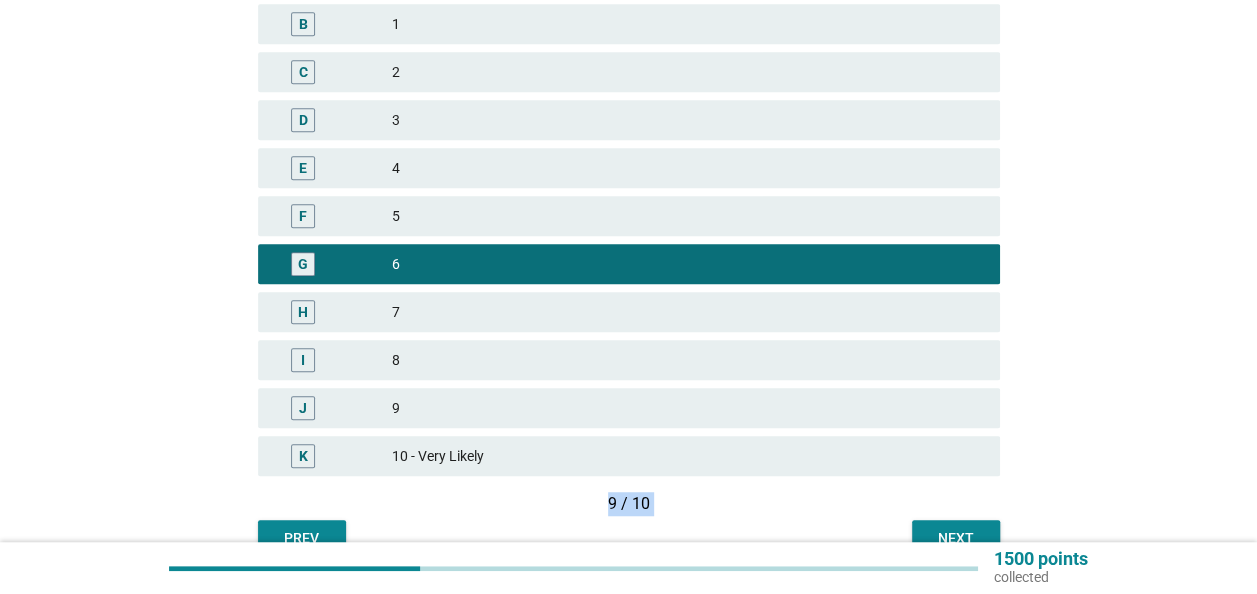scroll 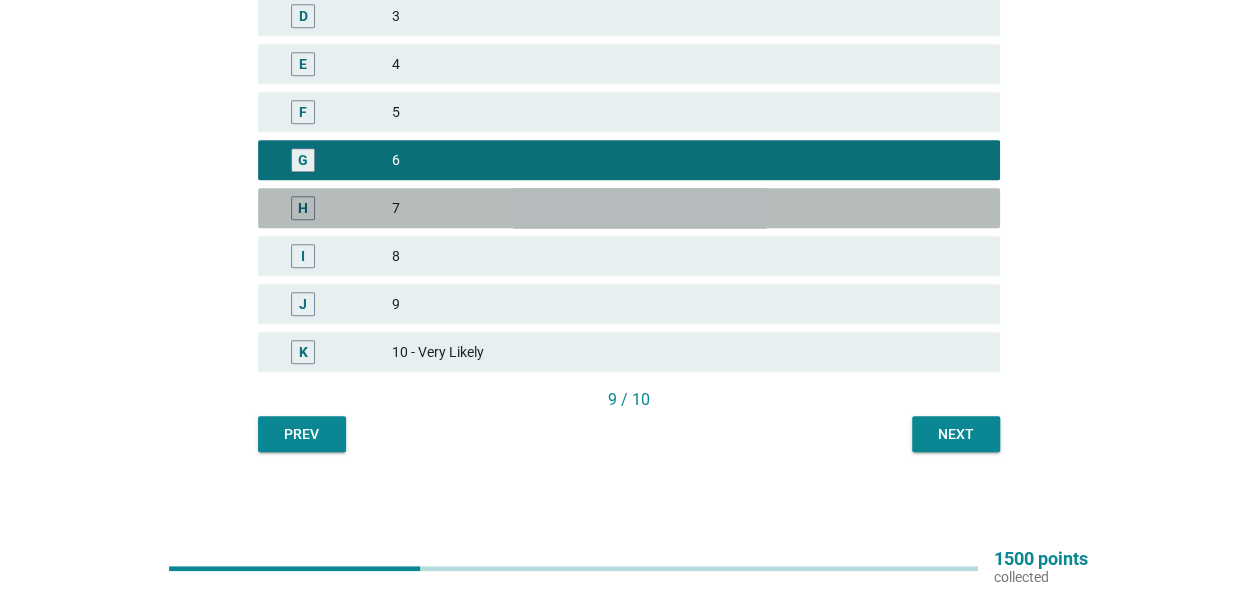 click on "7" at bounding box center (688, 208) 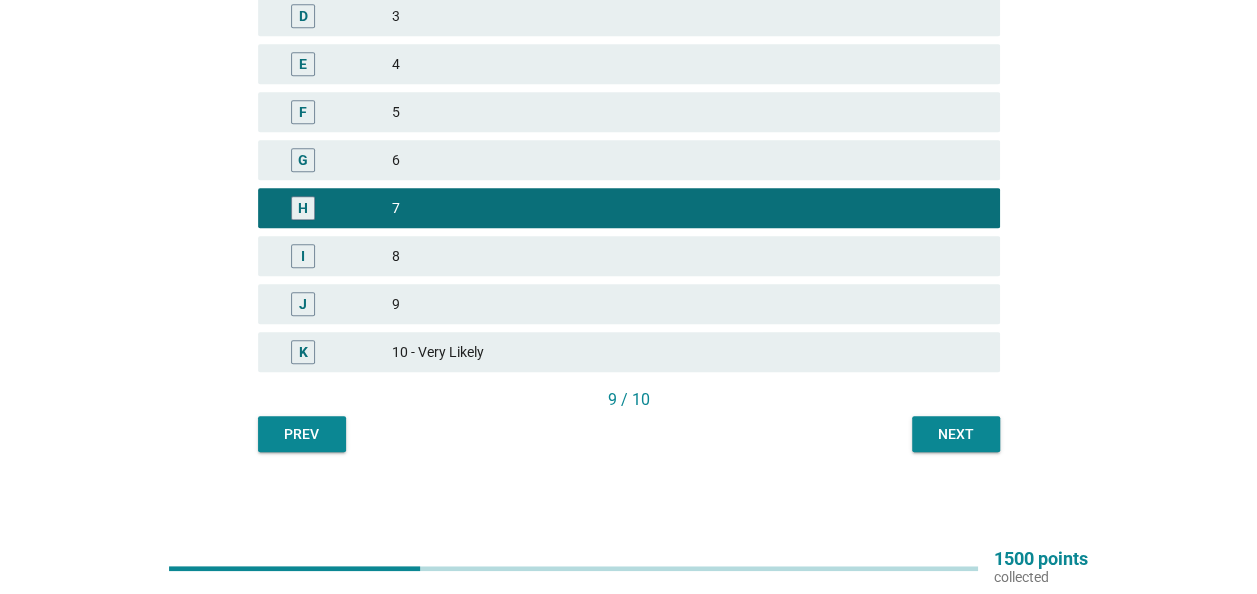 click on "English arrow_drop_down   How likely are you to recommend each of the following brands to a friend or family? Please use the scale below where 0=Very Unlikely and 10=Very Likely to indicate your likelihood.
Please select one answer for each brand.
Good Virtues Co
A   0 - Very Unlikely B   1 C   2 D   3 E   4 F   5 G   6 H   7 I   8 J   9 K   10 - Very Likely
9 / 10
Prev   Next" at bounding box center [628, -20] 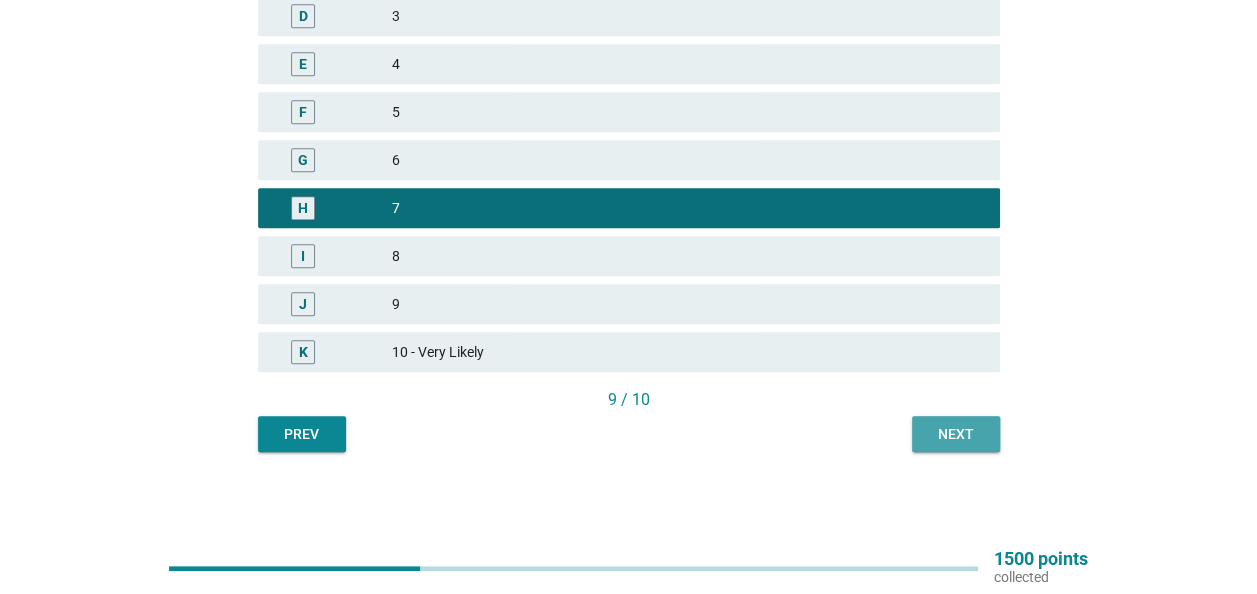 click on "Next" at bounding box center (956, 434) 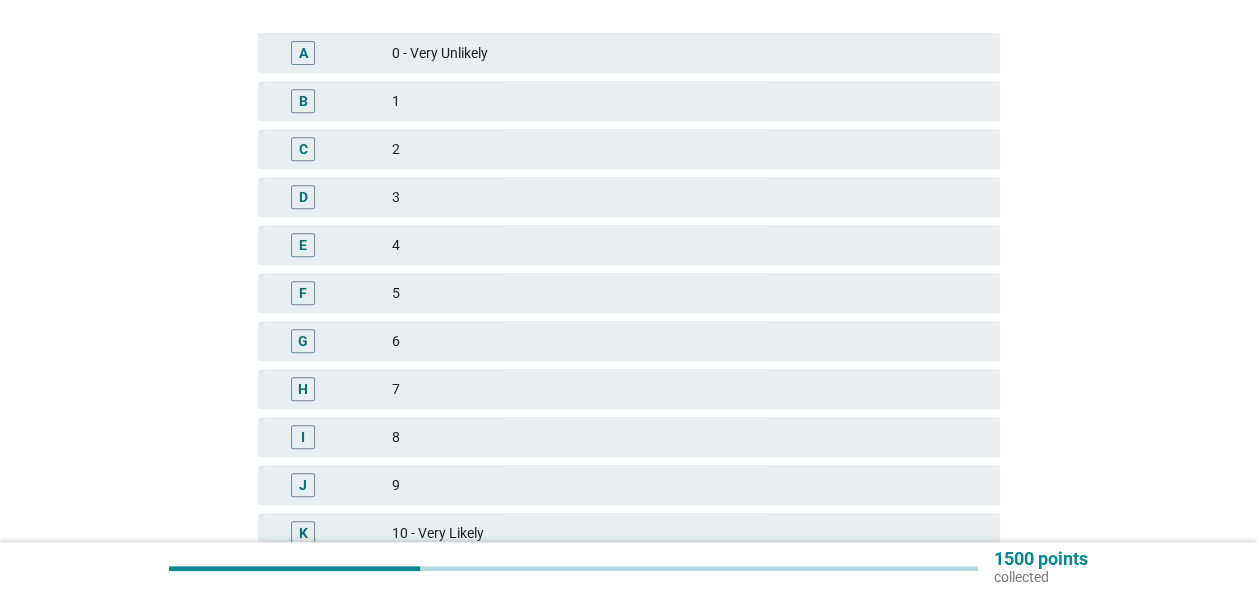 drag, startPoint x: 669, startPoint y: 280, endPoint x: 673, endPoint y: 292, distance: 12.649111 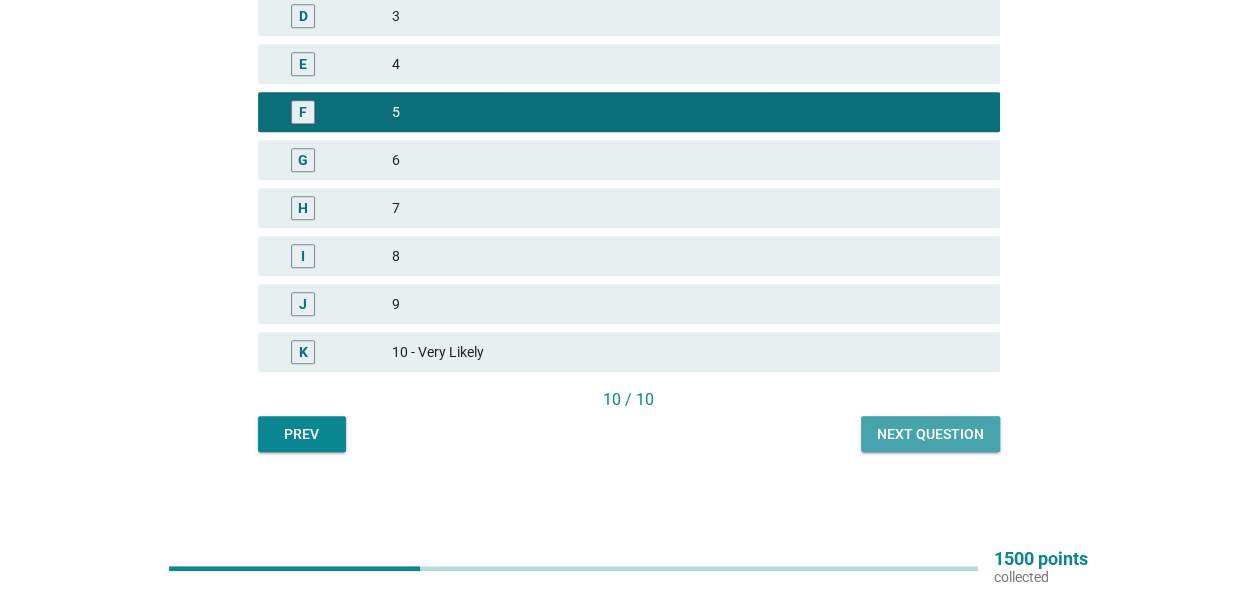 click on "Next question" at bounding box center [930, 434] 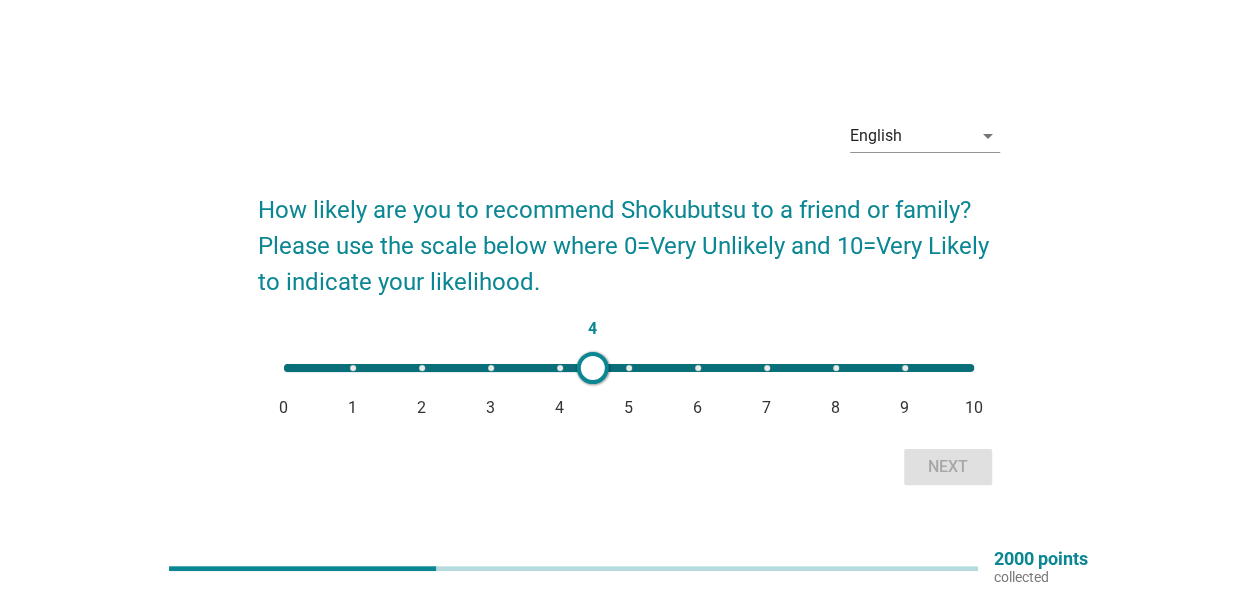 type on "5" 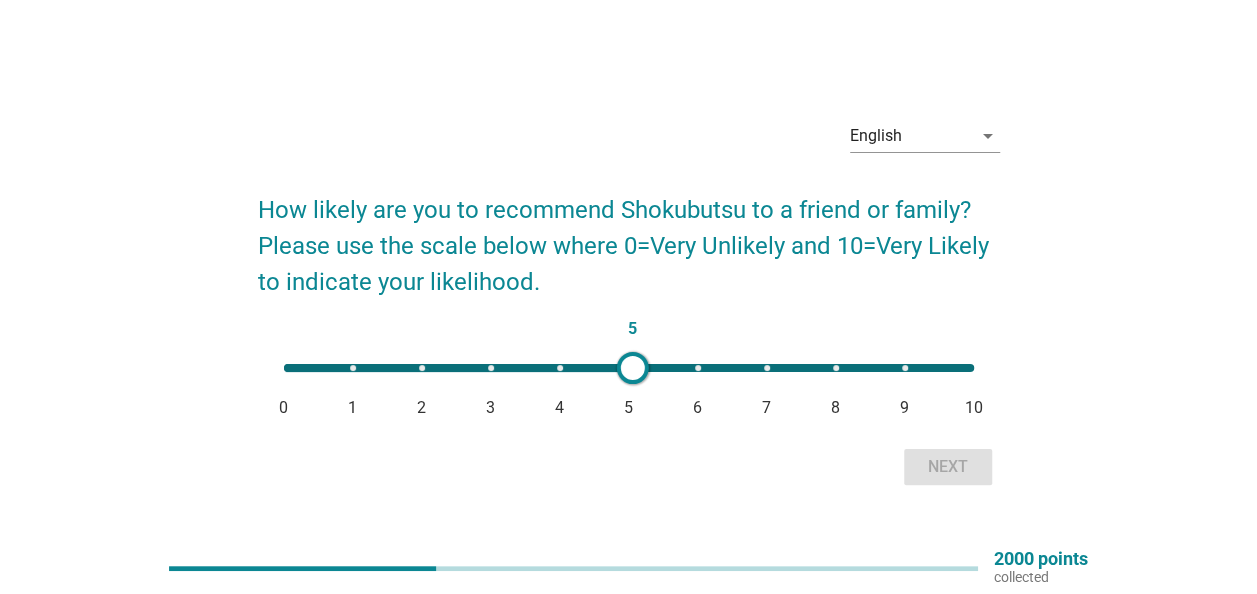 drag, startPoint x: 290, startPoint y: 356, endPoint x: 632, endPoint y: 374, distance: 342.47336 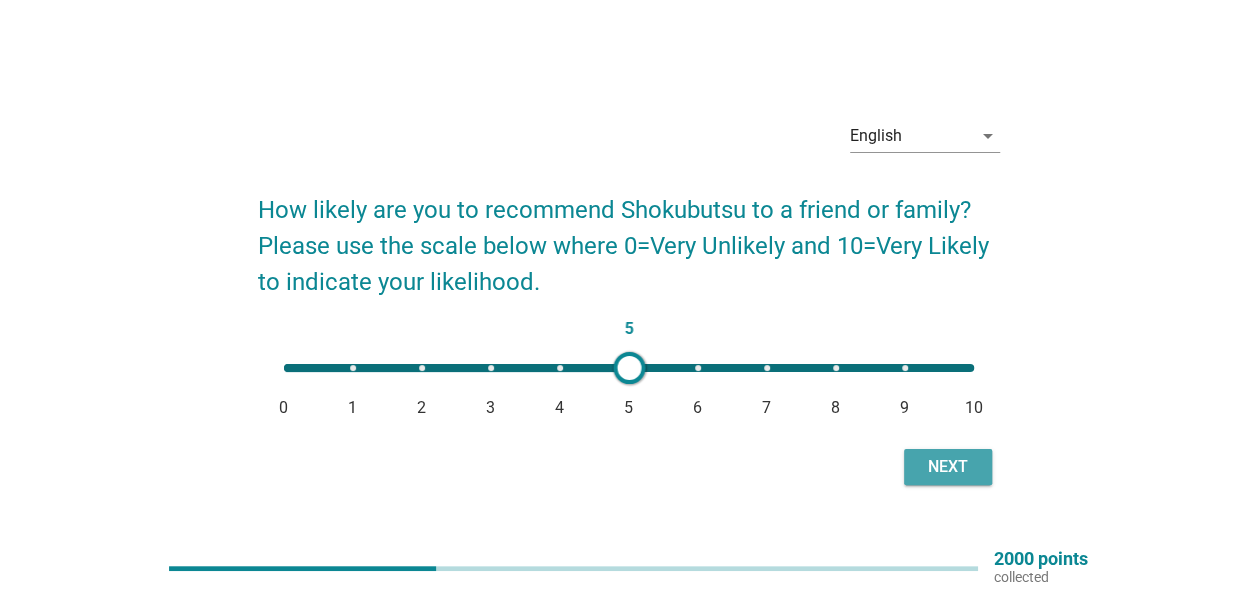 click on "Next" at bounding box center (948, 467) 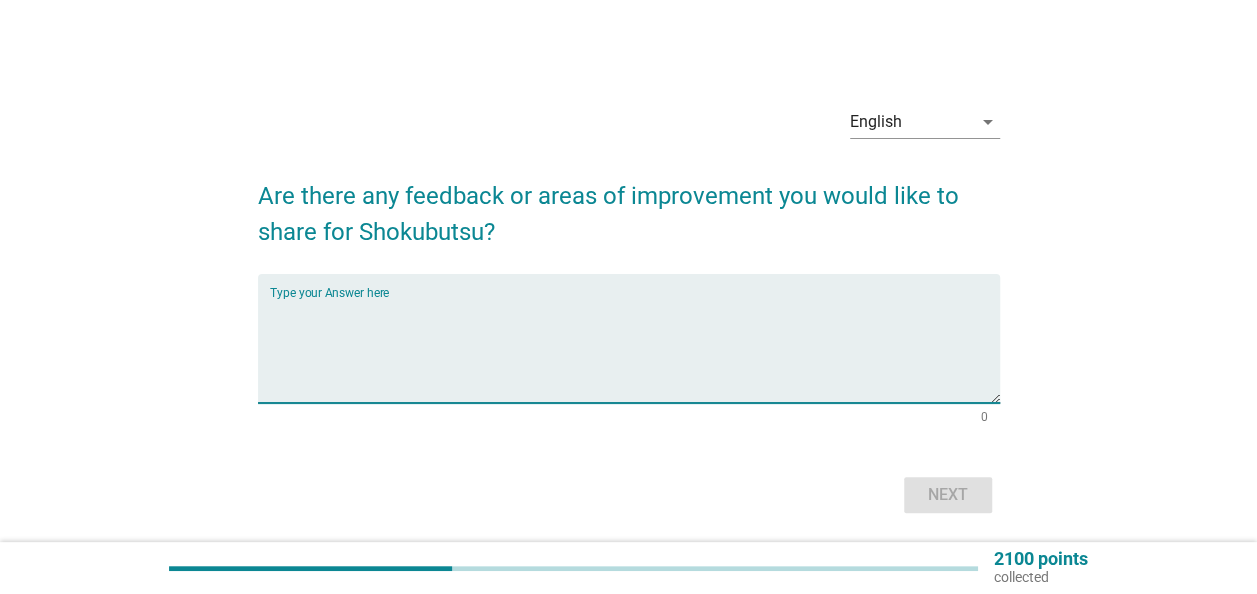 click at bounding box center (635, 350) 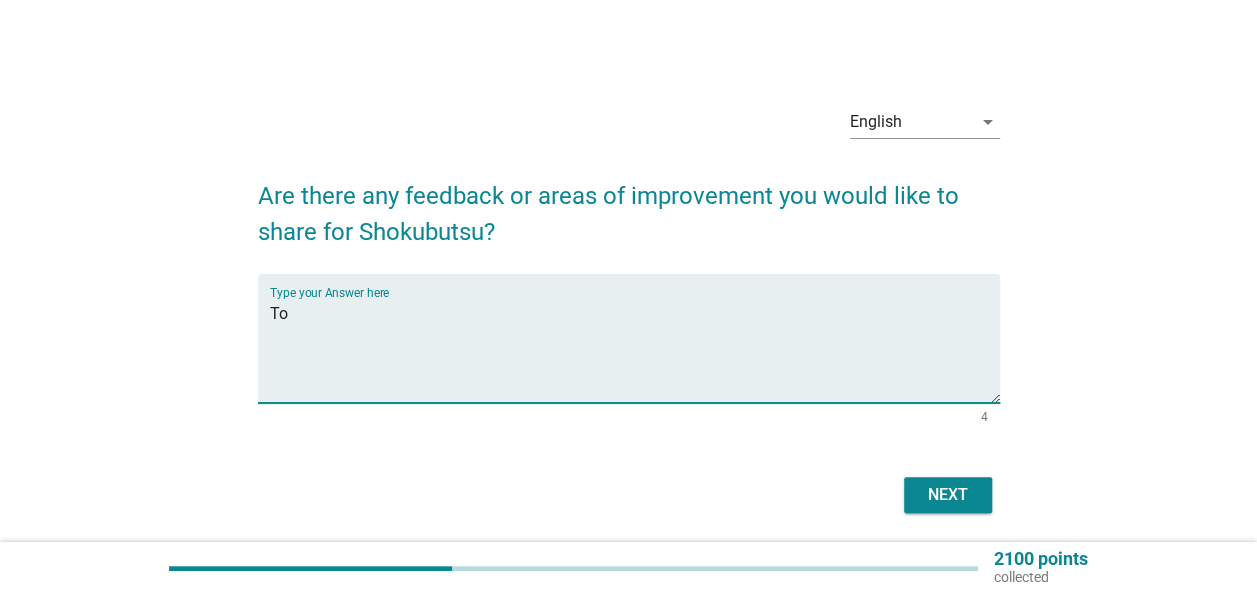 type on "T" 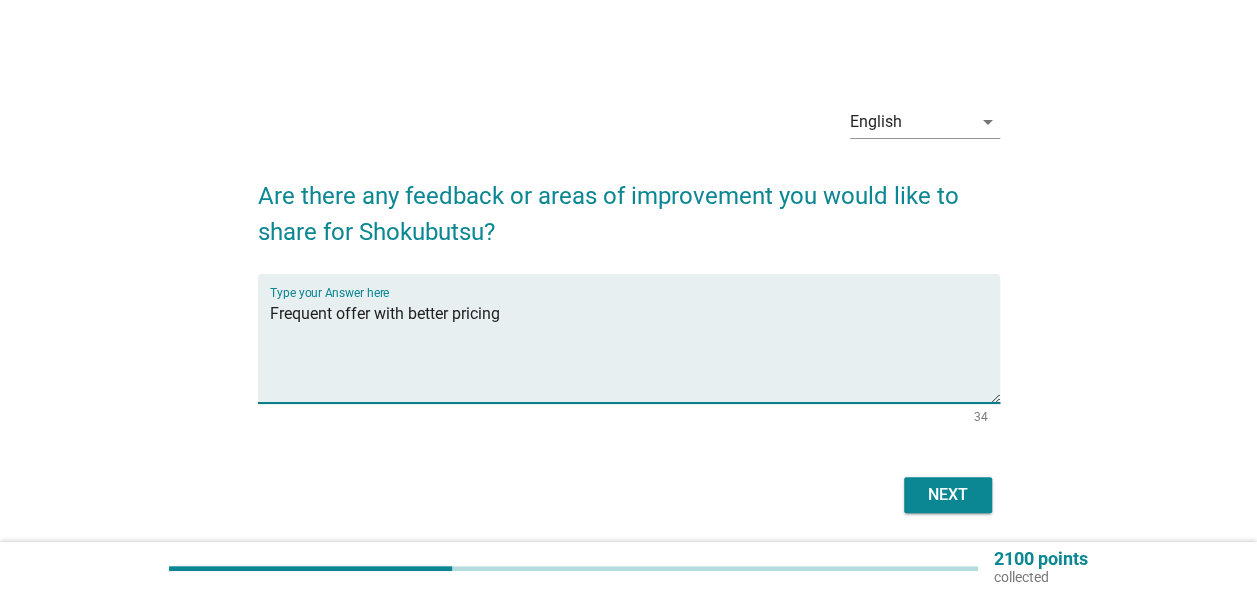 click on "Frequent offer with better pricing" at bounding box center (635, 350) 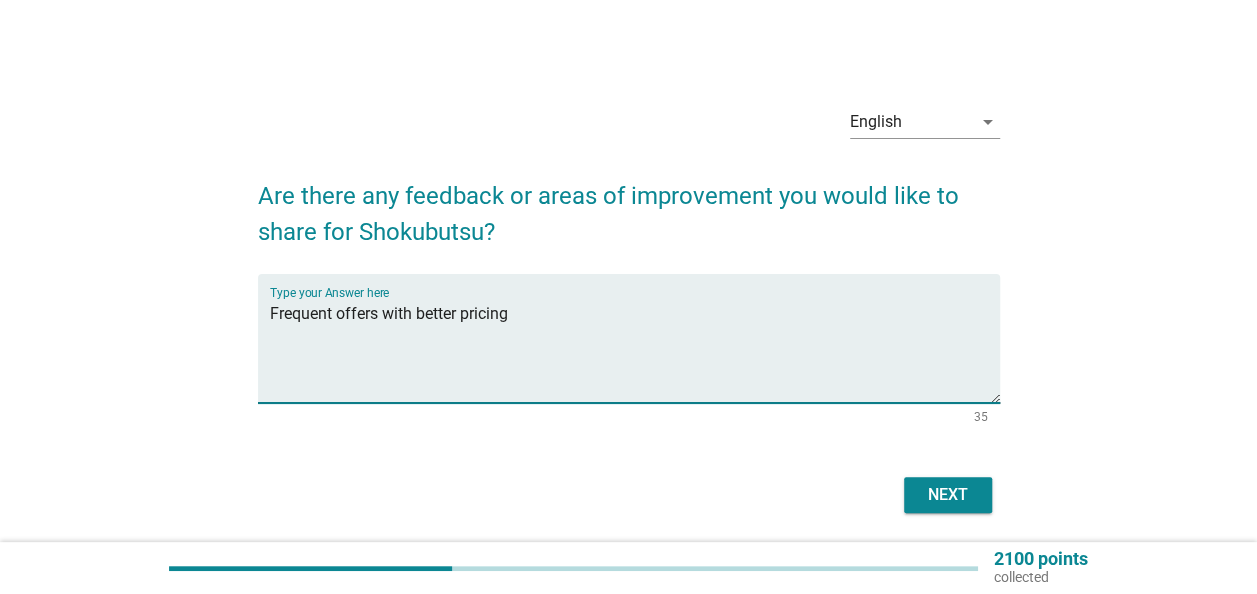 click on "Frequent offers with better pricing" at bounding box center (635, 350) 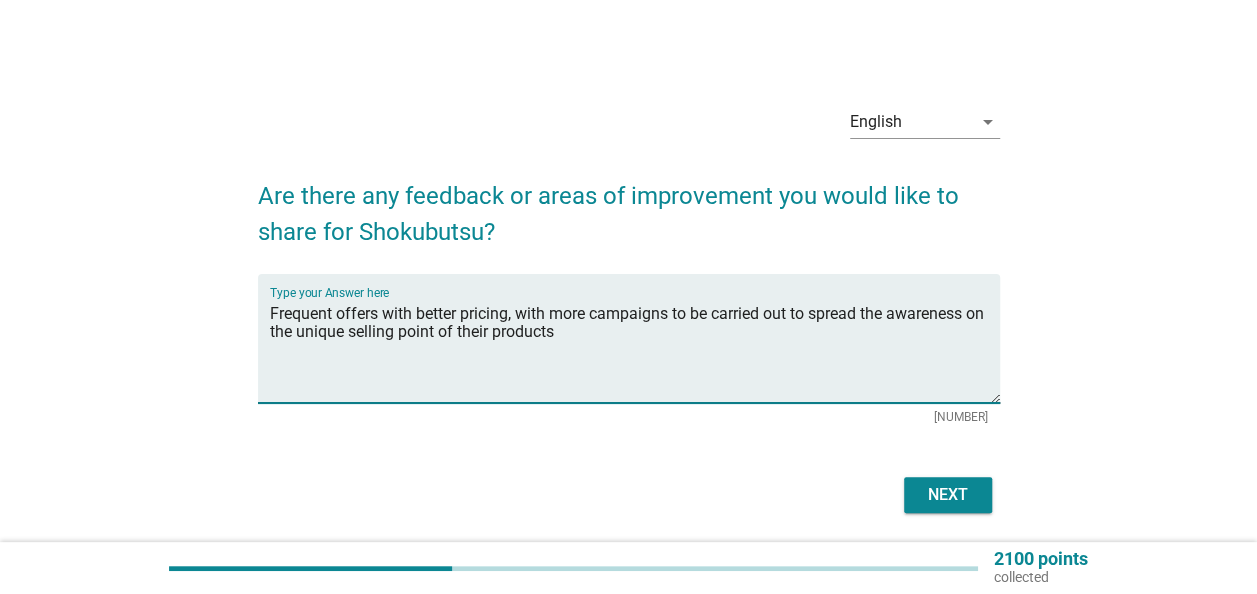 click on "Frequent offers with better pricing, with more campaigns to be carried out to spread the awareness on the unique selling point of their products" at bounding box center [635, 350] 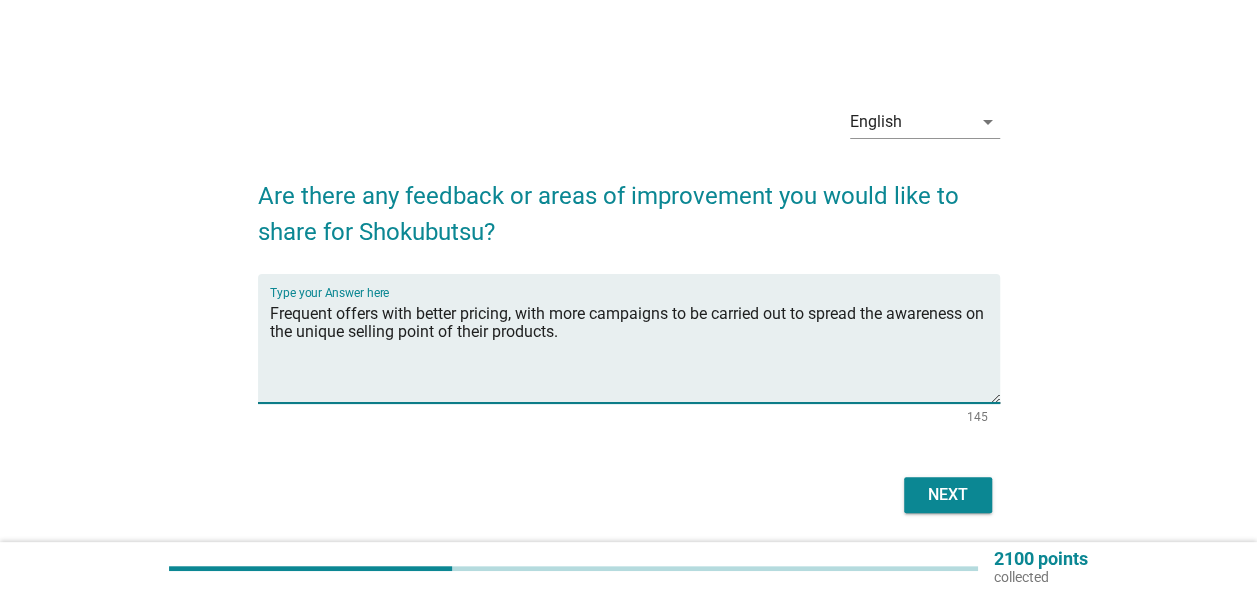 drag, startPoint x: 714, startPoint y: 317, endPoint x: 794, endPoint y: 316, distance: 80.00625 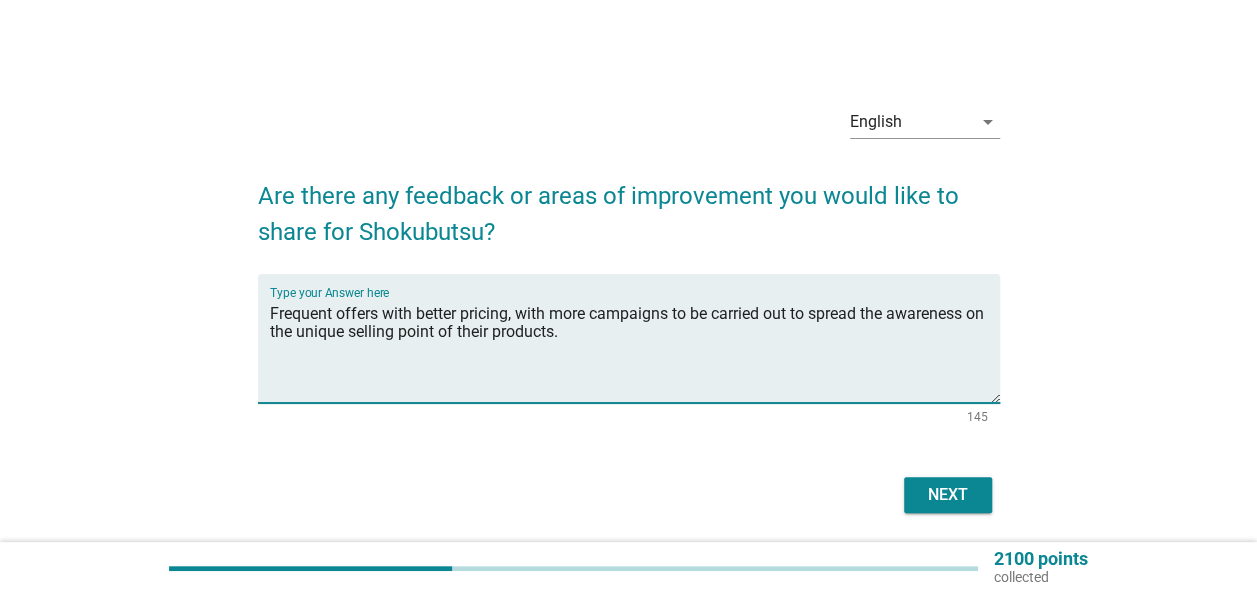 type on "Frequent offers with better pricing, with more campaigns to be carried out to spread the awareness on the unique selling point of their products." 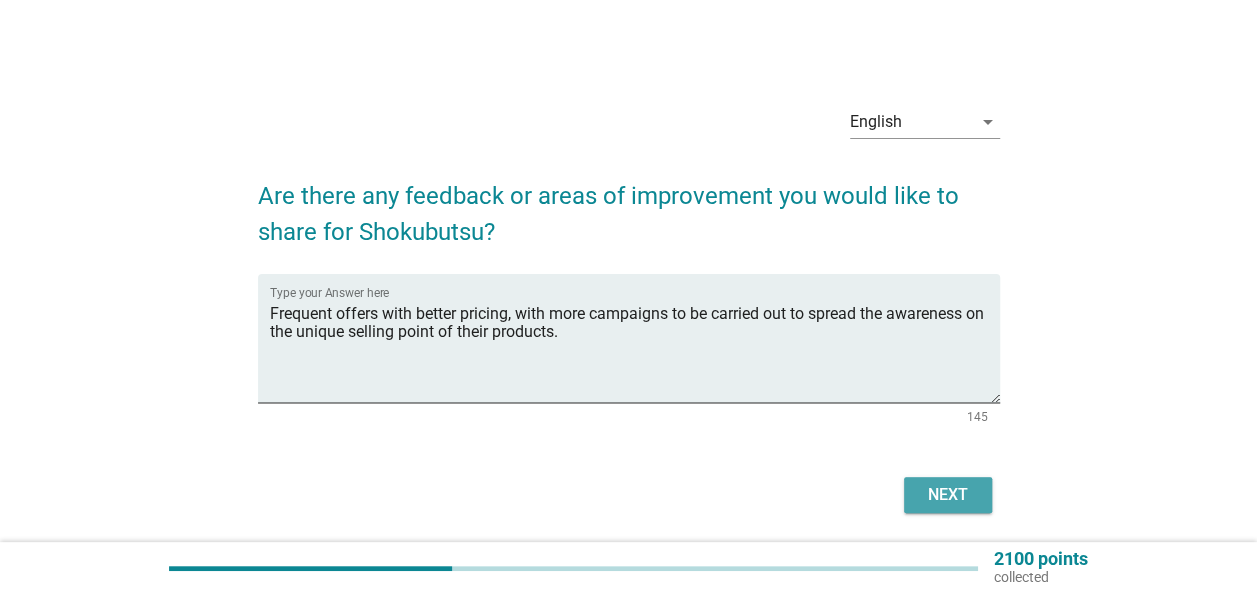 click on "Next" at bounding box center (948, 495) 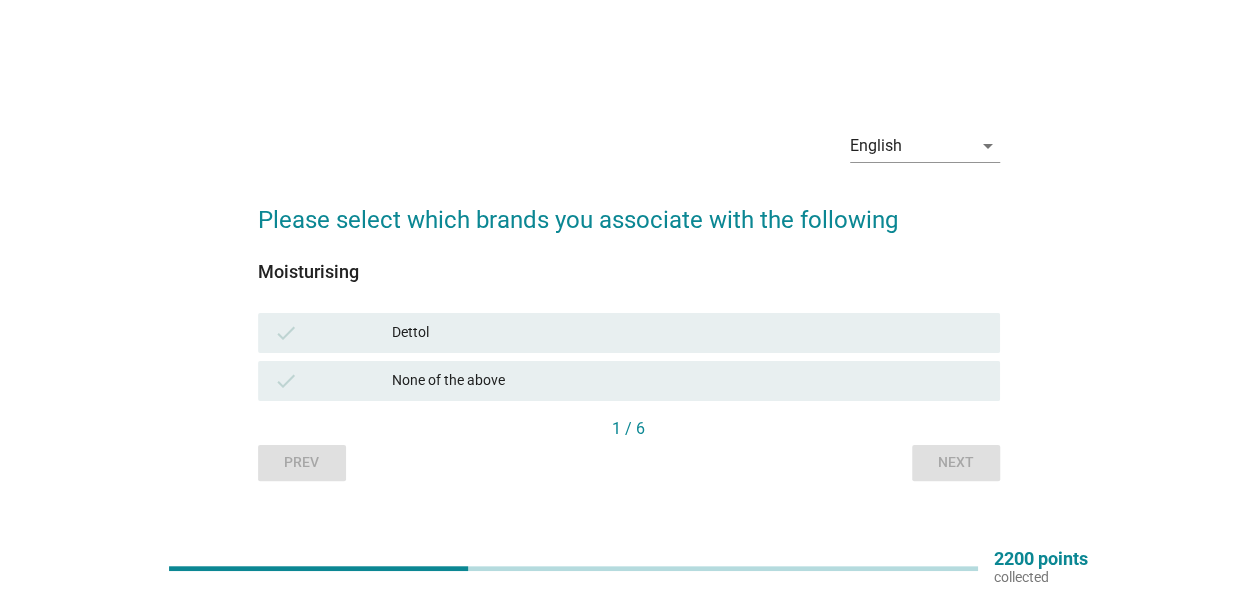 click on "Dettol" at bounding box center (688, 333) 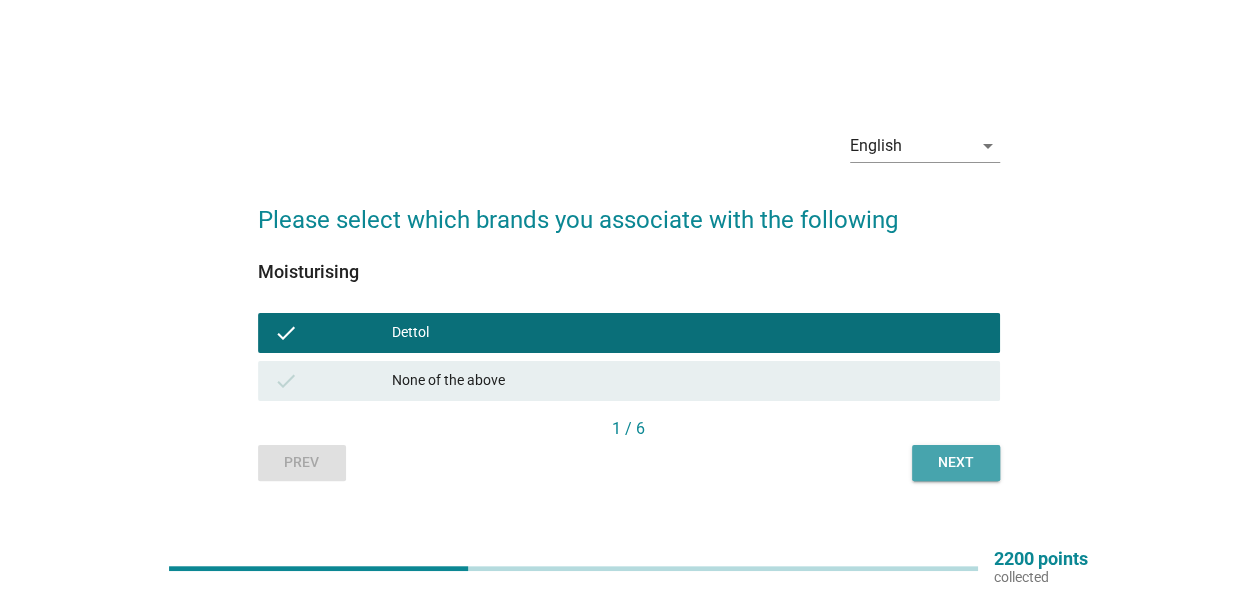 click on "Next" at bounding box center [956, 462] 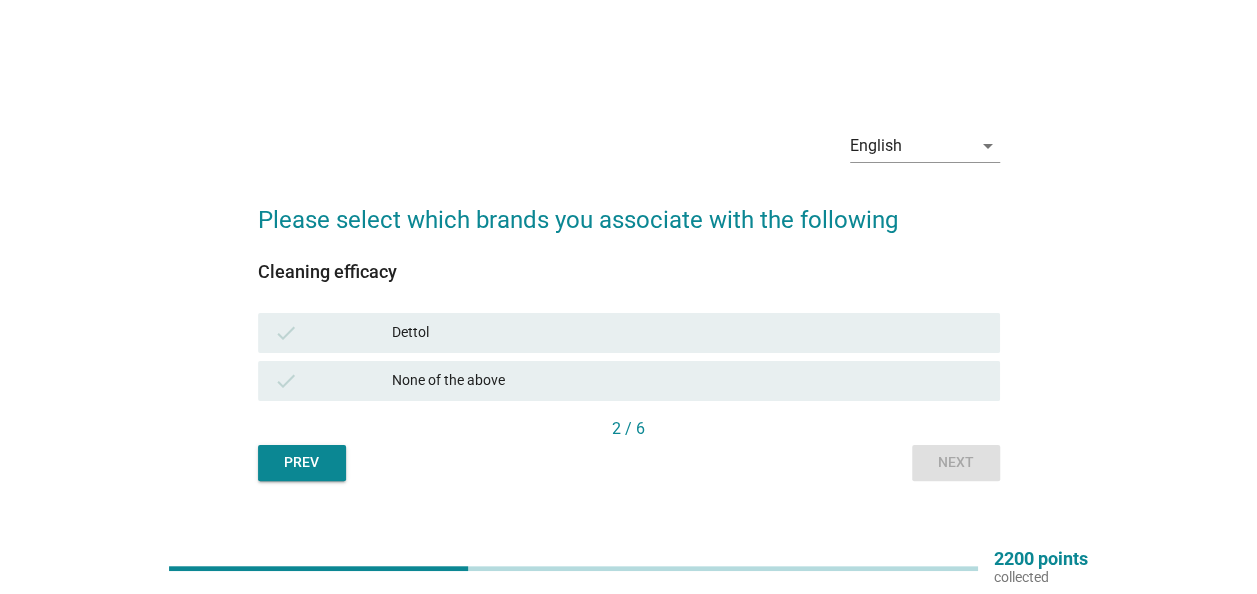 click on "check   Dettol" at bounding box center [629, 333] 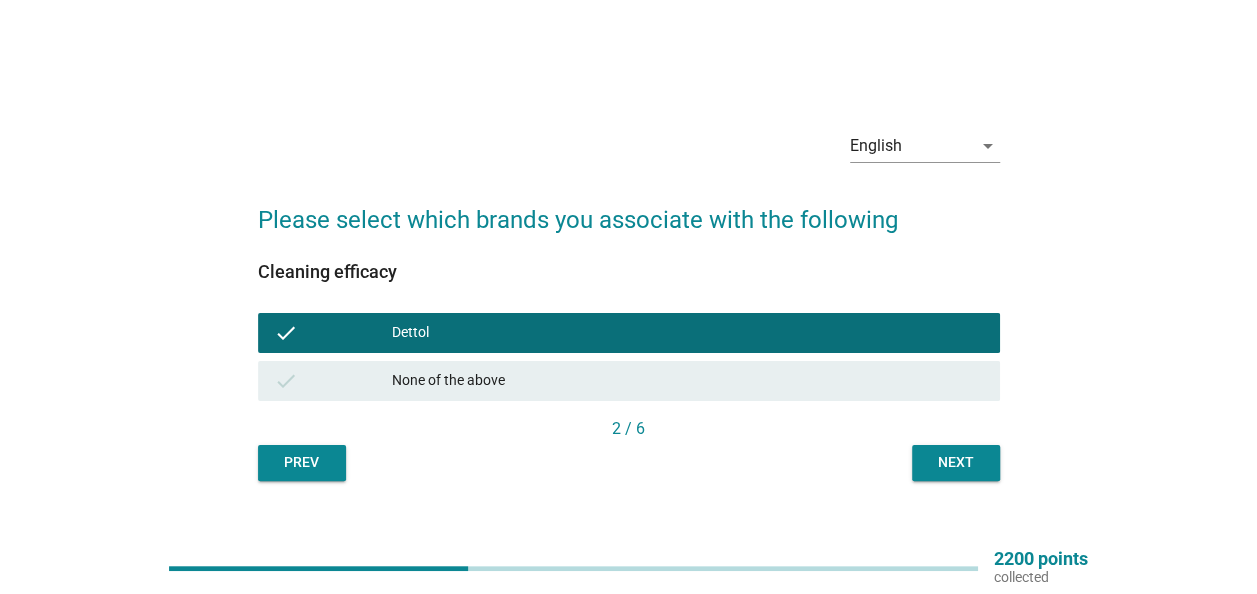 click on "Next" at bounding box center [956, 463] 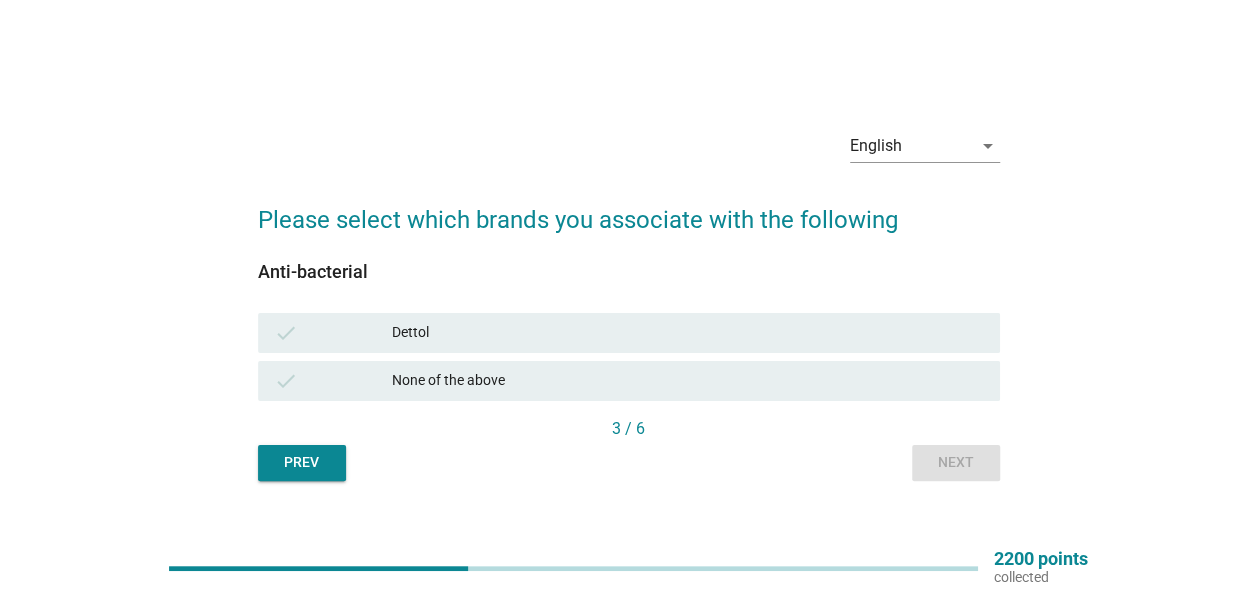click on "Dettol" at bounding box center (688, 333) 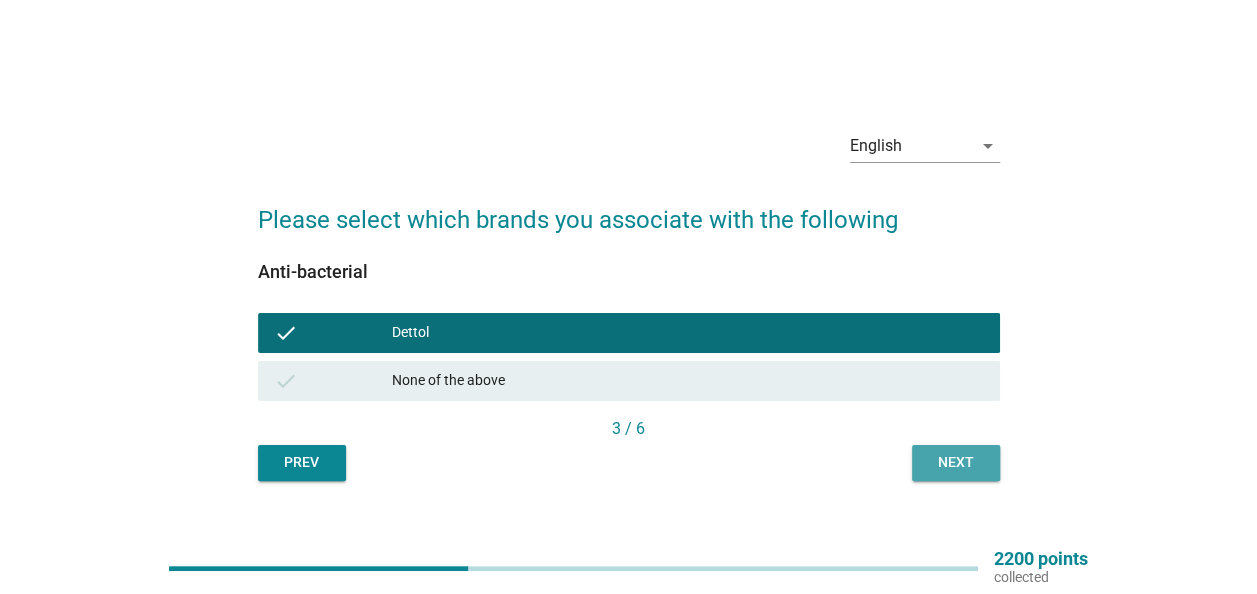 click on "Next" at bounding box center [956, 463] 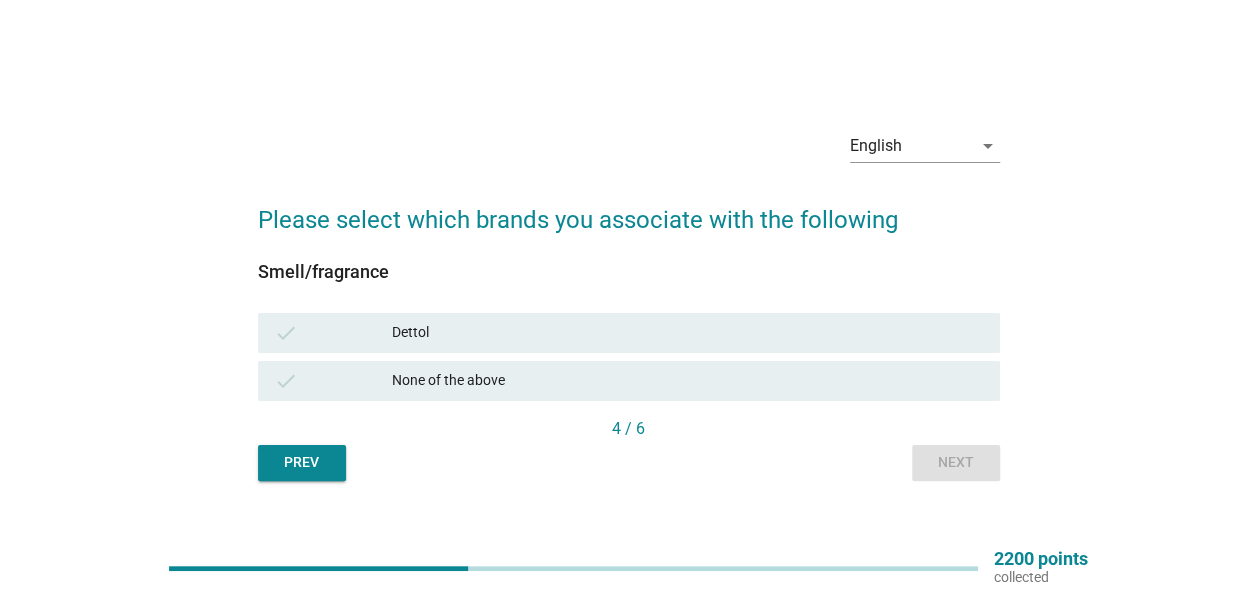 click on "Dettol" at bounding box center [688, 333] 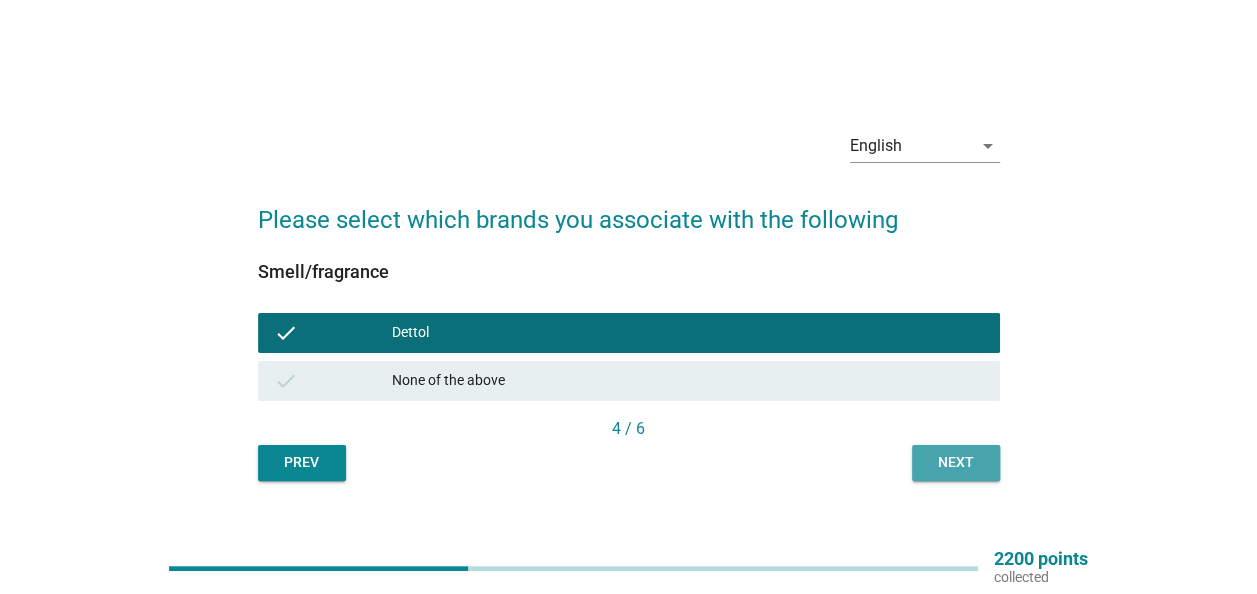 click on "Next" at bounding box center [956, 463] 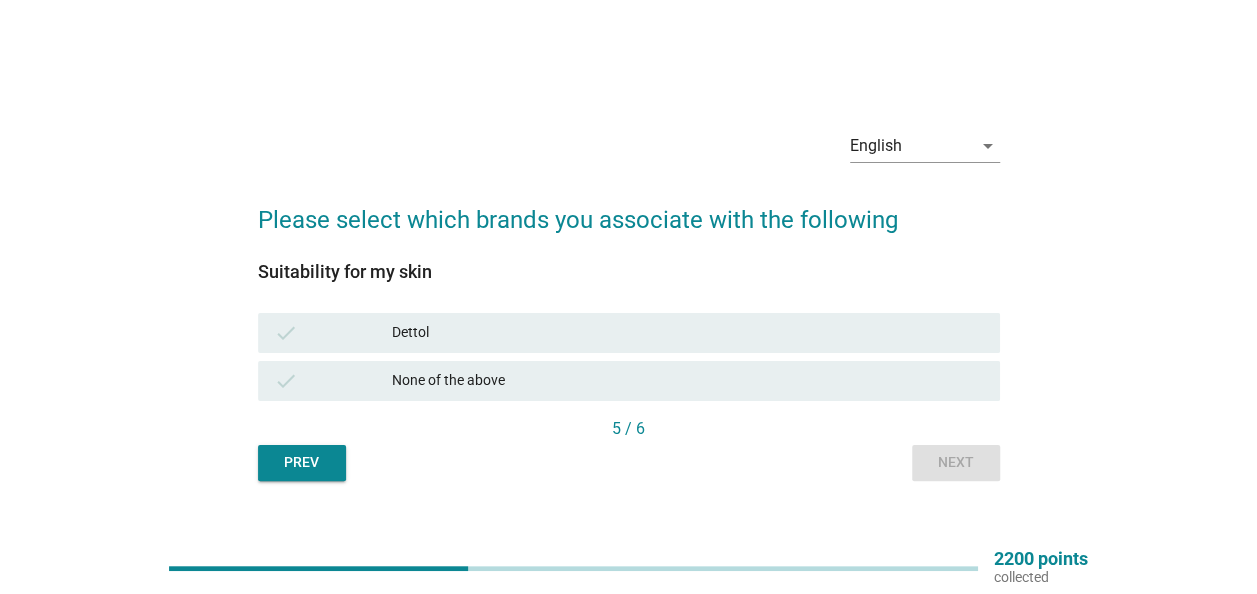 click on "Dettol" at bounding box center (688, 333) 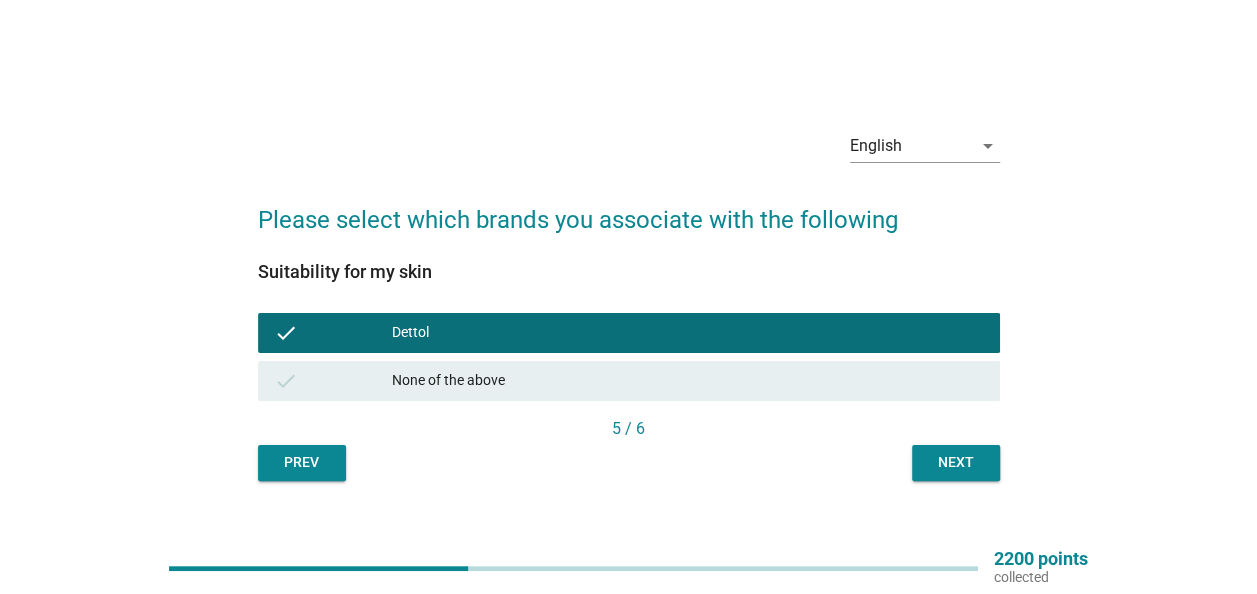 click on "Next" at bounding box center (956, 462) 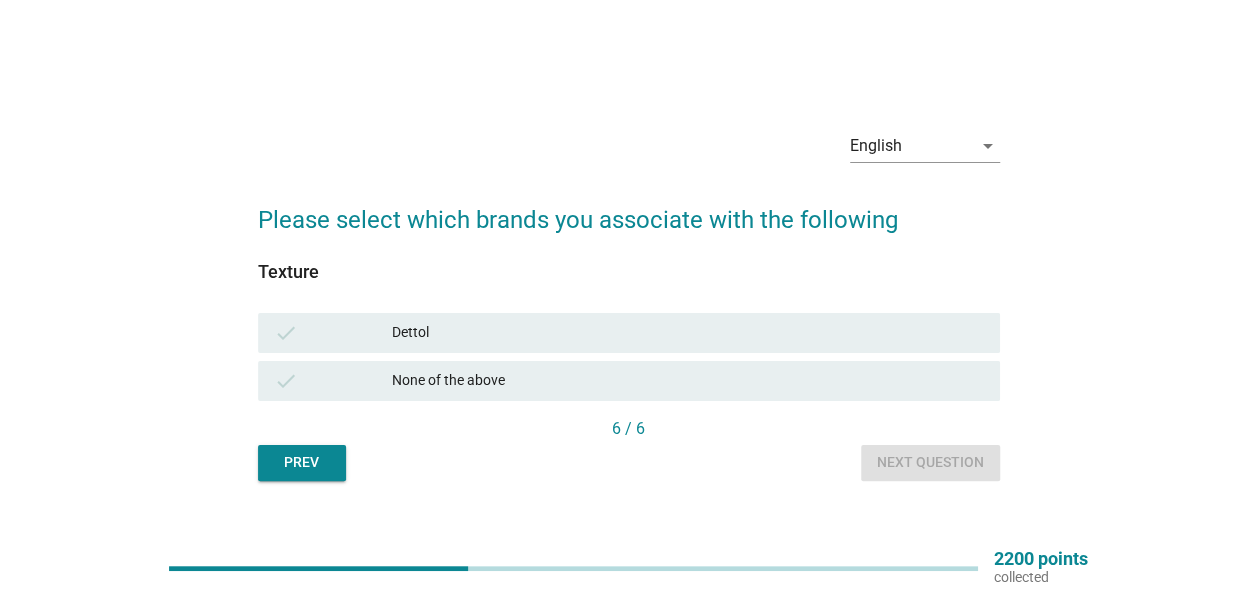click on "Dettol" at bounding box center [688, 333] 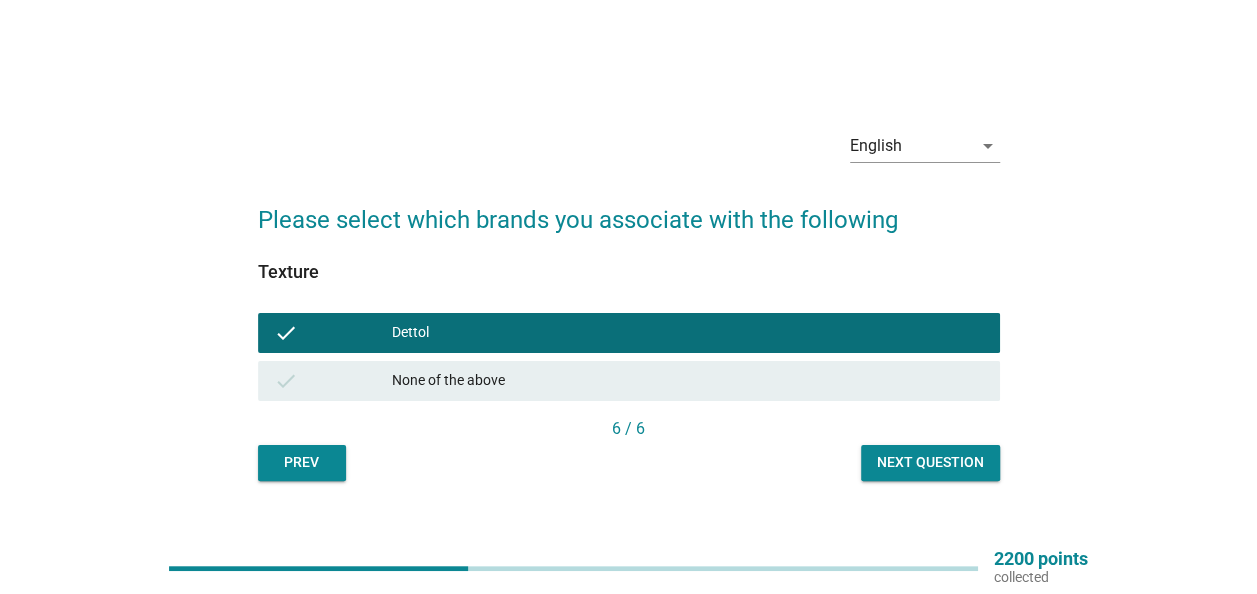 click on "Next question" at bounding box center (930, 462) 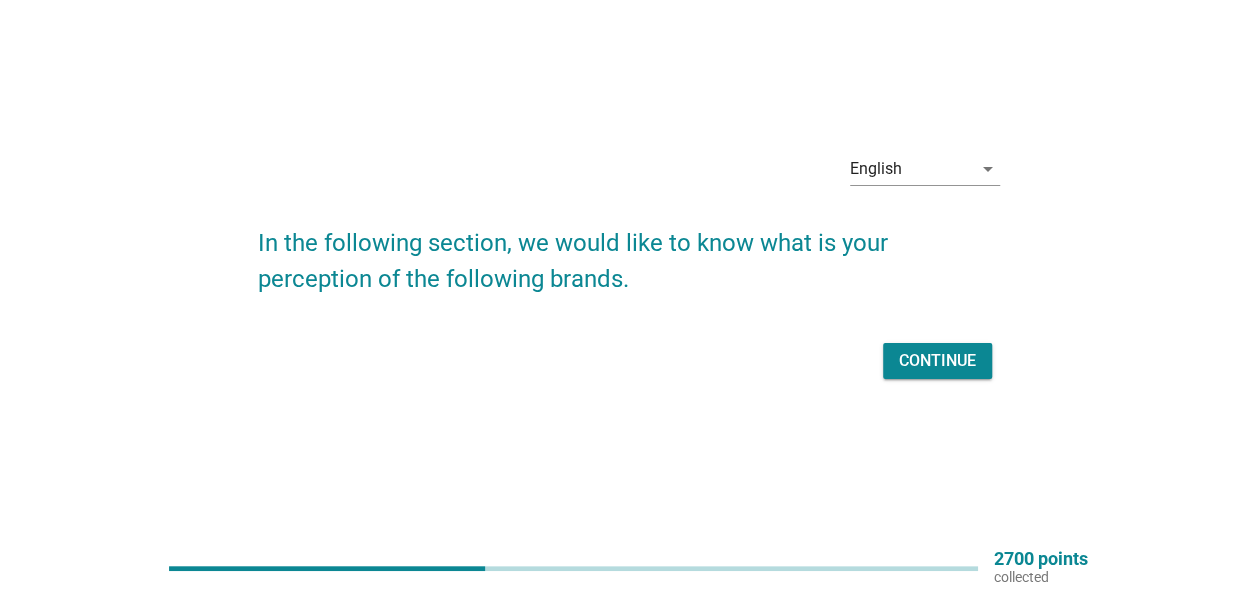 scroll, scrollTop: 52, scrollLeft: 0, axis: vertical 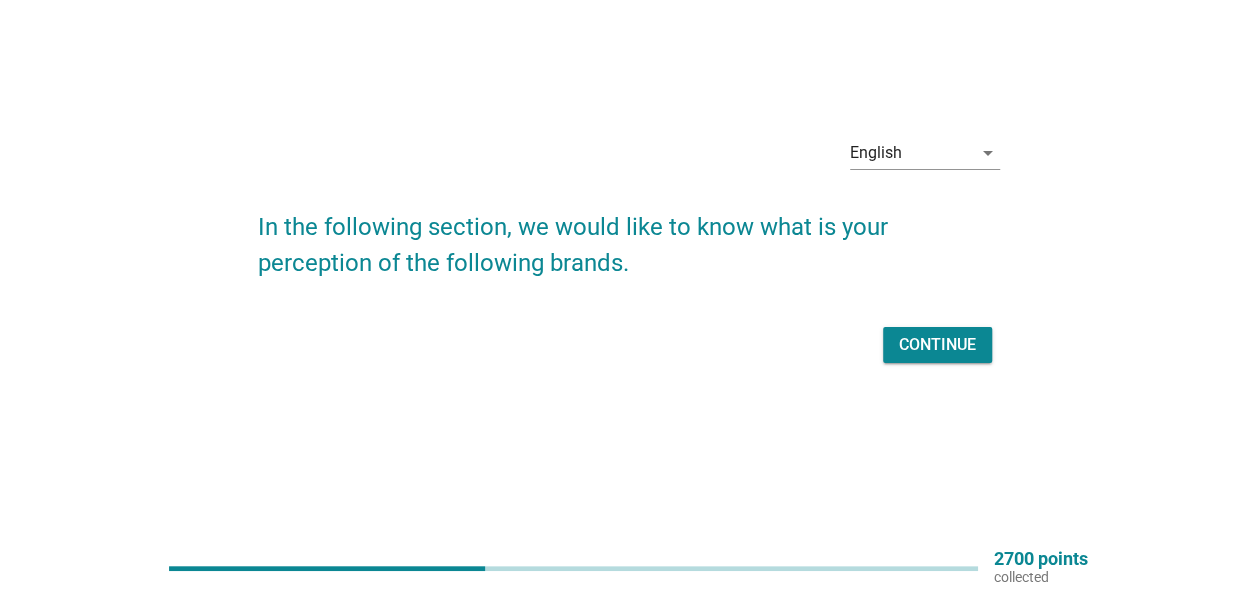click on "Continue" at bounding box center [629, 345] 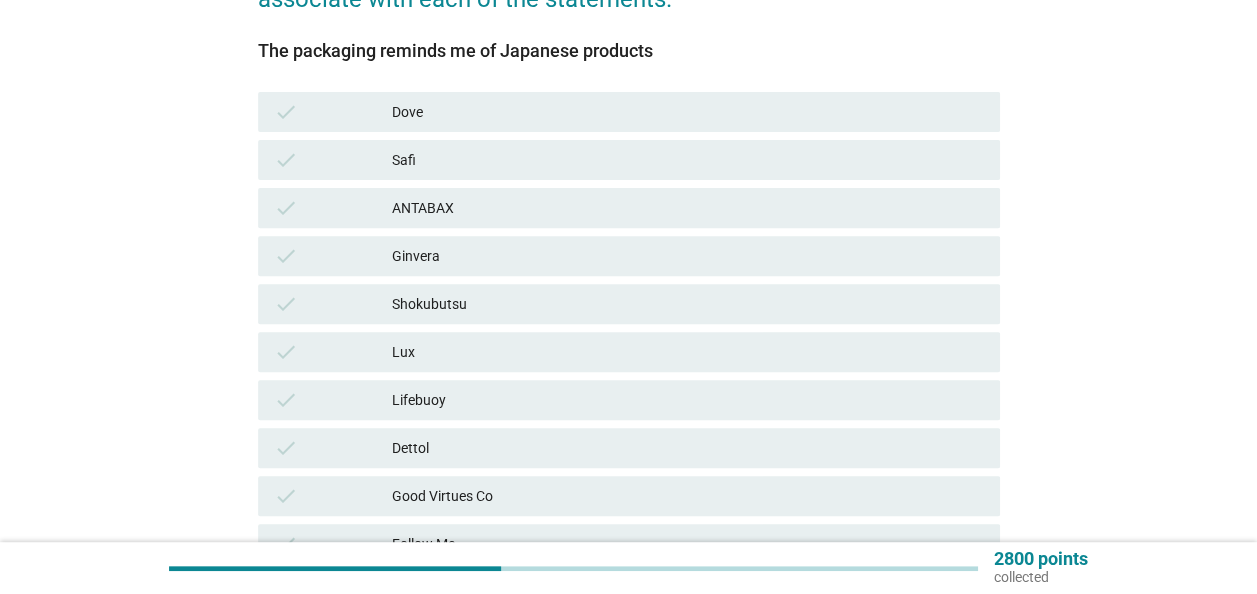 scroll, scrollTop: 300, scrollLeft: 0, axis: vertical 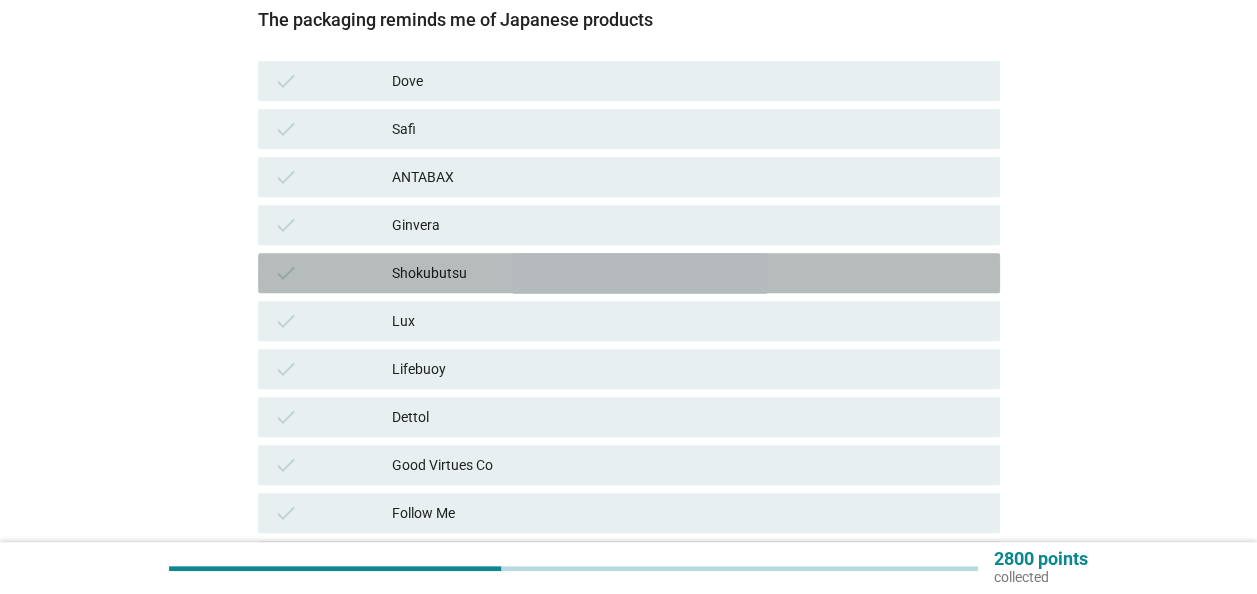click on "Shokubutsu" at bounding box center (688, 273) 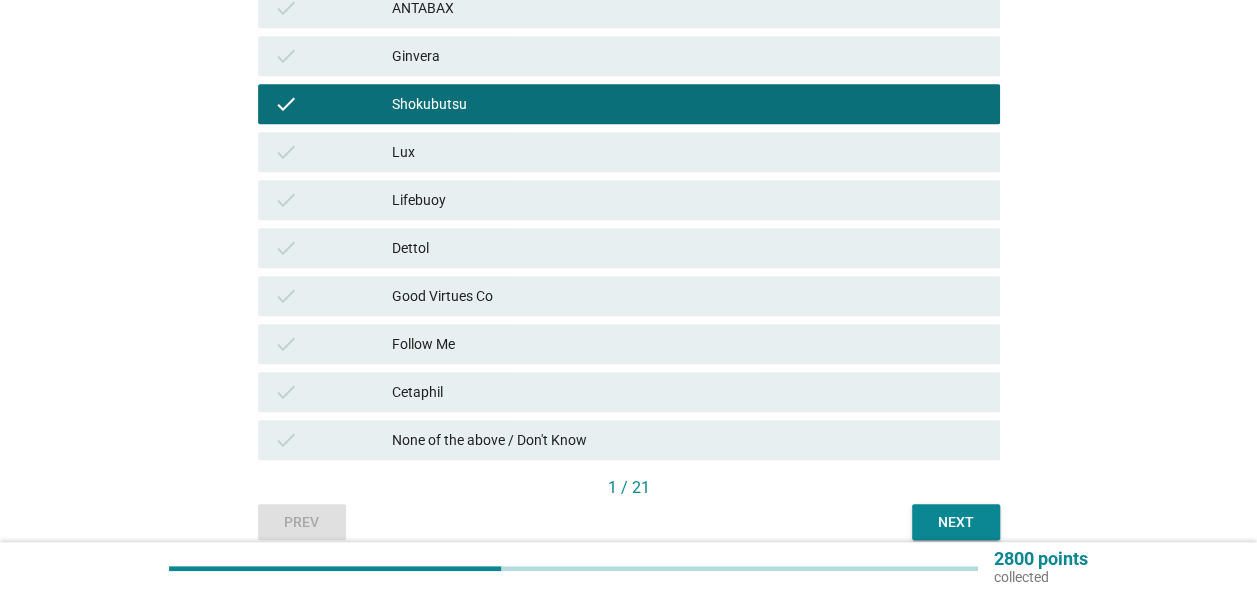 scroll, scrollTop: 500, scrollLeft: 0, axis: vertical 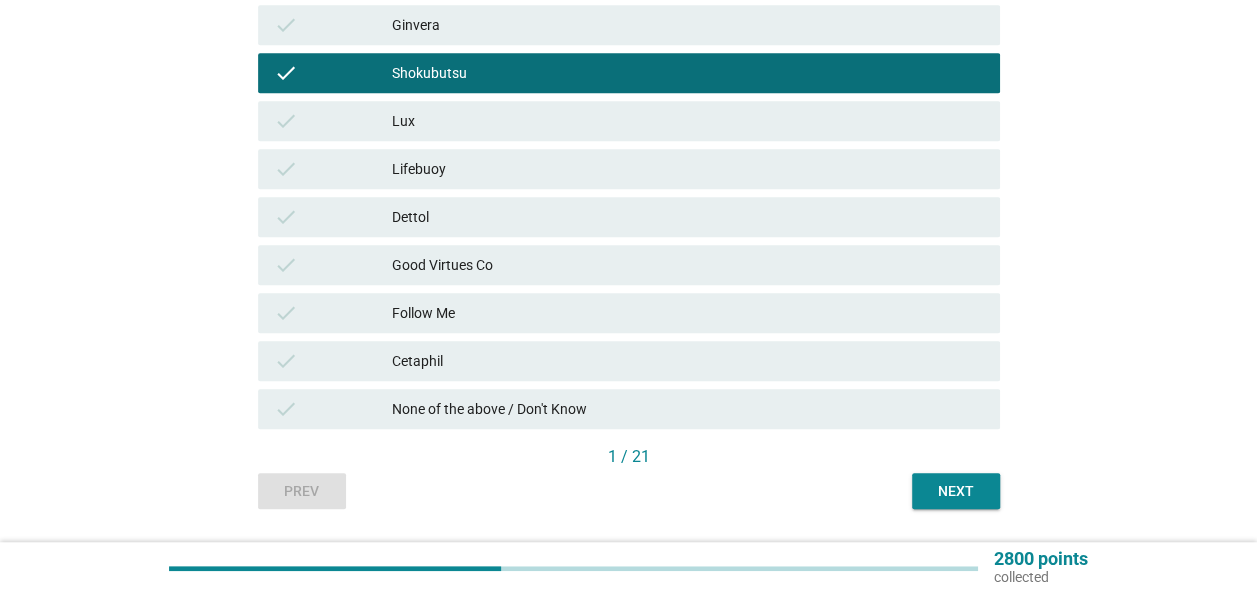 click on "Next" at bounding box center (956, 491) 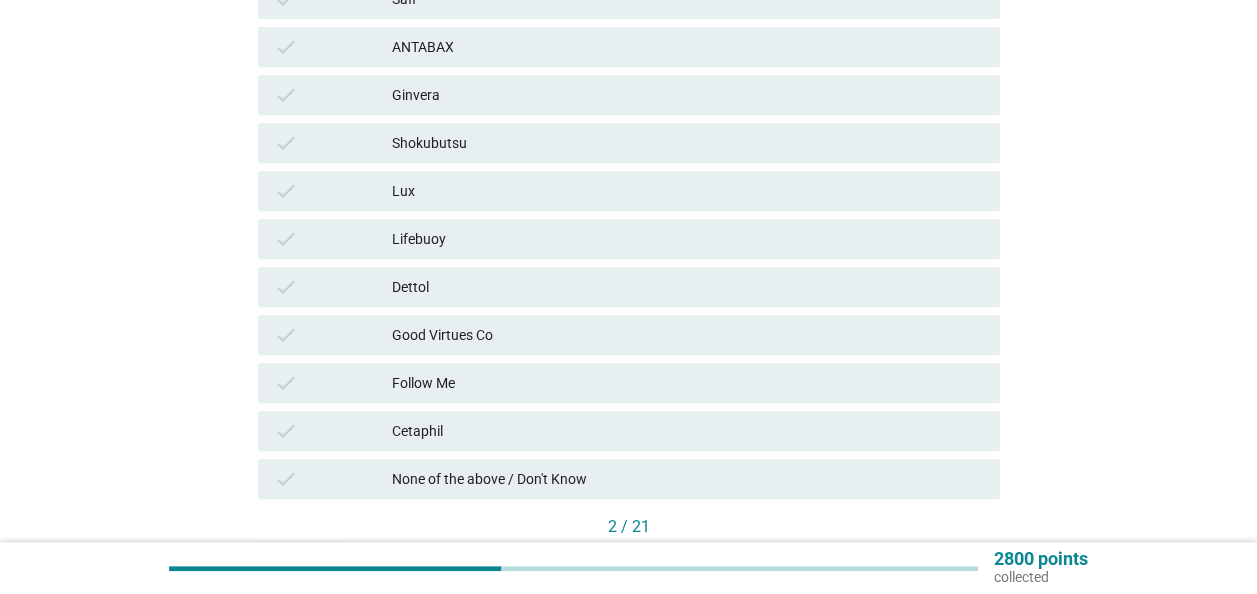 scroll, scrollTop: 400, scrollLeft: 0, axis: vertical 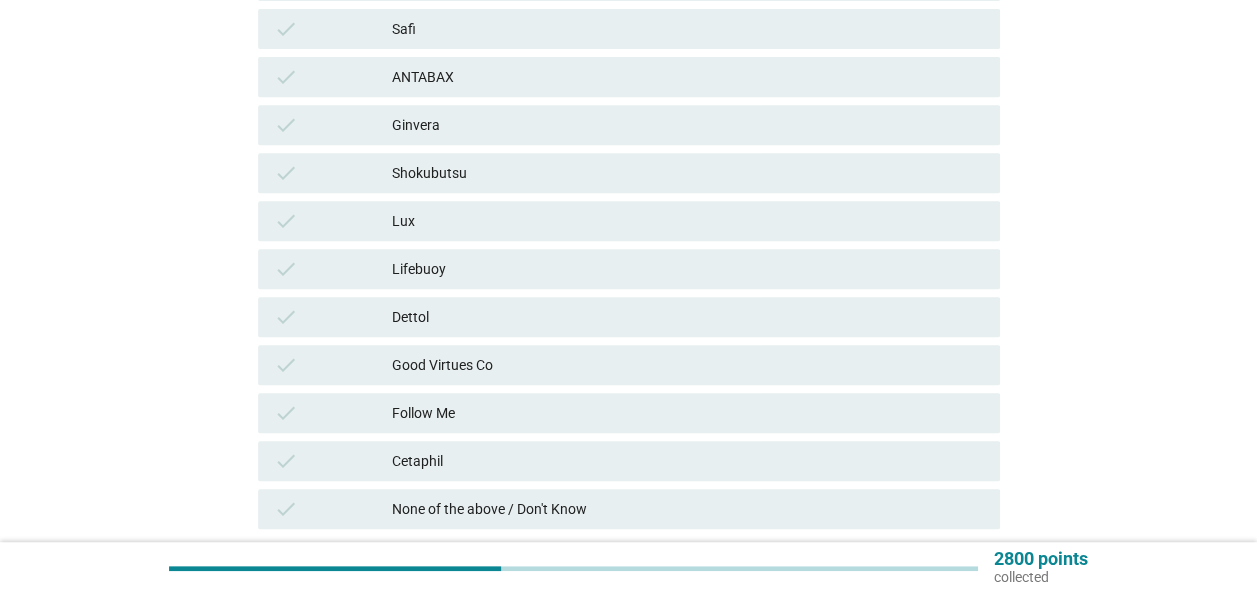 click on "Dettol" at bounding box center (688, 317) 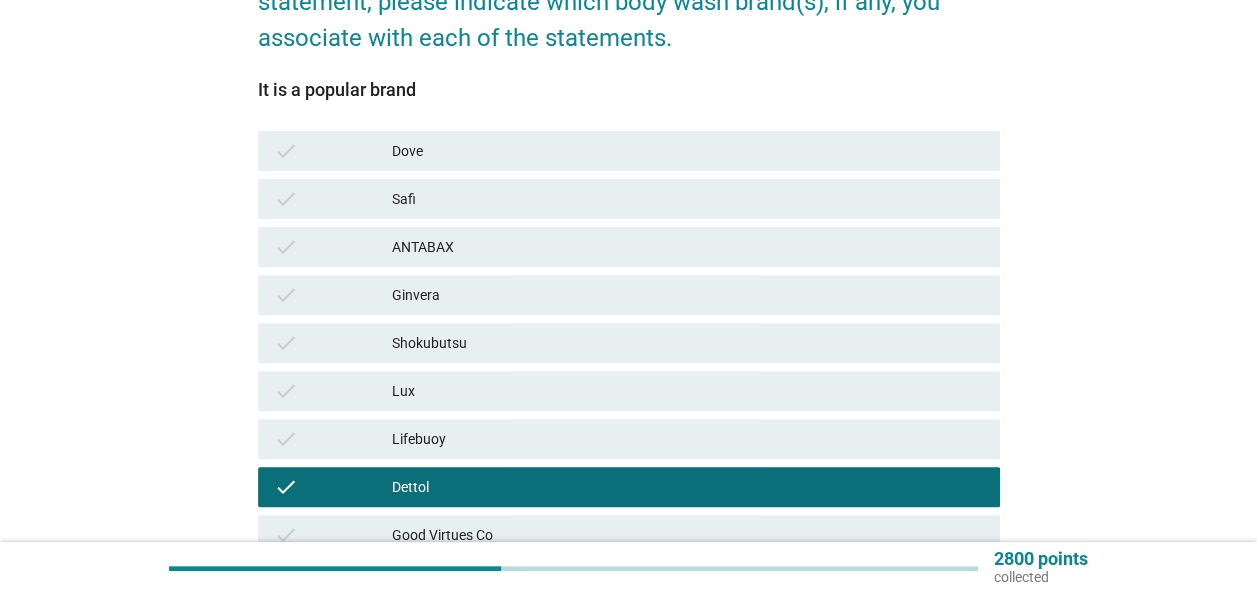 scroll, scrollTop: 200, scrollLeft: 0, axis: vertical 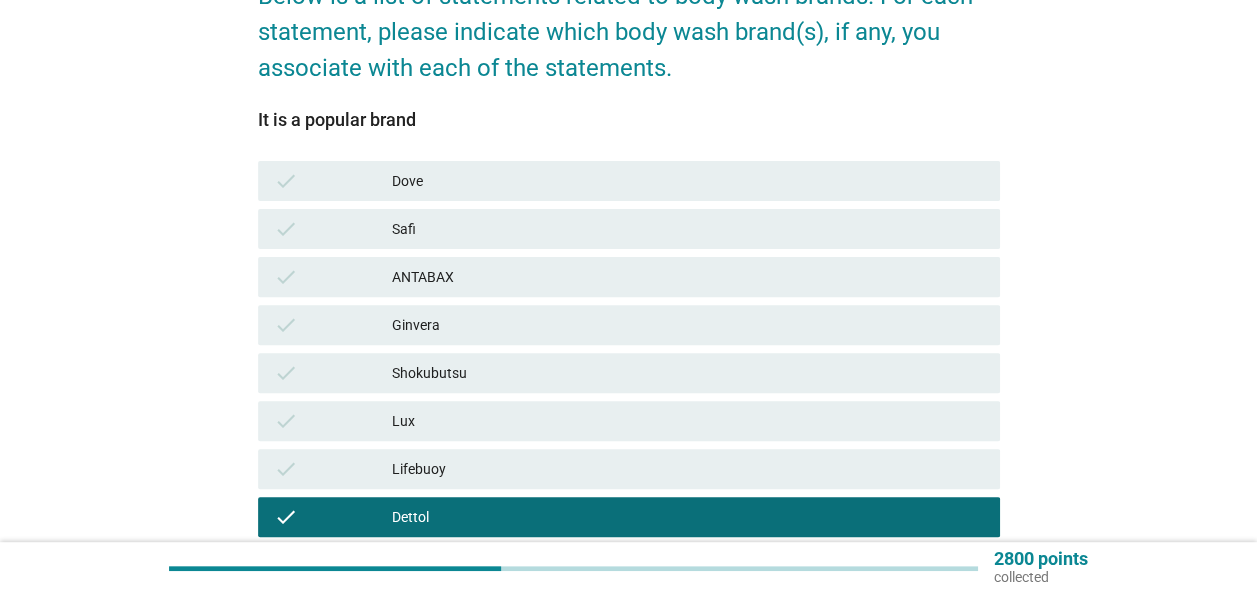 click on "Dove" at bounding box center [688, 181] 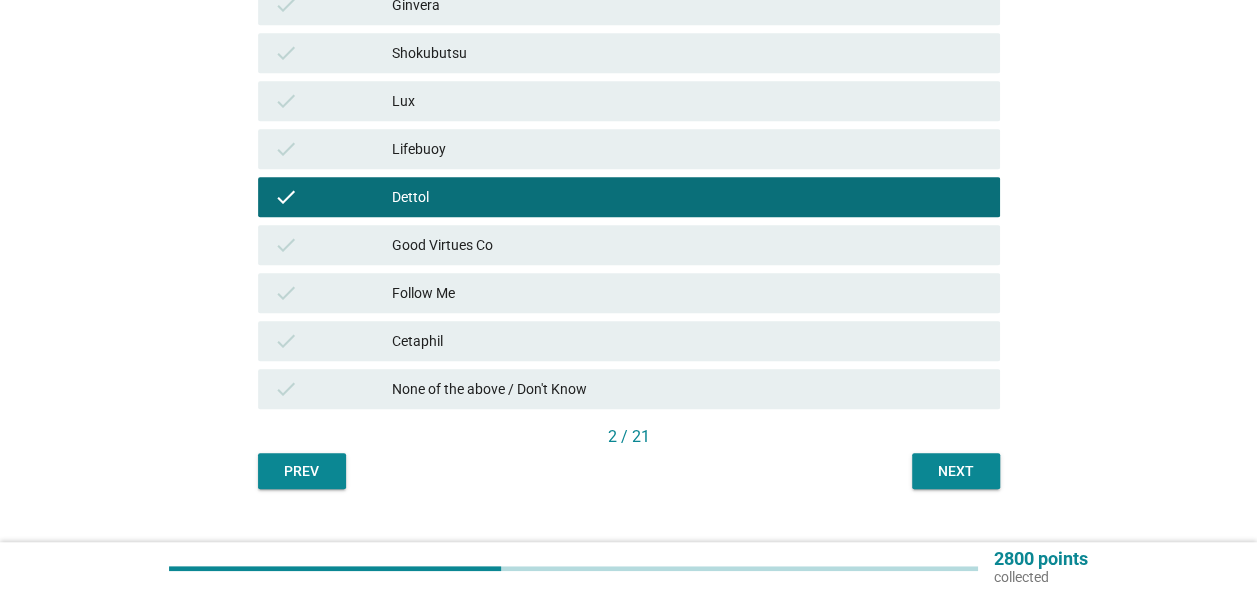 scroll, scrollTop: 557, scrollLeft: 0, axis: vertical 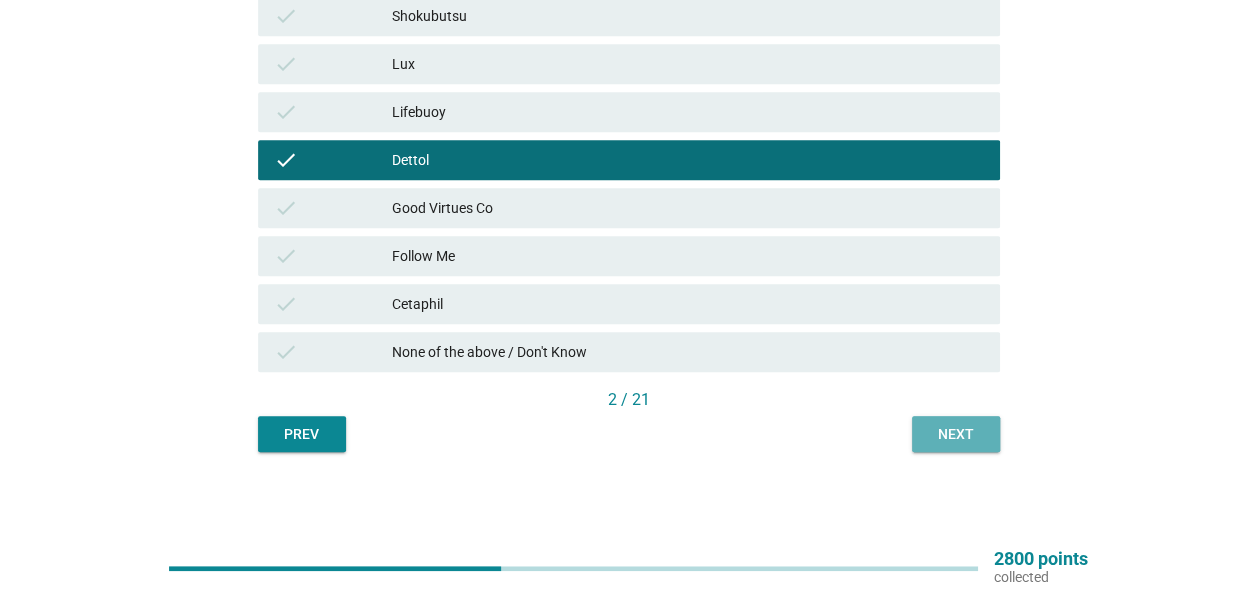 click on "Next" at bounding box center [956, 434] 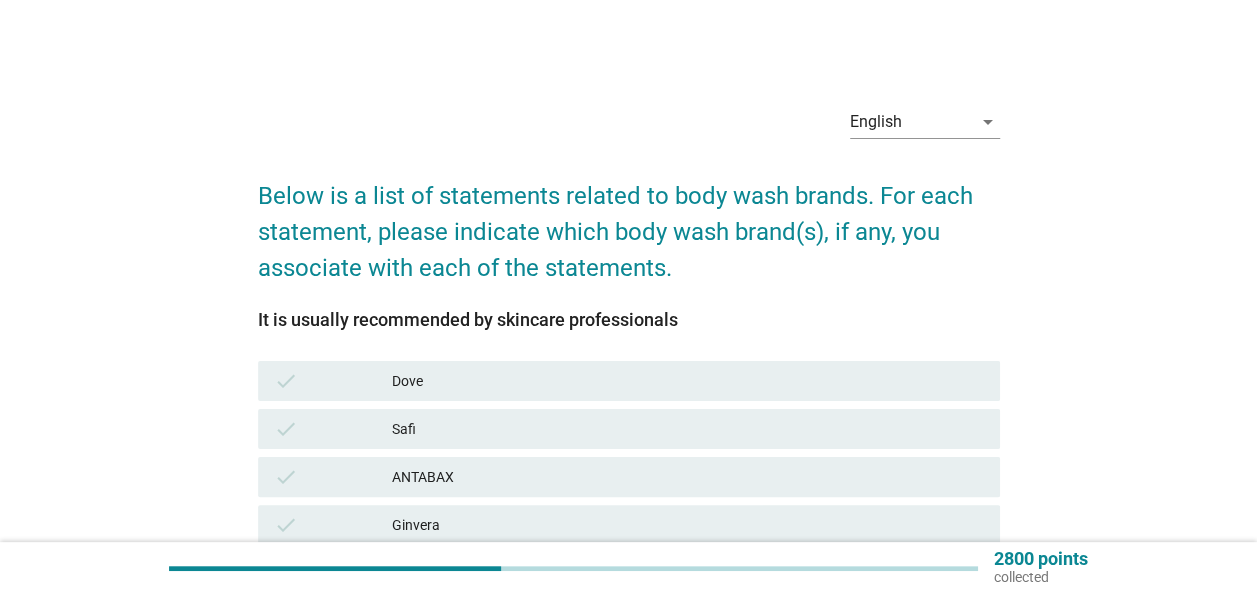 scroll, scrollTop: 100, scrollLeft: 0, axis: vertical 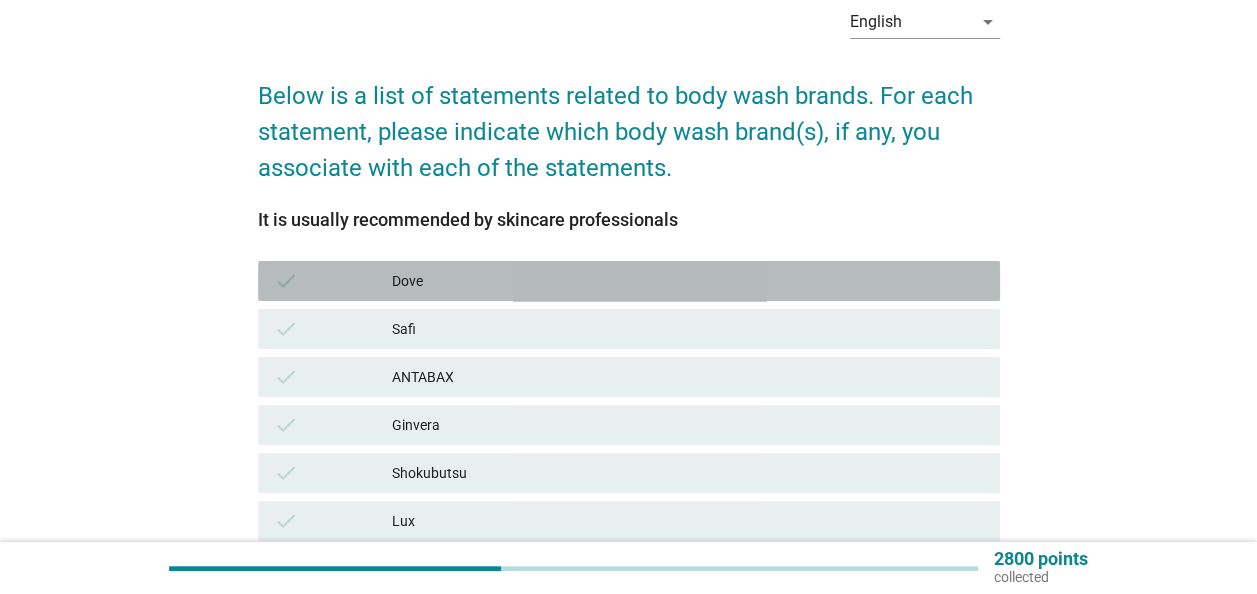 click on "Dove" at bounding box center [688, 281] 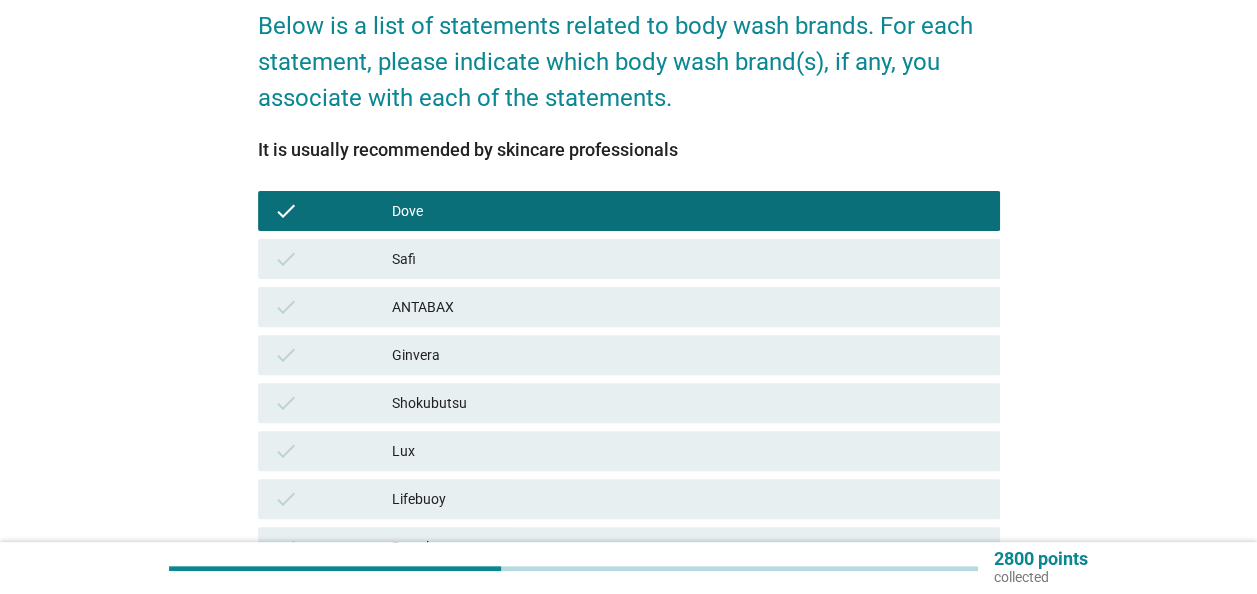 scroll, scrollTop: 300, scrollLeft: 0, axis: vertical 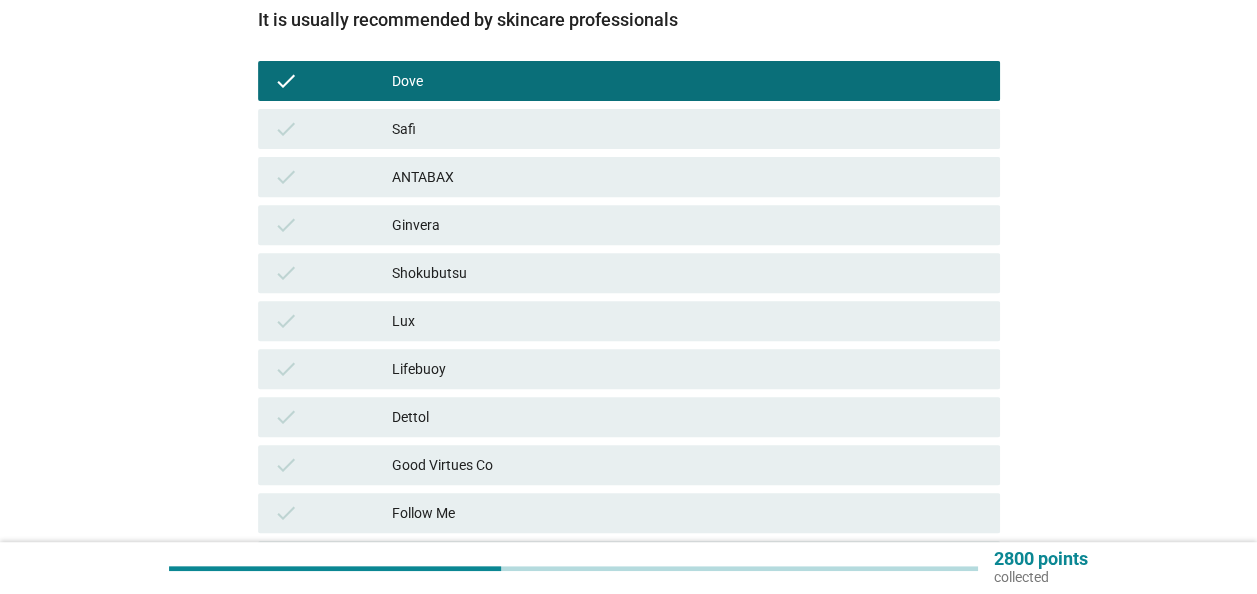 click on "Dettol" at bounding box center (688, 417) 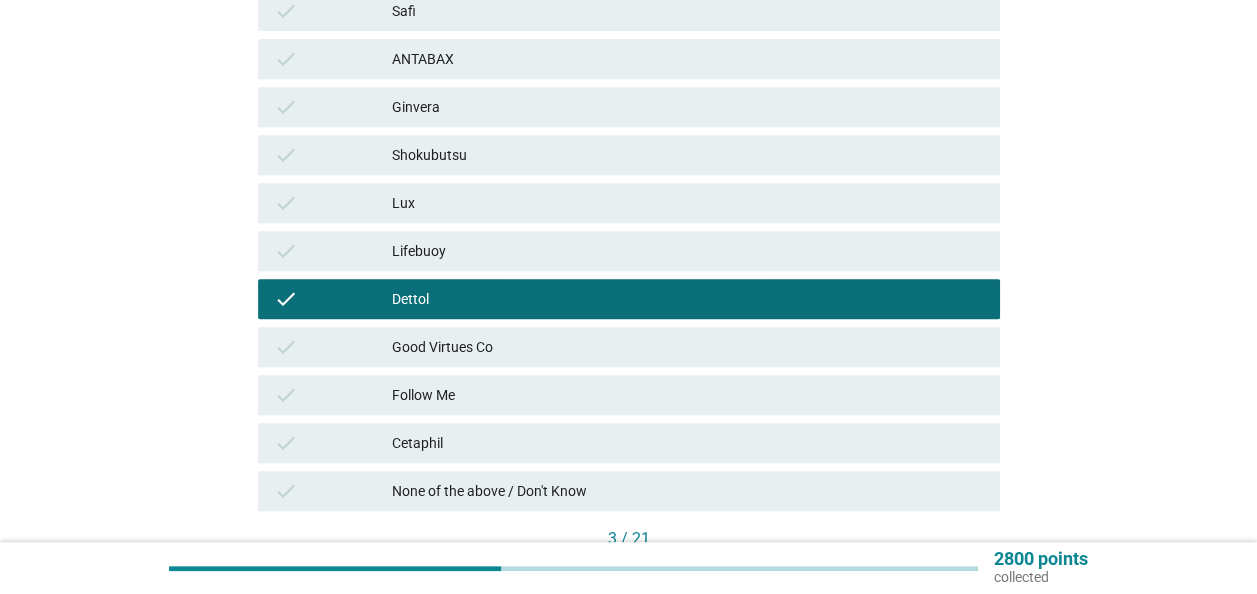 scroll, scrollTop: 500, scrollLeft: 0, axis: vertical 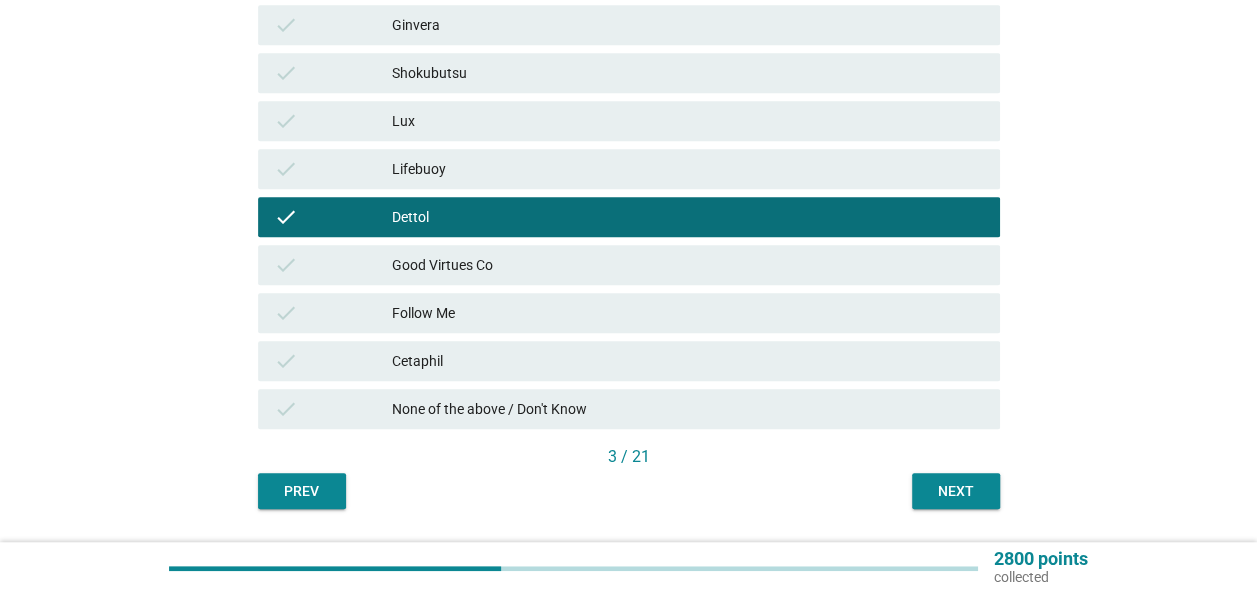 click on "Next" at bounding box center (956, 491) 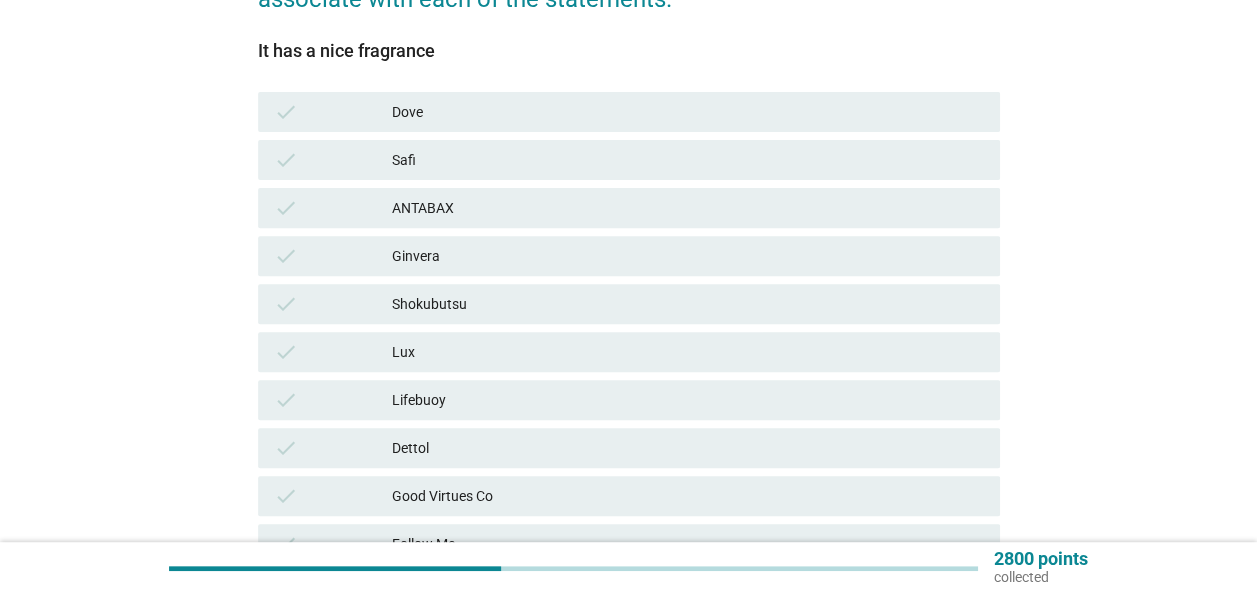 scroll, scrollTop: 300, scrollLeft: 0, axis: vertical 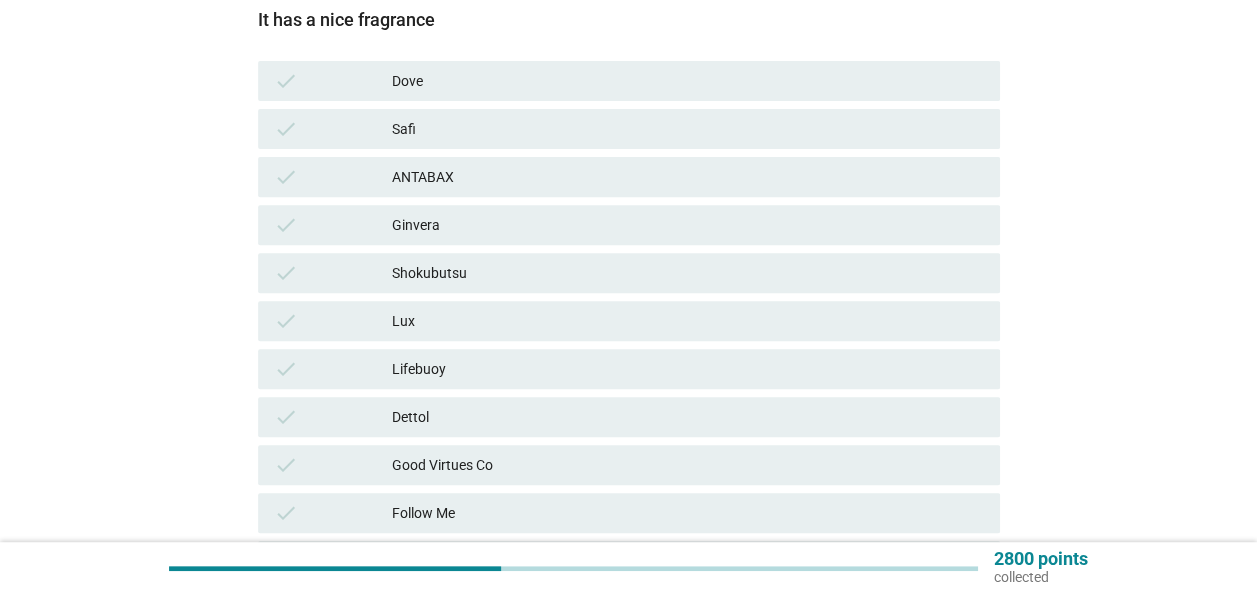 click on "check   Dettol" at bounding box center (629, 417) 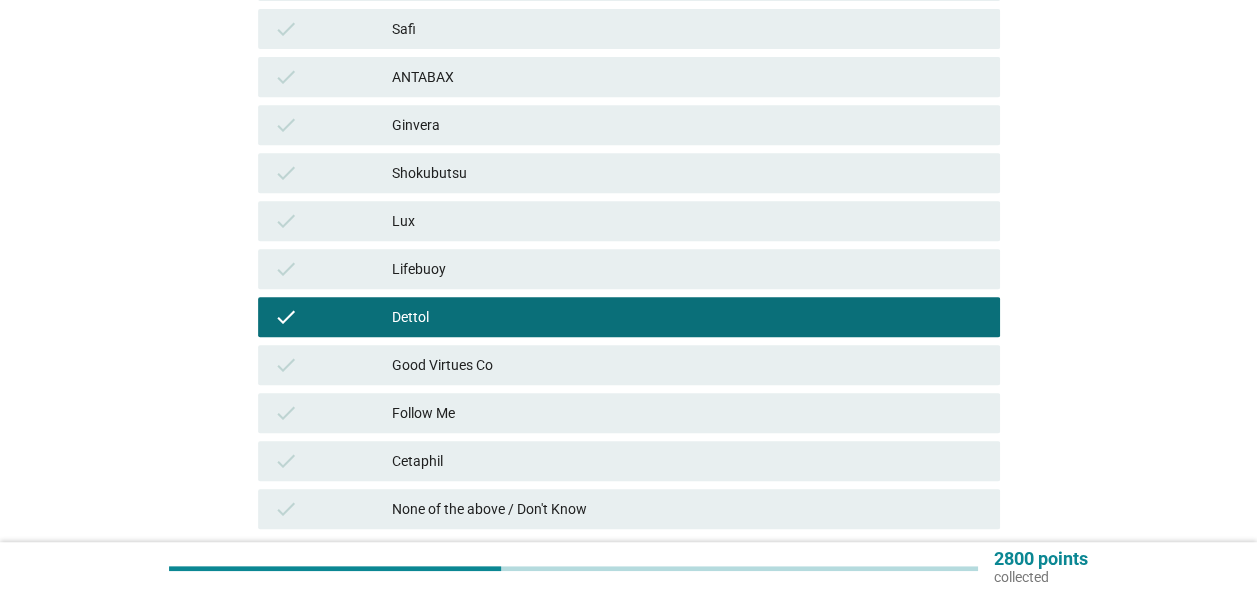 click on "Good Virtues Co" at bounding box center (688, 365) 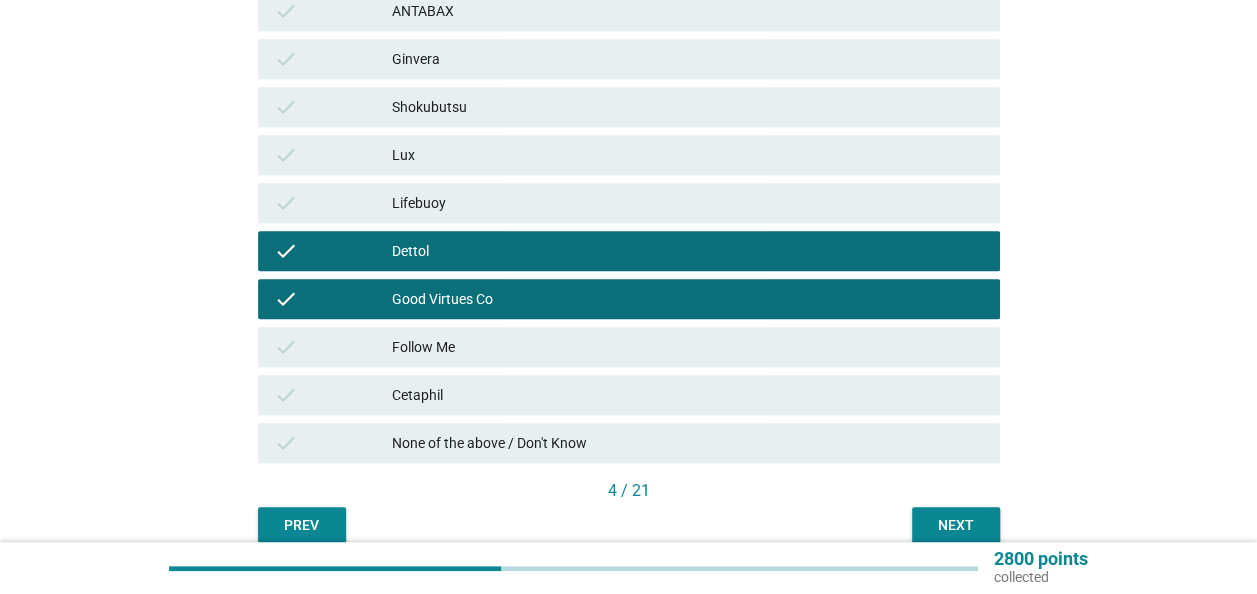 scroll, scrollTop: 500, scrollLeft: 0, axis: vertical 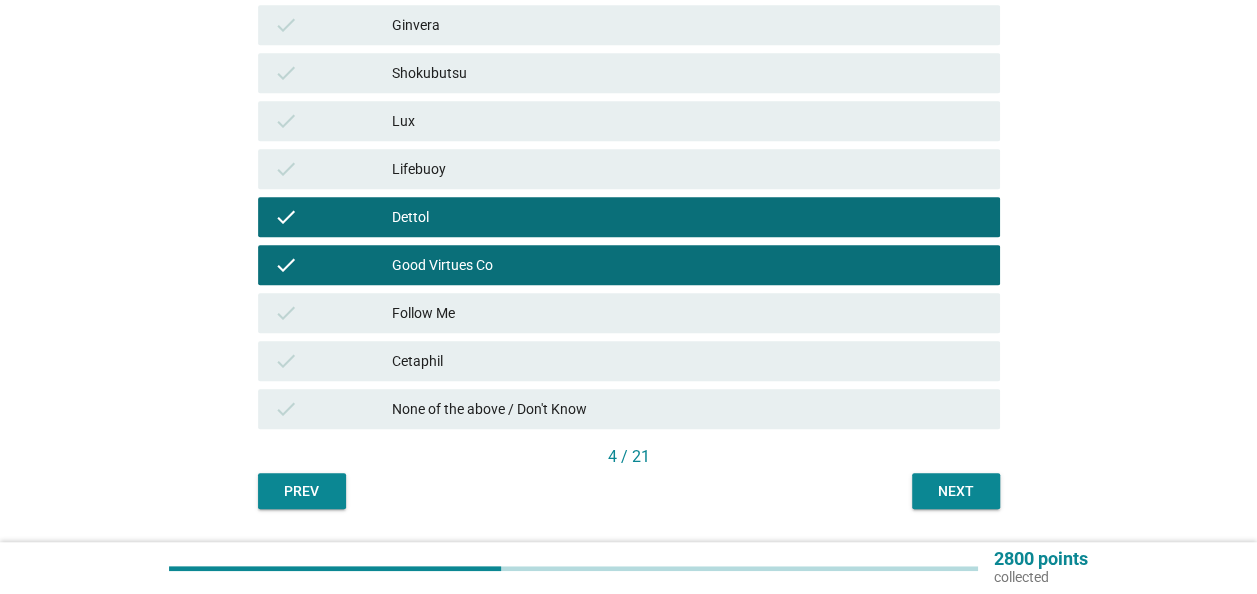 click on "Next" at bounding box center [956, 491] 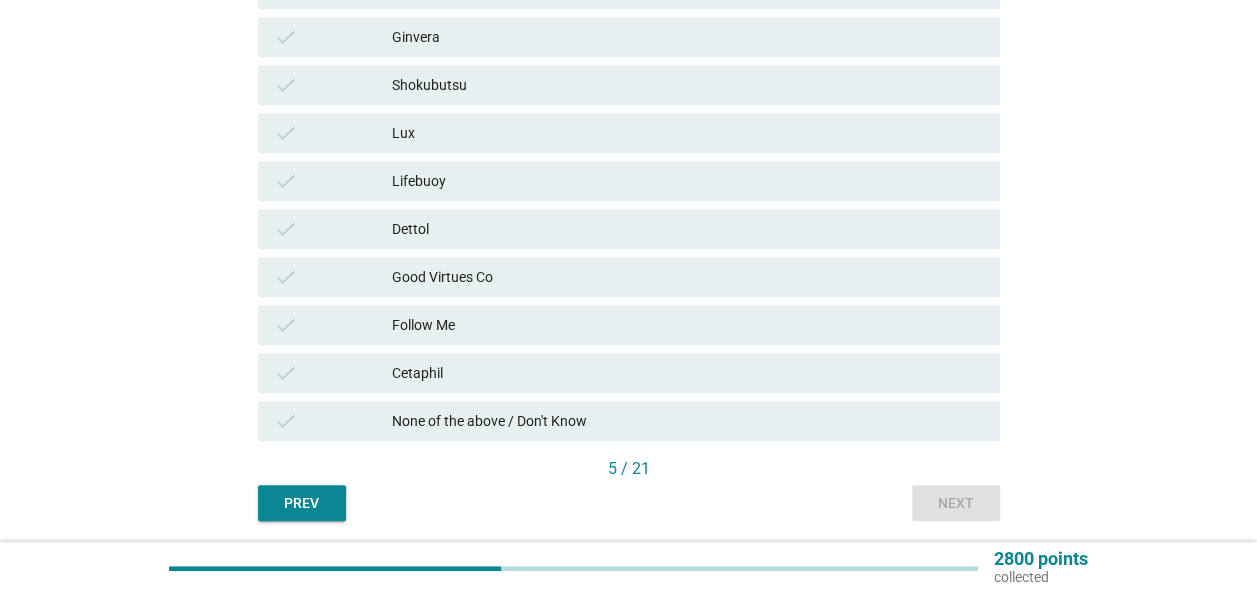 scroll, scrollTop: 500, scrollLeft: 0, axis: vertical 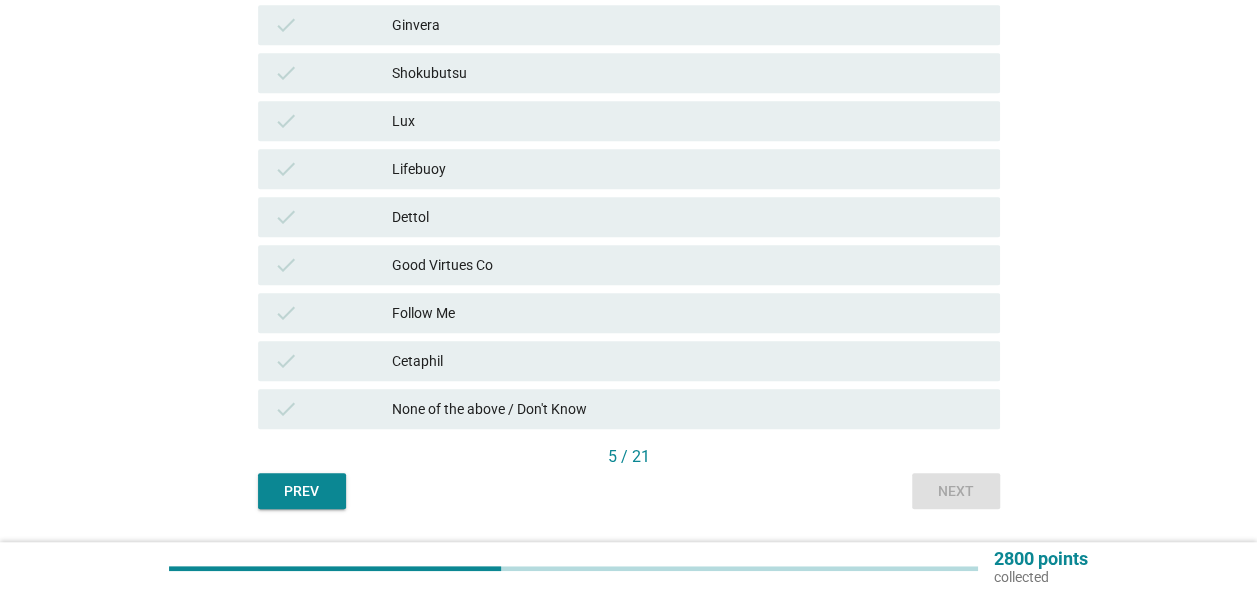 click on "None of the above / Don't Know" at bounding box center [688, 409] 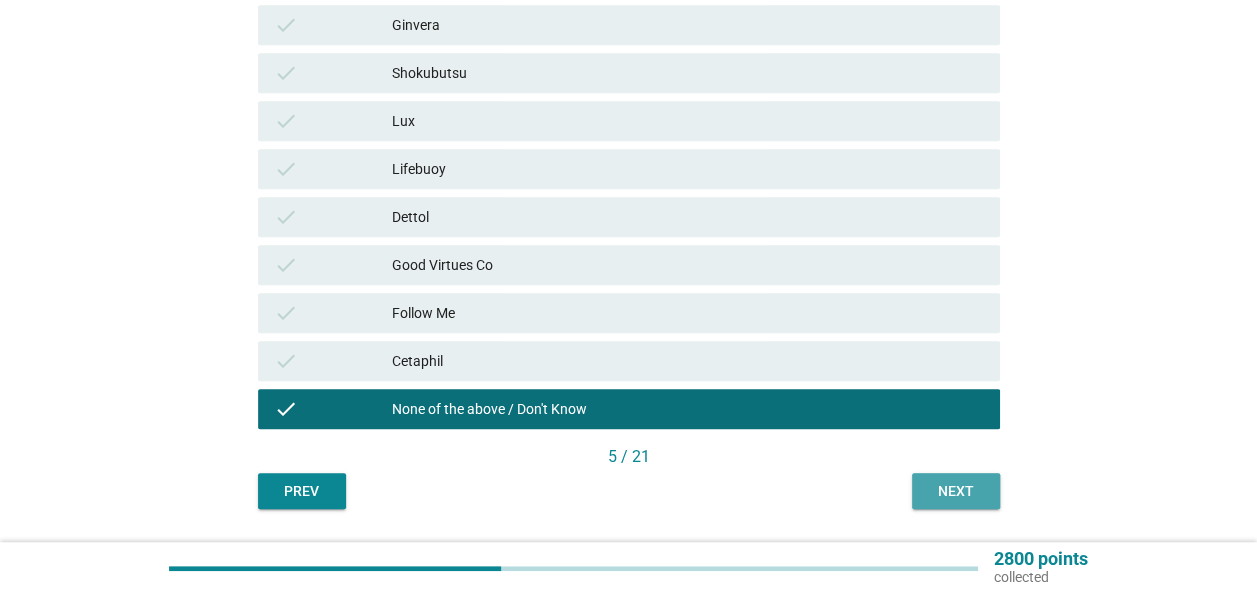 click on "Next" at bounding box center [956, 491] 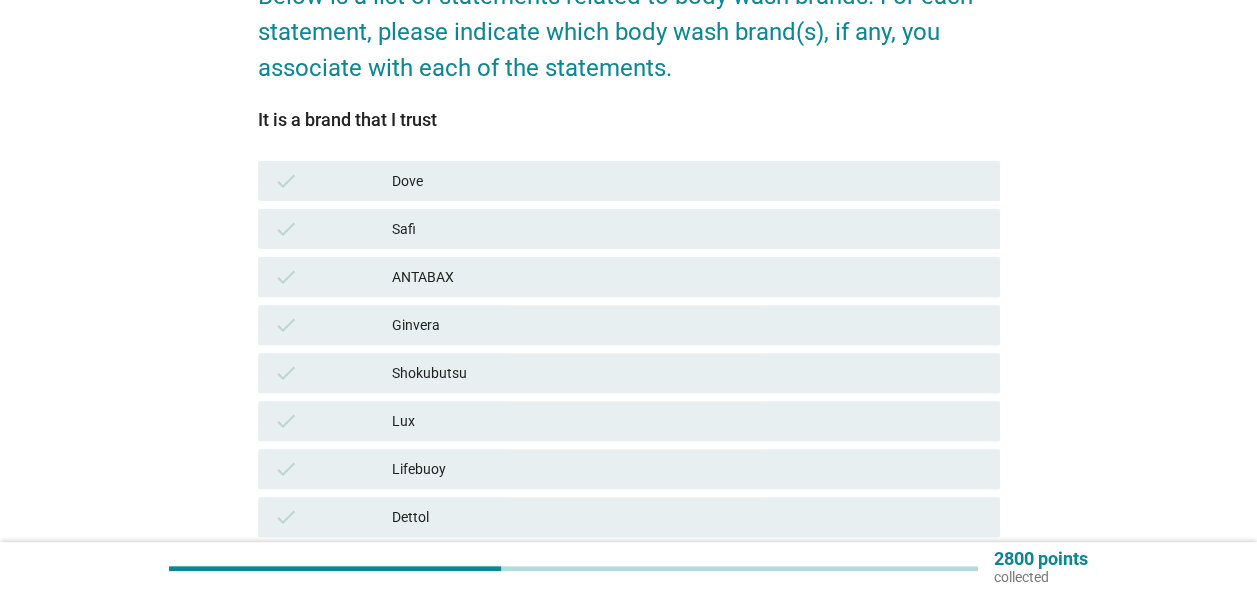 scroll, scrollTop: 300, scrollLeft: 0, axis: vertical 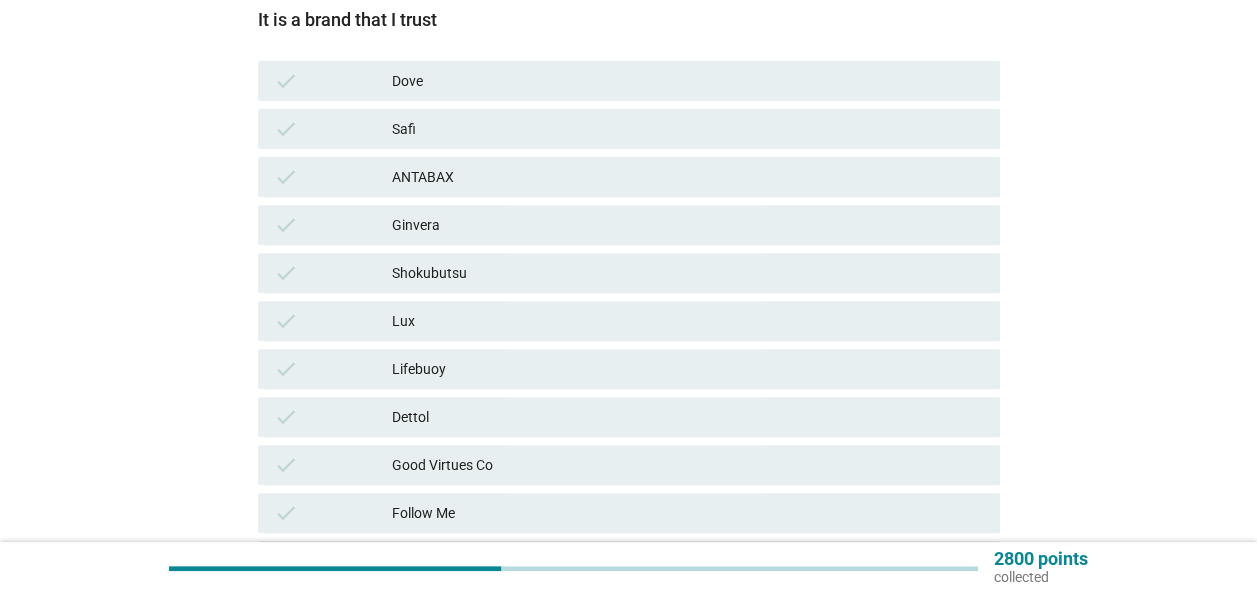 click on "Dettol" at bounding box center (688, 417) 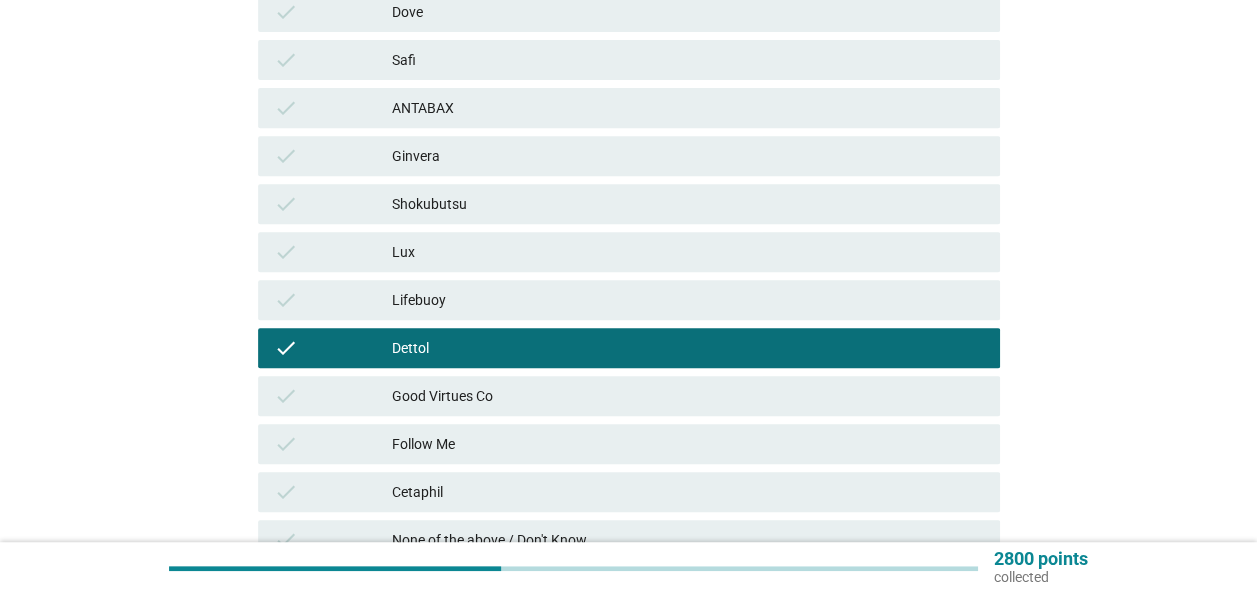 scroll, scrollTop: 400, scrollLeft: 0, axis: vertical 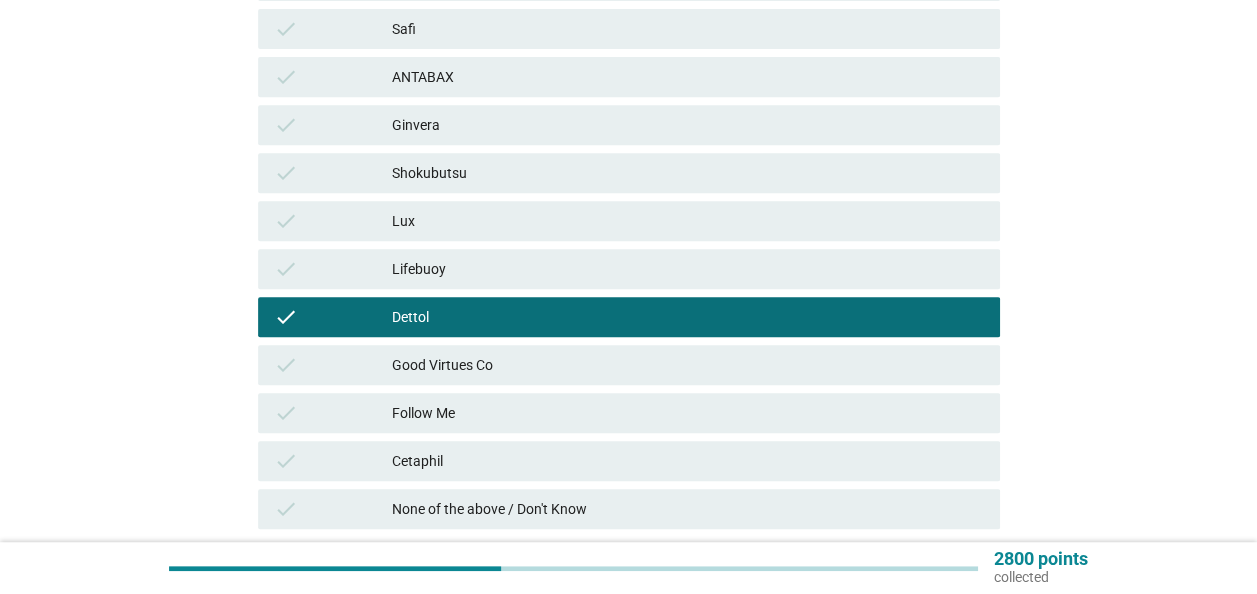 click on "Cetaphil" at bounding box center (688, 461) 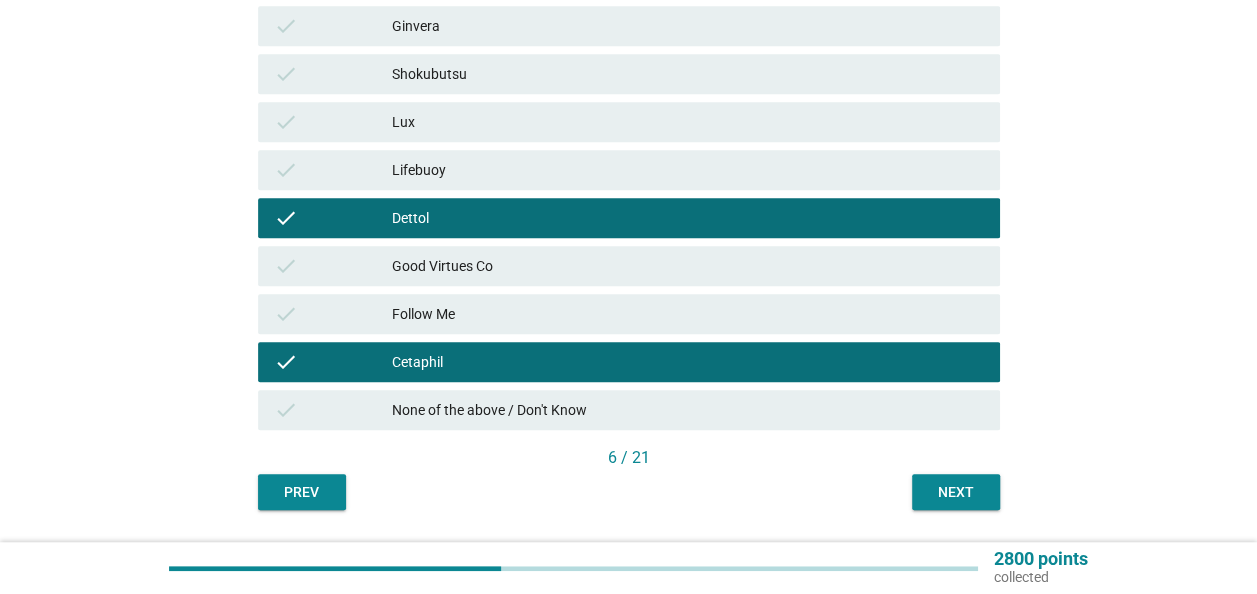 scroll, scrollTop: 557, scrollLeft: 0, axis: vertical 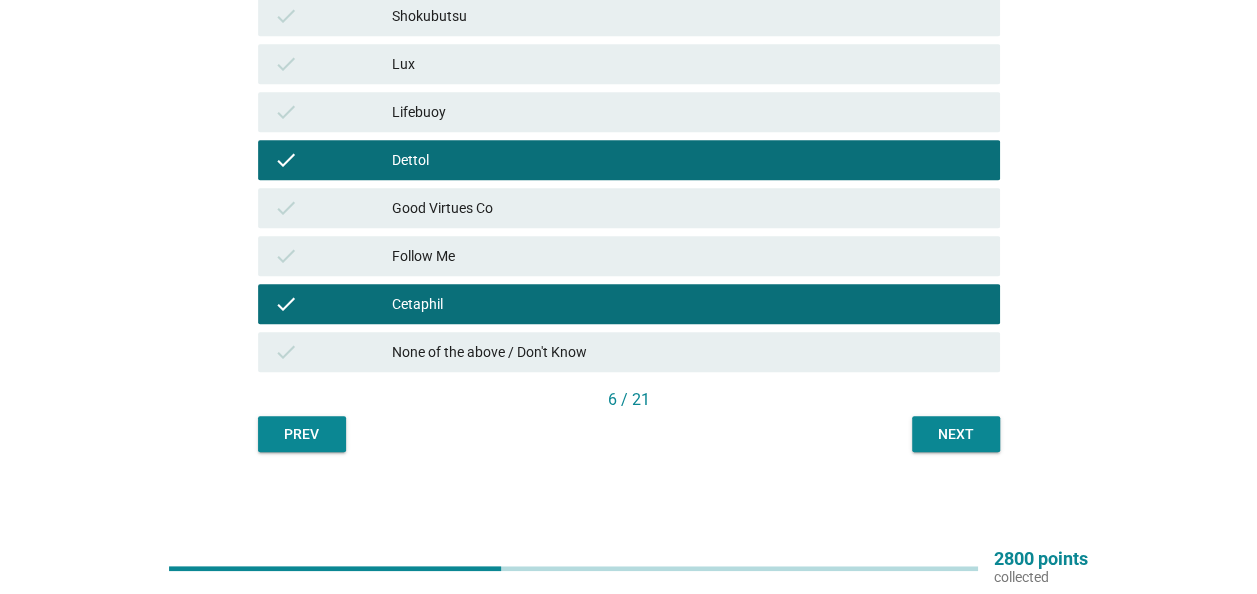 click on "Next" at bounding box center [956, 434] 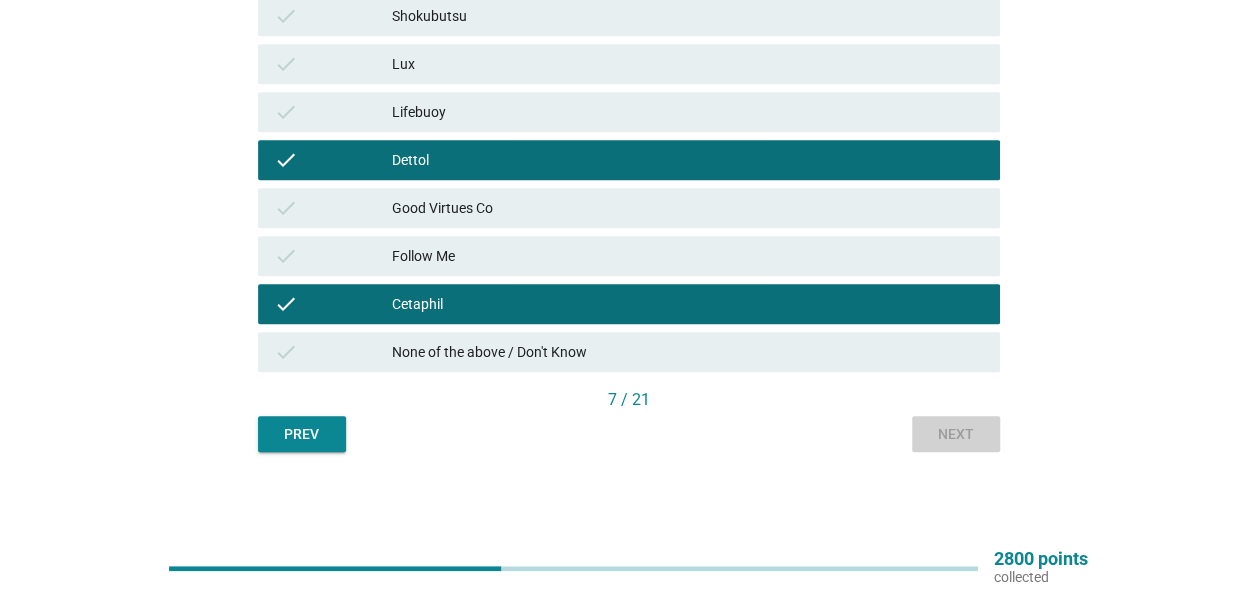 scroll, scrollTop: 0, scrollLeft: 0, axis: both 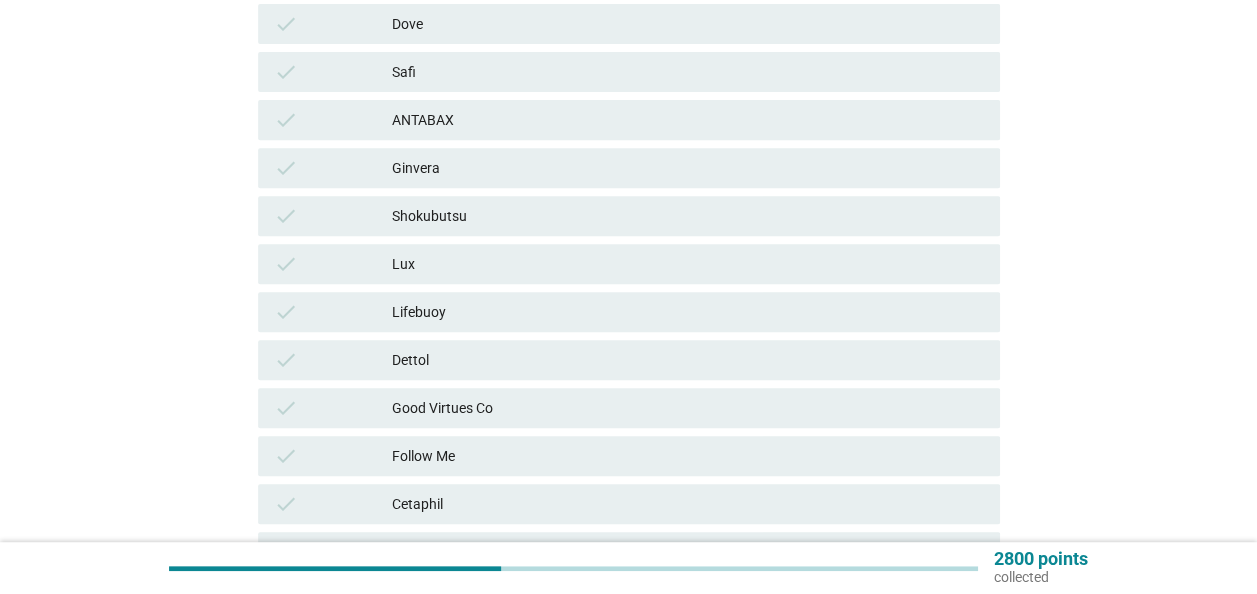 click on "Dettol" at bounding box center [688, 360] 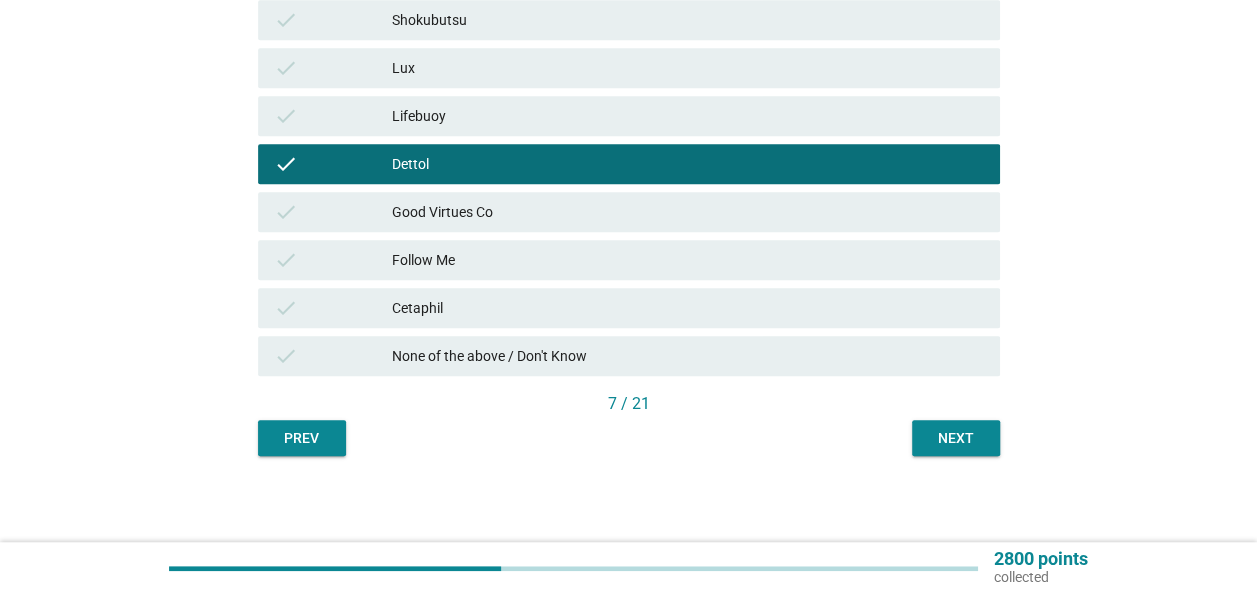scroll, scrollTop: 557, scrollLeft: 0, axis: vertical 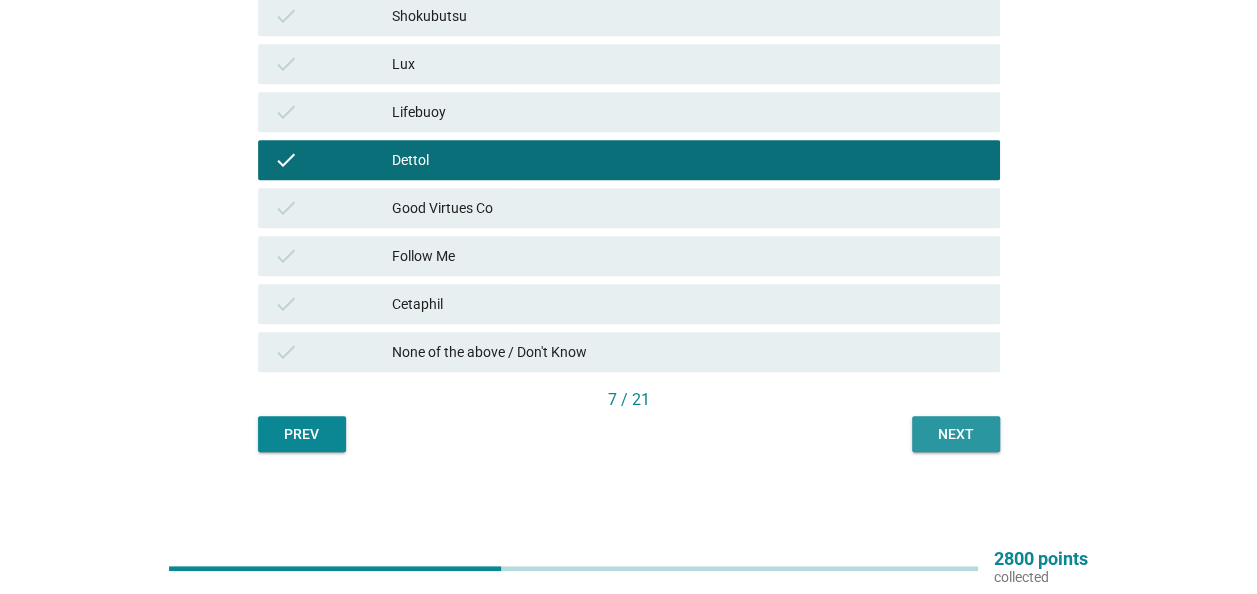 drag, startPoint x: 952, startPoint y: 429, endPoint x: 592, endPoint y: 369, distance: 364.96576 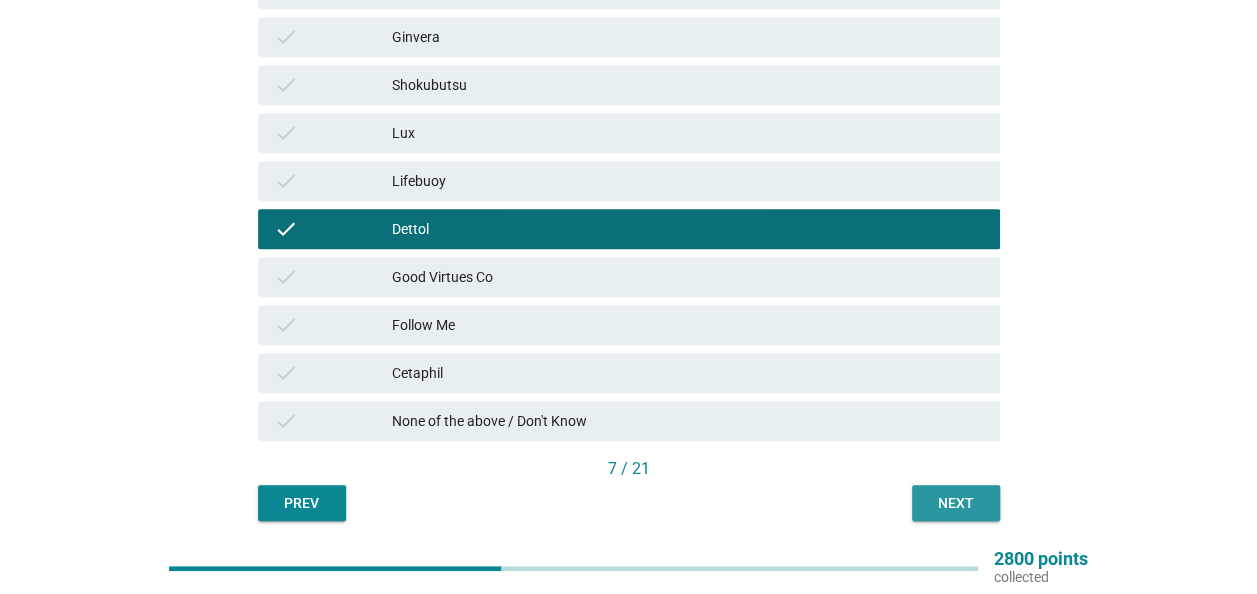 scroll, scrollTop: 457, scrollLeft: 0, axis: vertical 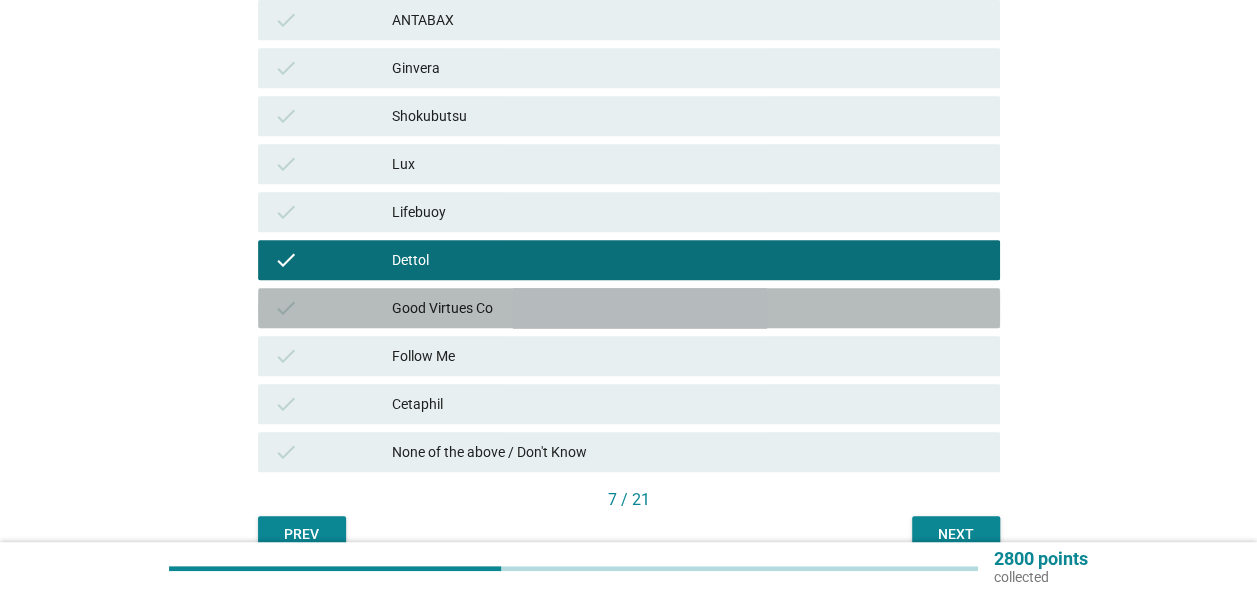 click on "Good Virtues Co" at bounding box center [688, 308] 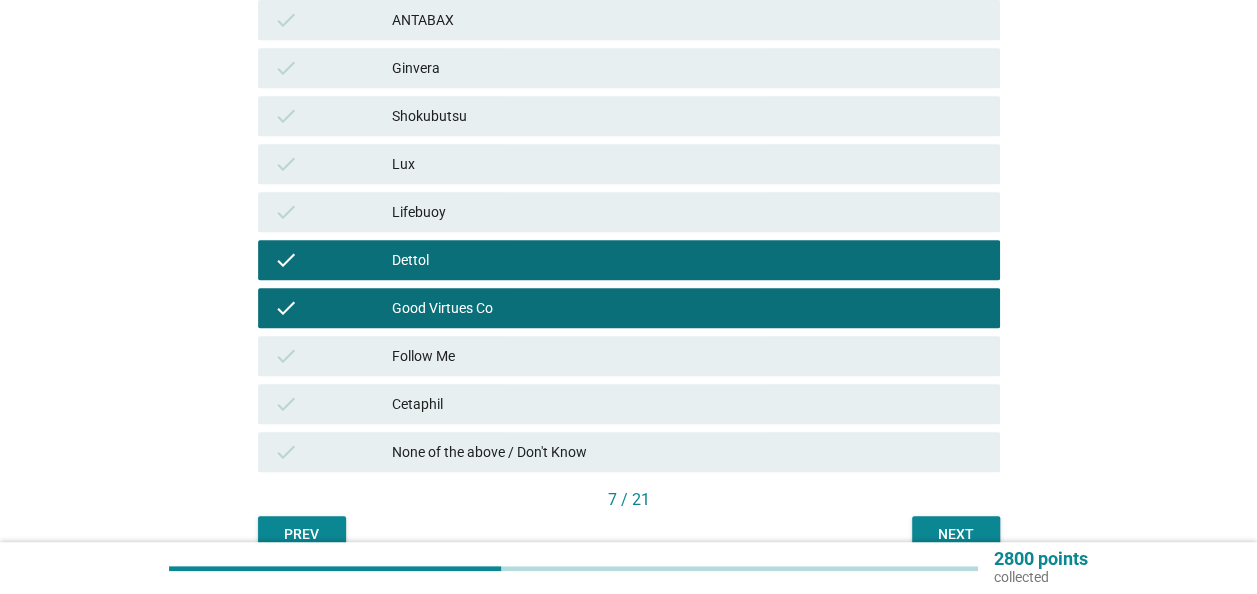 click on "Next" at bounding box center (956, 534) 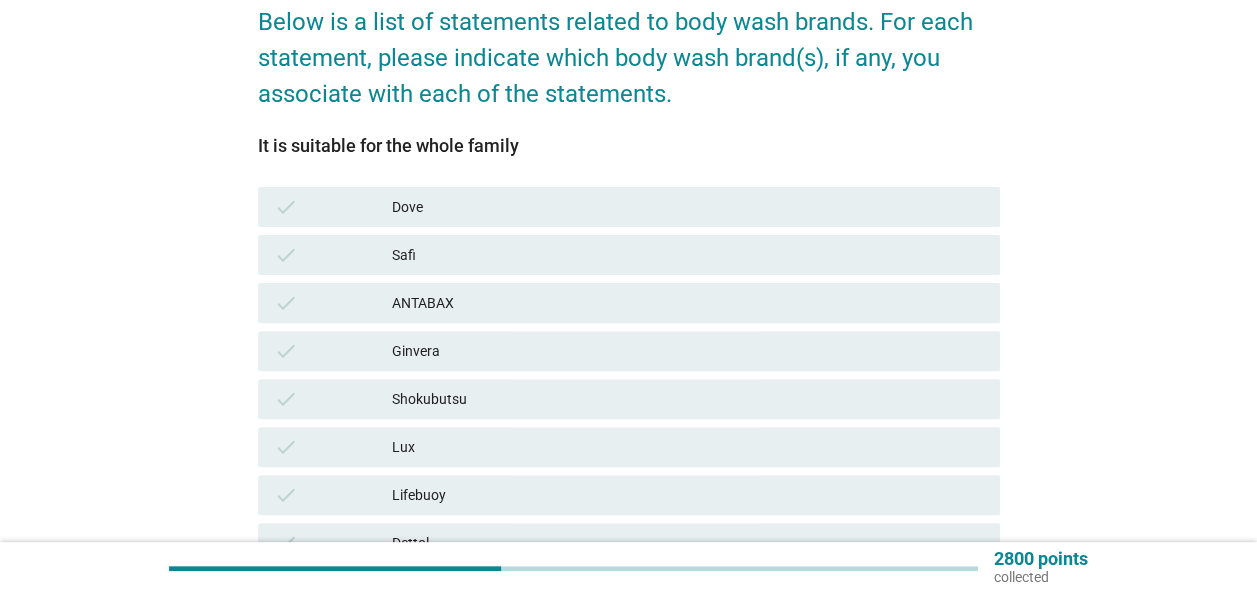 scroll, scrollTop: 200, scrollLeft: 0, axis: vertical 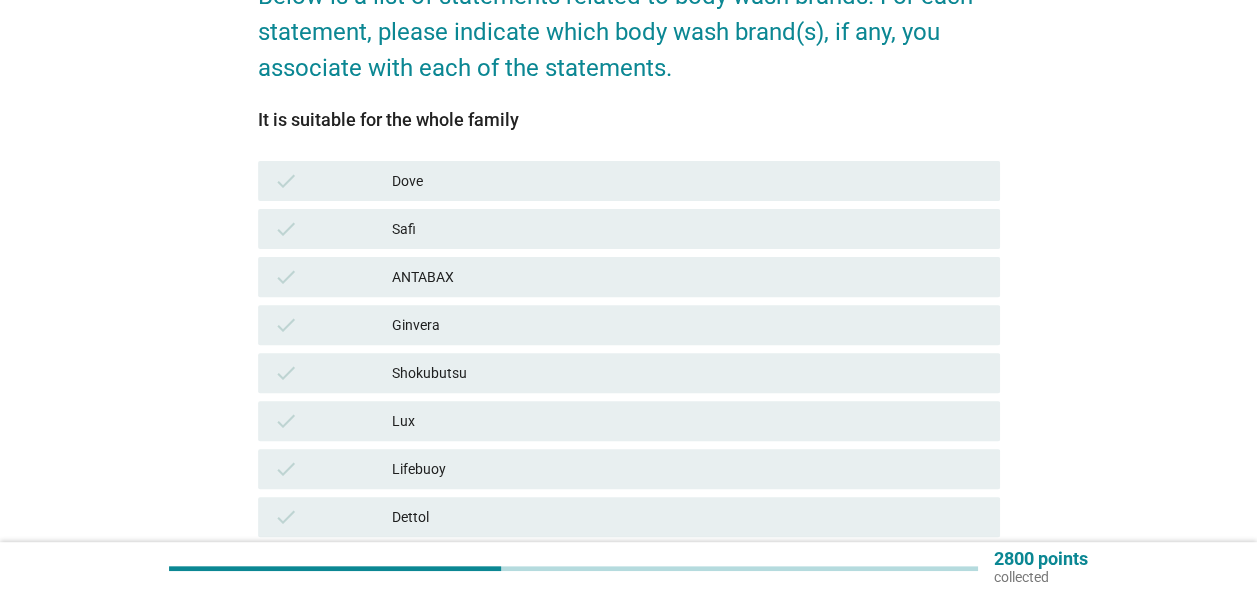 click on "ANTABAX" at bounding box center [688, 277] 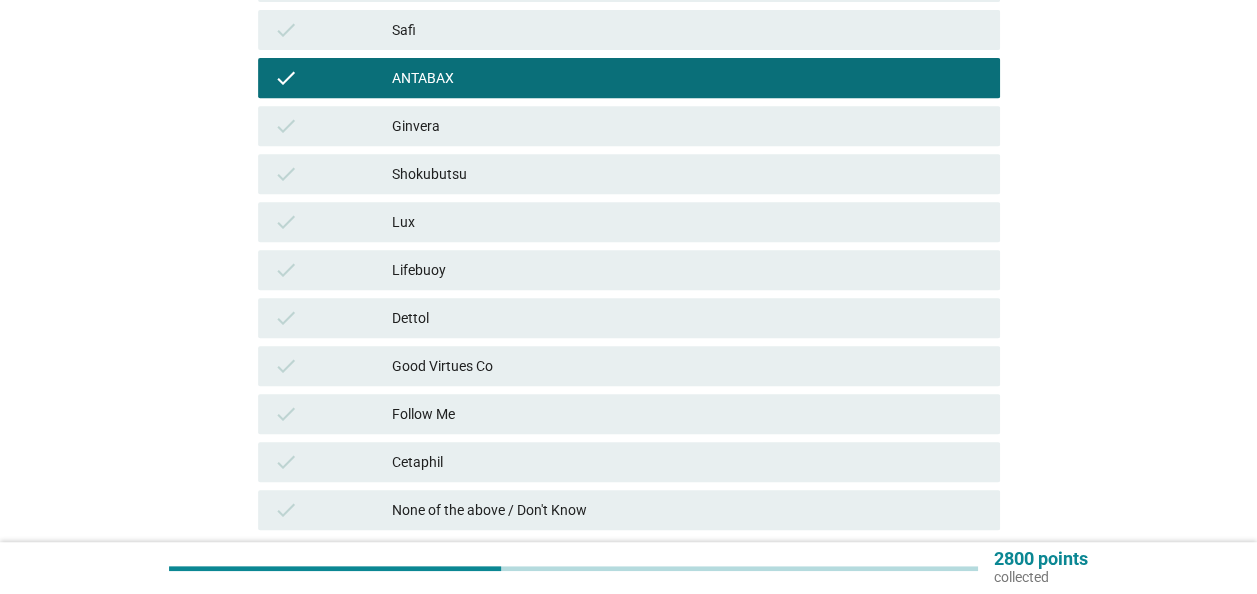 scroll, scrollTop: 400, scrollLeft: 0, axis: vertical 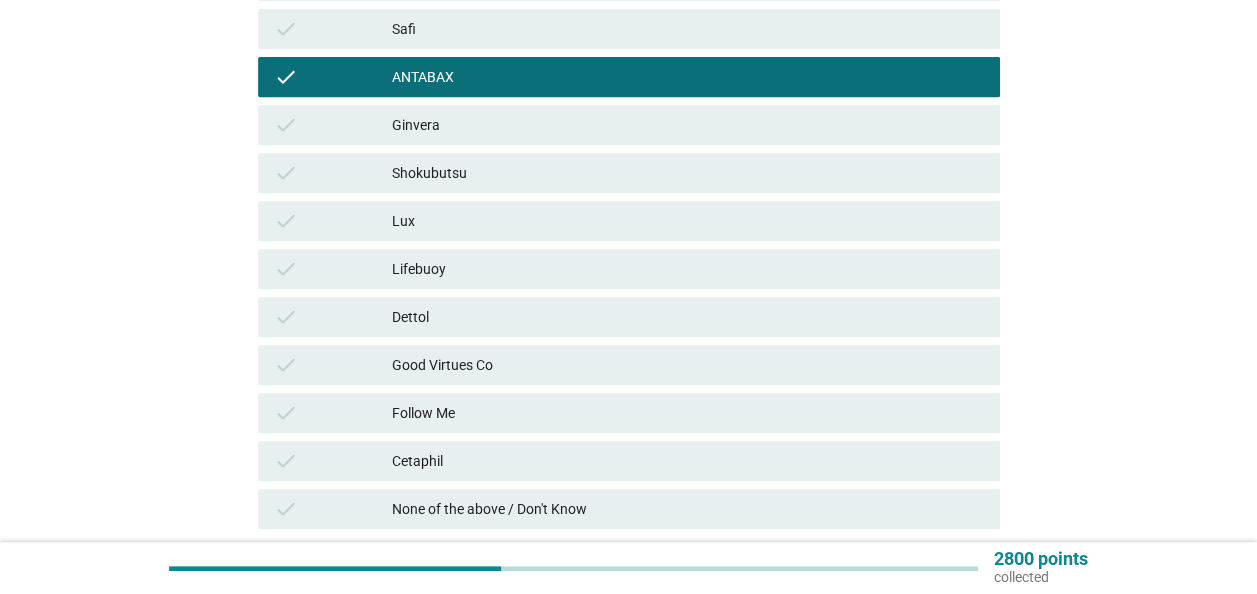 click on "Lux" at bounding box center (688, 221) 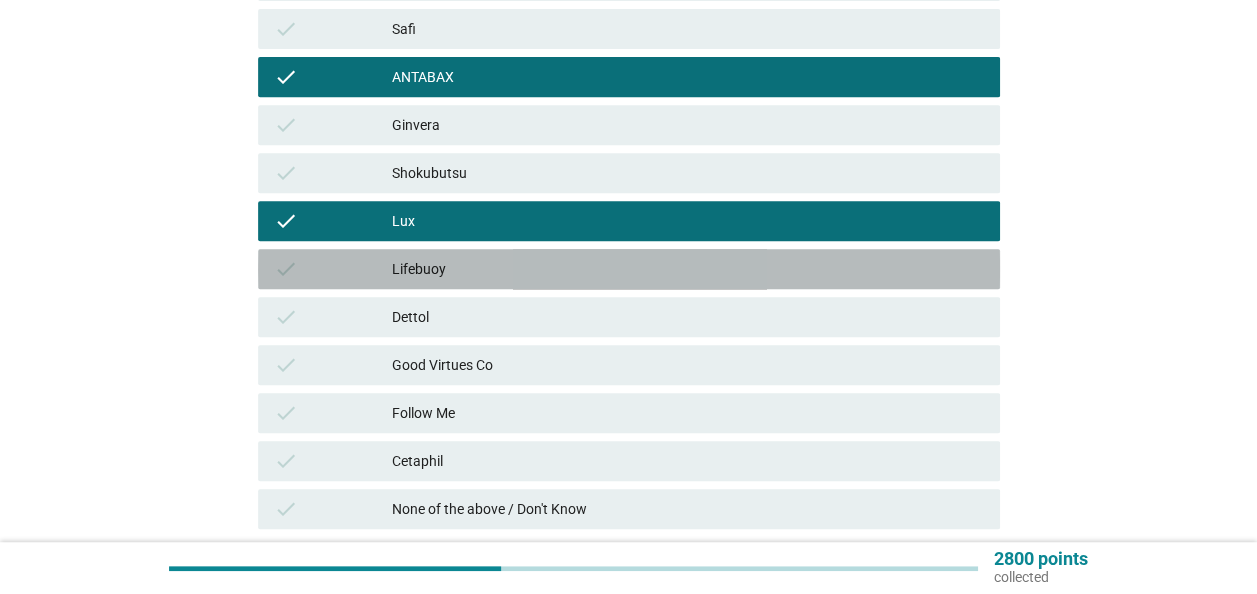 click on "Lifebuoy" at bounding box center (688, 269) 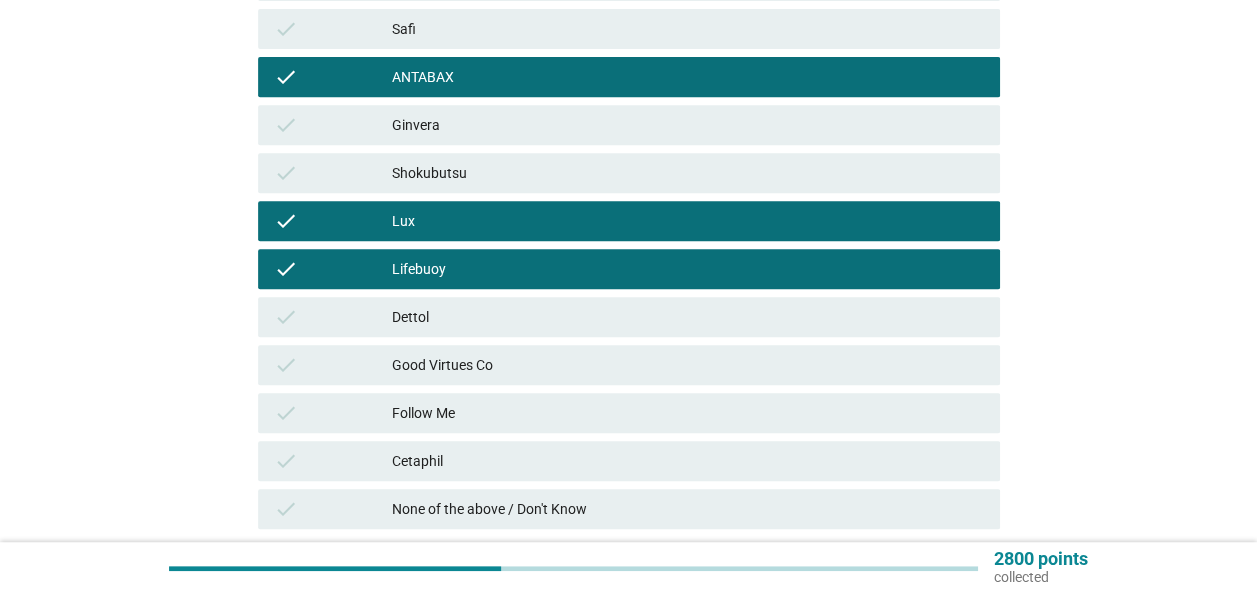 click on "Dettol" at bounding box center (688, 317) 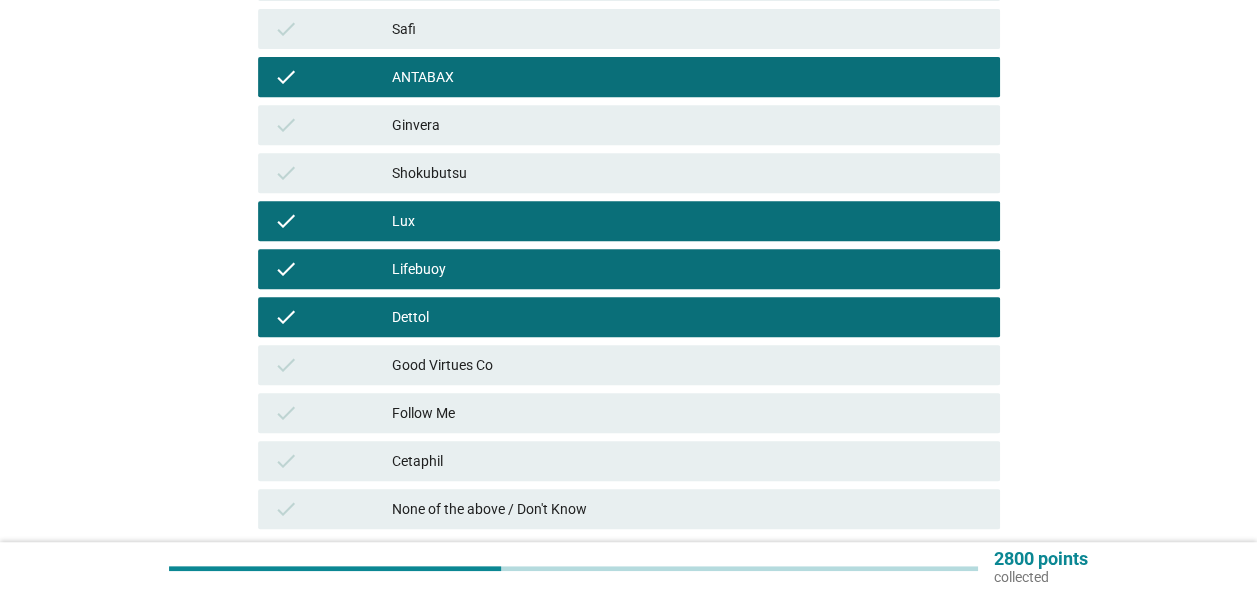 click on "Good Virtues Co" at bounding box center [688, 365] 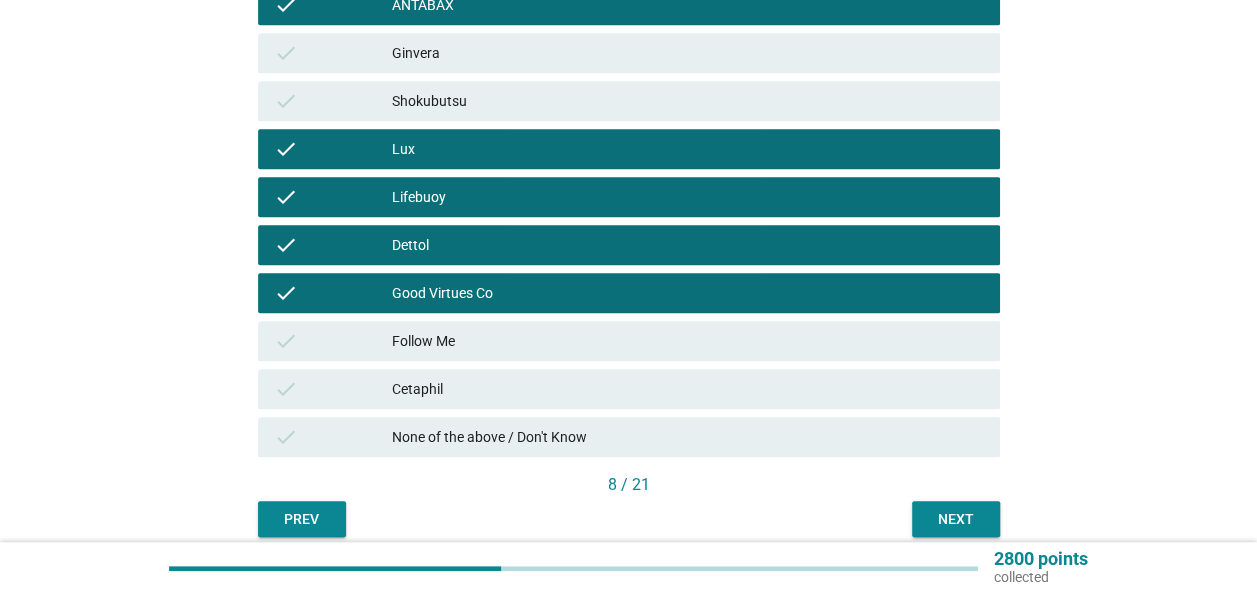 scroll, scrollTop: 500, scrollLeft: 0, axis: vertical 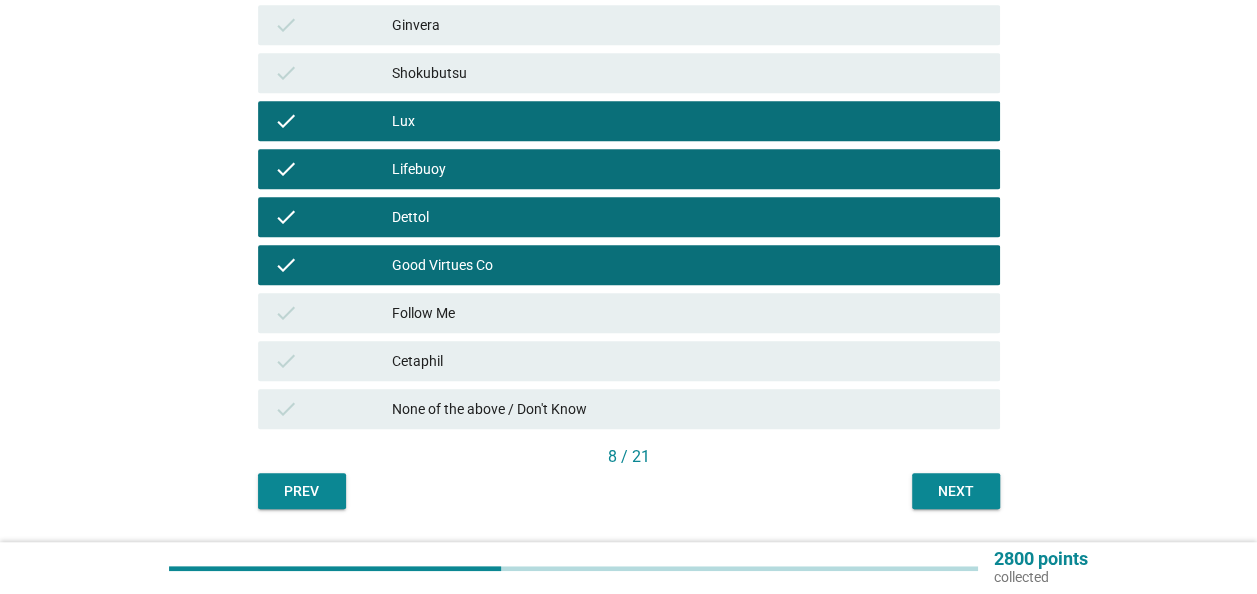 click on "Next" at bounding box center [956, 491] 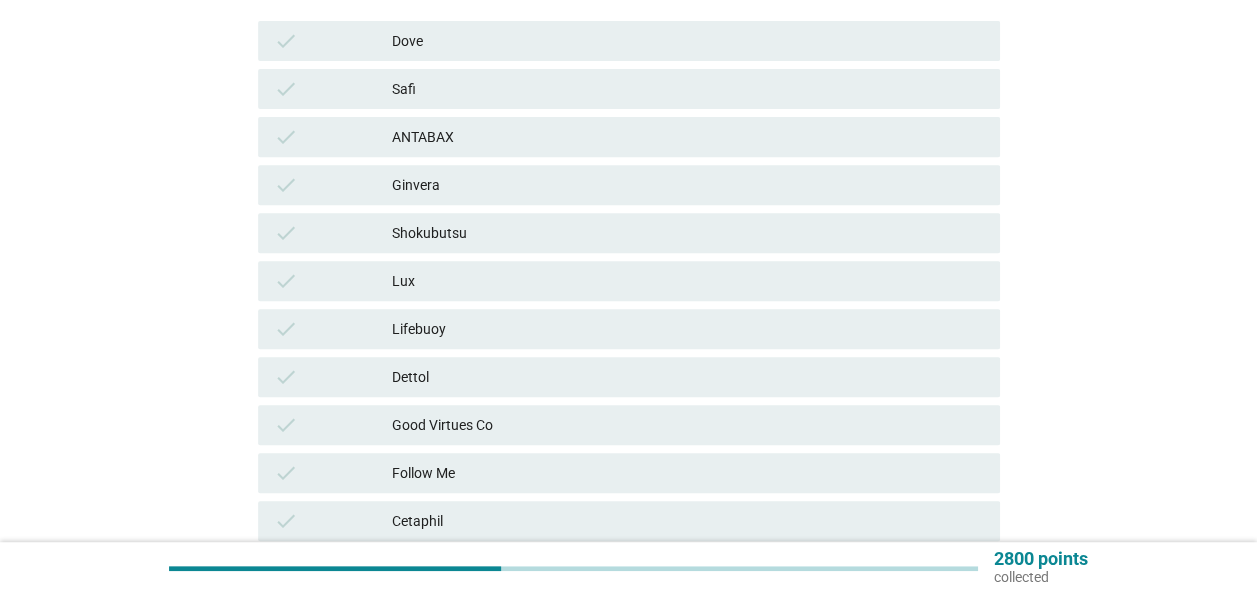 scroll, scrollTop: 400, scrollLeft: 0, axis: vertical 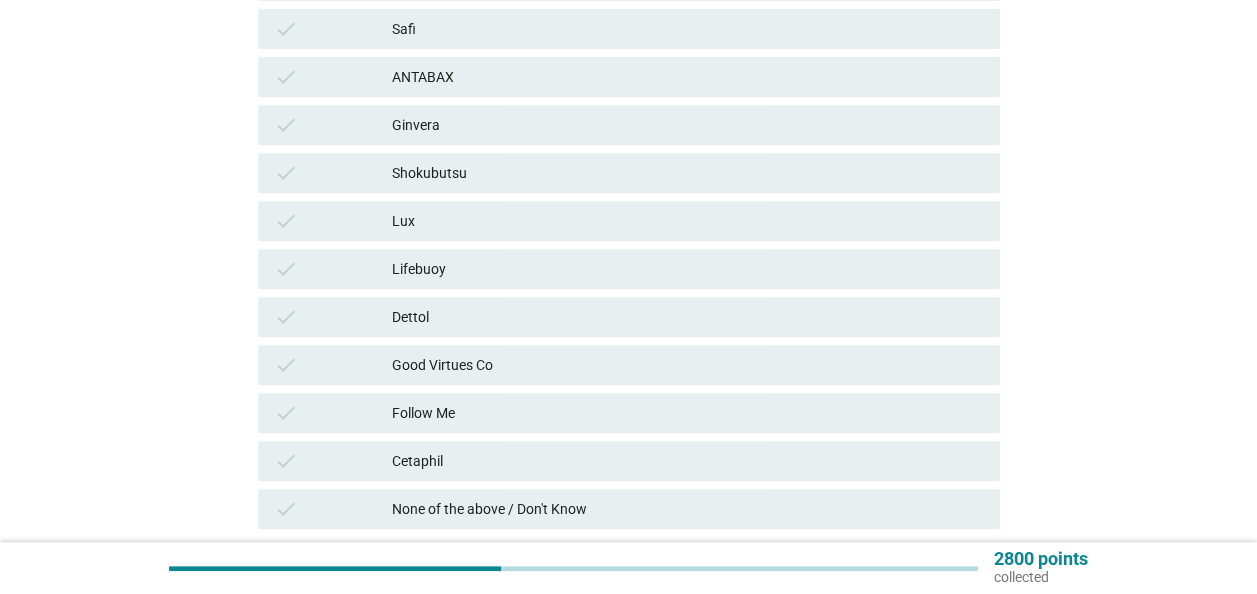 click on "Dettol" at bounding box center (688, 317) 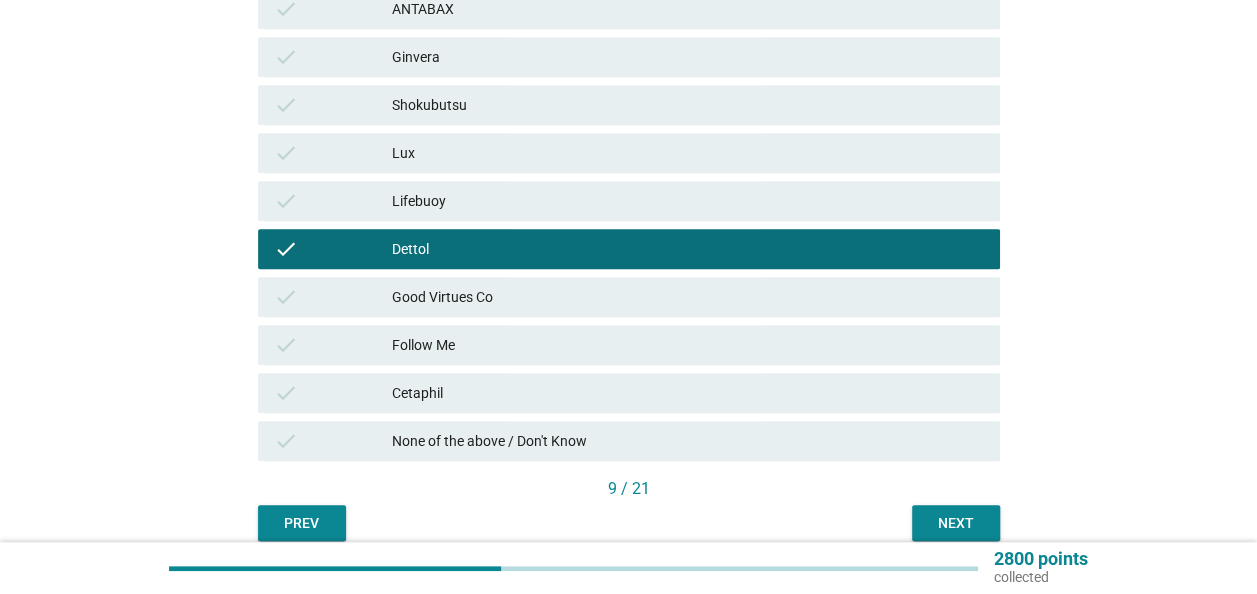 scroll, scrollTop: 500, scrollLeft: 0, axis: vertical 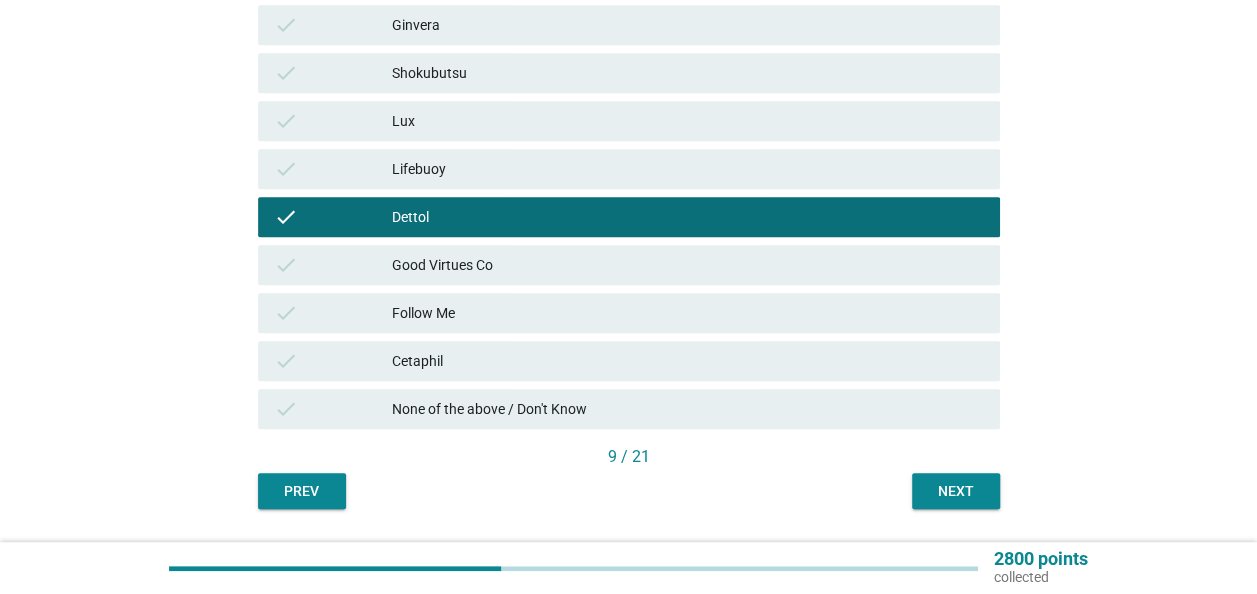 click on "Cetaphil" at bounding box center (688, 361) 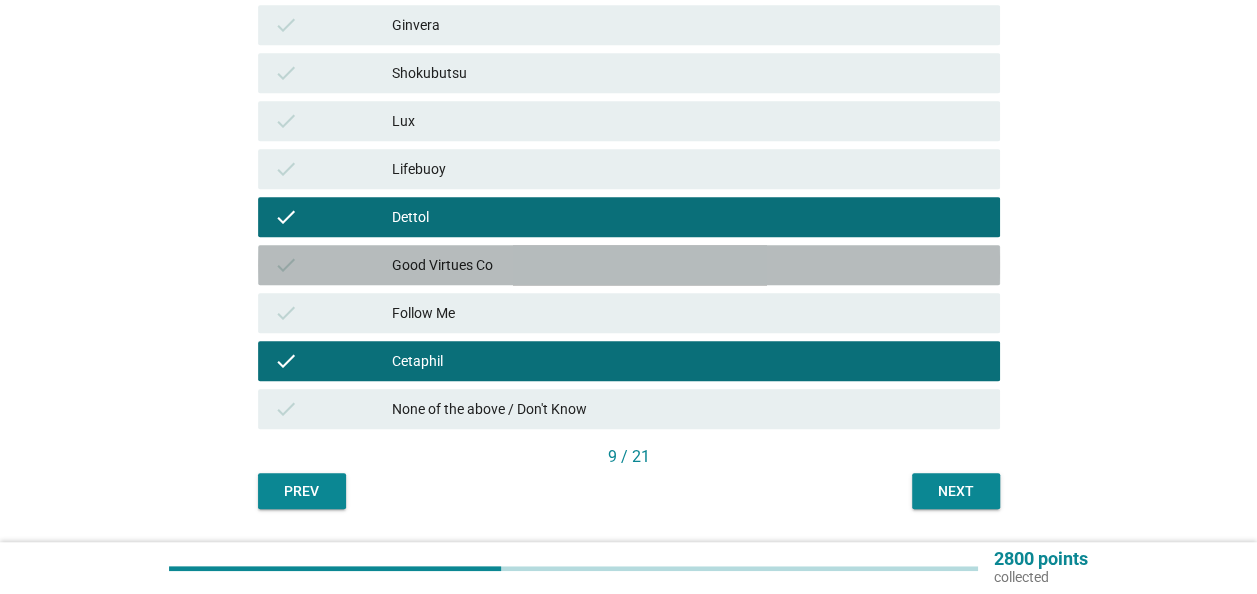 click on "Good Virtues Co" at bounding box center (688, 265) 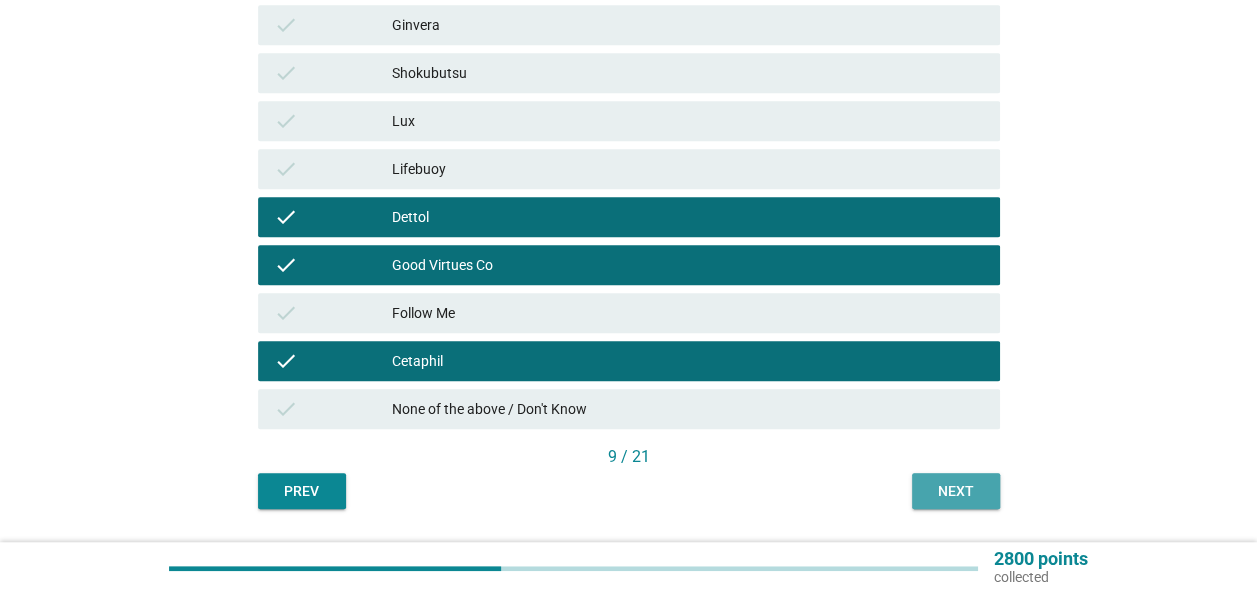 click on "Next" at bounding box center [956, 491] 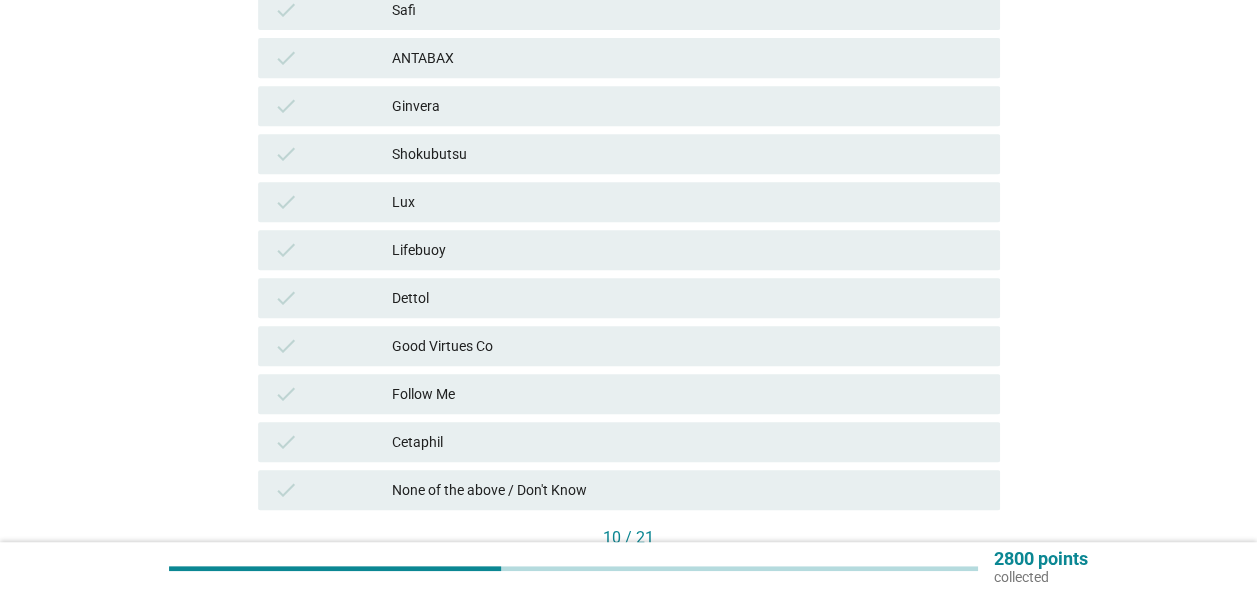 scroll, scrollTop: 500, scrollLeft: 0, axis: vertical 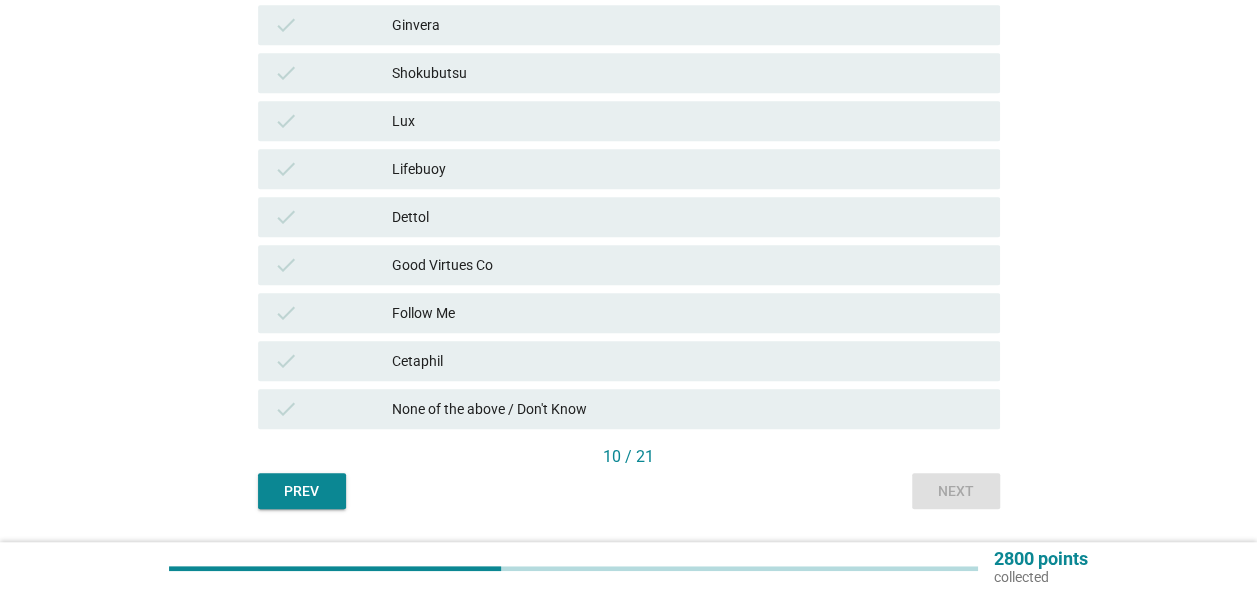 click on "Prev" at bounding box center [302, 491] 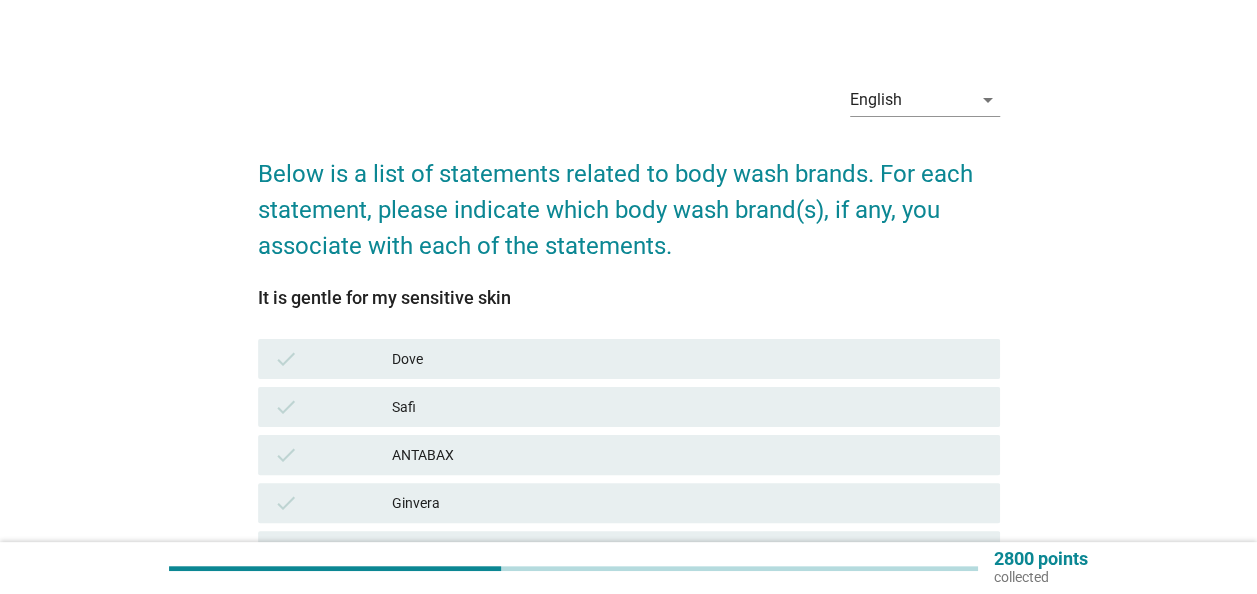 scroll, scrollTop: 400, scrollLeft: 0, axis: vertical 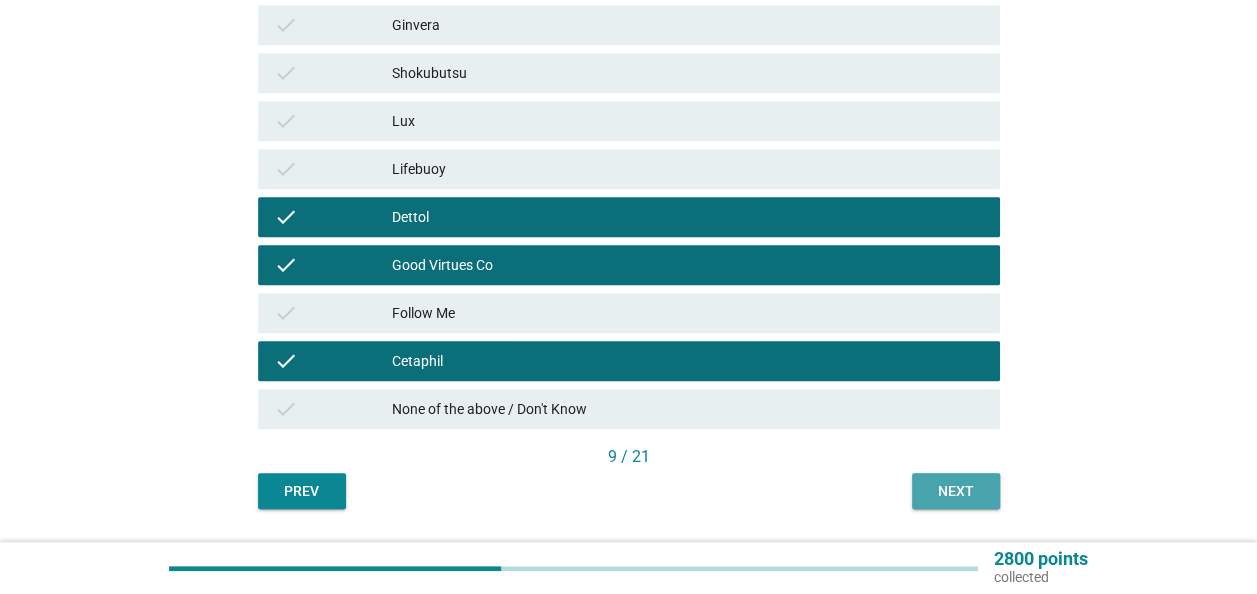 click on "Next" at bounding box center [956, 491] 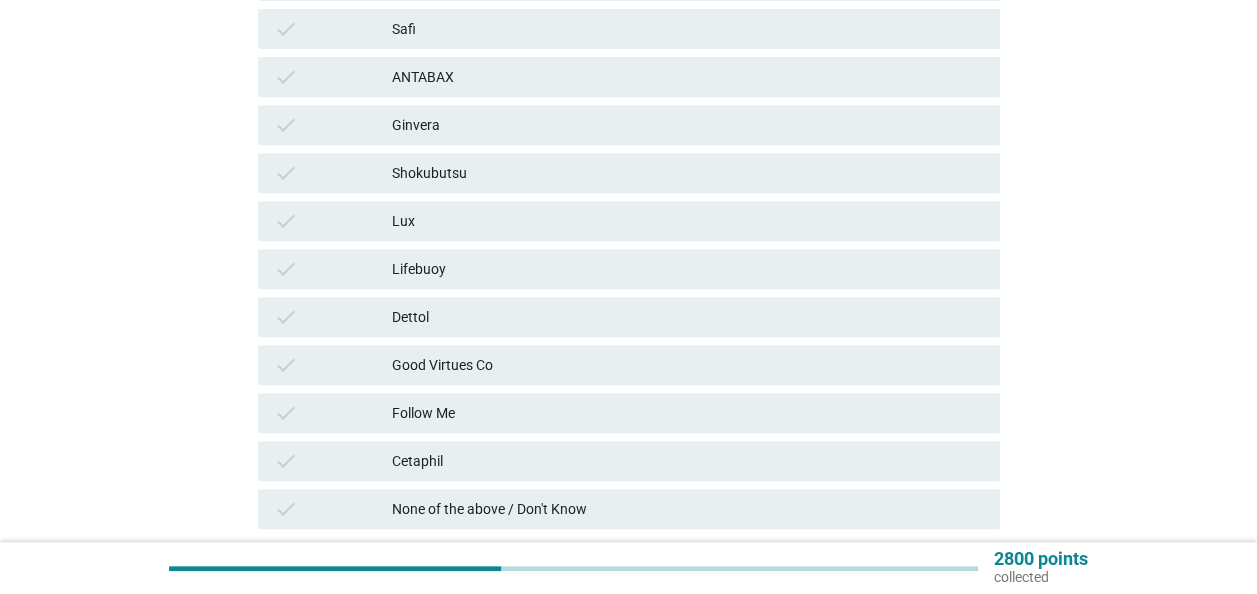 click on "Dettol" at bounding box center (688, 317) 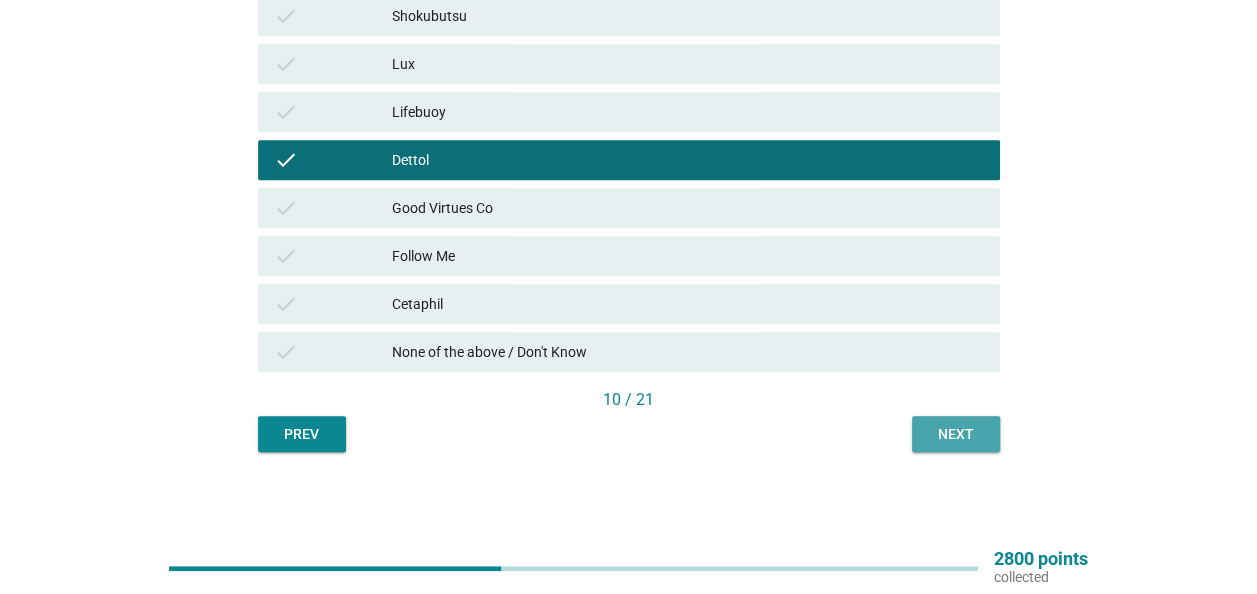 click on "Next" at bounding box center (956, 434) 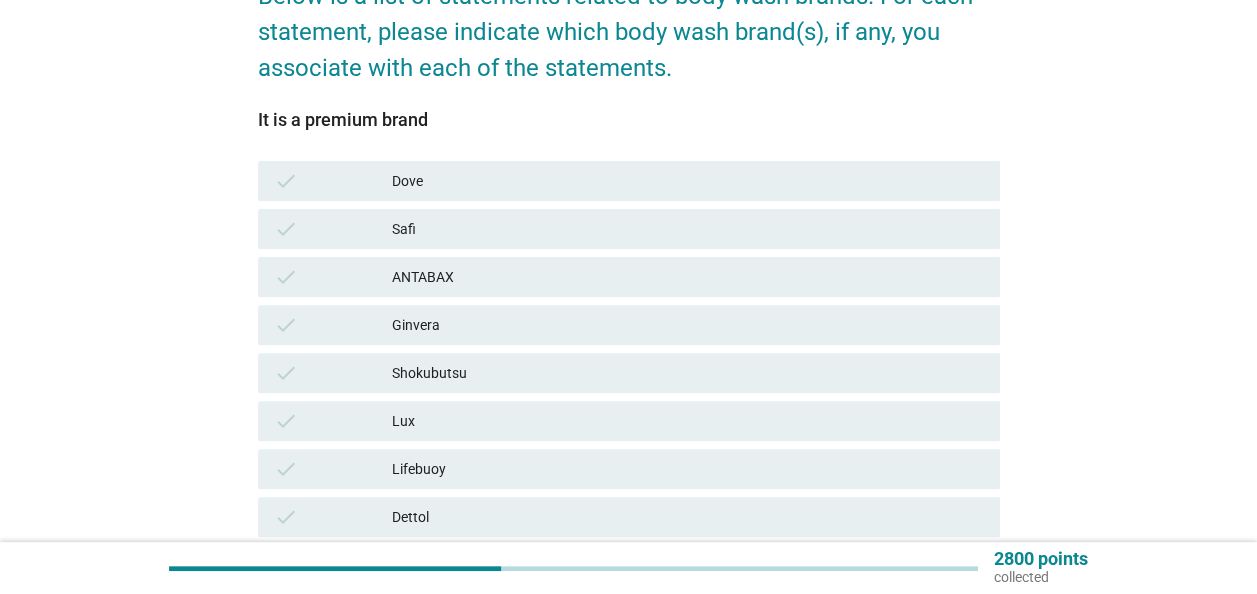 click on "Shokubutsu" at bounding box center [688, 373] 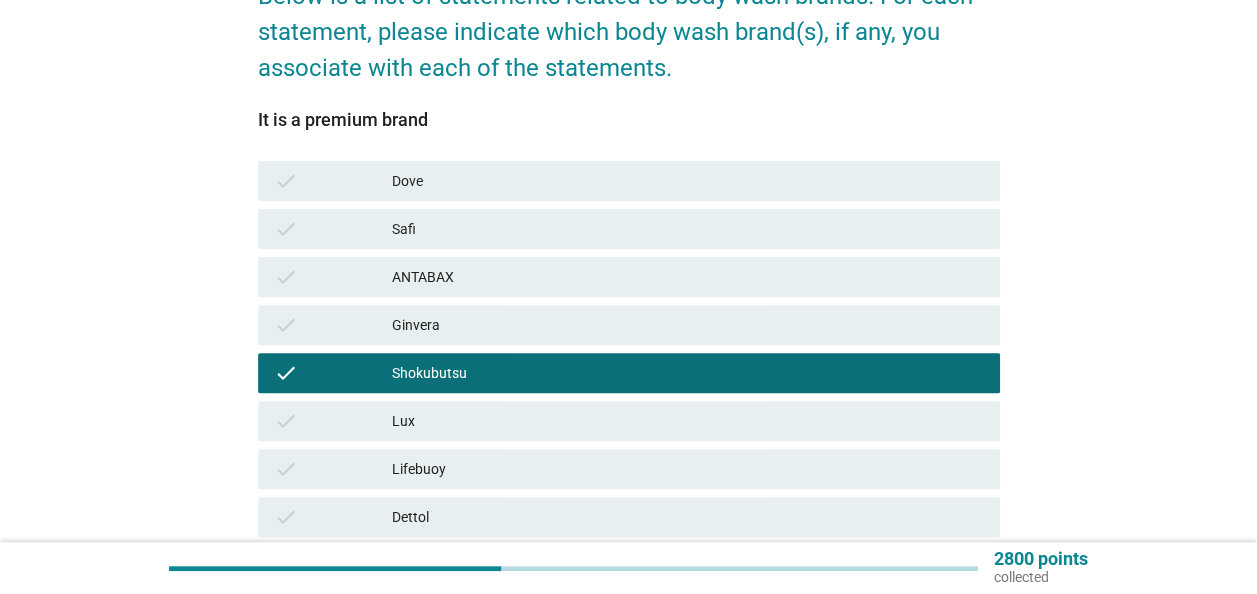 click on "Lux" at bounding box center (688, 421) 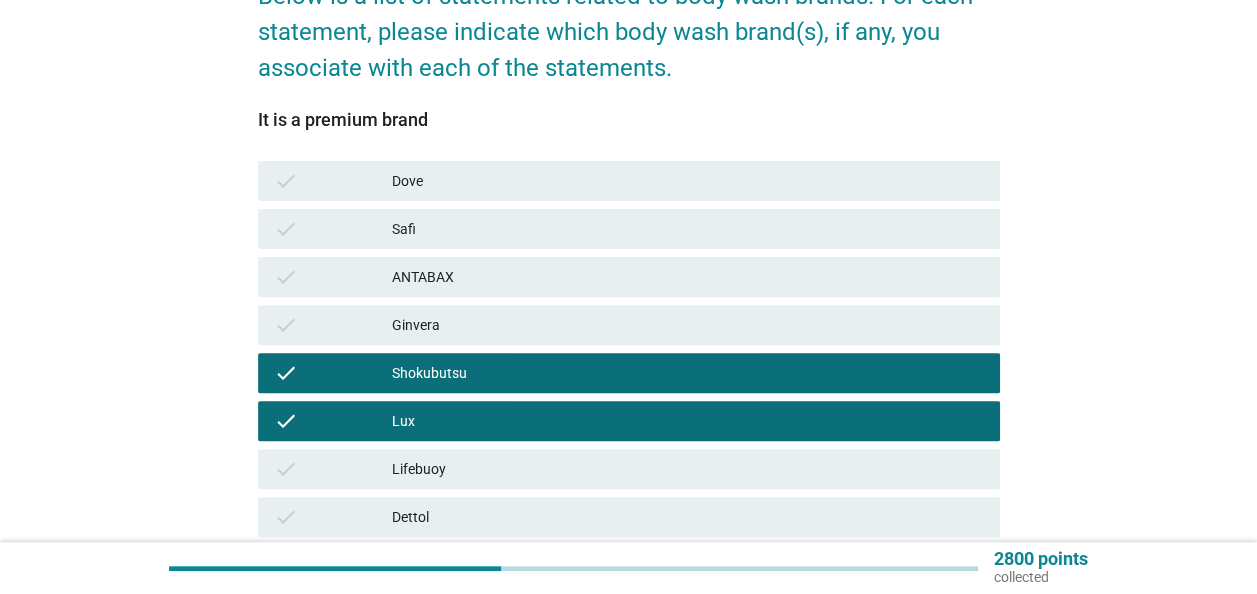 click on "Shokubutsu" at bounding box center [688, 373] 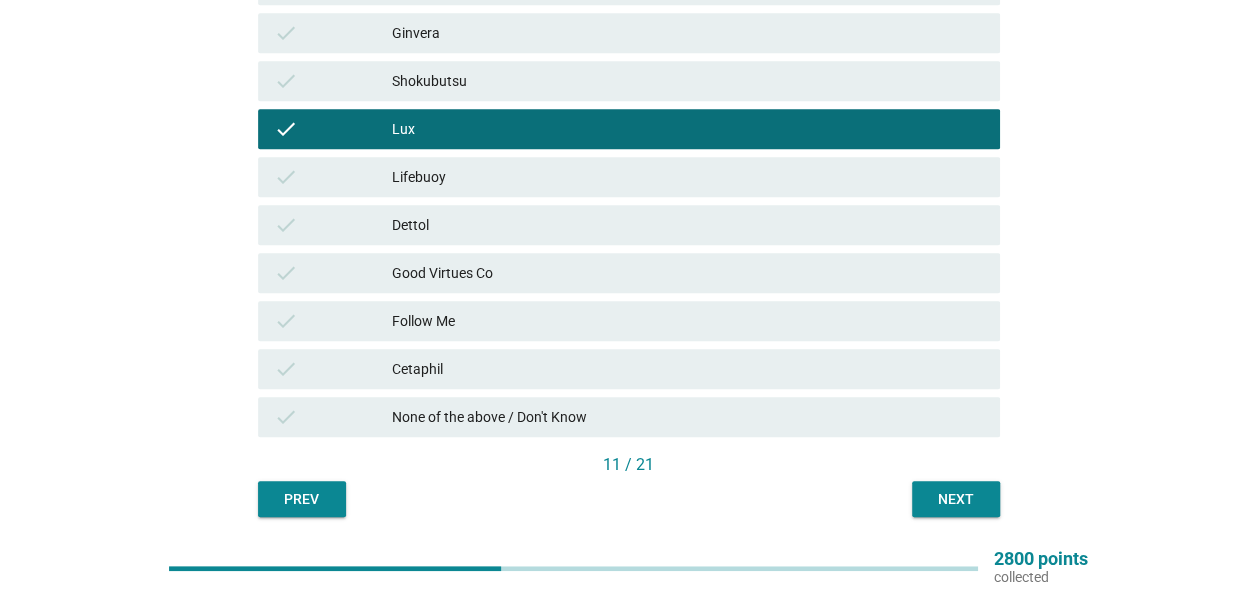 scroll, scrollTop: 257, scrollLeft: 0, axis: vertical 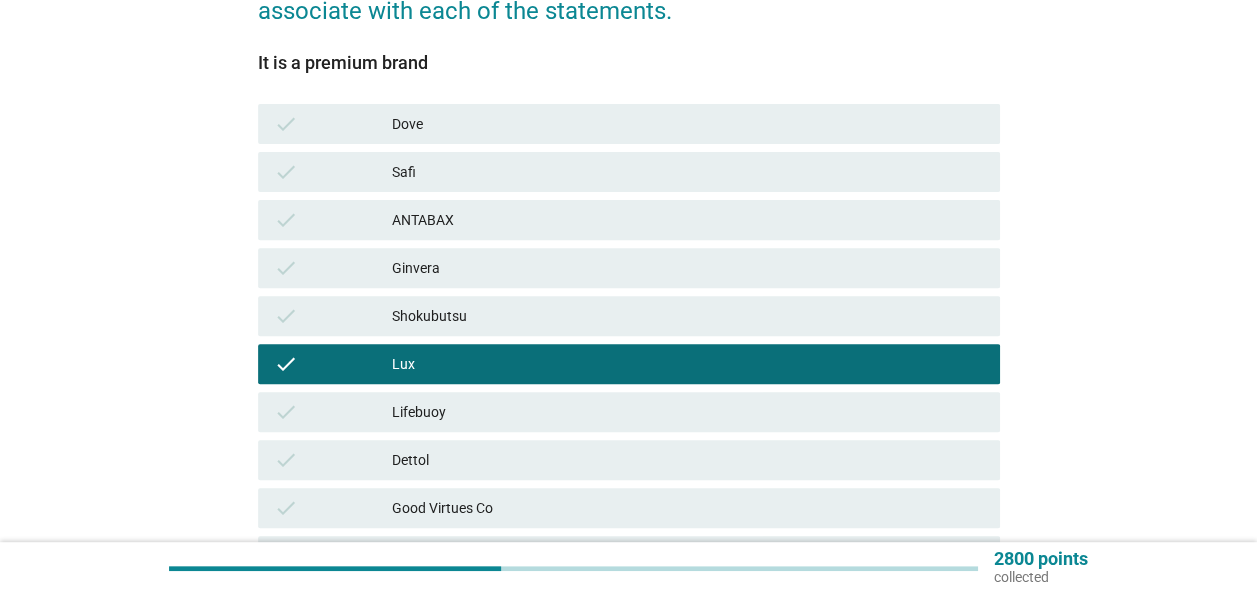 click on "Dove" at bounding box center [688, 124] 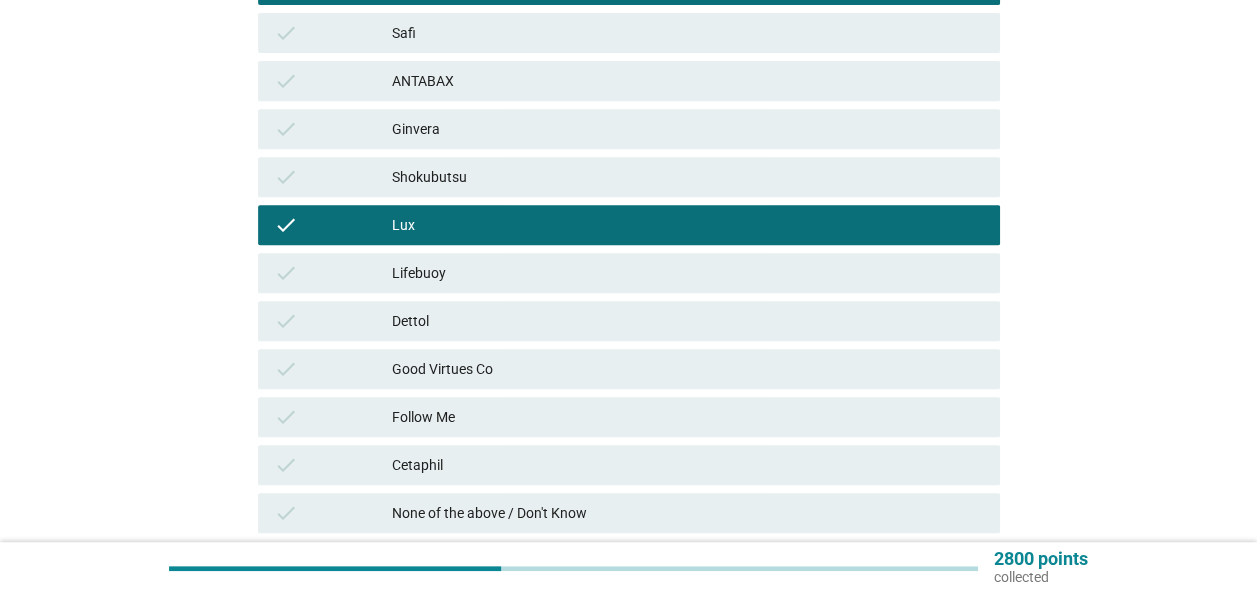 scroll, scrollTop: 557, scrollLeft: 0, axis: vertical 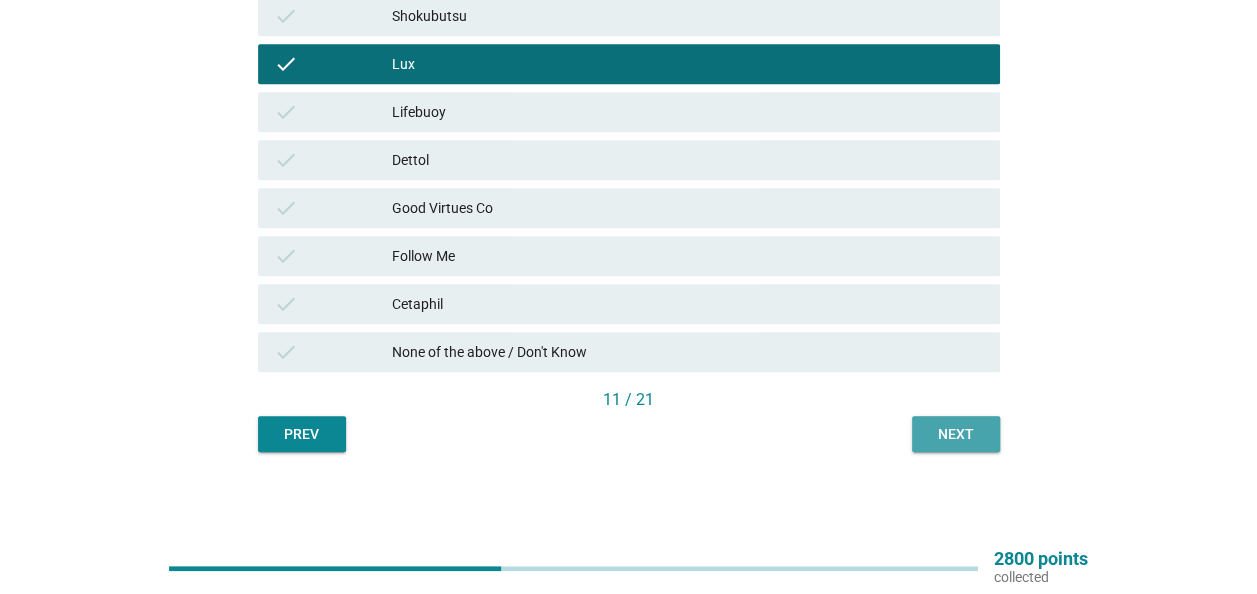 click on "Next" at bounding box center [956, 434] 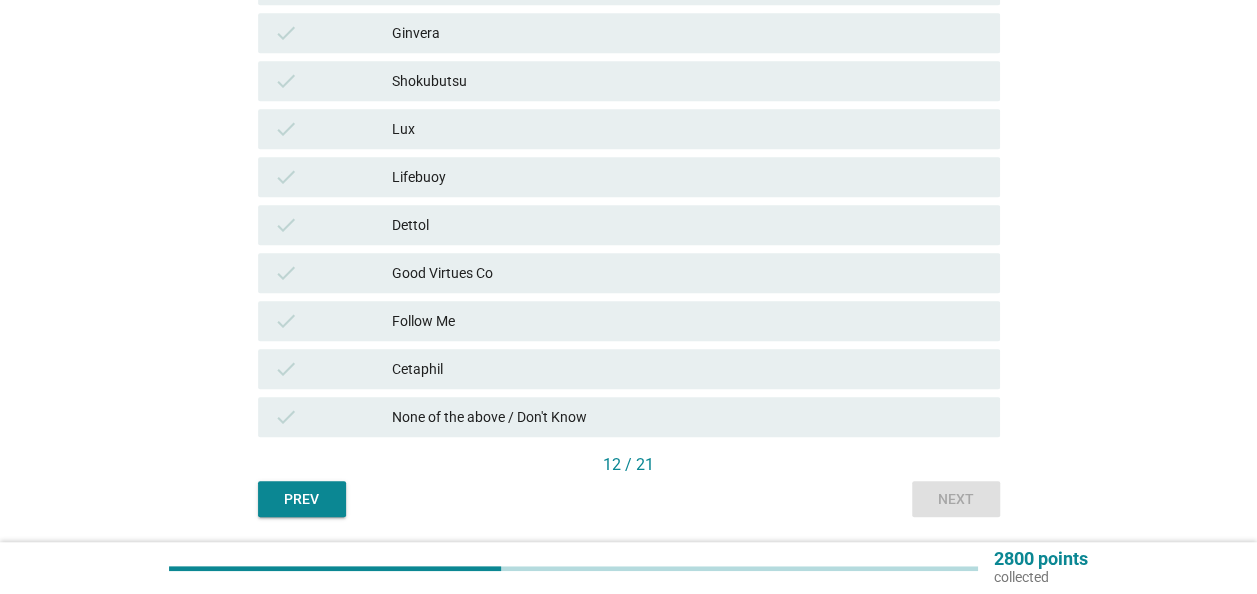 scroll, scrollTop: 500, scrollLeft: 0, axis: vertical 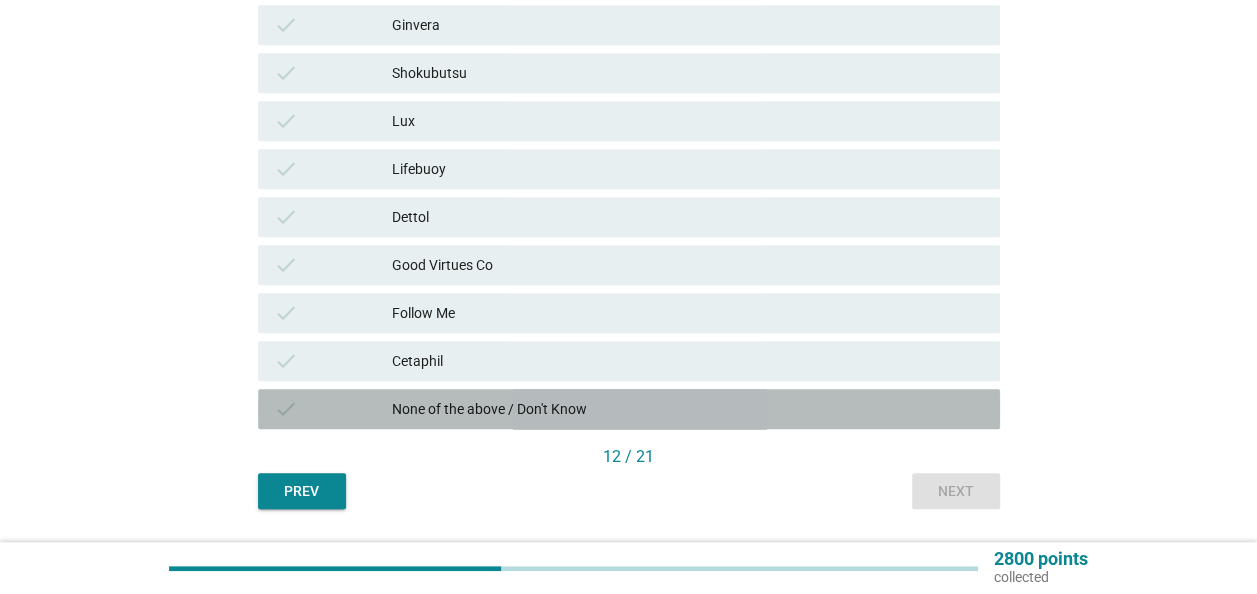 click on "None of the above / Don't Know" at bounding box center [688, 409] 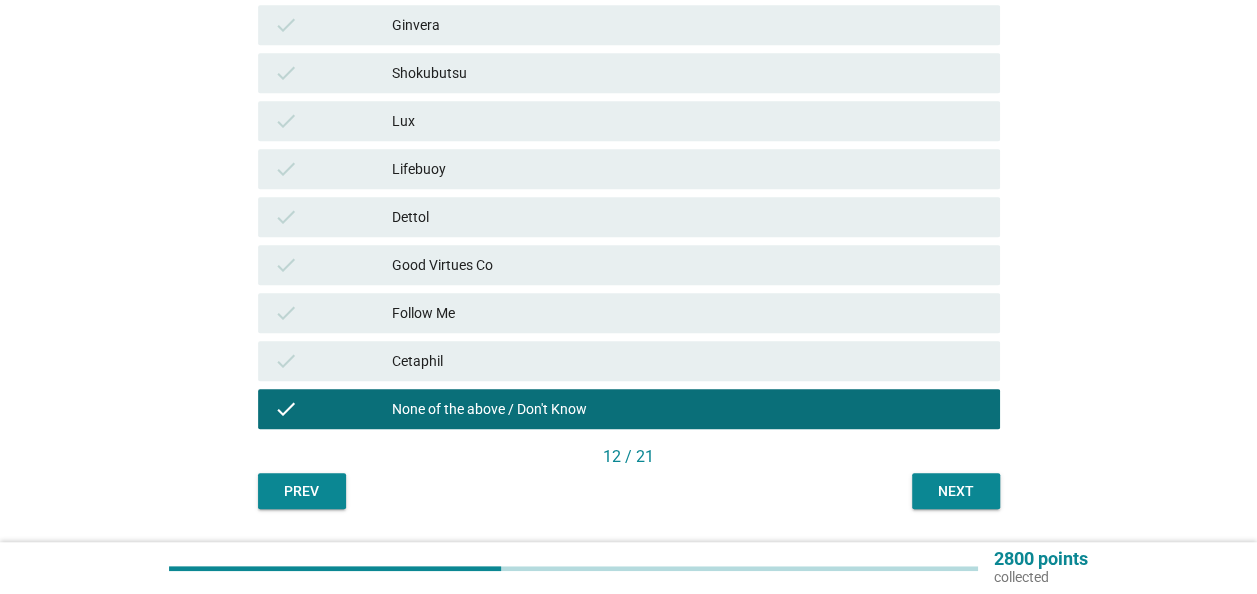 click on "Next" at bounding box center [956, 491] 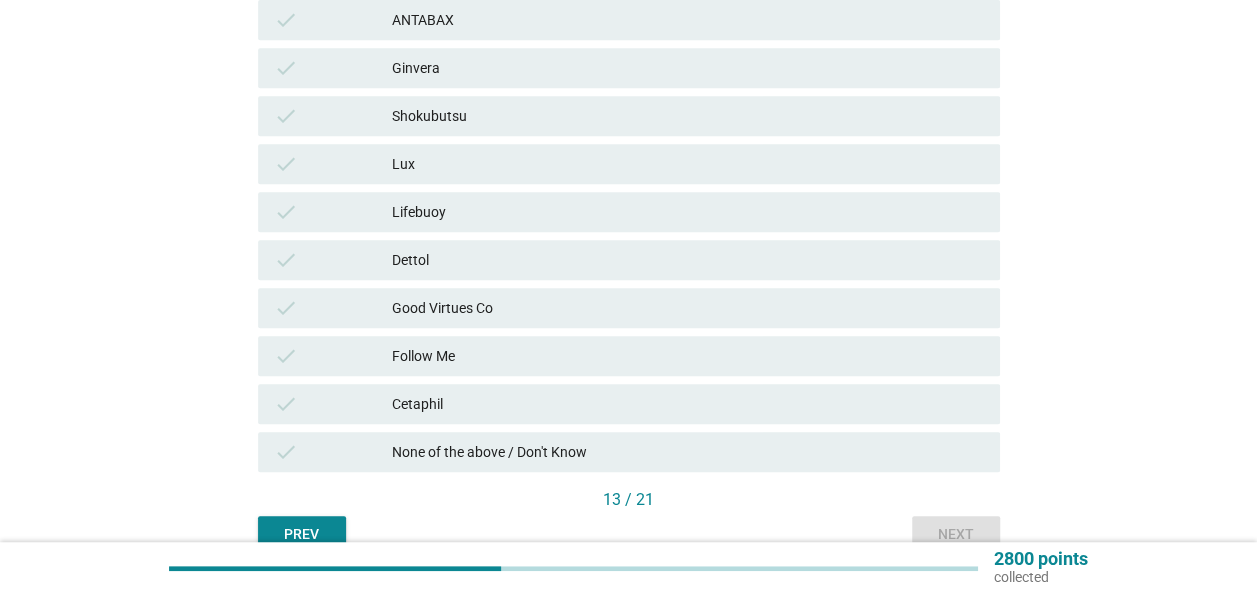 scroll, scrollTop: 500, scrollLeft: 0, axis: vertical 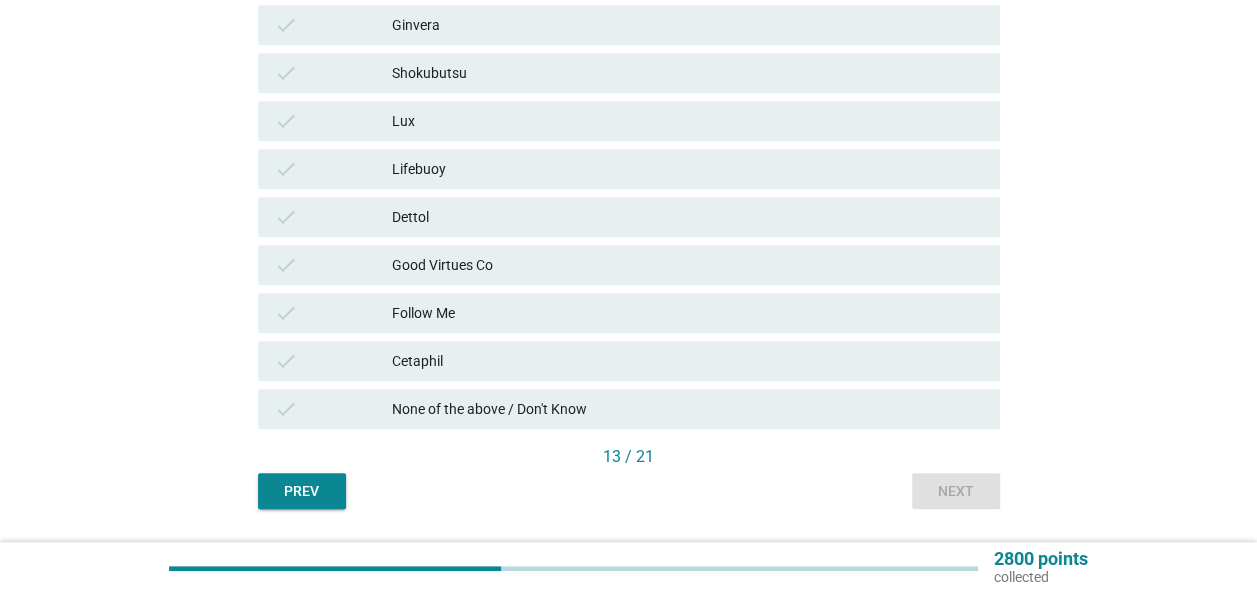 click on "check   Dettol" at bounding box center [629, 217] 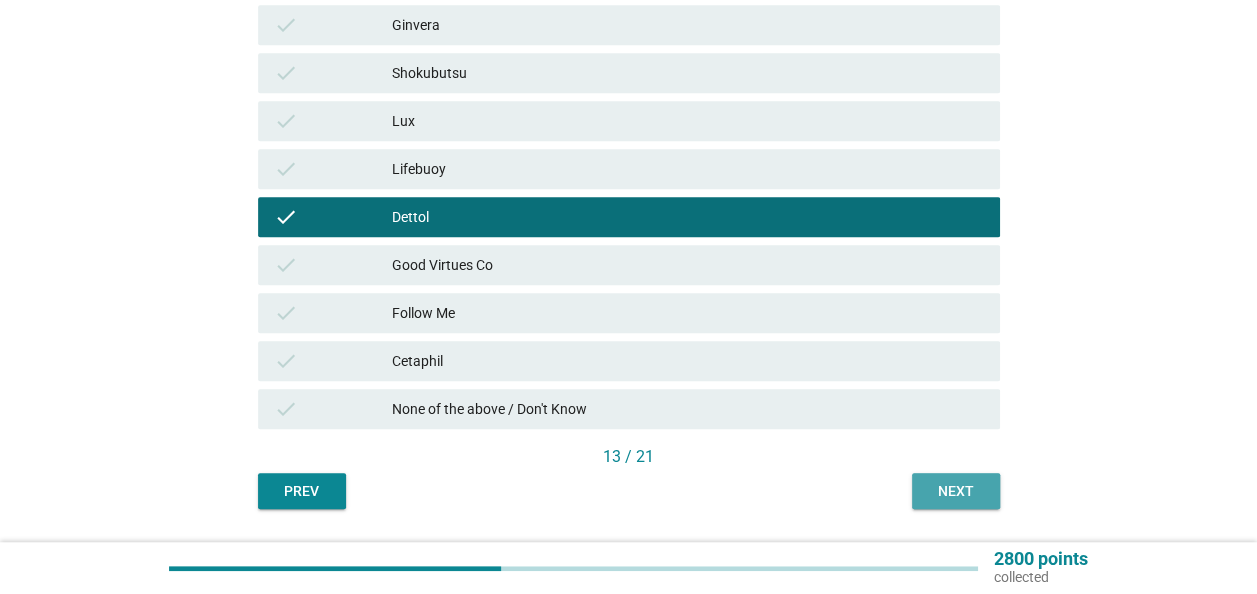 click on "Next" at bounding box center (956, 491) 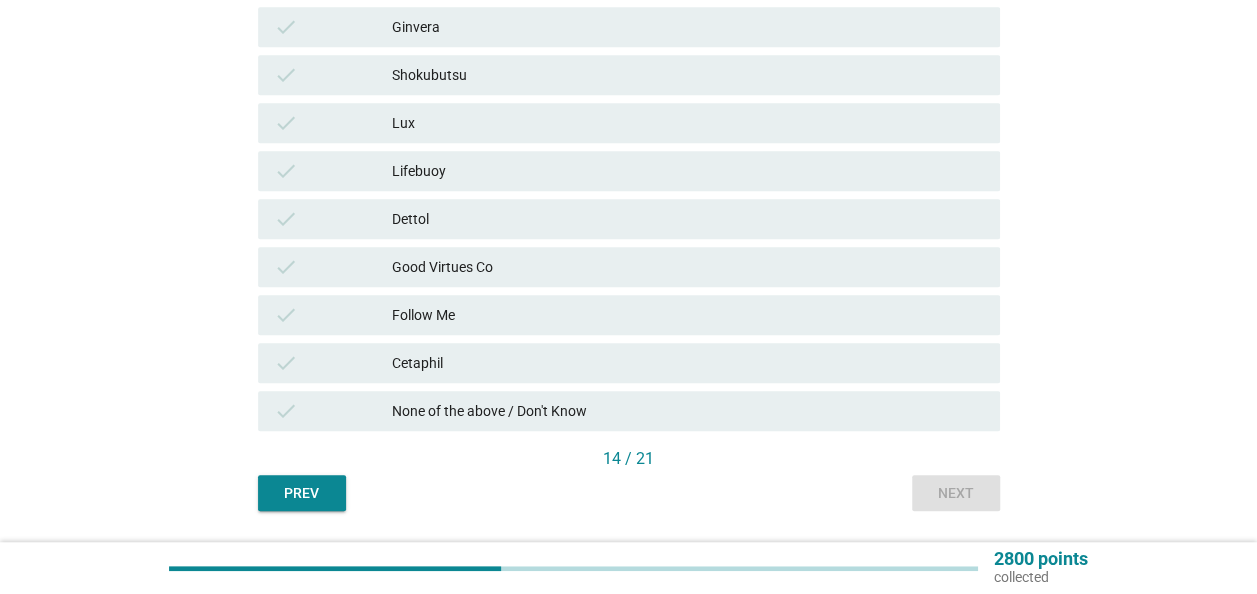 scroll, scrollTop: 500, scrollLeft: 0, axis: vertical 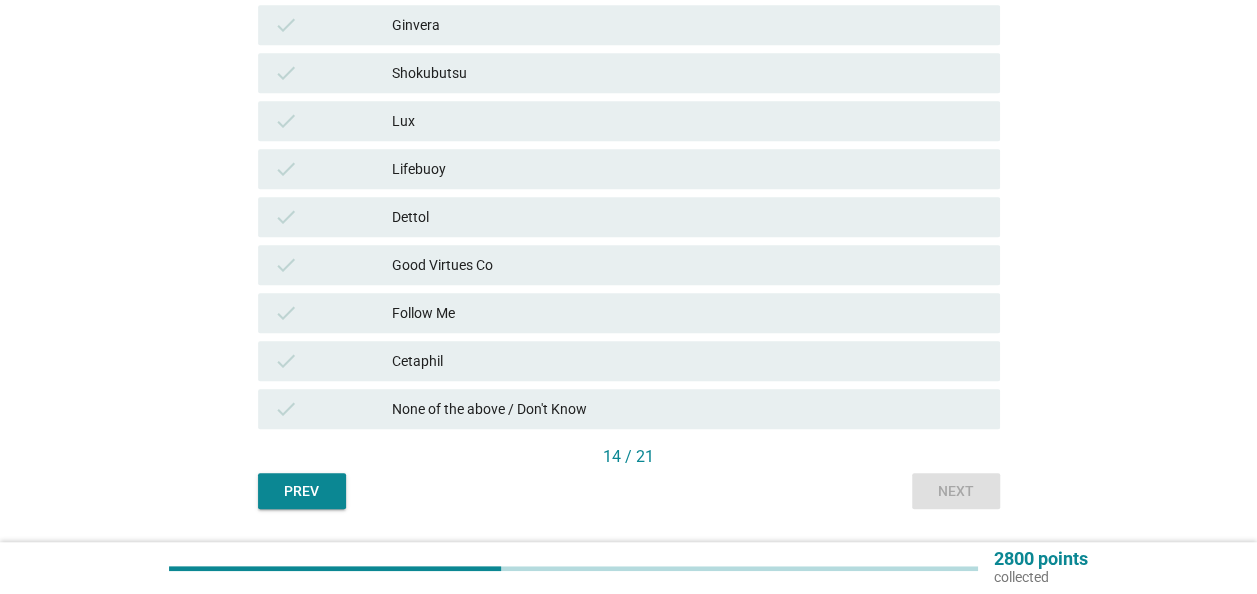 click on "Dettol" at bounding box center [688, 217] 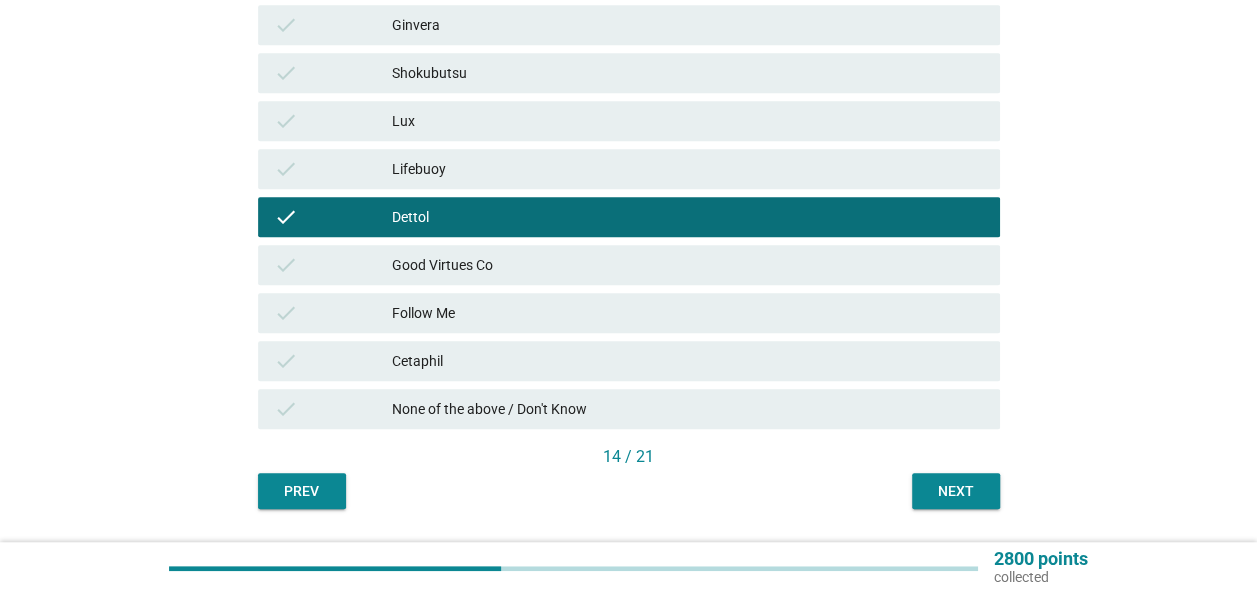 click on "English arrow_drop_down   Below is a list of statements related to body wash brands. For each statement, please indicate which body wash brand(s), if any, you associate with each of the statements.
It has antibacterial ingredients that keep me safe and protected
check   Dove check   Safi check   ANTABAX check   Ginvera check   Shokubutsu check   Lux check   Lifebuoy check   Dettol check   Good Virtues Co check   Follow Me check   Cetaphil check   None of the above / Don't Know
14 / 21
Prev   Next" at bounding box center (629, 49) 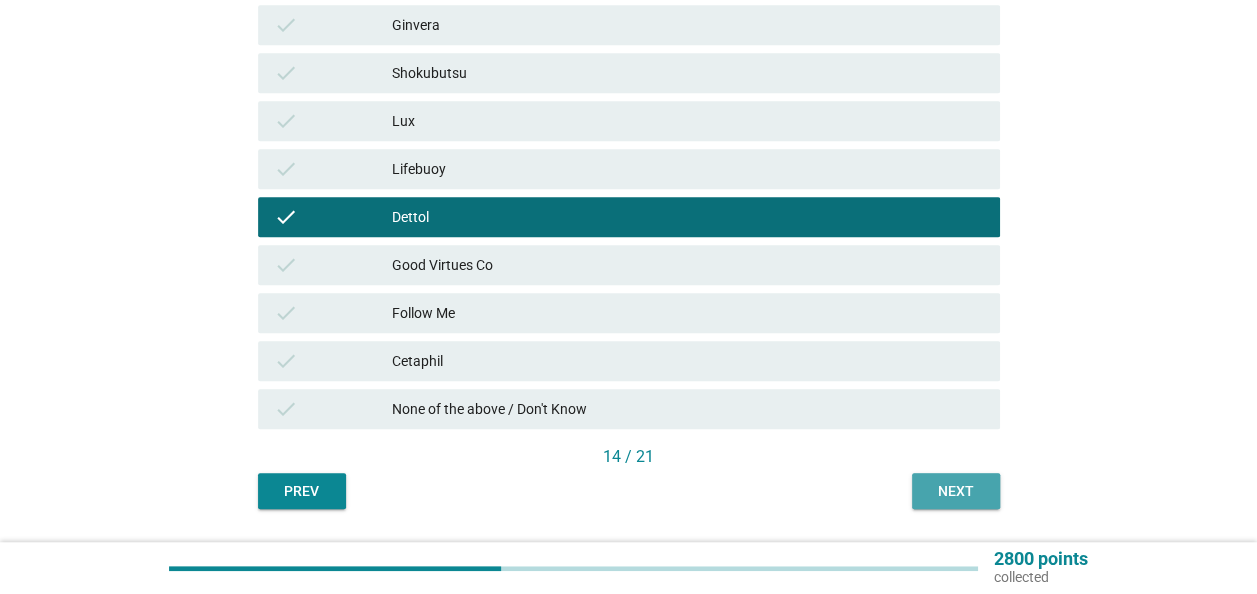 click on "Next" at bounding box center (956, 491) 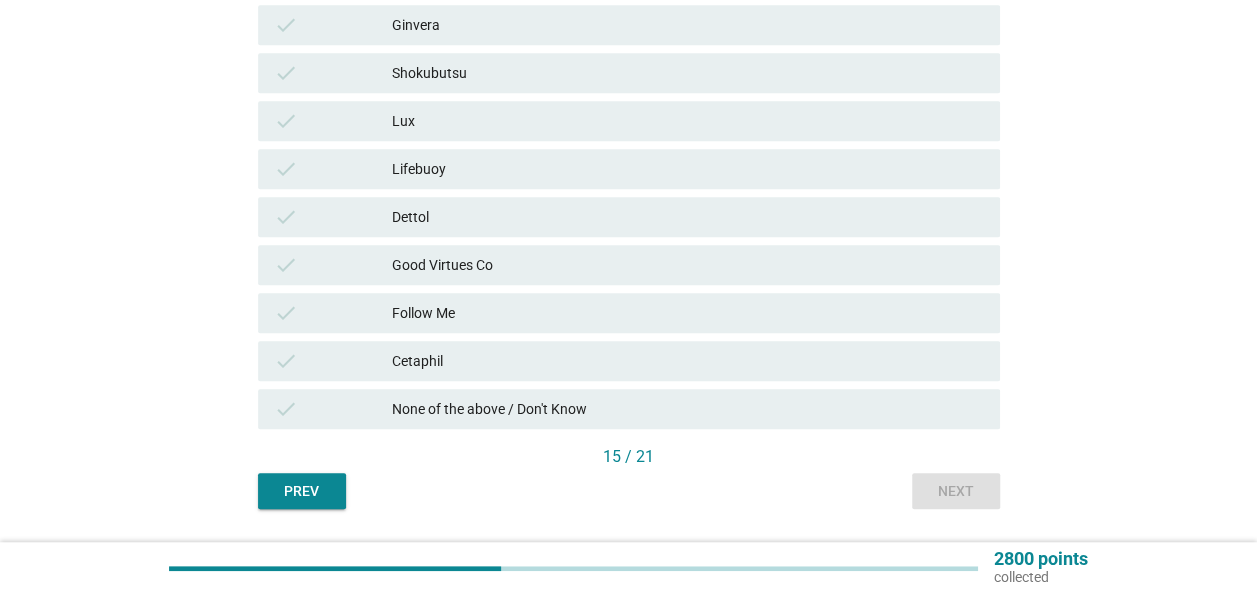 click on "None of the above / Don't Know" at bounding box center [688, 409] 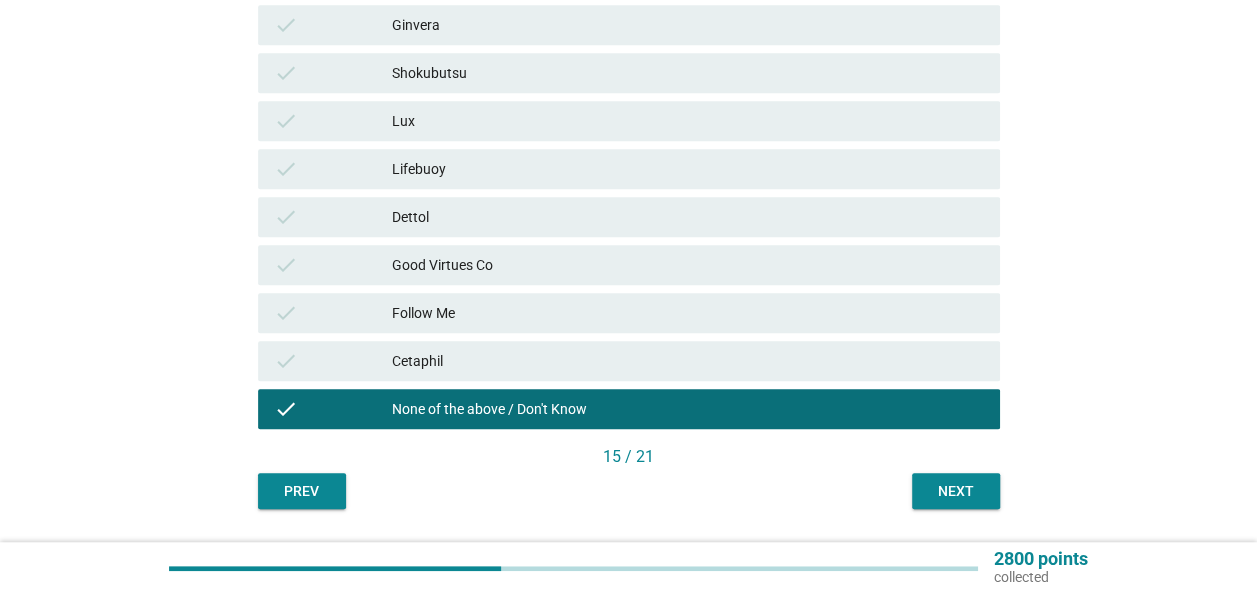 click on "15 / 21" at bounding box center [629, 459] 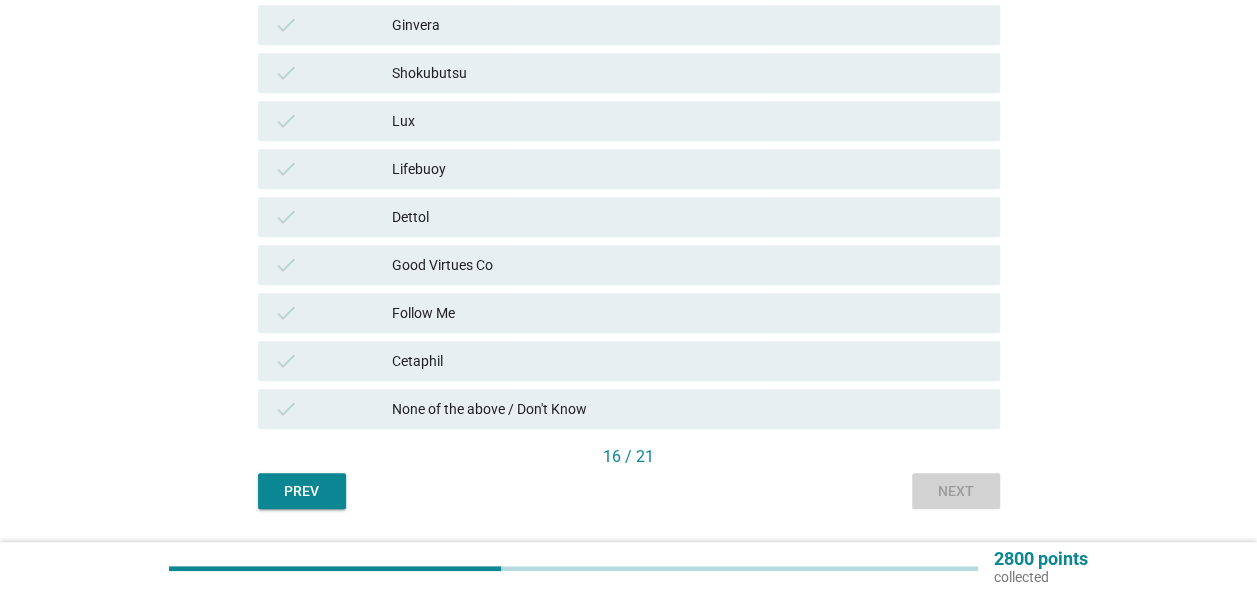 scroll, scrollTop: 0, scrollLeft: 0, axis: both 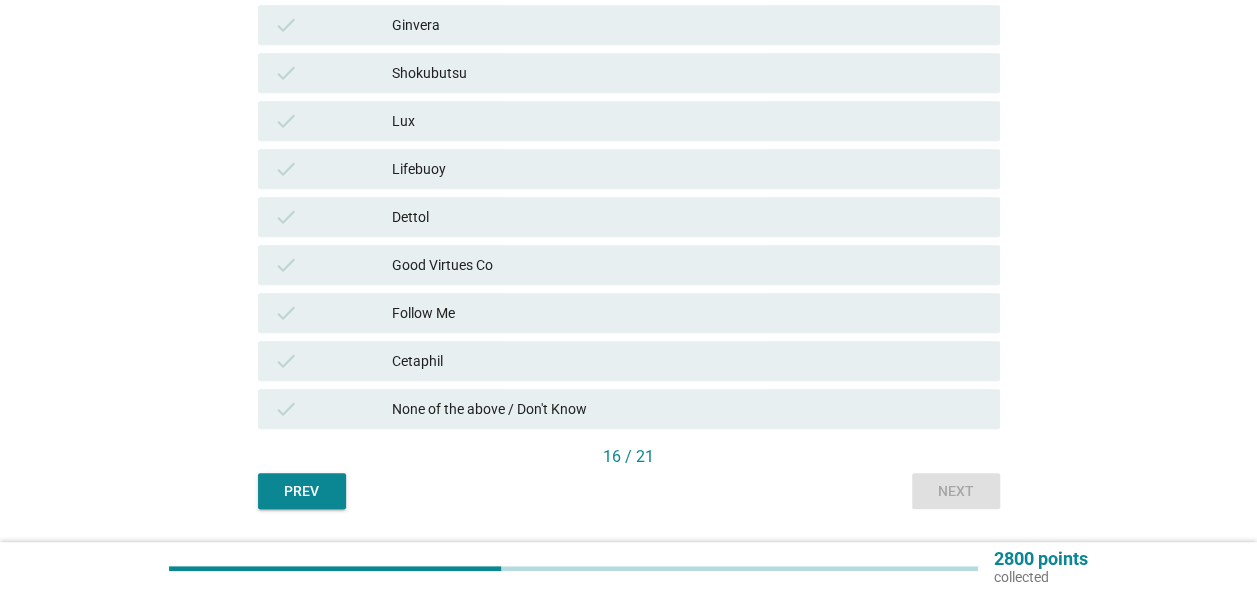 click on "None of the above / Don't Know" at bounding box center [688, 409] 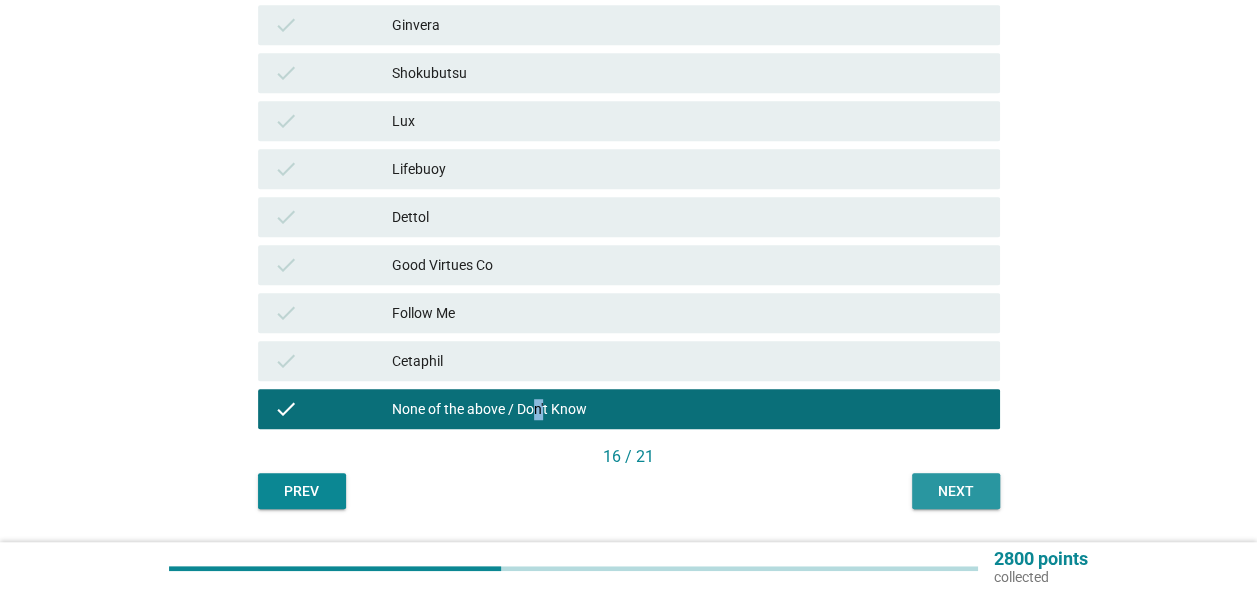 drag, startPoint x: 930, startPoint y: 477, endPoint x: 678, endPoint y: 390, distance: 266.59518 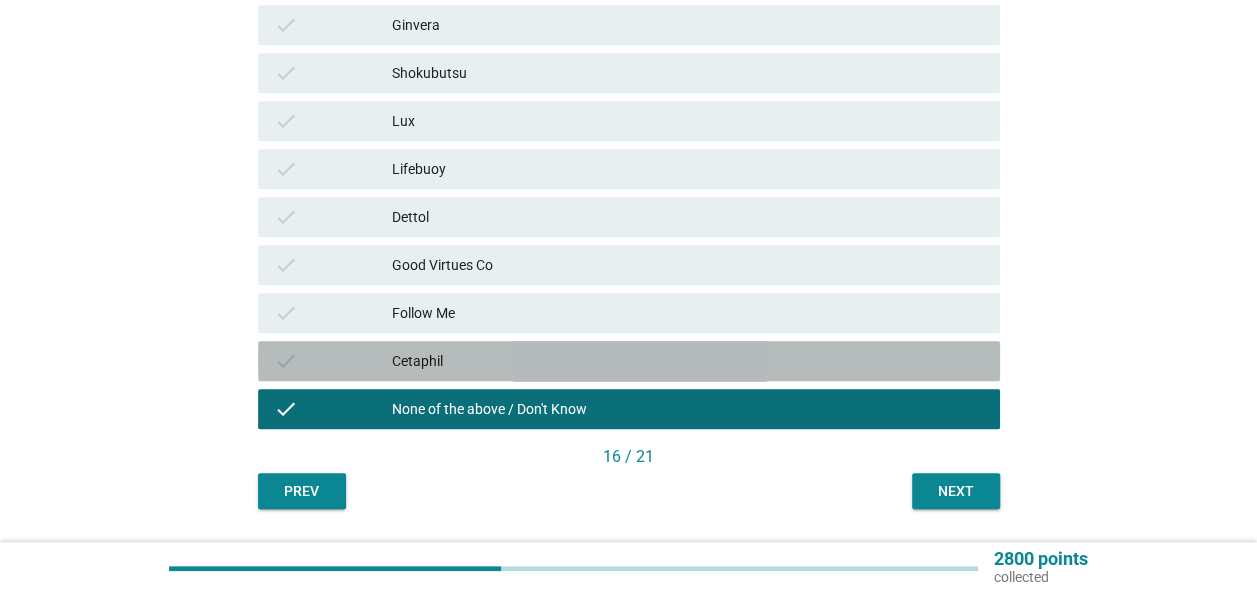 click on "Cetaphil" at bounding box center (688, 361) 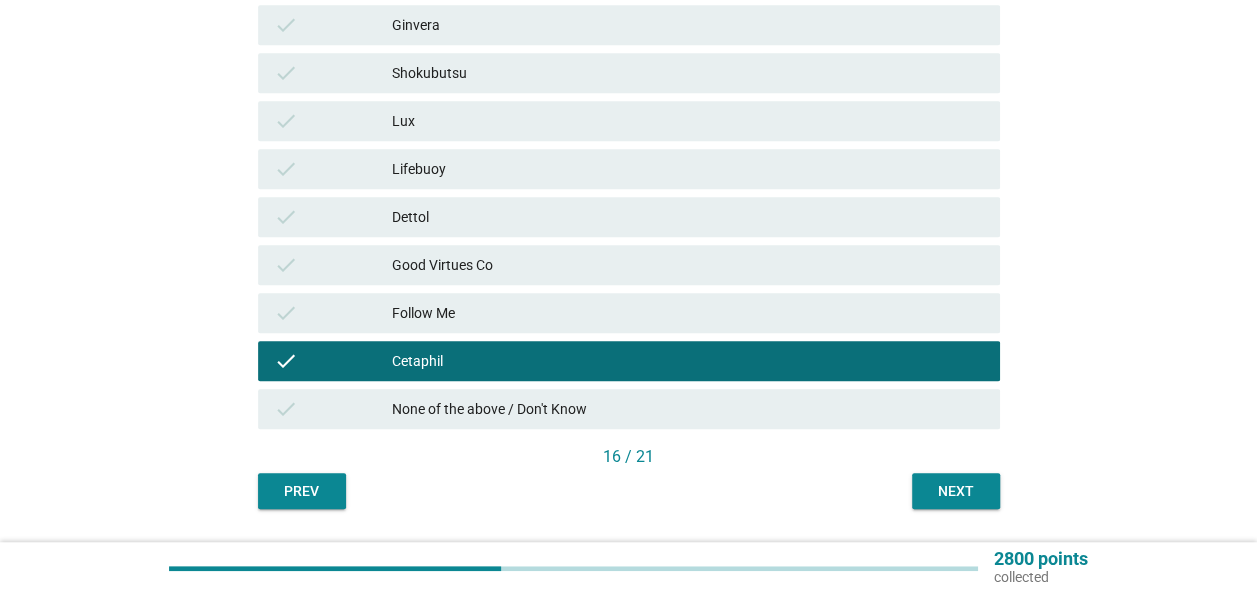 click on "Next" at bounding box center [956, 491] 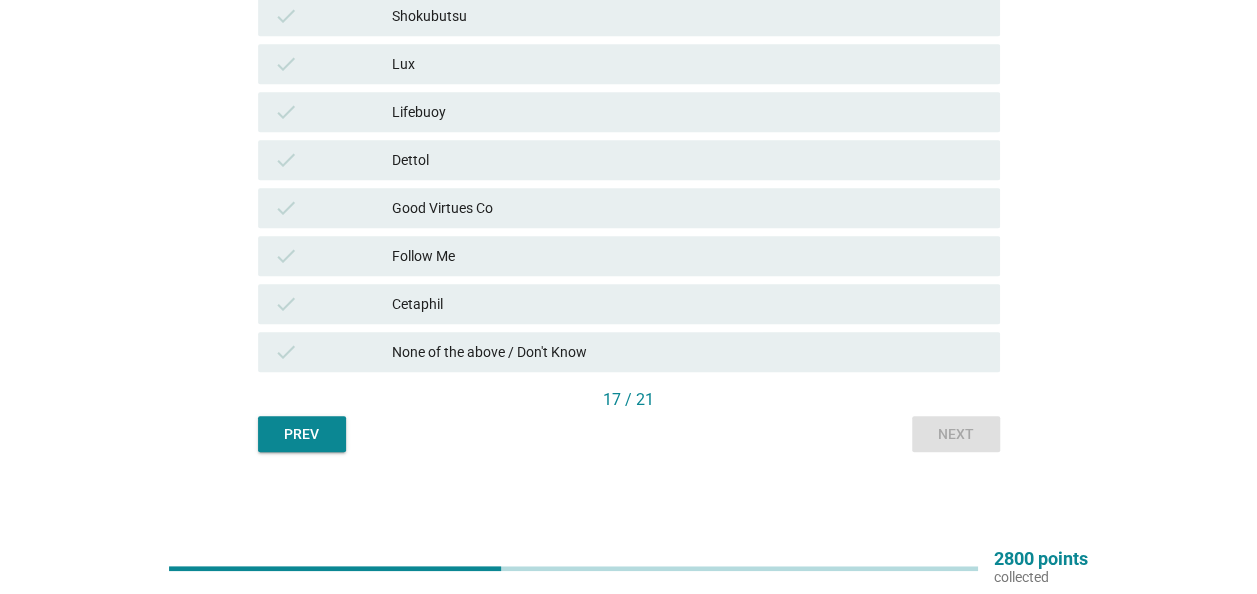 click on "Dettol" at bounding box center [688, 160] 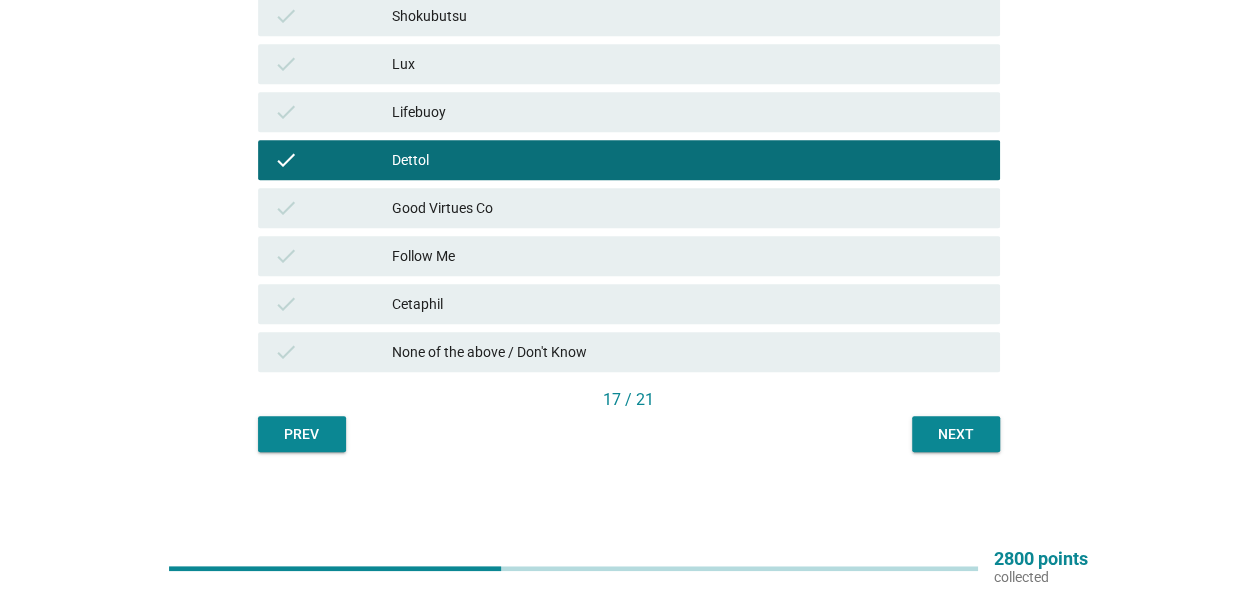 click on "Next" at bounding box center [956, 434] 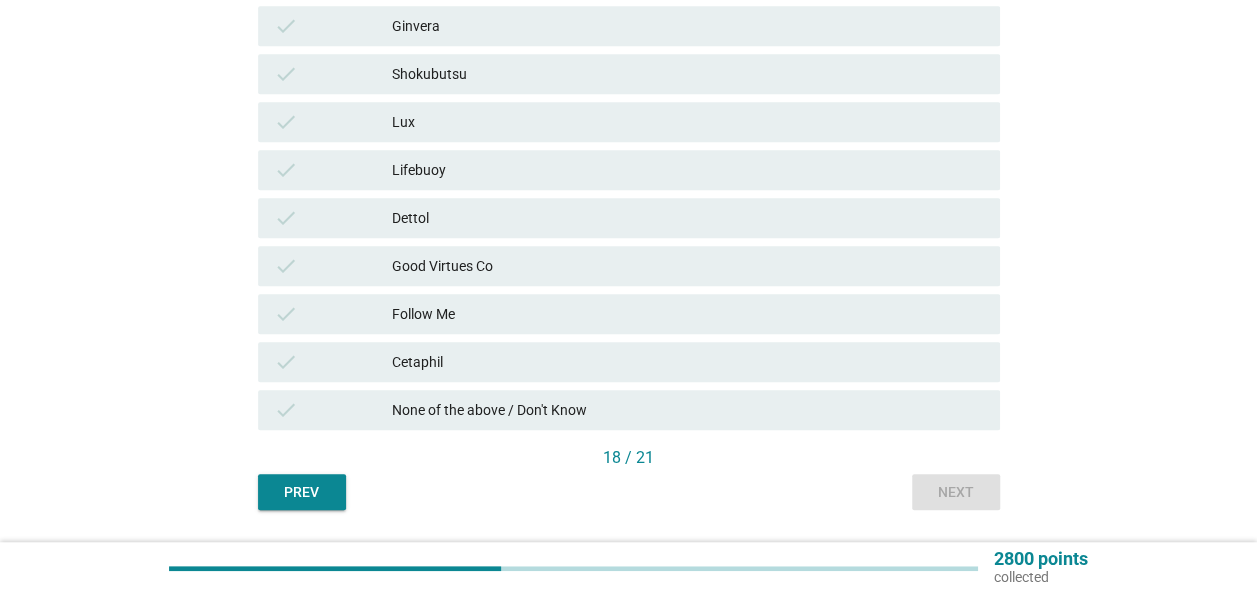 scroll, scrollTop: 500, scrollLeft: 0, axis: vertical 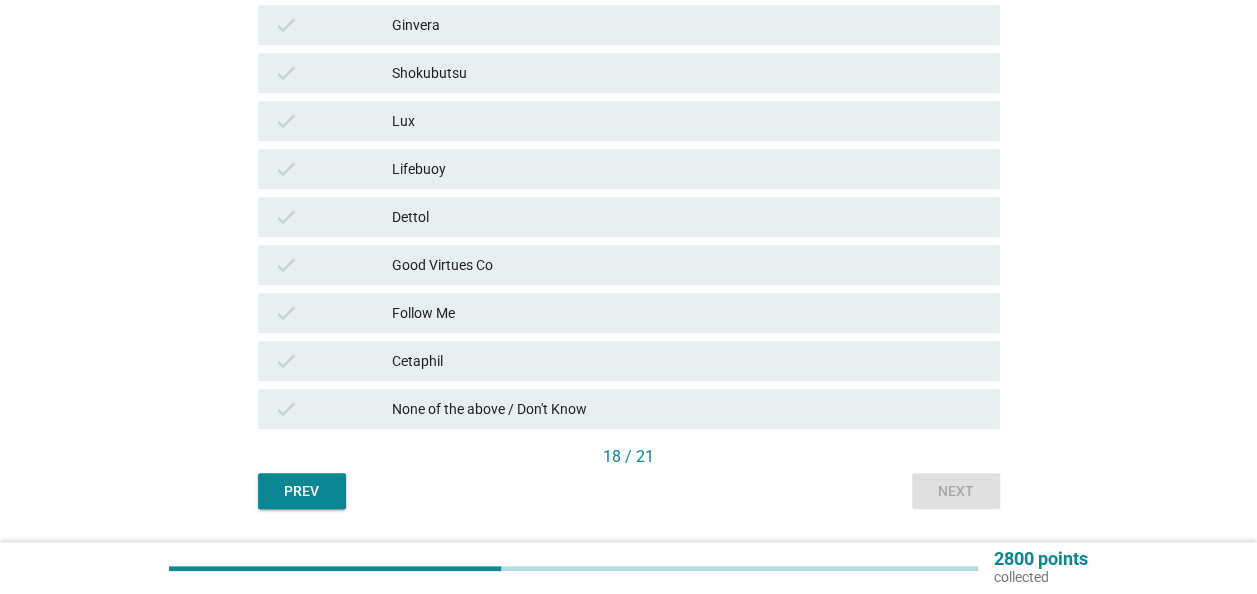 click on "check   Dettol" at bounding box center (629, 217) 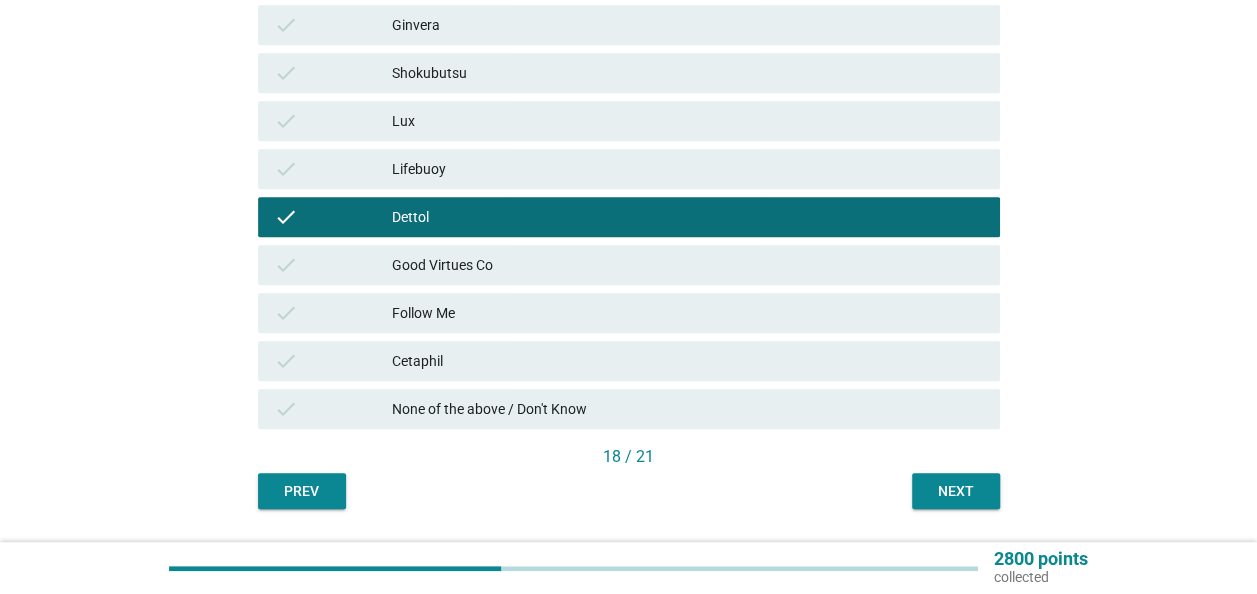 click on "Good Virtues Co" at bounding box center (688, 265) 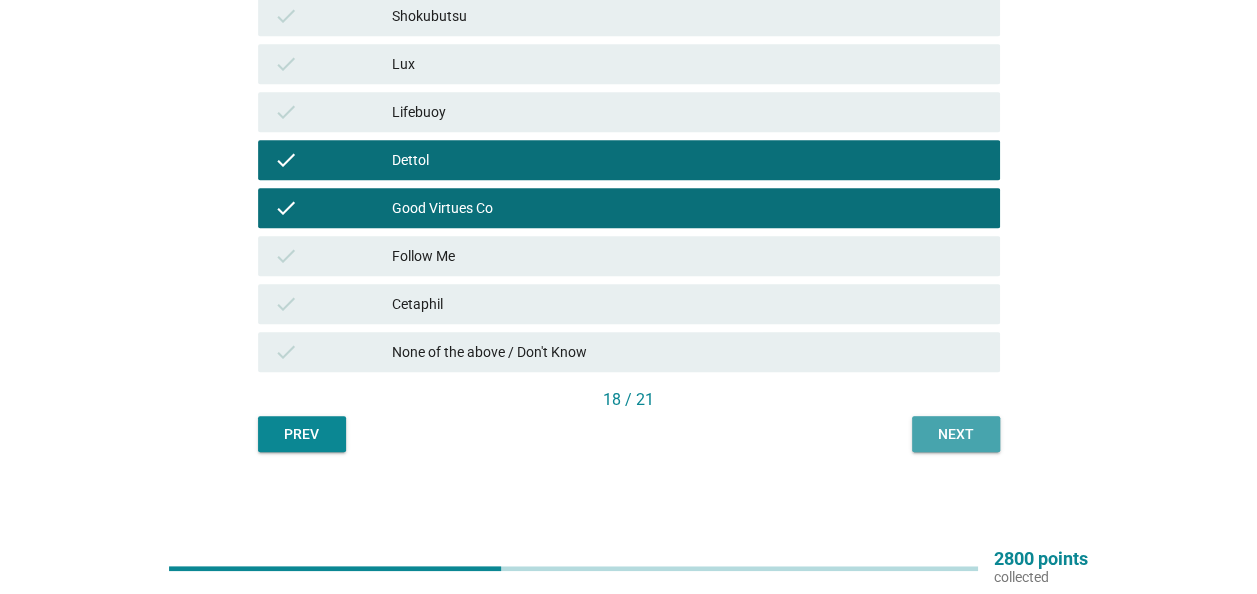click on "Next" at bounding box center [956, 434] 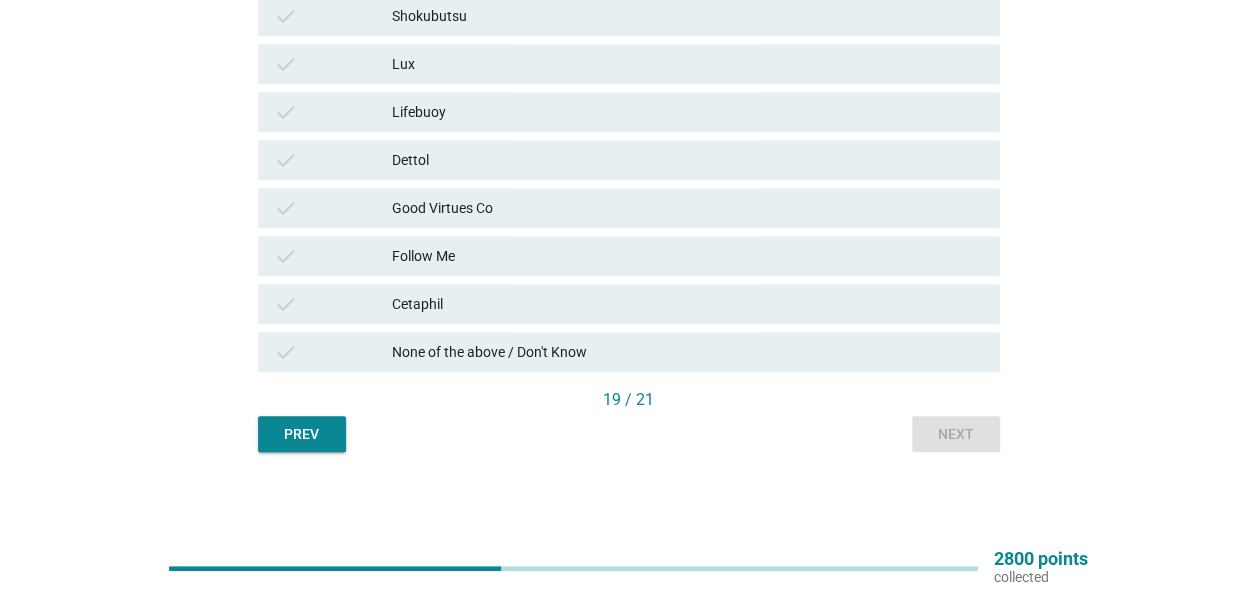 click on "None of the above / Don't Know" at bounding box center [688, 352] 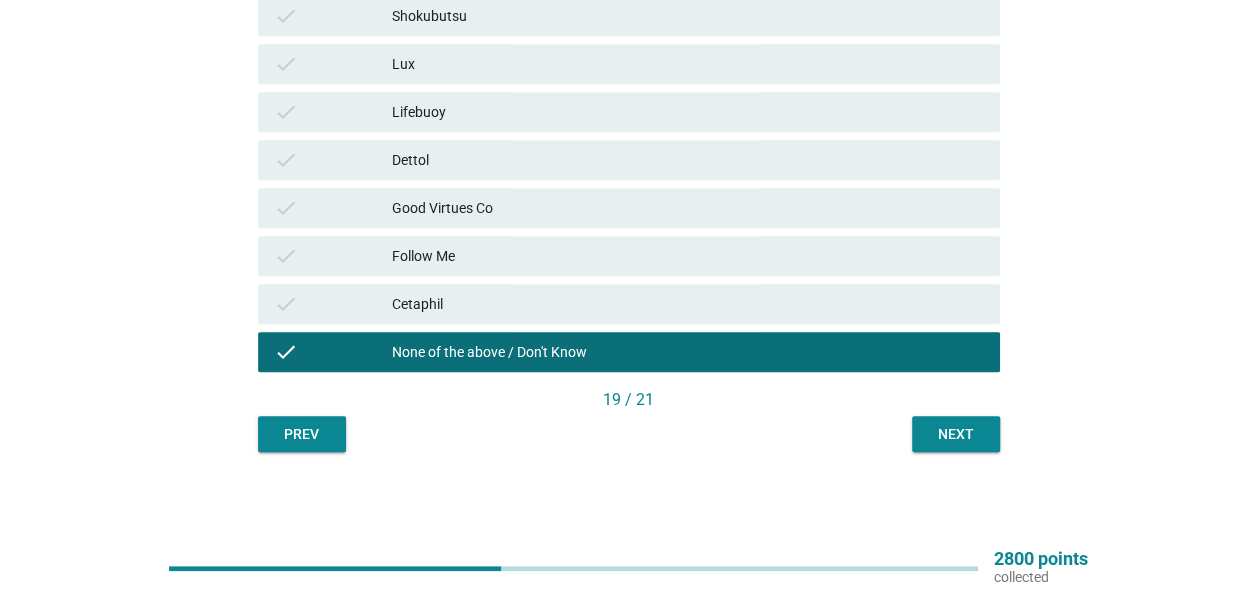 click on "English arrow_drop_down   Below is a list of statements related to body wash brands. For each statement, please indicate which body wash brand(s), if any, you associate with each of the statements.
It contains 100% plant-based cleansing ingredients
check   Dove check   Safi check   ANTABAX check   Ginvera check   Shokubutsu check   Lux check   Lifebuoy check   Dettol check   Good Virtues Co check   Follow Me check   Cetaphil check   None of the above / Don't Know
19 / 21
Prev   Next" at bounding box center (629, -8) 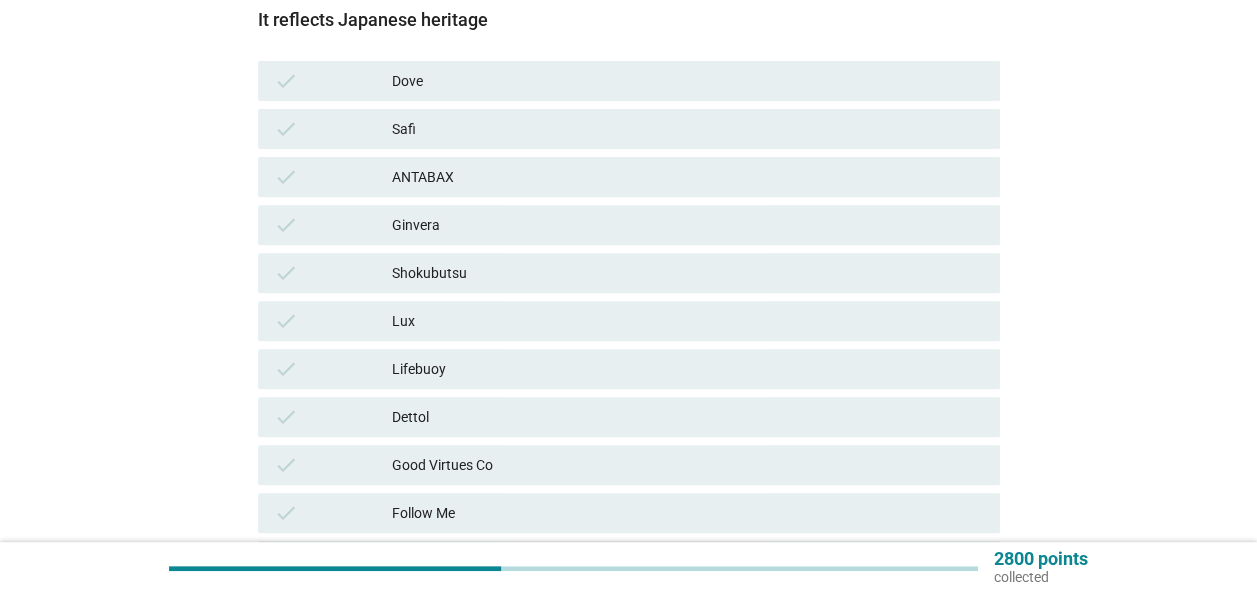 click on "Shokubutsu" at bounding box center [688, 273] 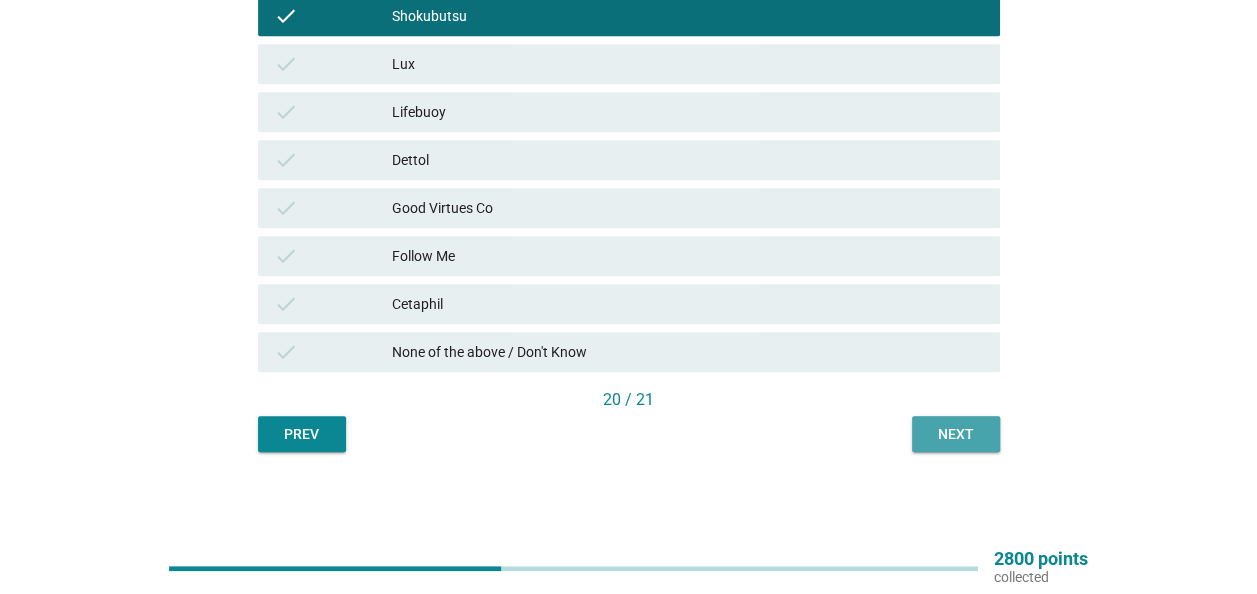 click on "Next" at bounding box center (956, 434) 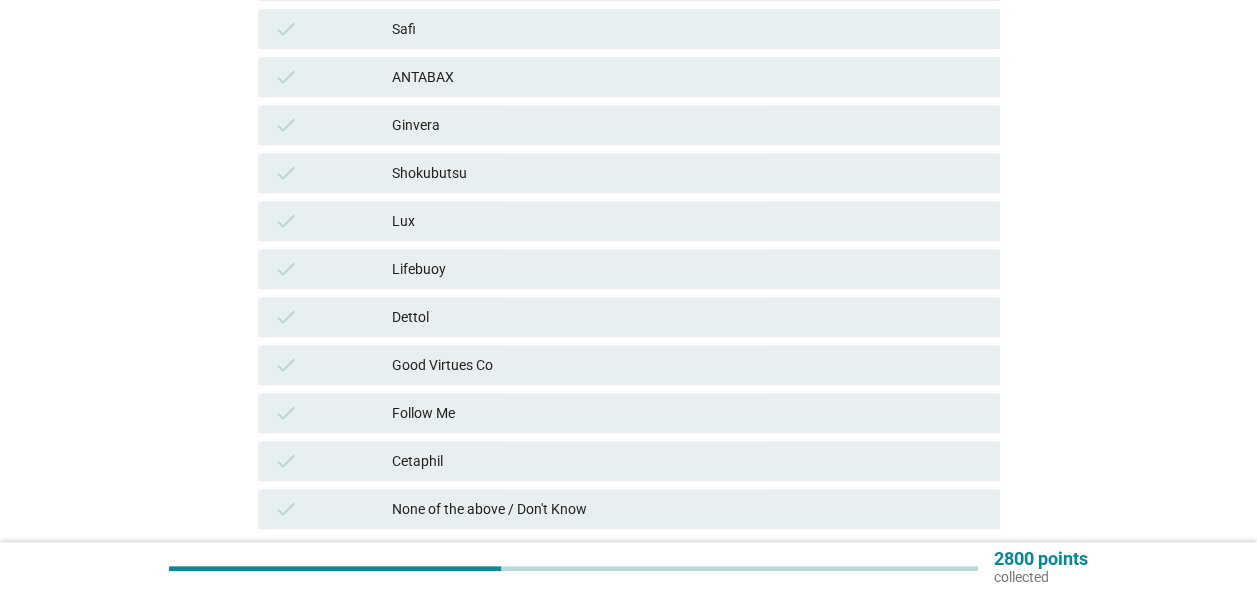 scroll, scrollTop: 300, scrollLeft: 0, axis: vertical 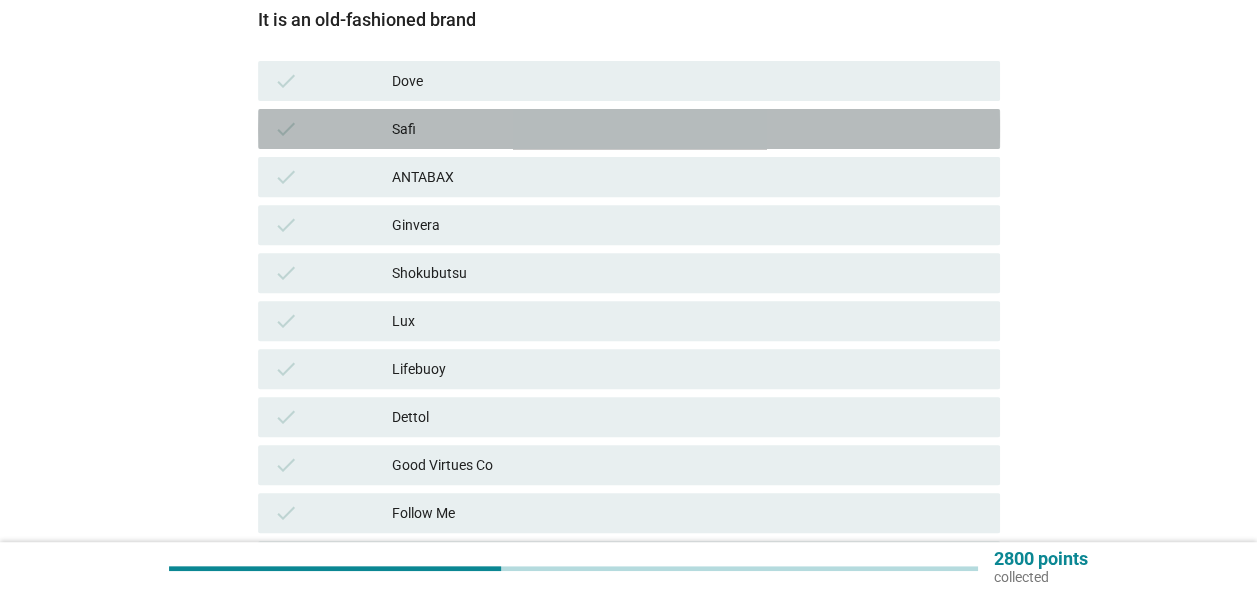 click on "check   Safi" at bounding box center [629, 129] 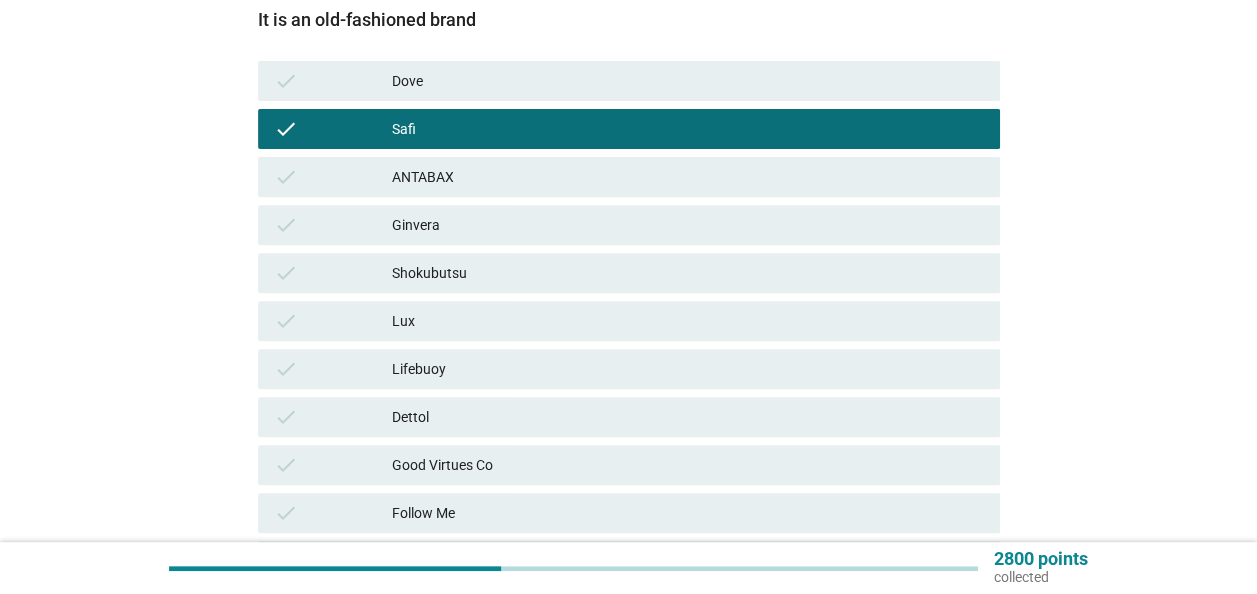 scroll, scrollTop: 557, scrollLeft: 0, axis: vertical 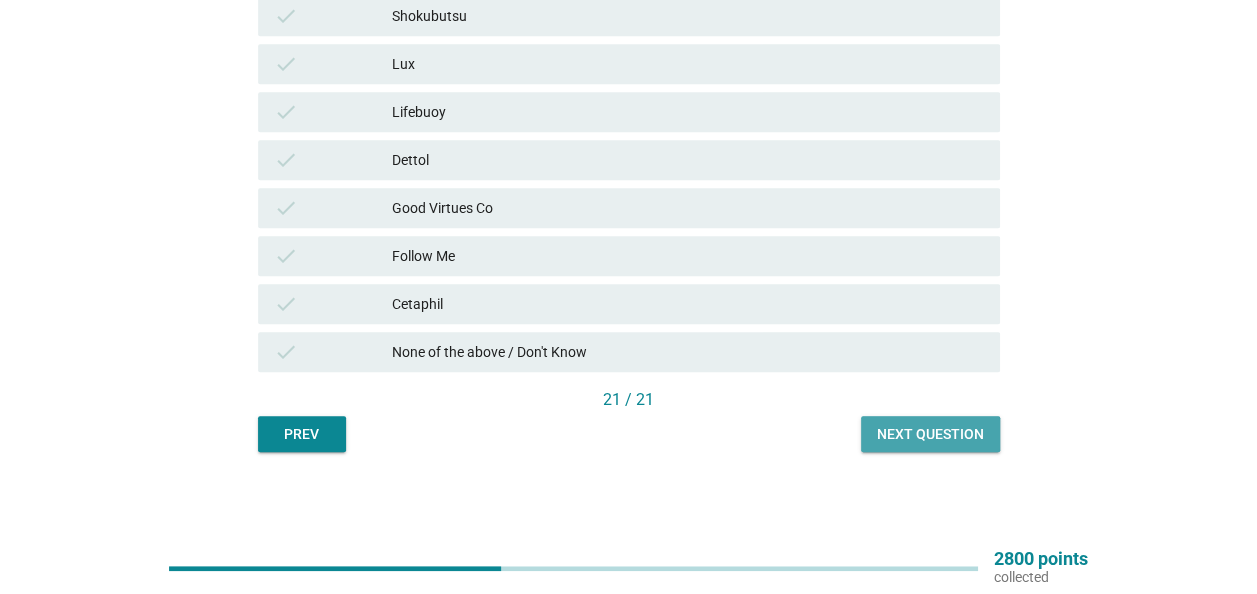 click on "Next question" at bounding box center [930, 434] 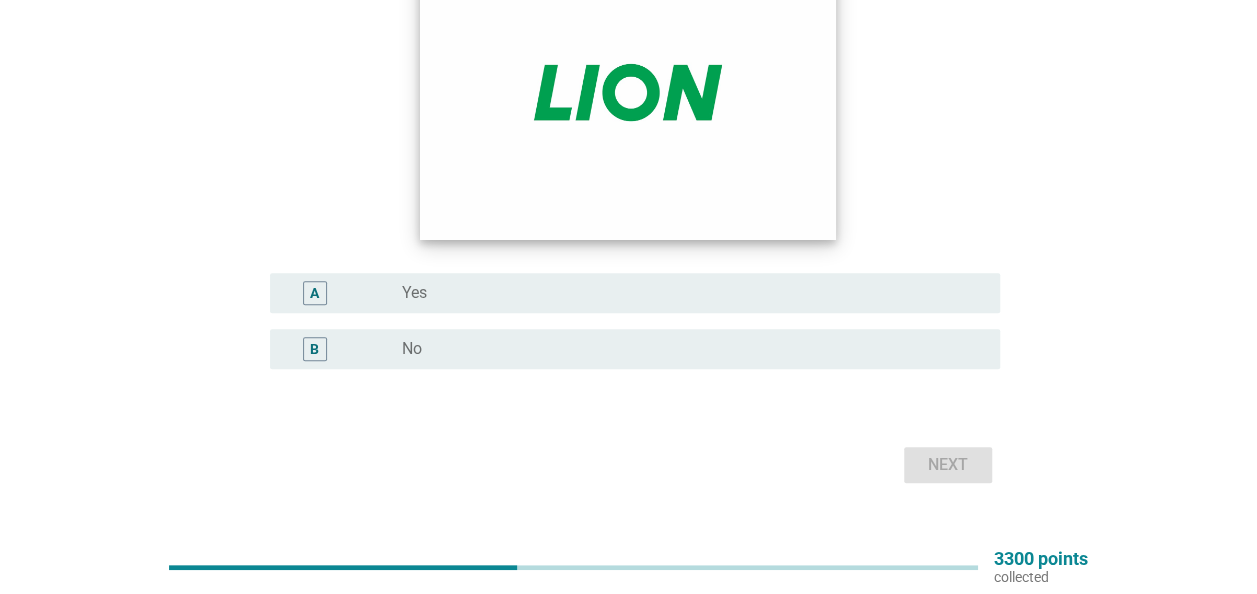 scroll, scrollTop: 300, scrollLeft: 0, axis: vertical 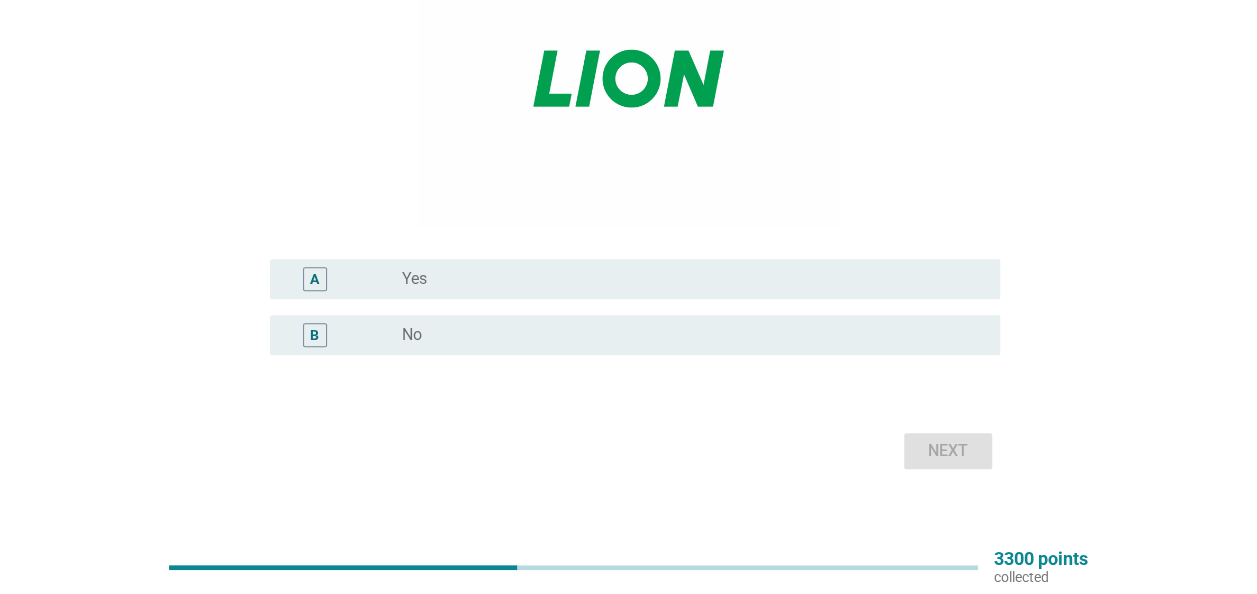 click on "radio_button_unchecked Yes" at bounding box center [693, 279] 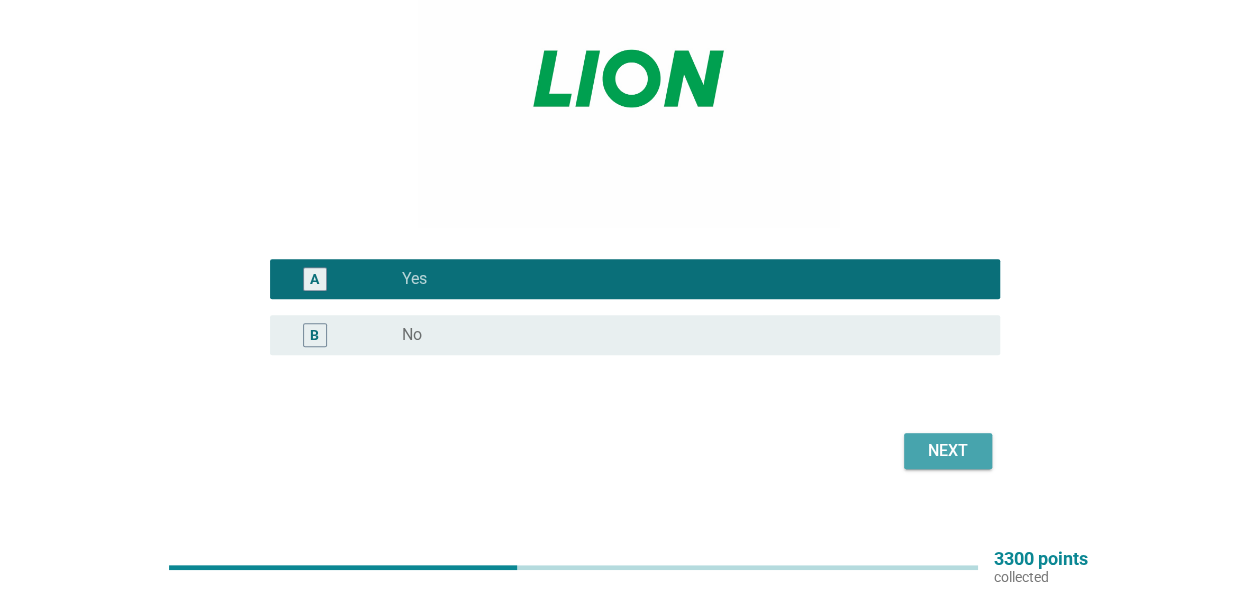 click on "Next" at bounding box center (948, 451) 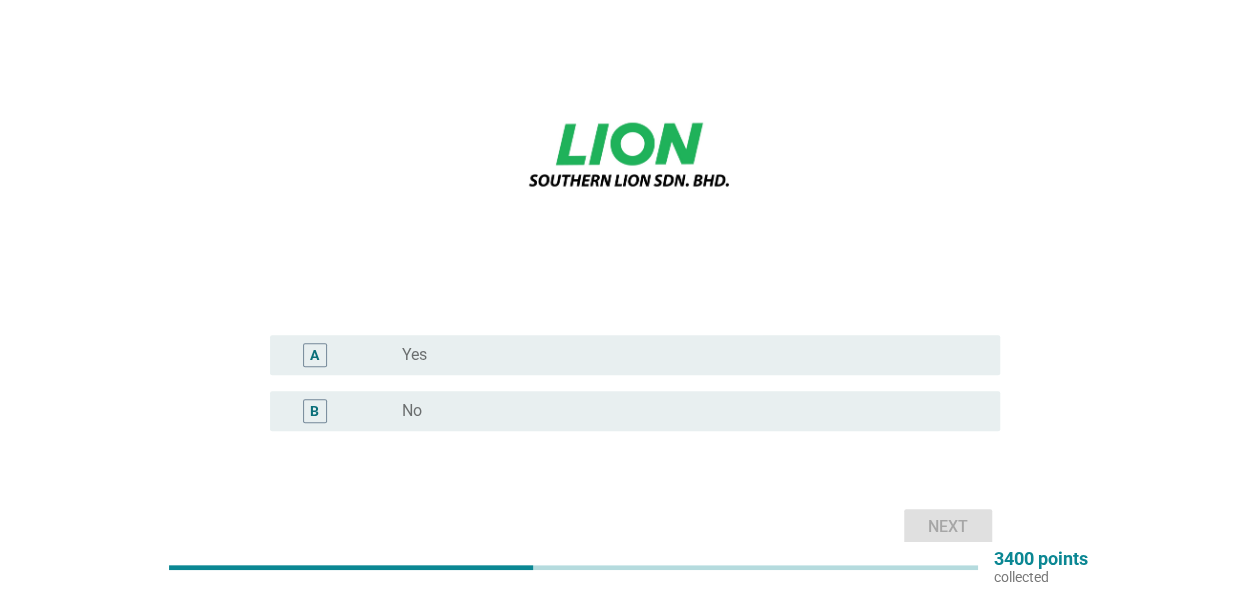 scroll, scrollTop: 300, scrollLeft: 0, axis: vertical 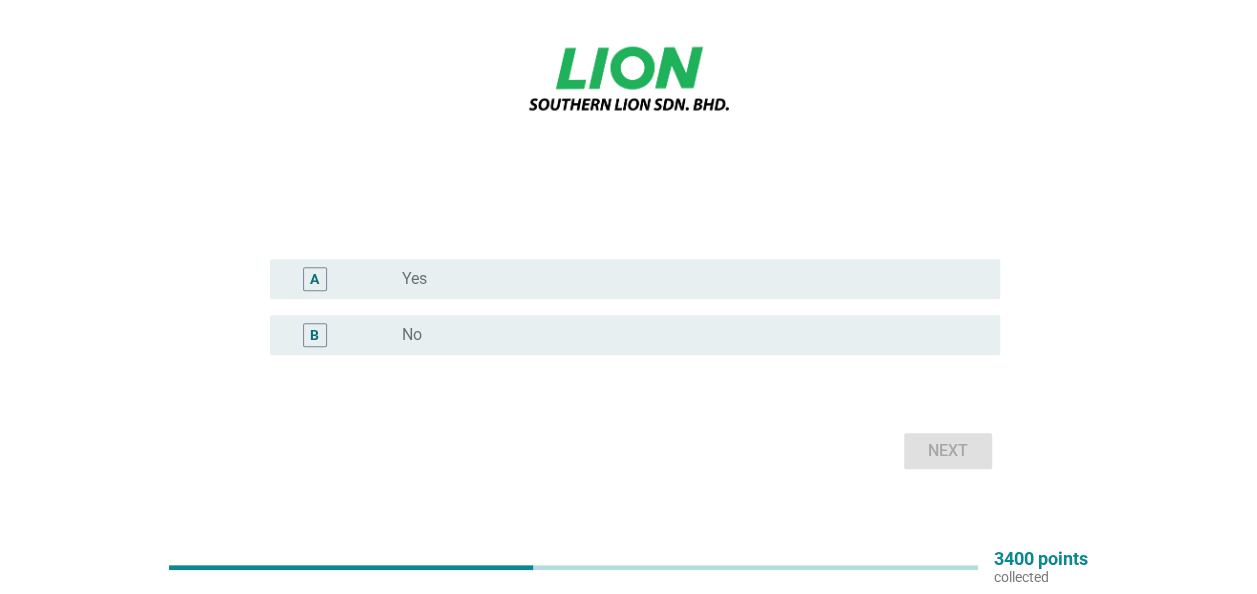 click on "radio_button_unchecked No" at bounding box center [685, 335] 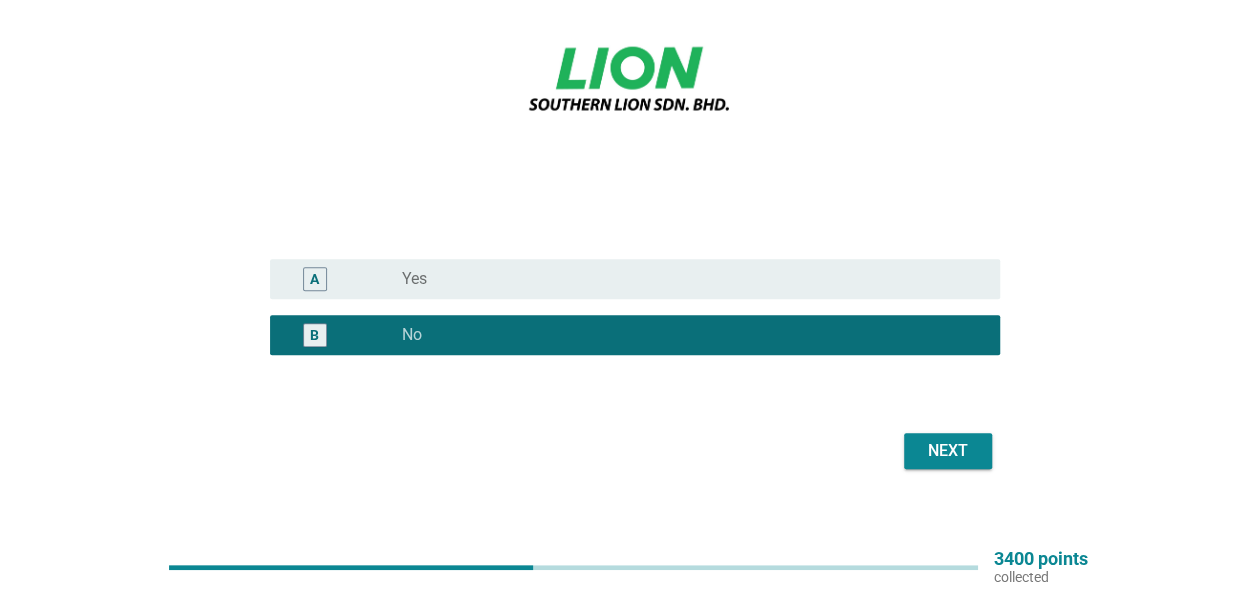 click on "Next" at bounding box center (948, 451) 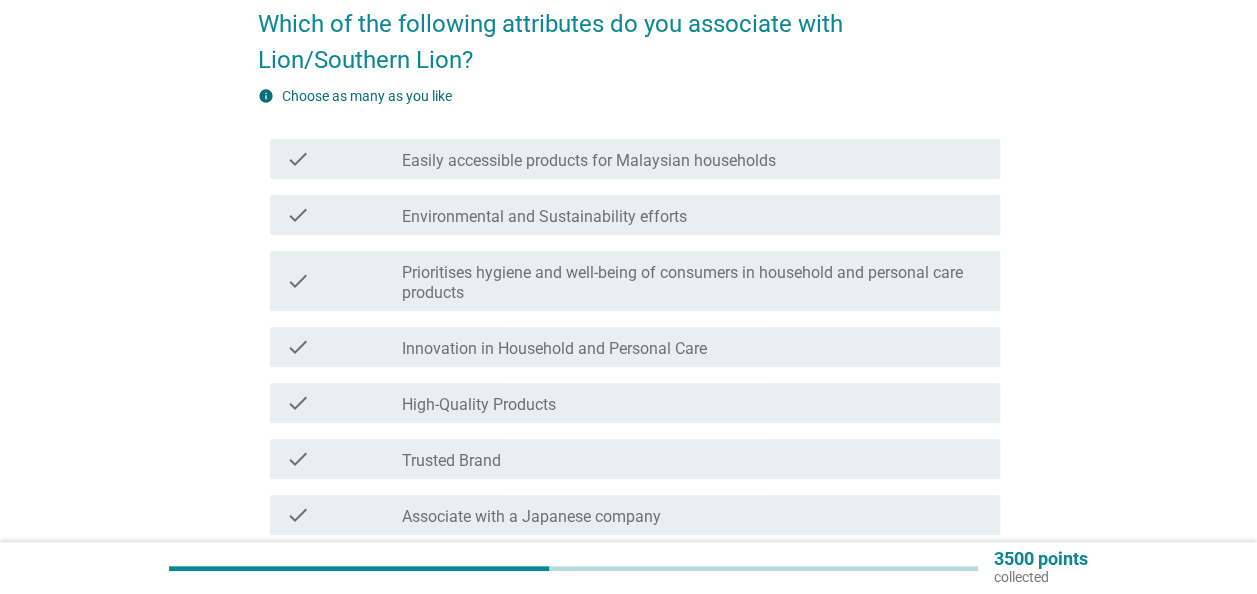 scroll, scrollTop: 200, scrollLeft: 0, axis: vertical 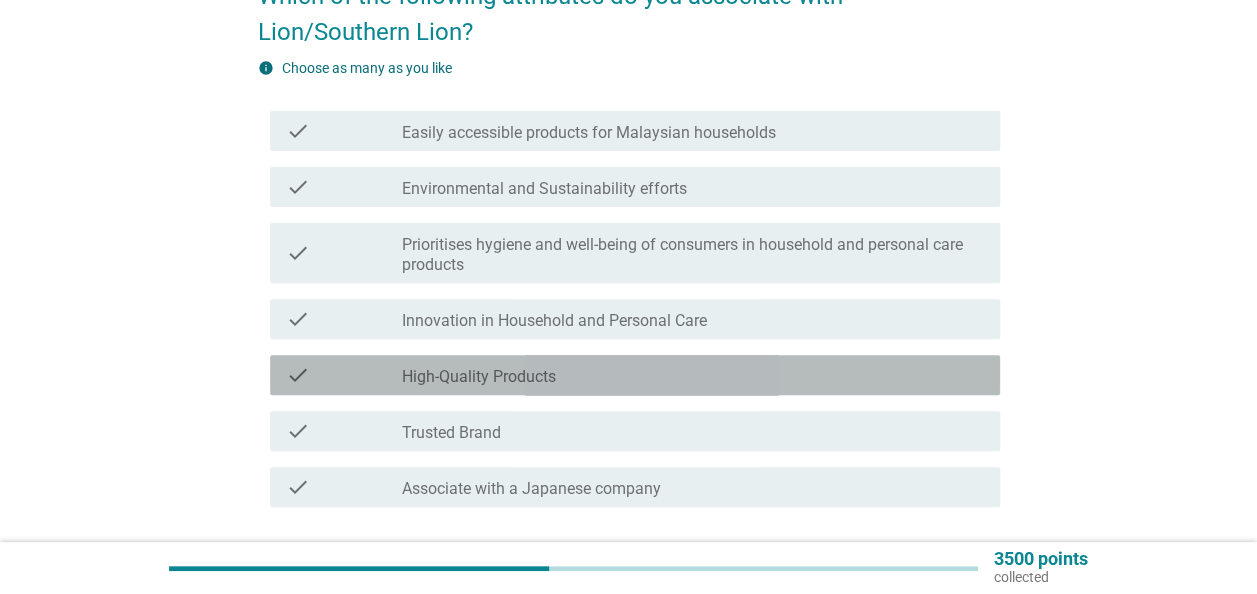 click on "High-Quality Products" at bounding box center [479, 377] 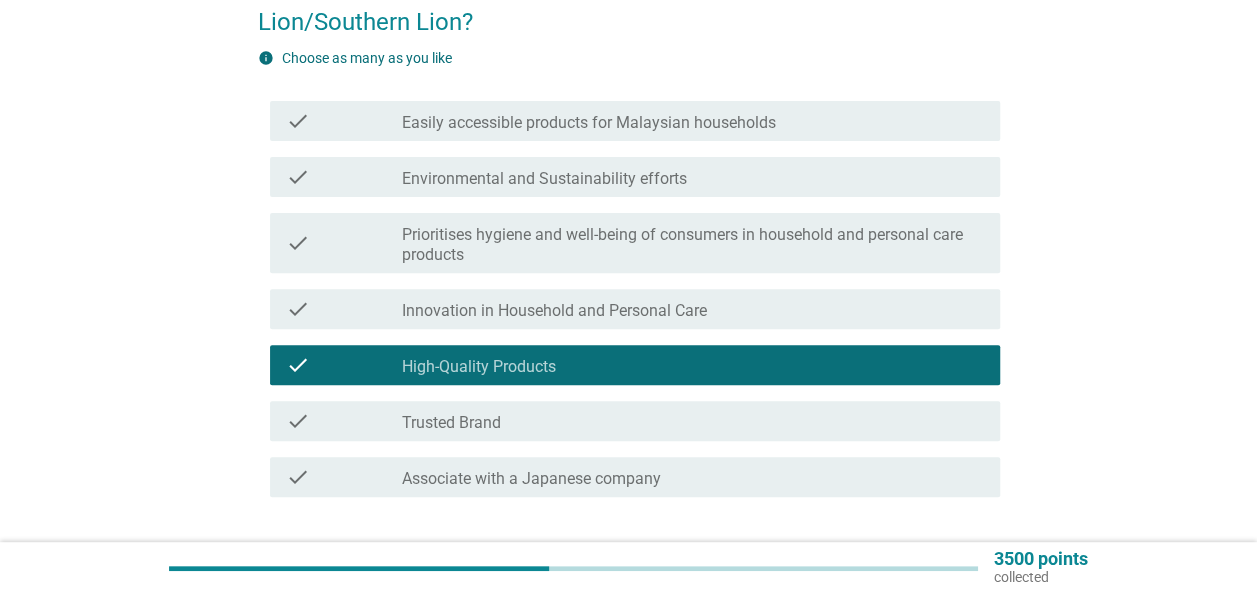 scroll, scrollTop: 300, scrollLeft: 0, axis: vertical 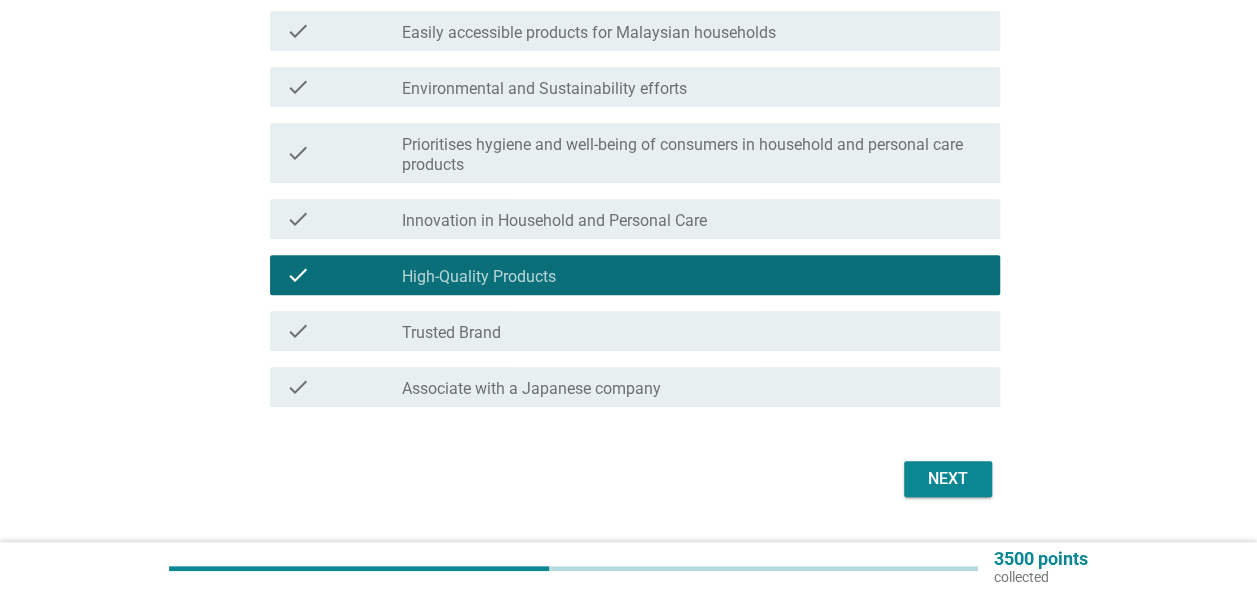 click on "check     check_box_outline_blank Associate with a Japanese company" at bounding box center [635, 387] 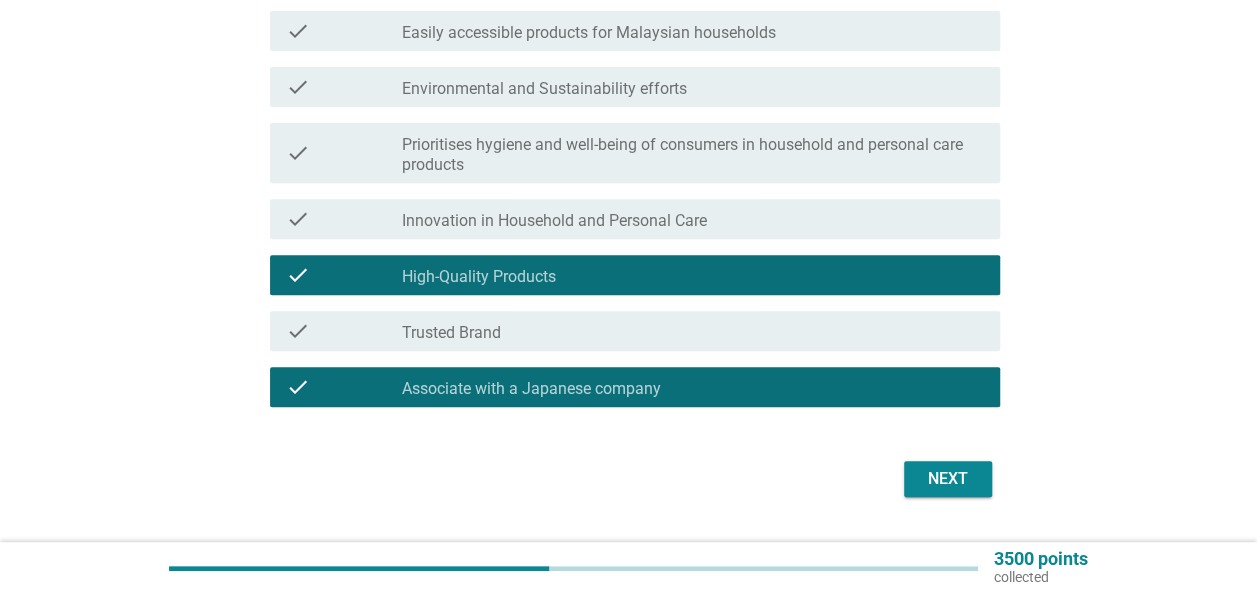 click on "check     check_box High-Quality Products" at bounding box center [629, 275] 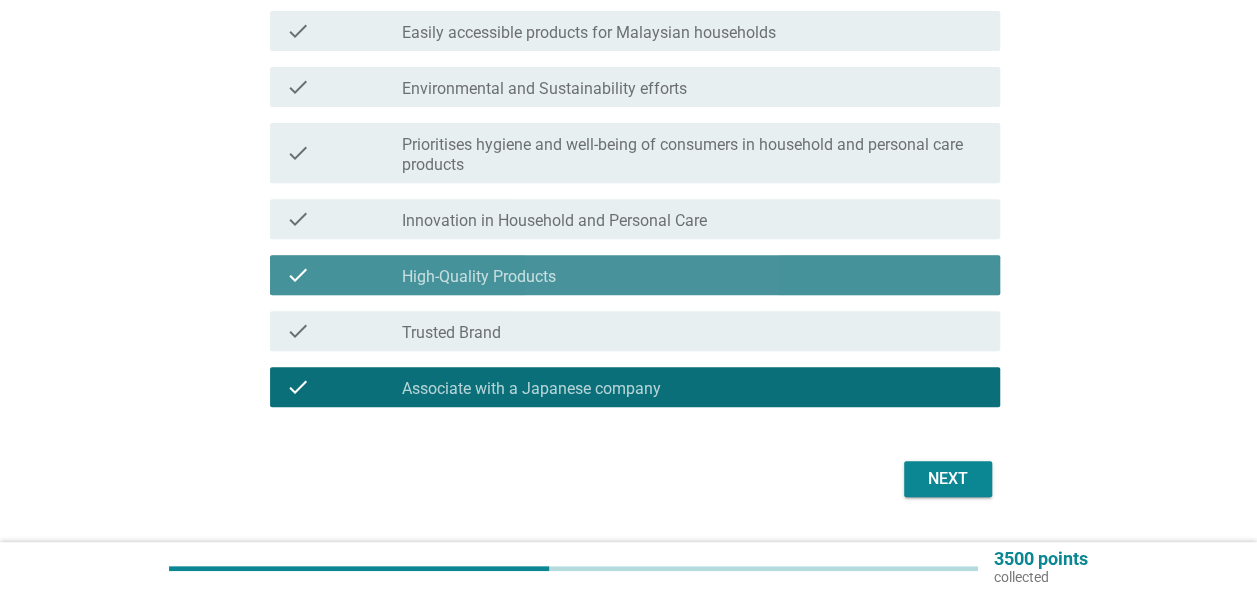 click on "check_box High-Quality Products" at bounding box center (693, 275) 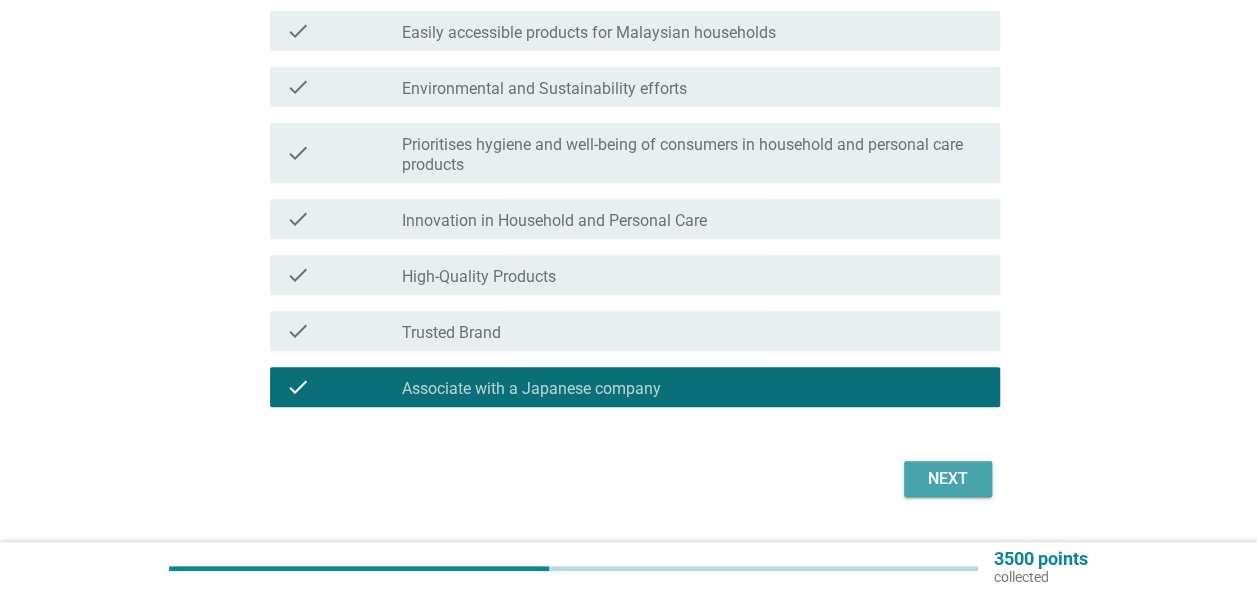 click on "Next" at bounding box center (948, 479) 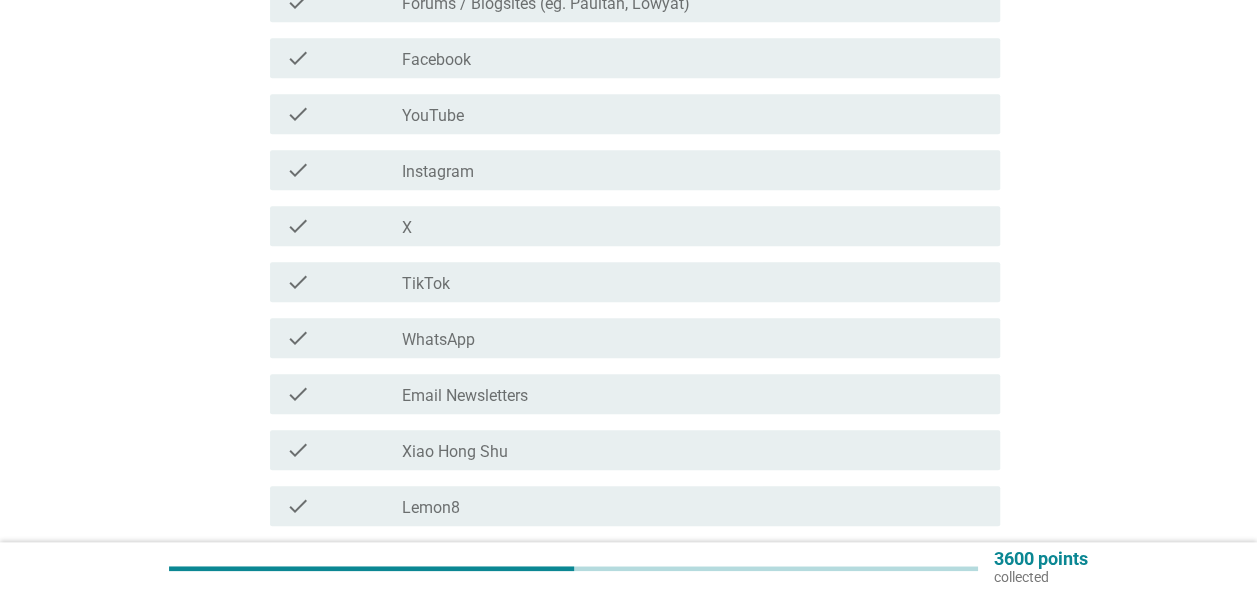 scroll, scrollTop: 803, scrollLeft: 0, axis: vertical 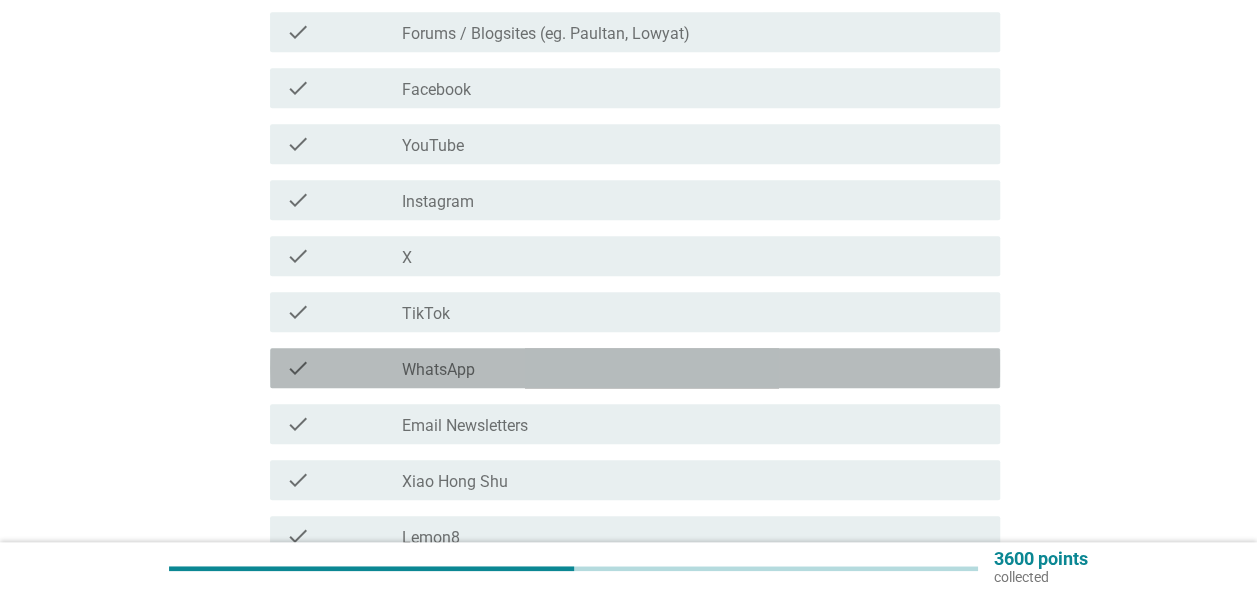 click on "check_box_outline_blank WhatsApp" at bounding box center [693, 368] 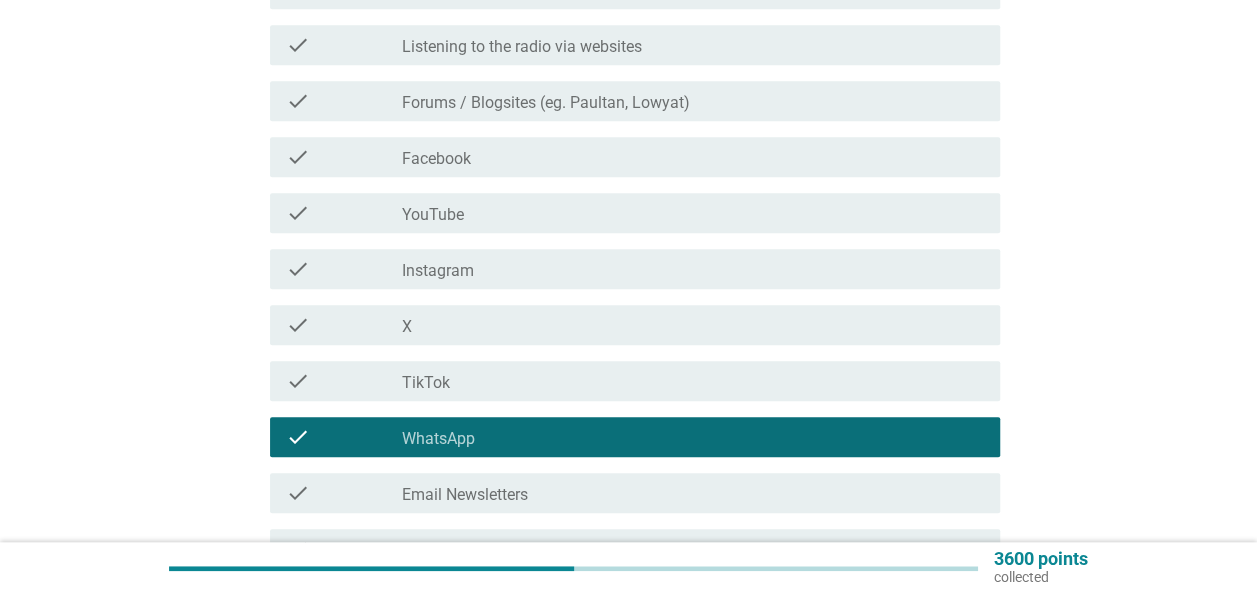 scroll, scrollTop: 703, scrollLeft: 0, axis: vertical 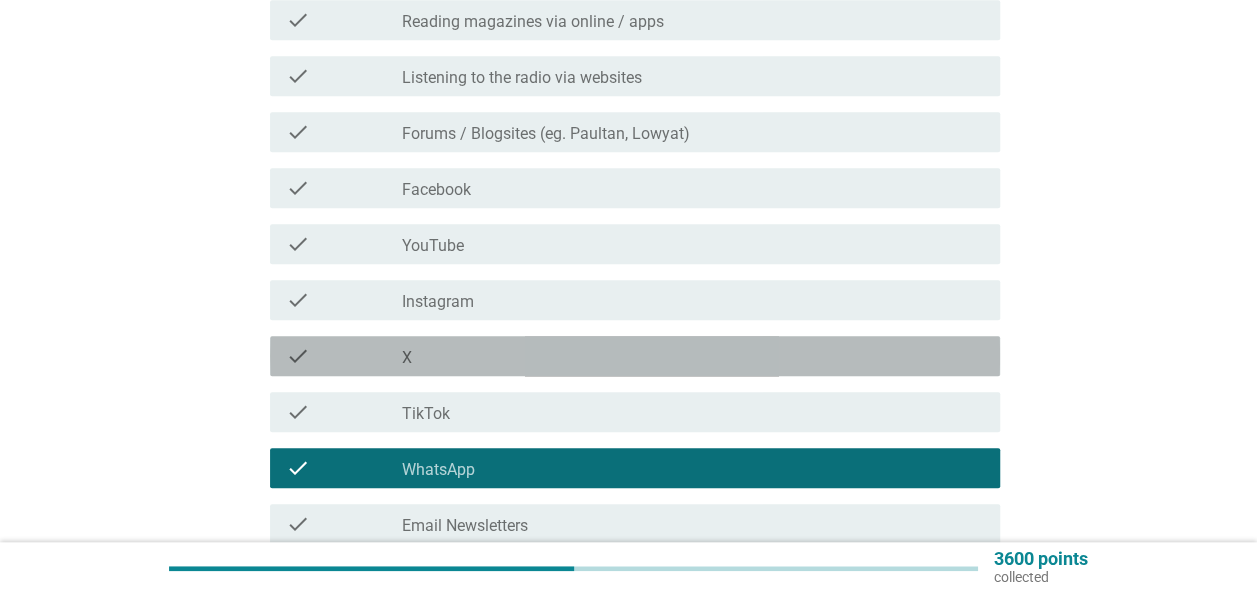 click on "check_box_outline_blank X" at bounding box center [693, 356] 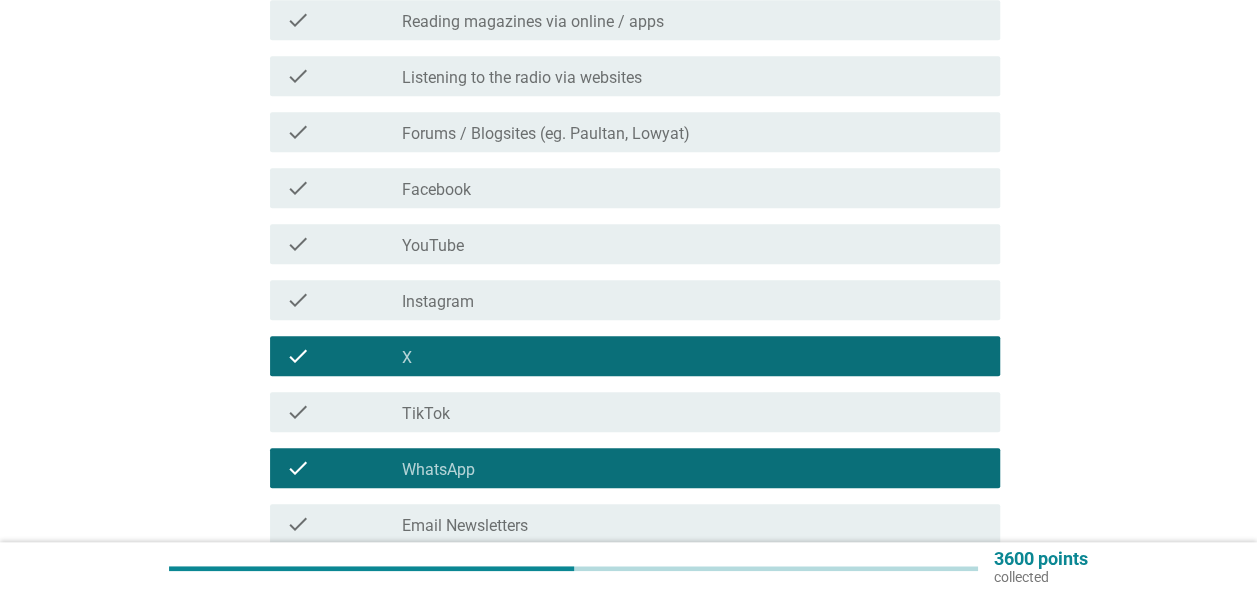 scroll, scrollTop: 603, scrollLeft: 0, axis: vertical 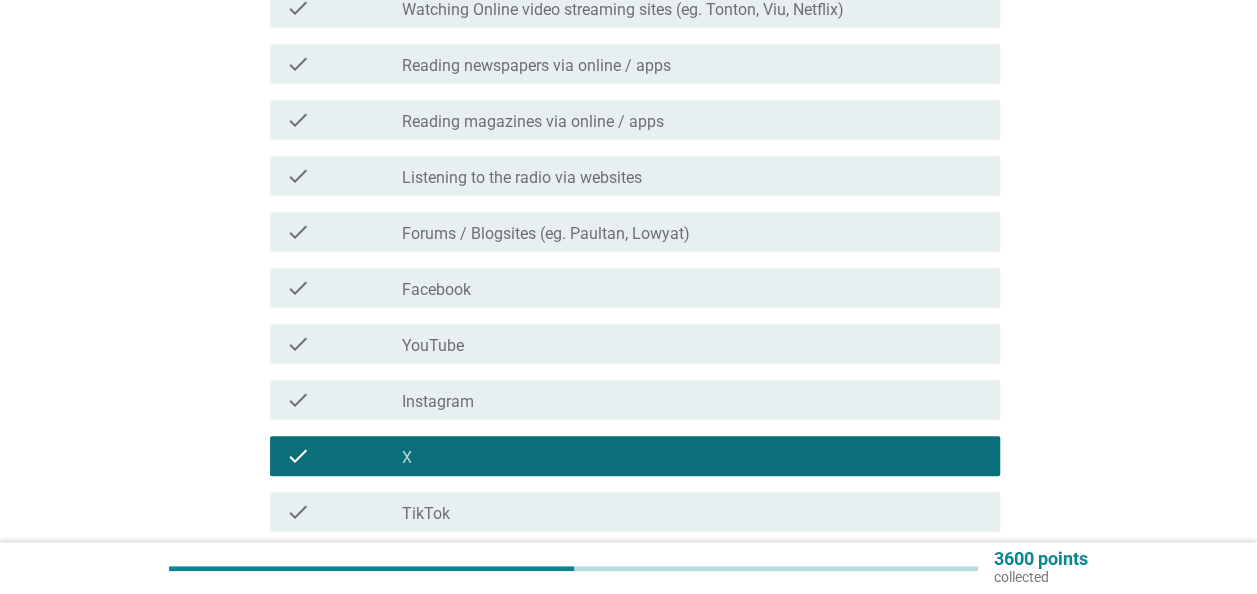 click on "check_box_outline_blank Instagram" at bounding box center [693, 400] 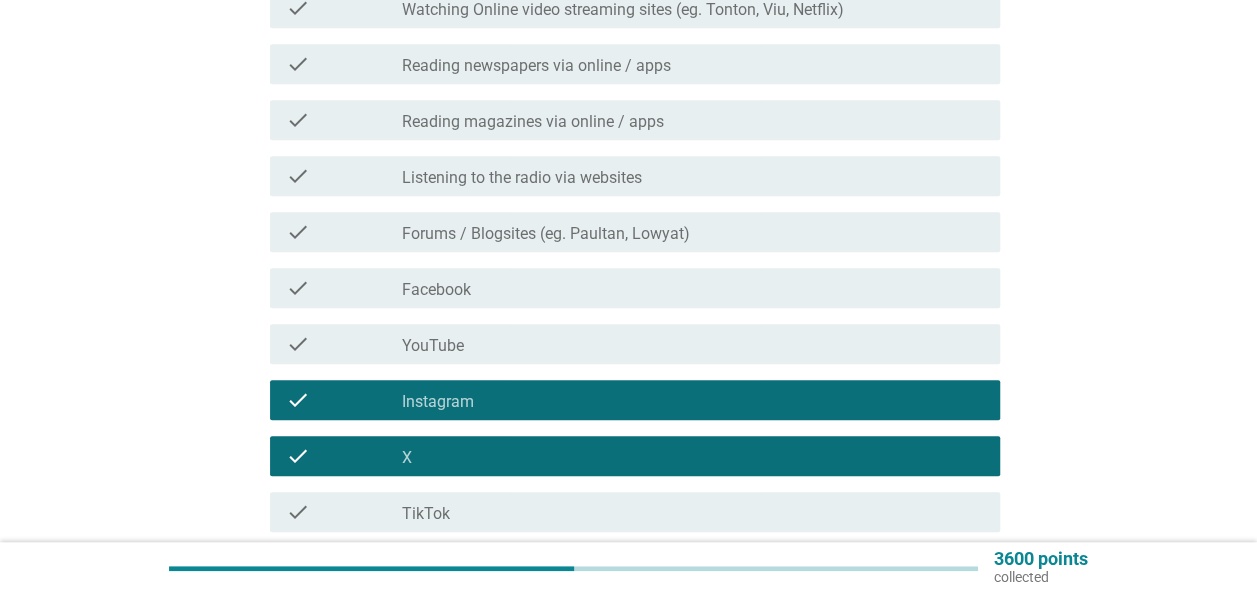 click on "check_box_outline_blank YouTube" at bounding box center (693, 344) 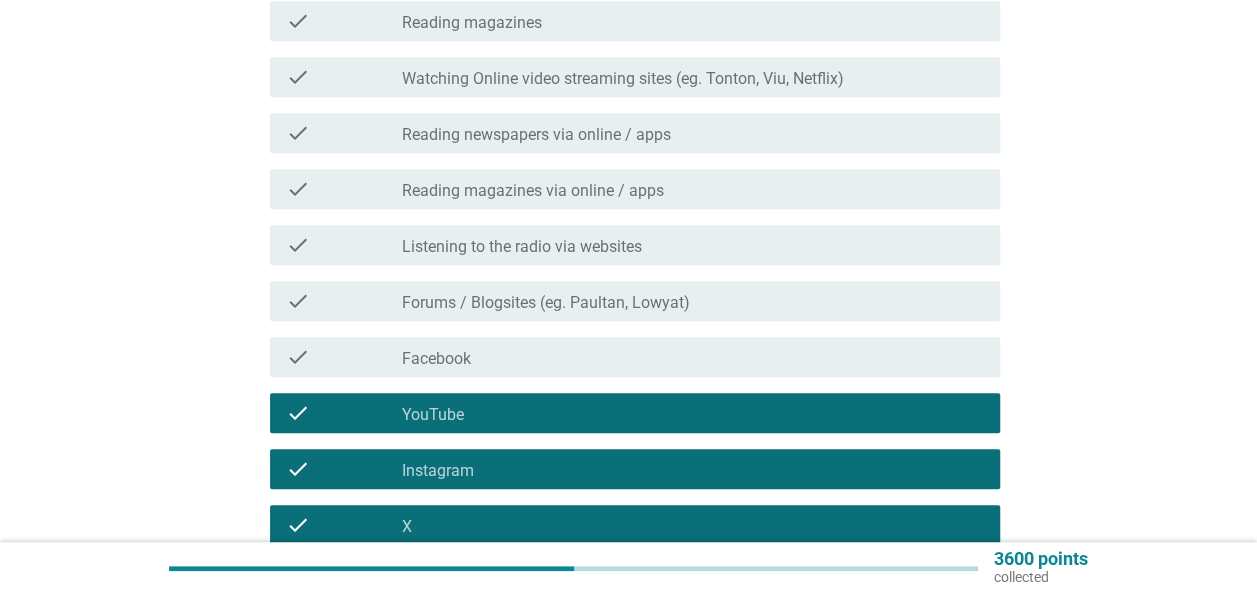 scroll, scrollTop: 503, scrollLeft: 0, axis: vertical 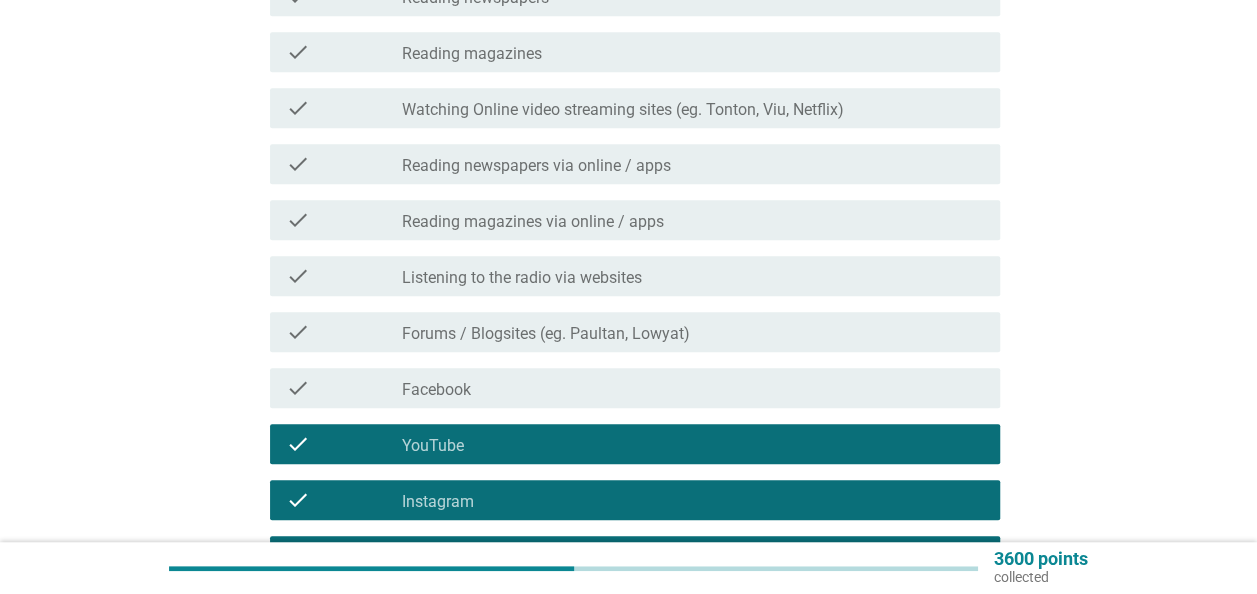 click on "check     check_box_outline_blank Facebook" at bounding box center (635, 388) 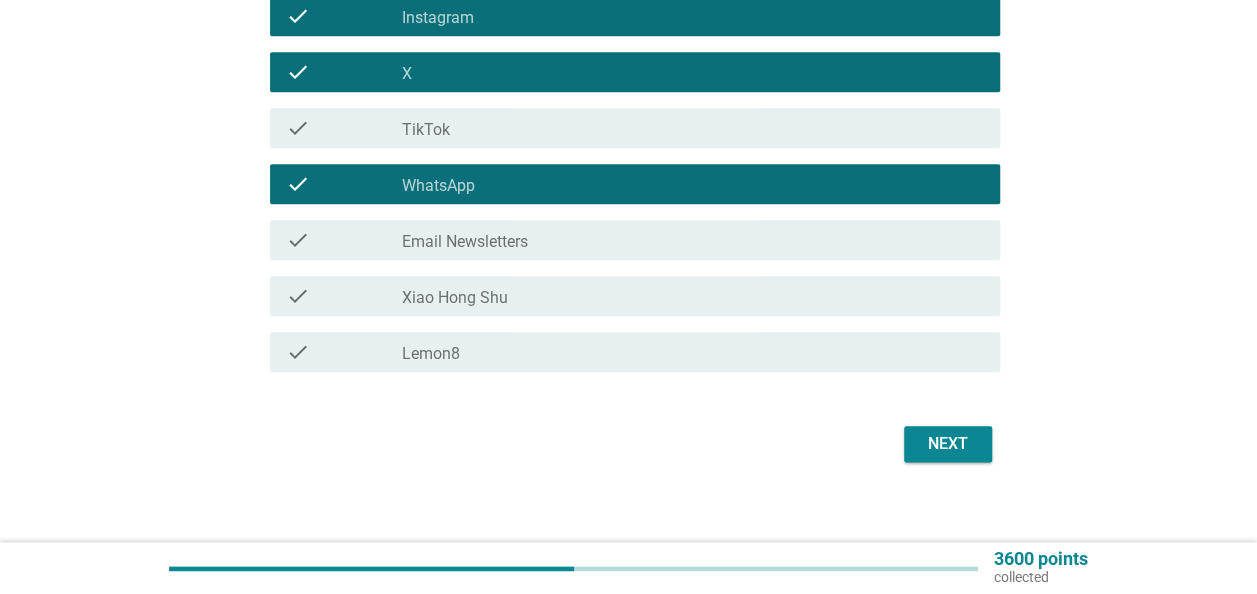scroll, scrollTop: 1003, scrollLeft: 0, axis: vertical 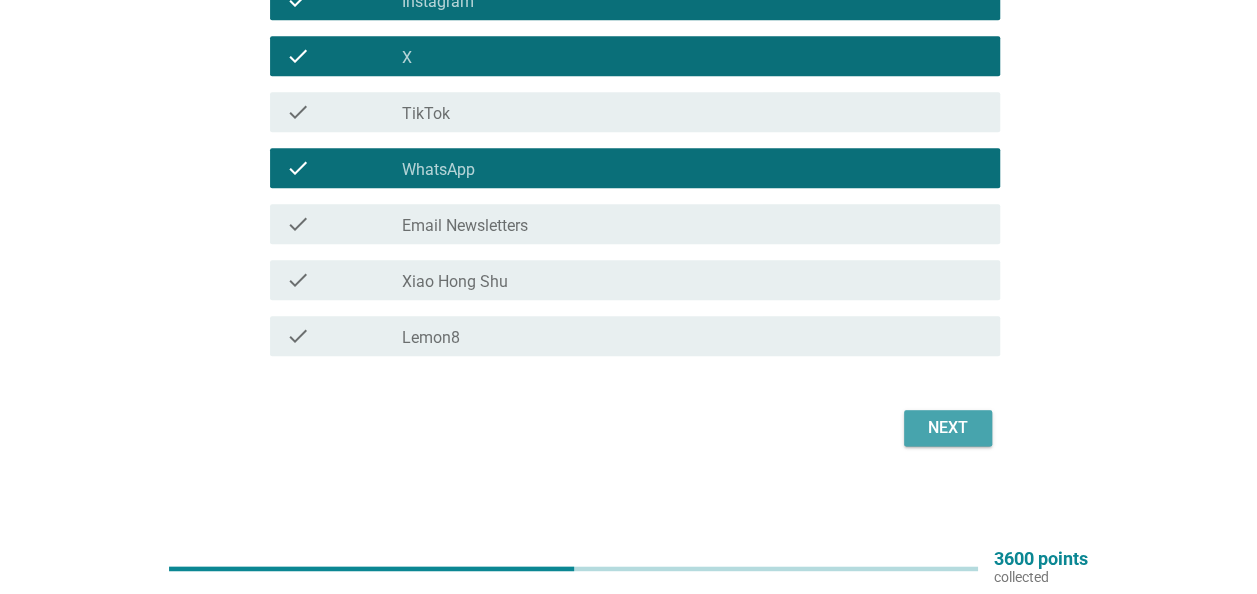 click on "Next" at bounding box center (948, 428) 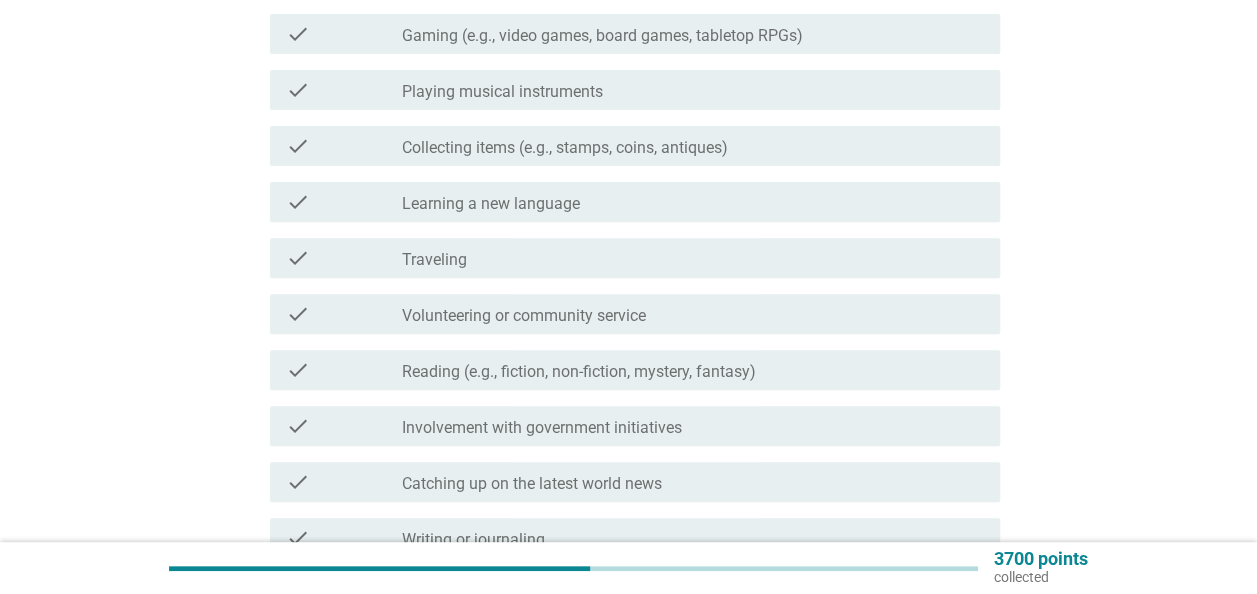 scroll, scrollTop: 300, scrollLeft: 0, axis: vertical 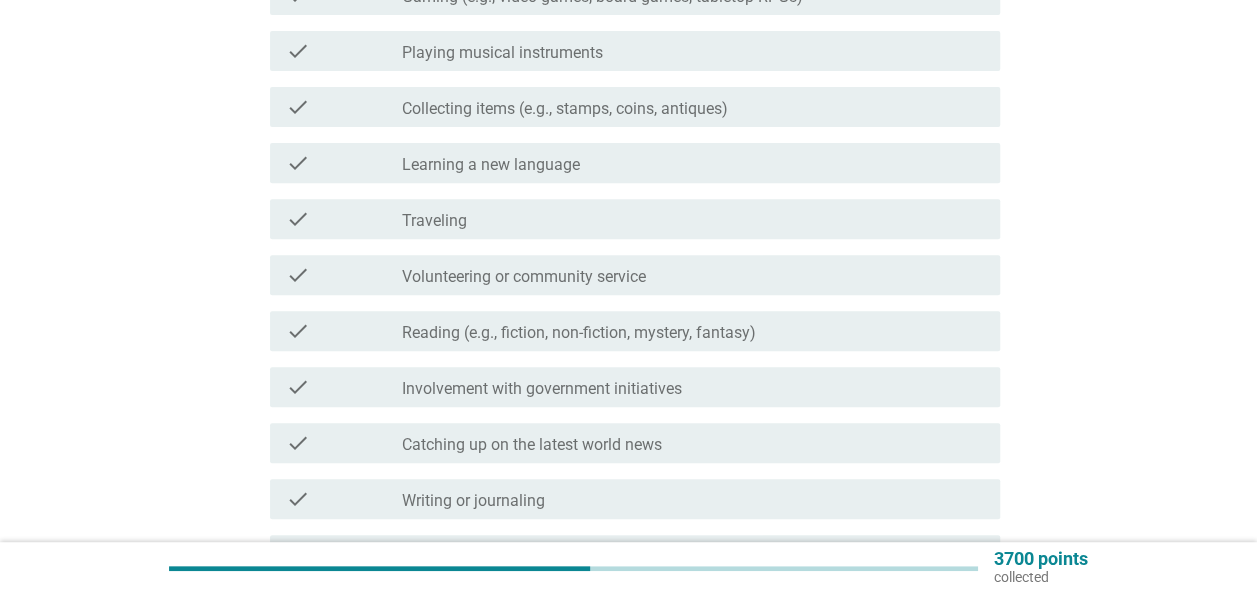 click on "check     check_box_outline_blank Traveling" at bounding box center [635, 219] 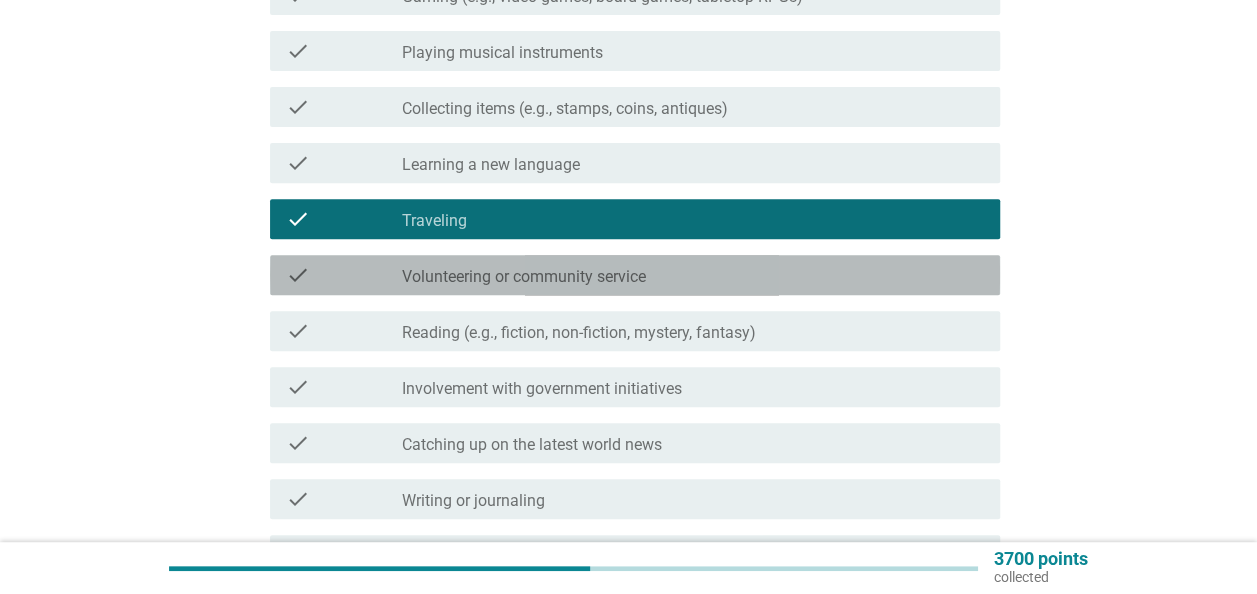 click on "Volunteering or community service" at bounding box center [524, 277] 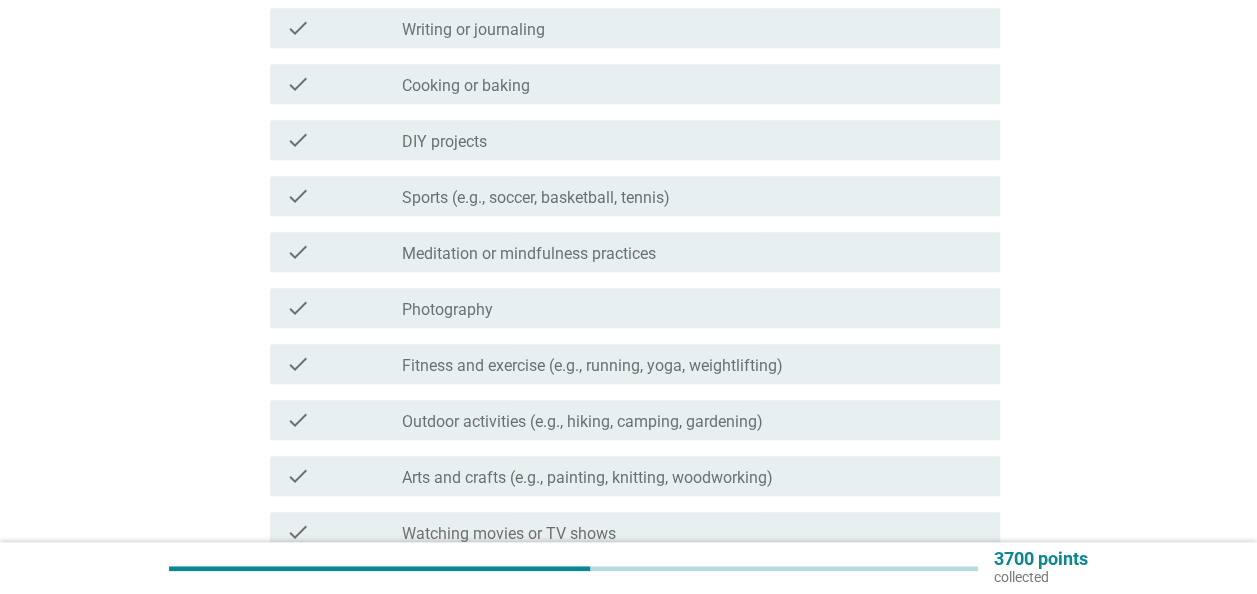 scroll, scrollTop: 800, scrollLeft: 0, axis: vertical 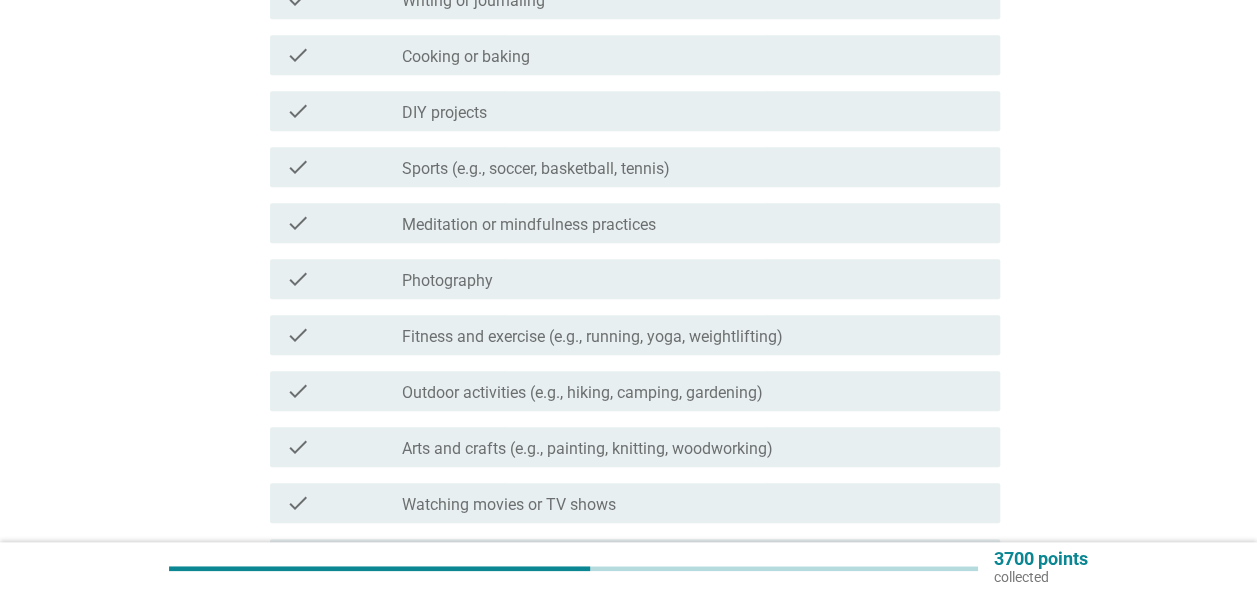 click on "Outdoor activities (e.g., hiking, camping, gardening)" at bounding box center (582, 393) 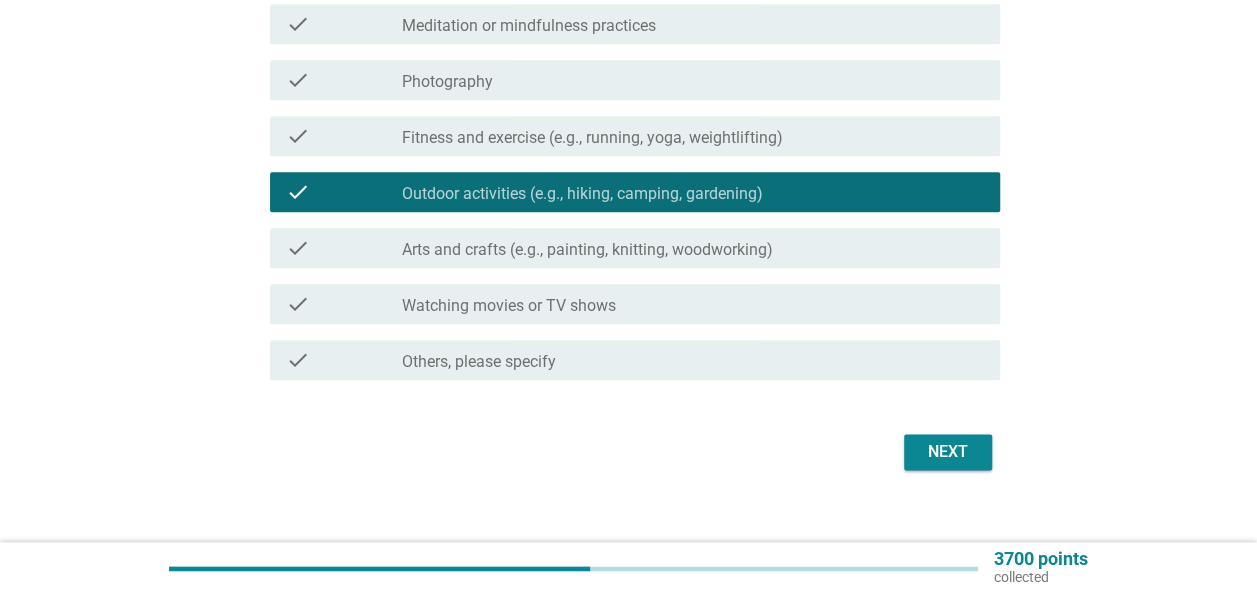 scroll, scrollTop: 1000, scrollLeft: 0, axis: vertical 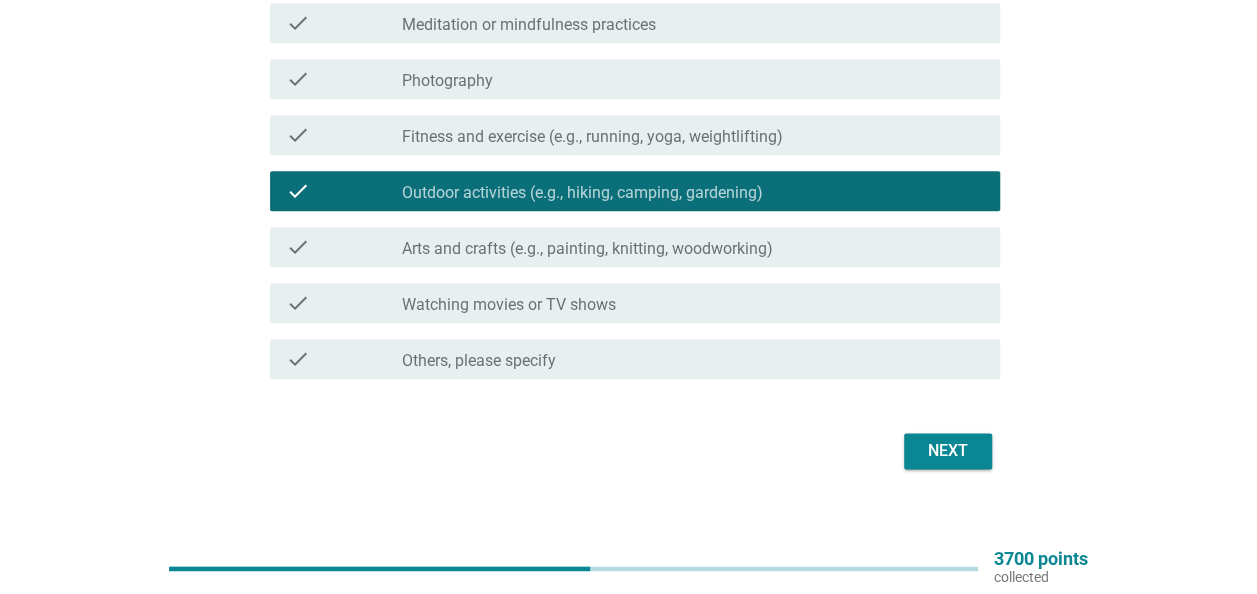 click on "check_box_outline_blank Watching movies or TV shows" at bounding box center [693, 303] 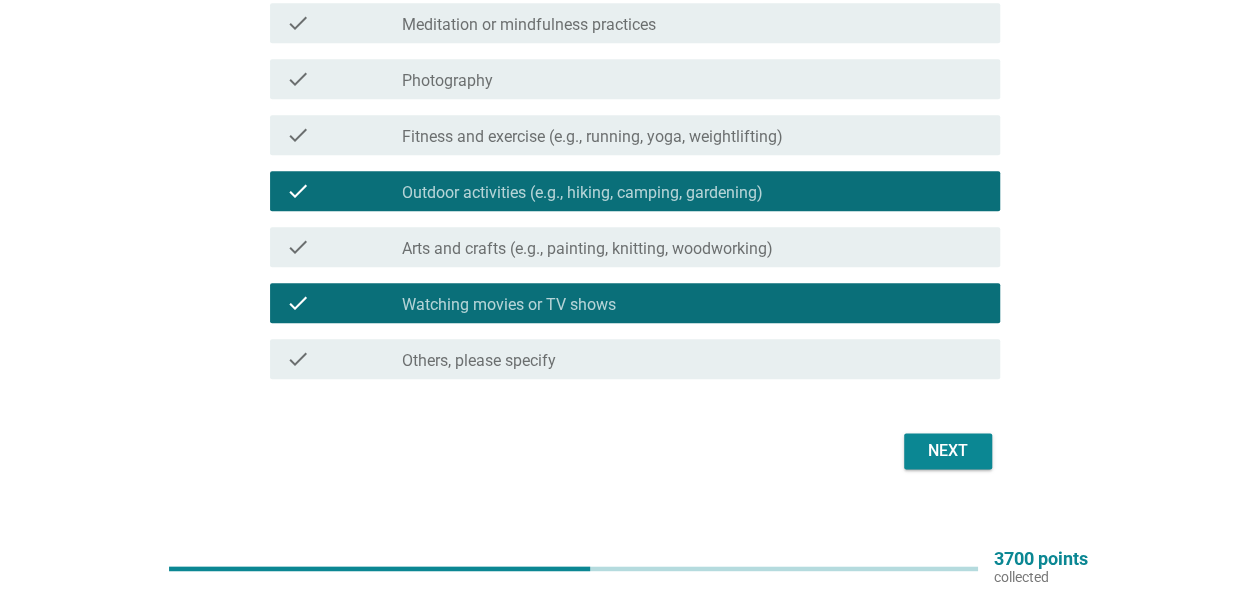 click on "Next" at bounding box center [629, 451] 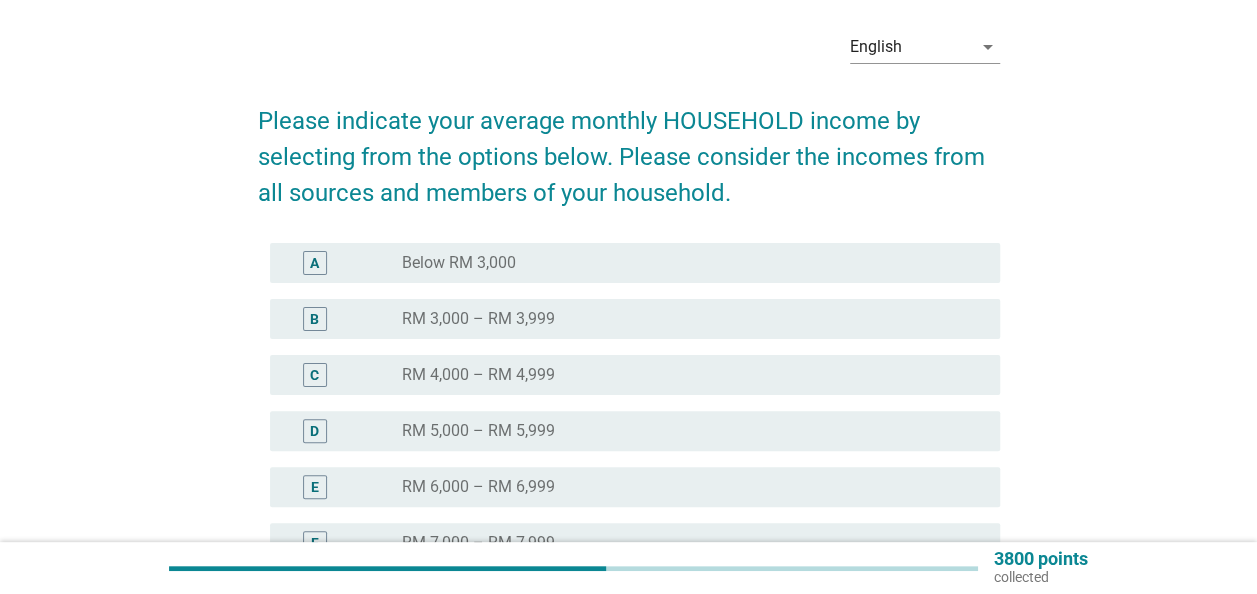 scroll, scrollTop: 100, scrollLeft: 0, axis: vertical 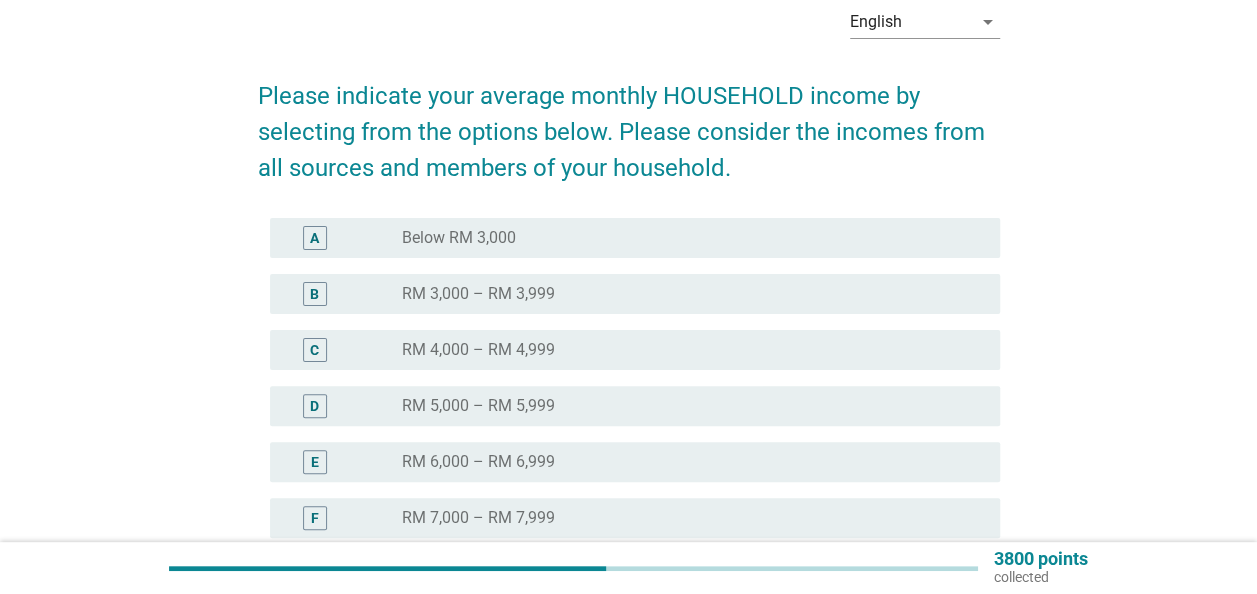 click on "radio_button_unchecked RM 4,000 – RM 4,999" at bounding box center (685, 350) 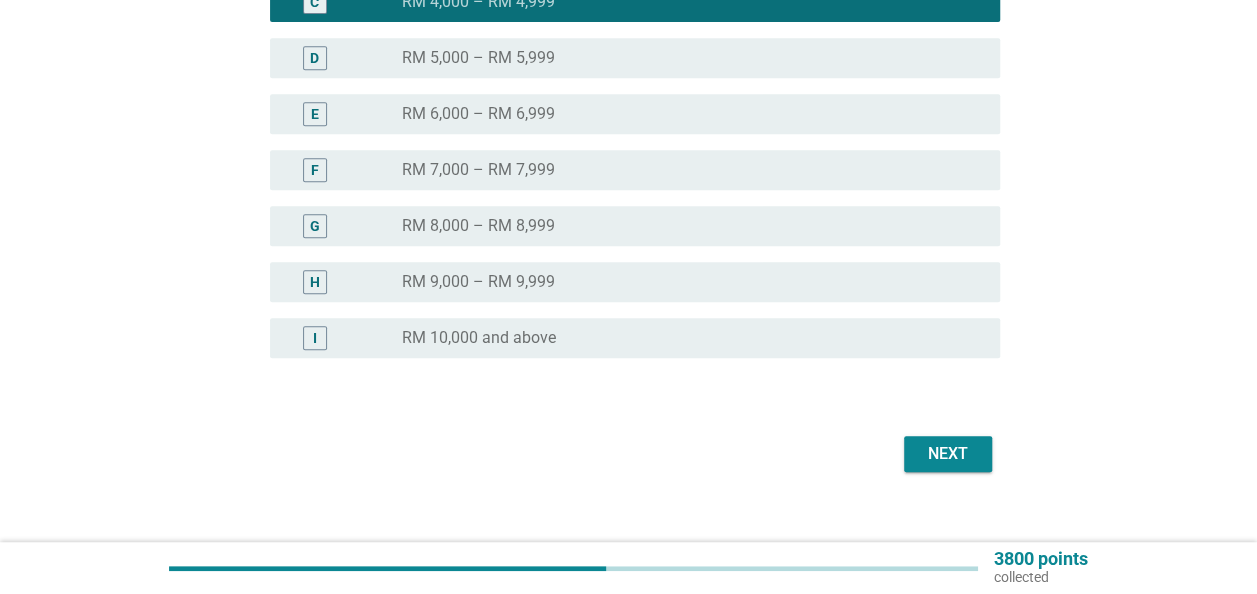 scroll, scrollTop: 474, scrollLeft: 0, axis: vertical 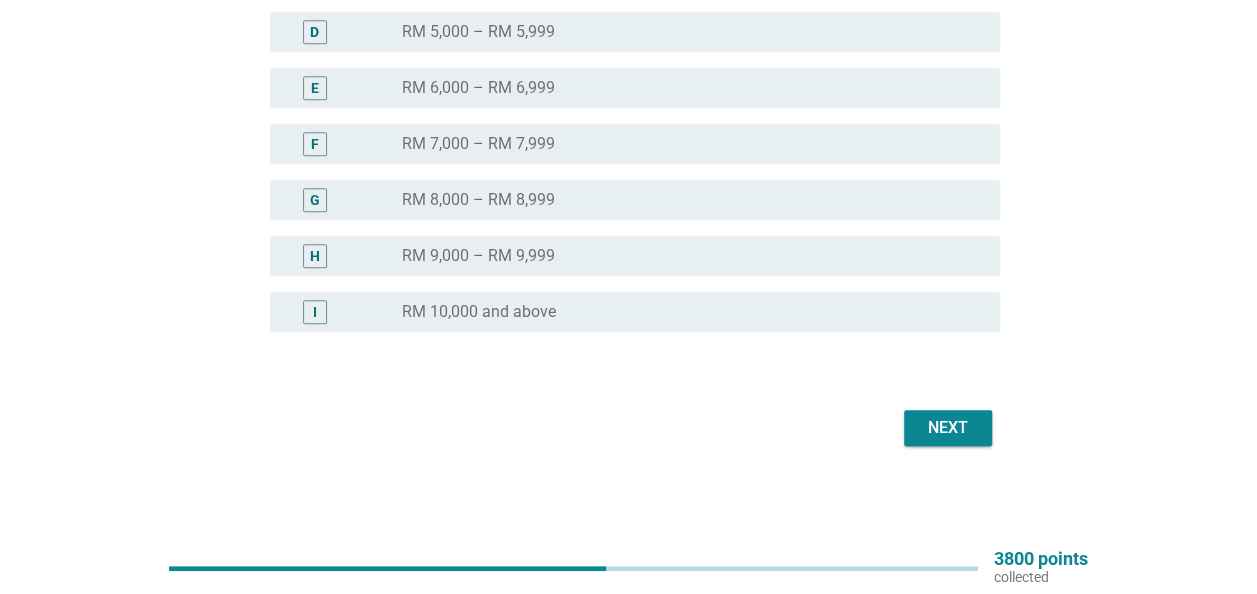 click on "Next" at bounding box center (948, 428) 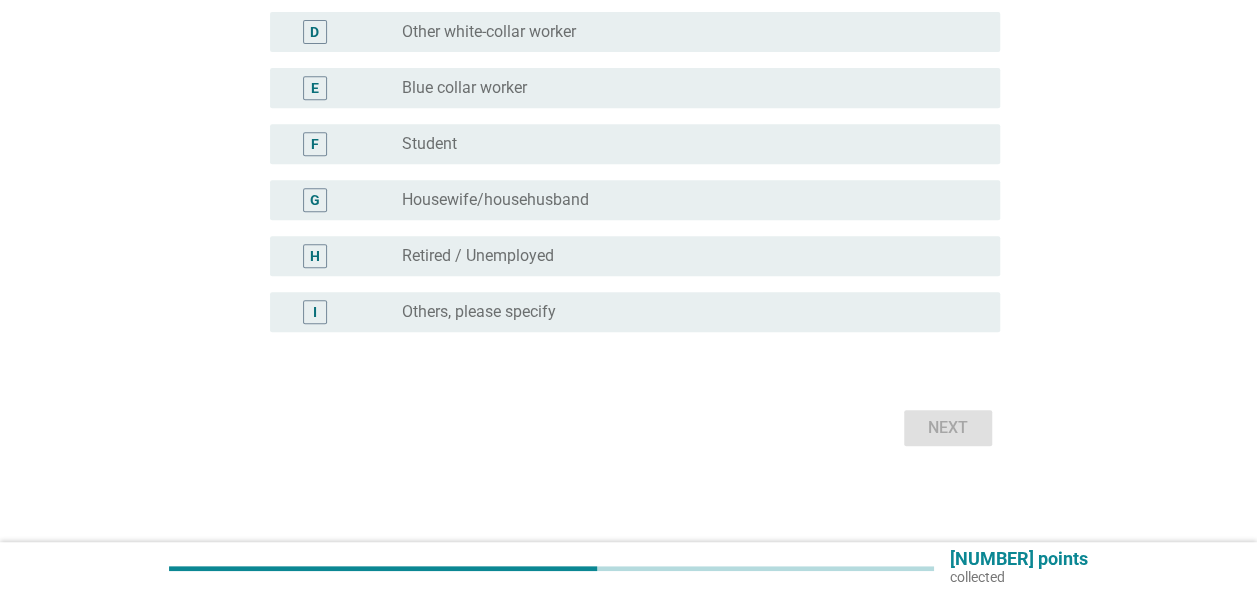 scroll, scrollTop: 0, scrollLeft: 0, axis: both 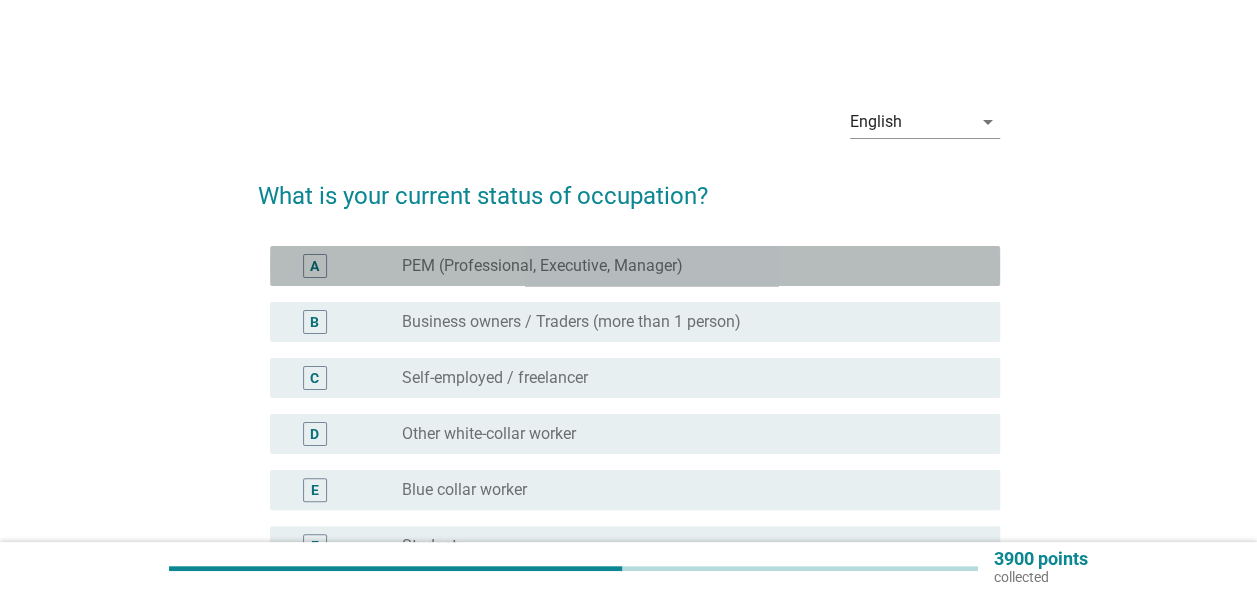 click on "radio_button_unchecked PEM (Professional, Executive, Manager)" at bounding box center (685, 266) 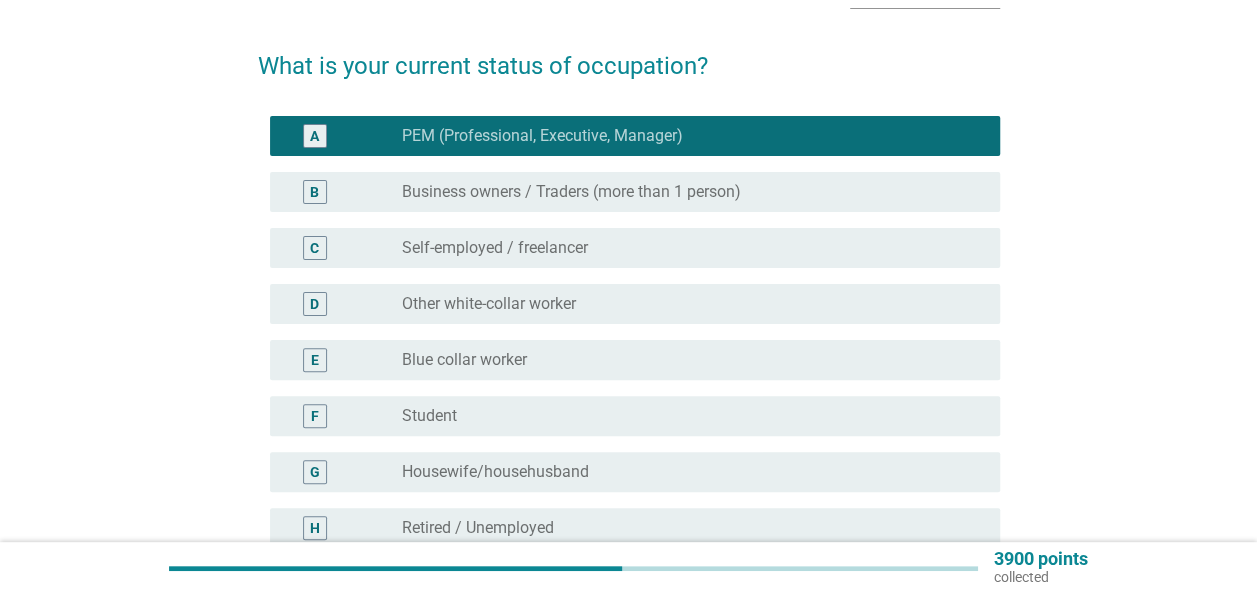 scroll, scrollTop: 100, scrollLeft: 0, axis: vertical 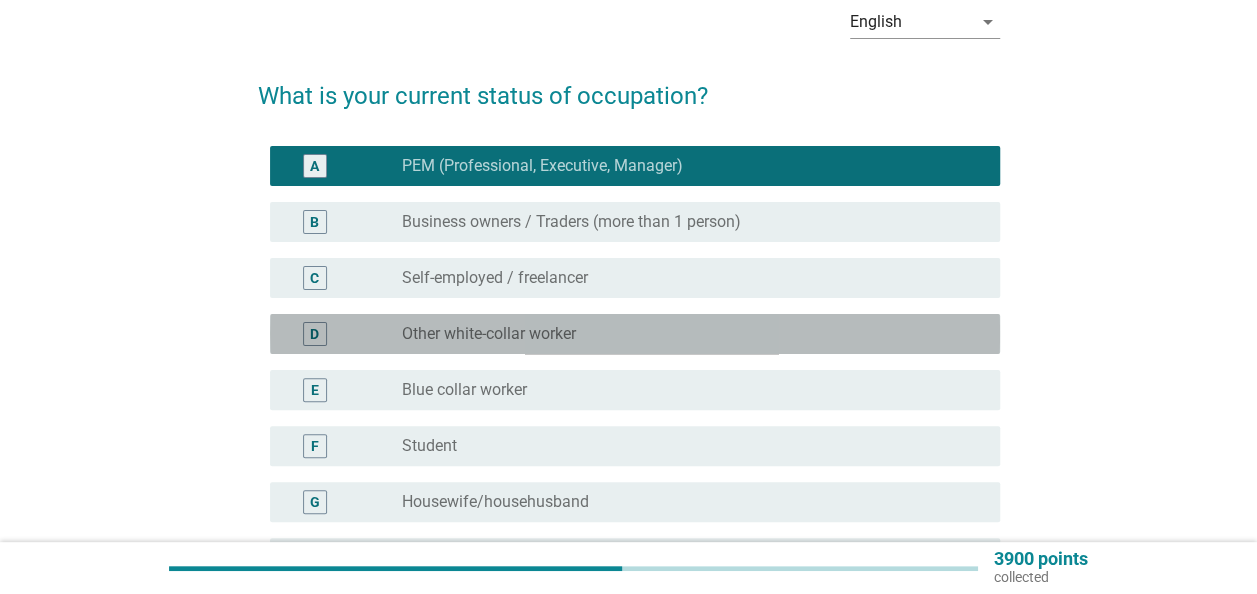 click on "radio_button_unchecked Other white-collar worker" at bounding box center (693, 334) 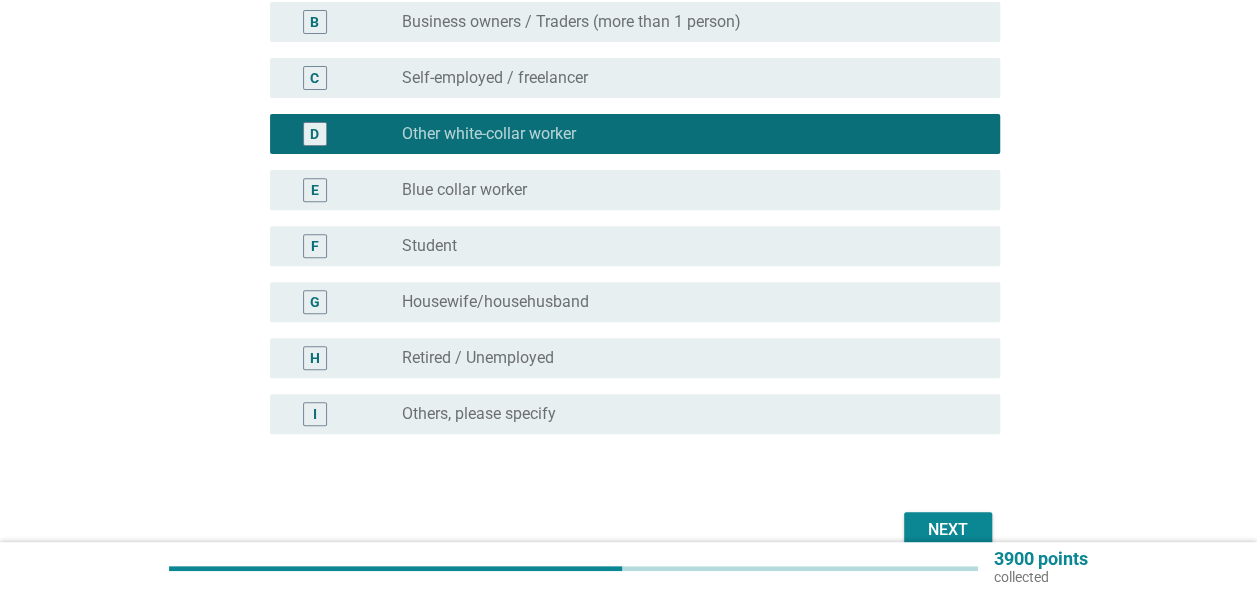 scroll, scrollTop: 400, scrollLeft: 0, axis: vertical 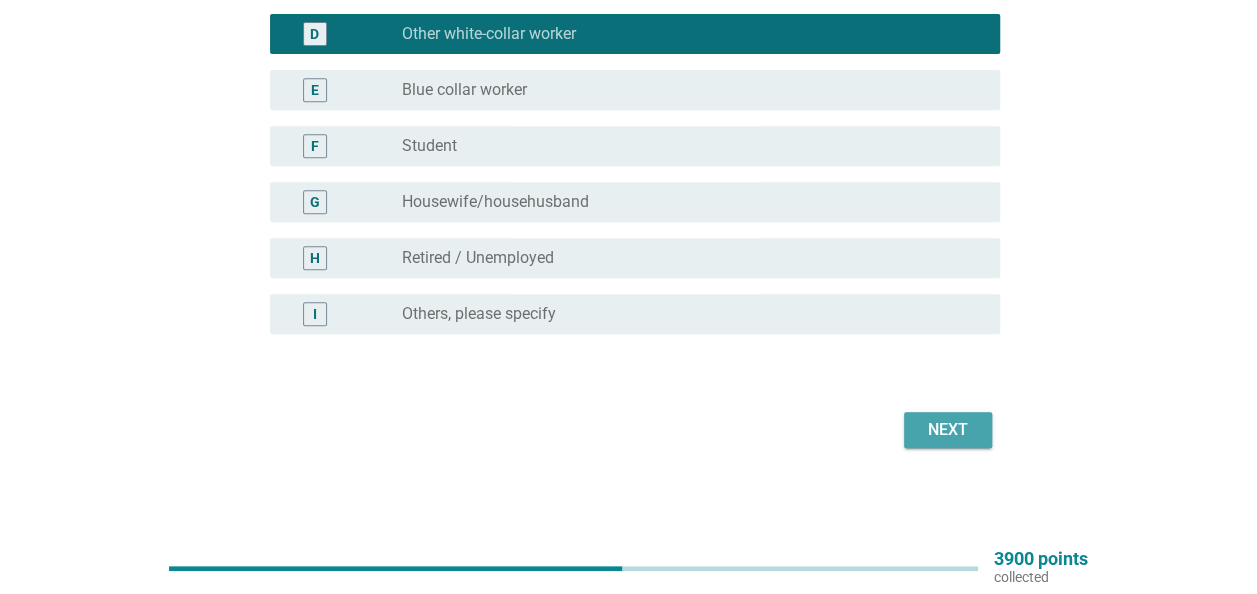click on "Next" at bounding box center (948, 430) 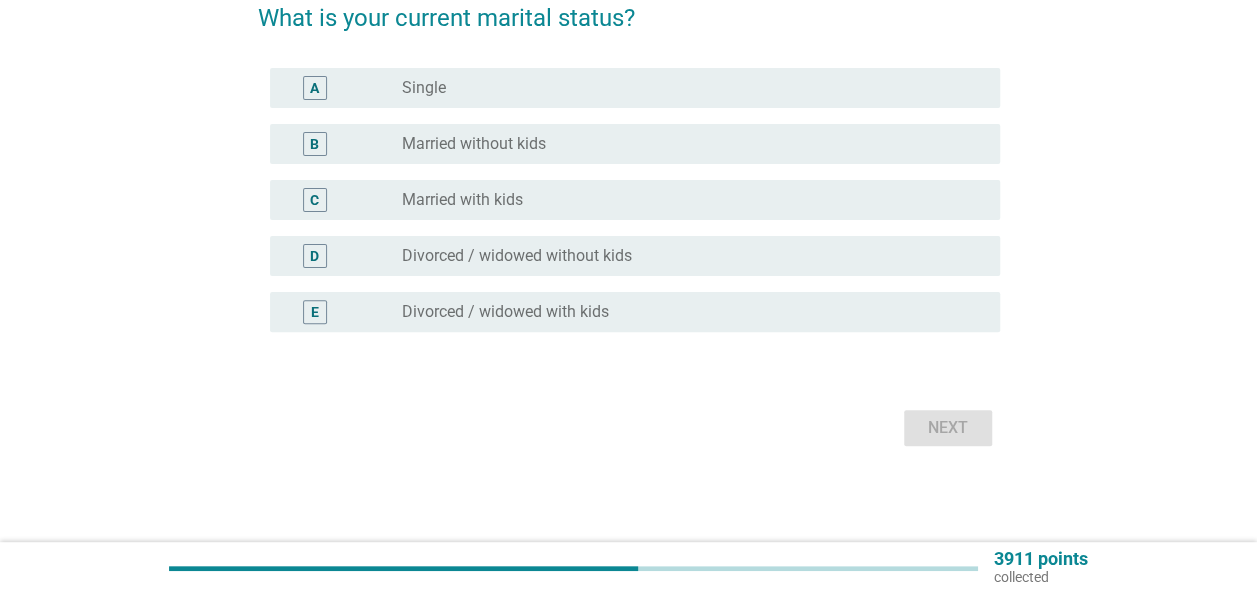 scroll, scrollTop: 0, scrollLeft: 0, axis: both 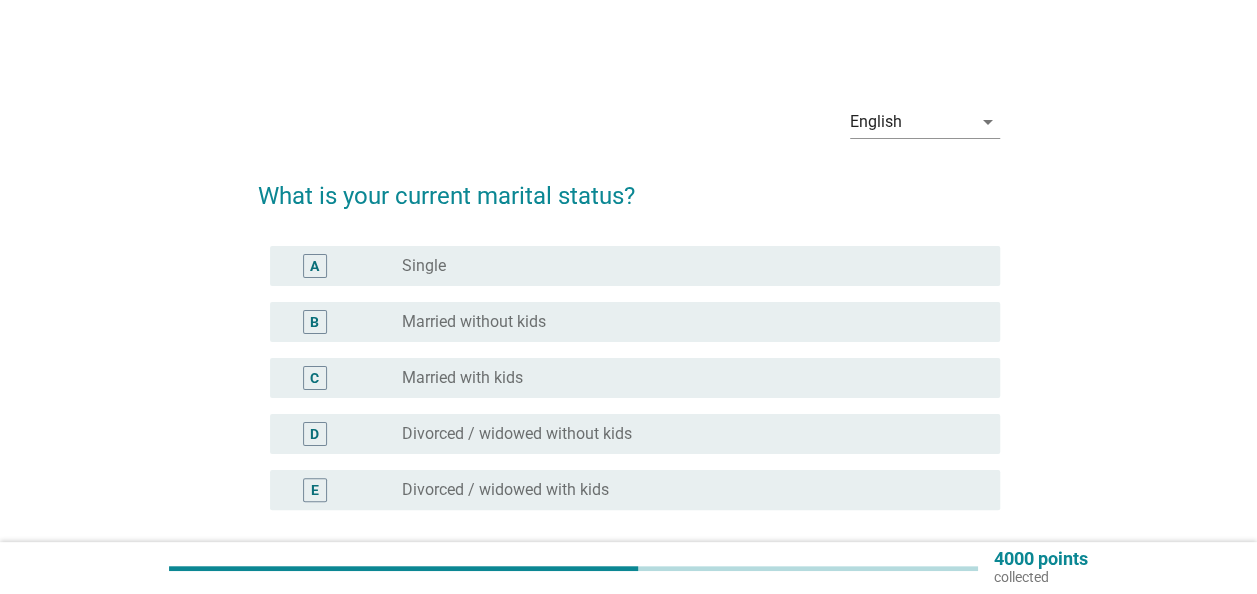 click on "radio_button_unchecked Single" at bounding box center [685, 266] 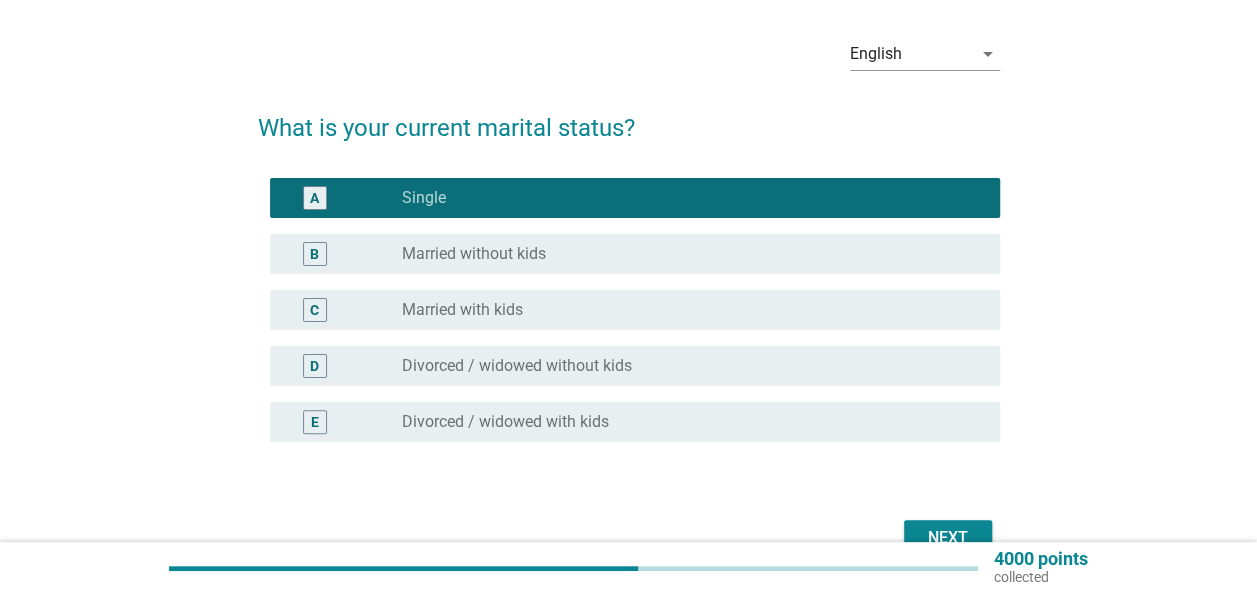 scroll, scrollTop: 100, scrollLeft: 0, axis: vertical 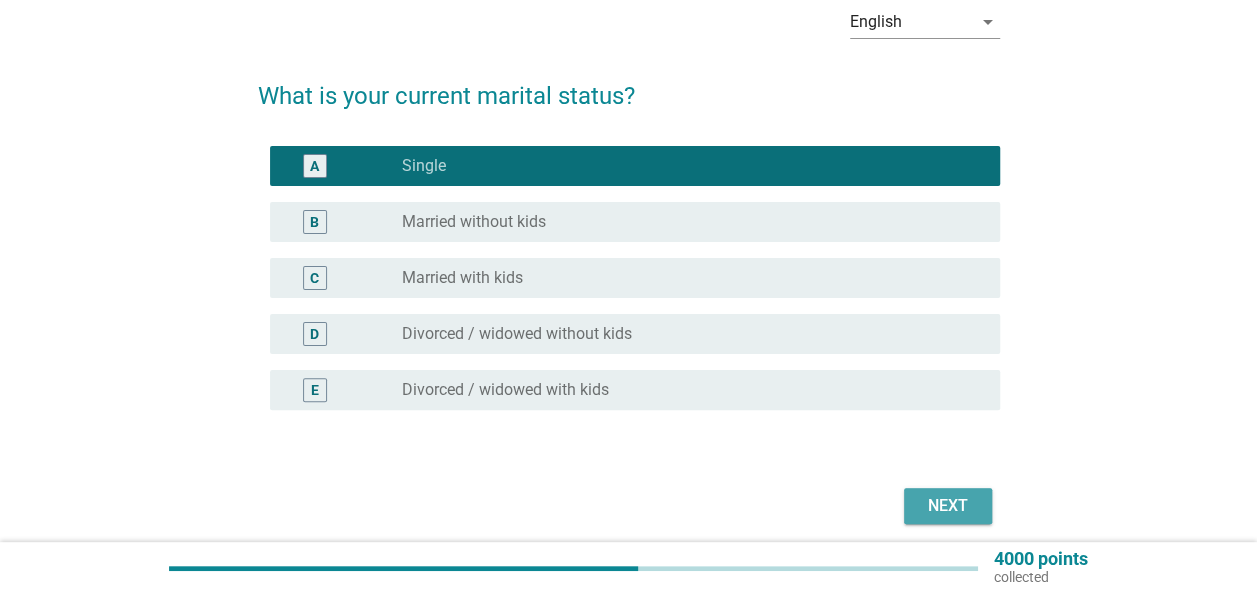 click on "Next" at bounding box center [948, 506] 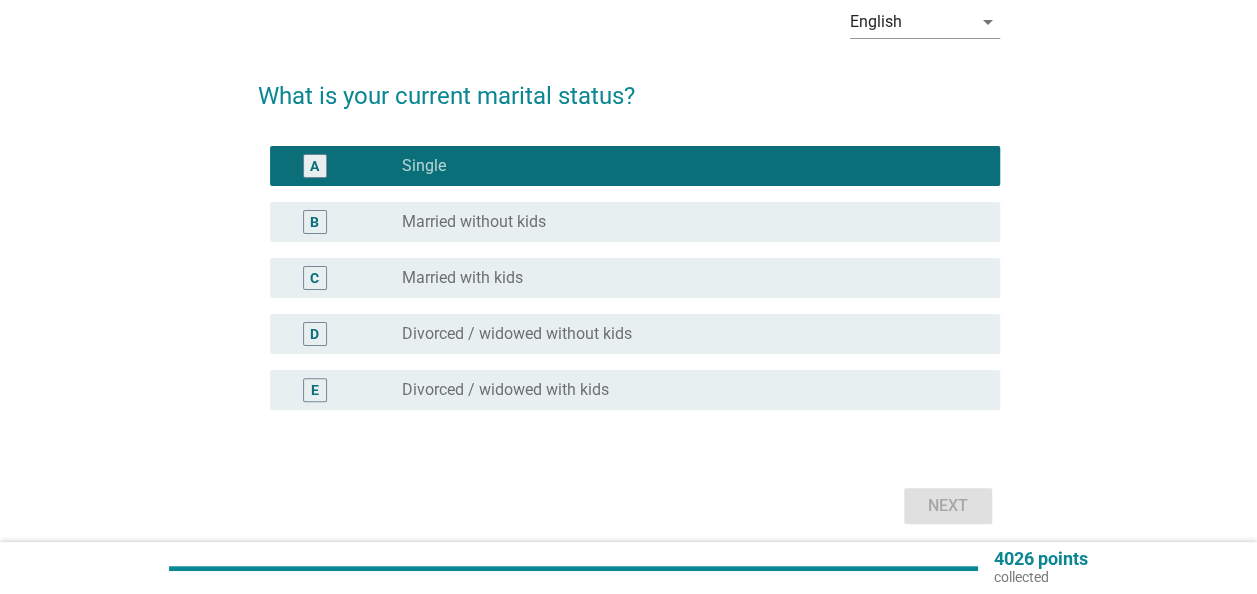 scroll, scrollTop: 0, scrollLeft: 0, axis: both 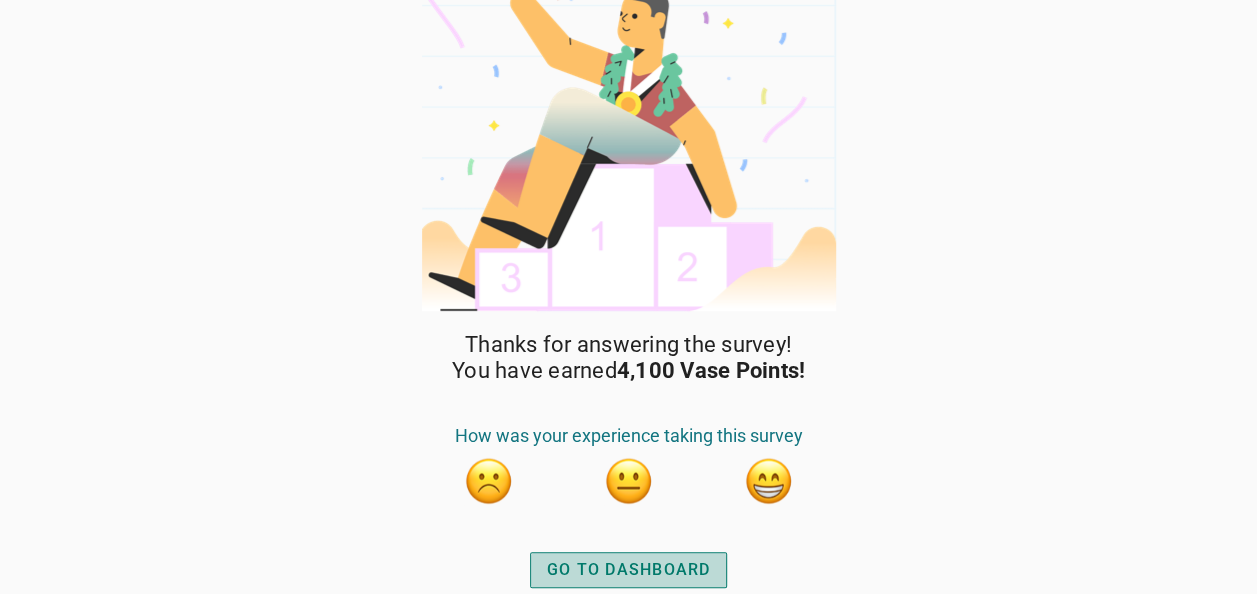 click on "GO TO DASHBOARD" at bounding box center [629, 570] 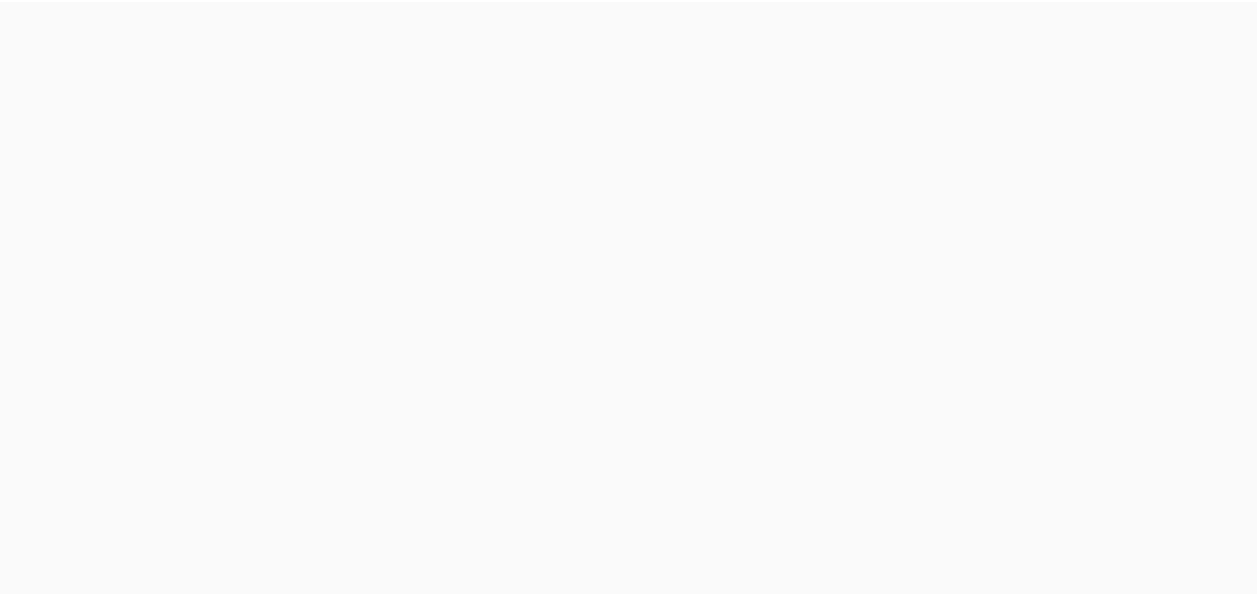 scroll, scrollTop: 0, scrollLeft: 0, axis: both 